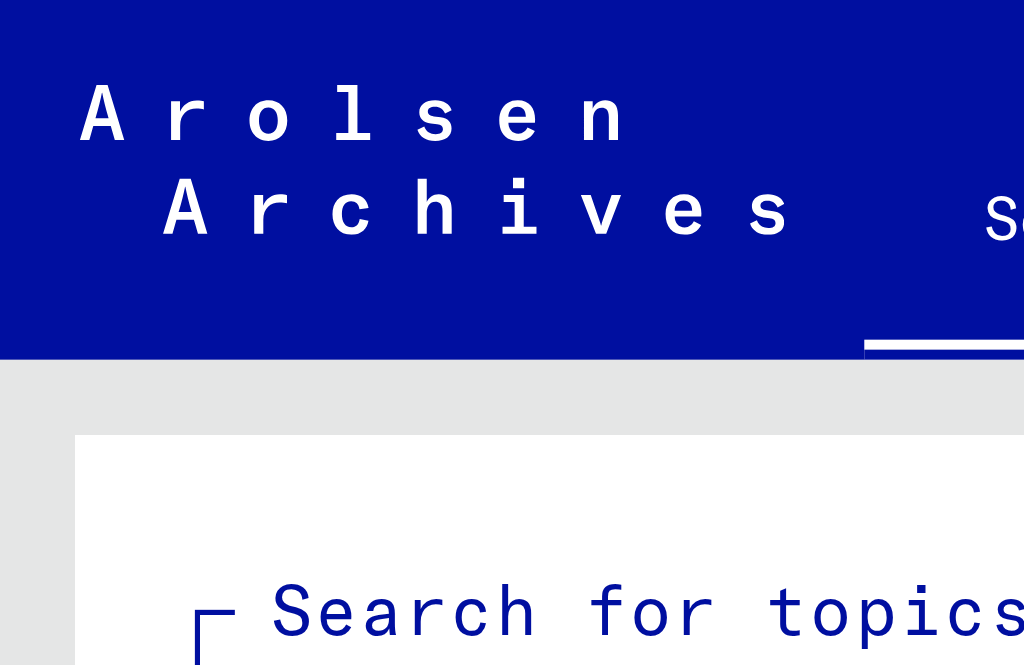 scroll, scrollTop: 0, scrollLeft: 0, axis: both 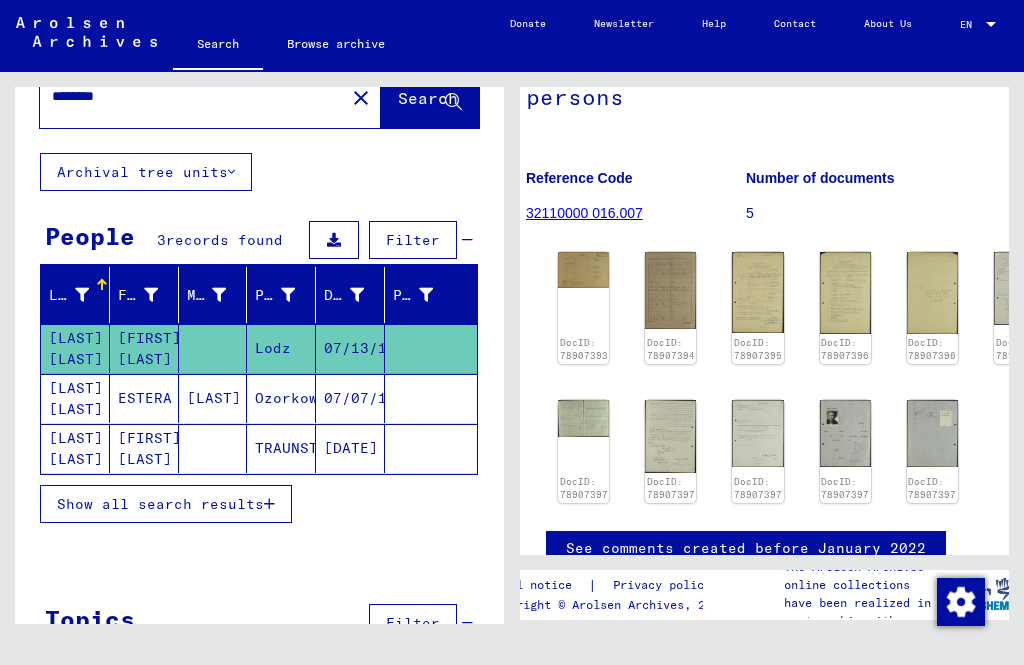 click 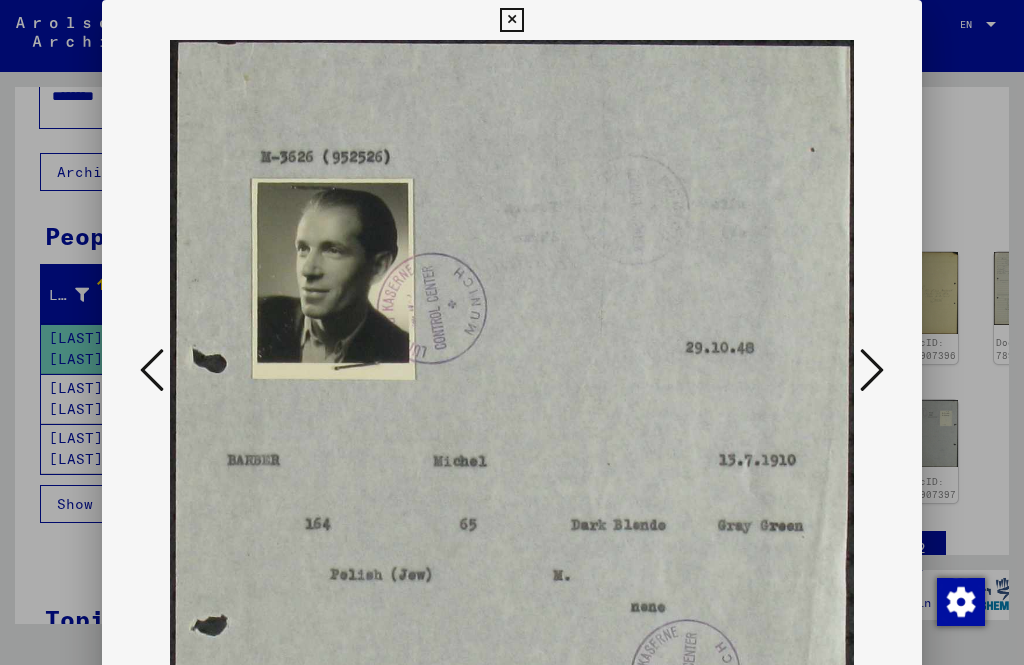 click at bounding box center (872, 370) 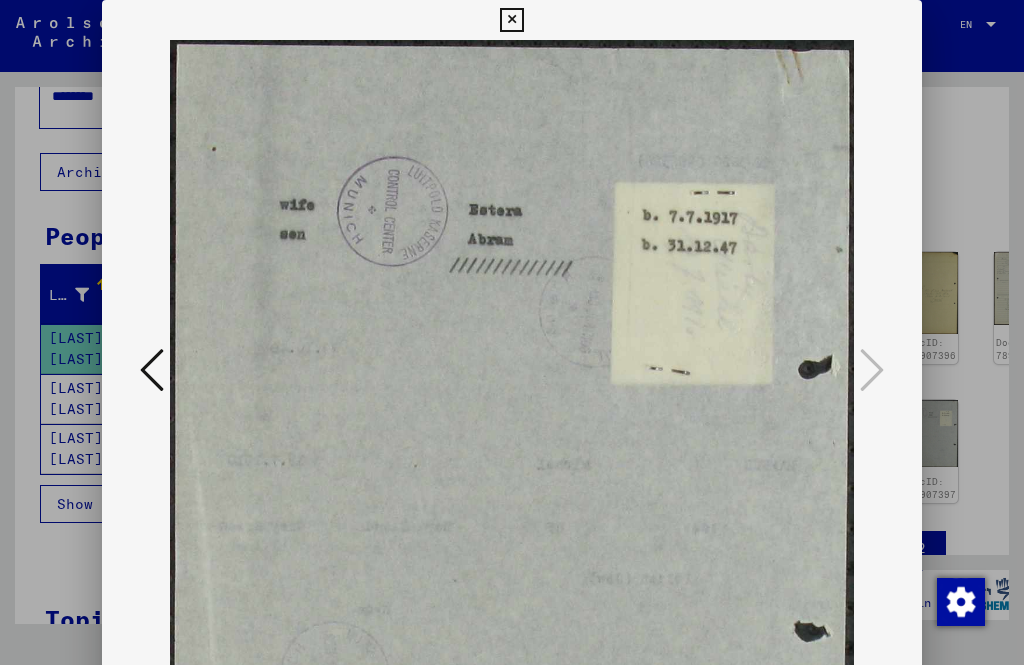 click at bounding box center (872, 370) 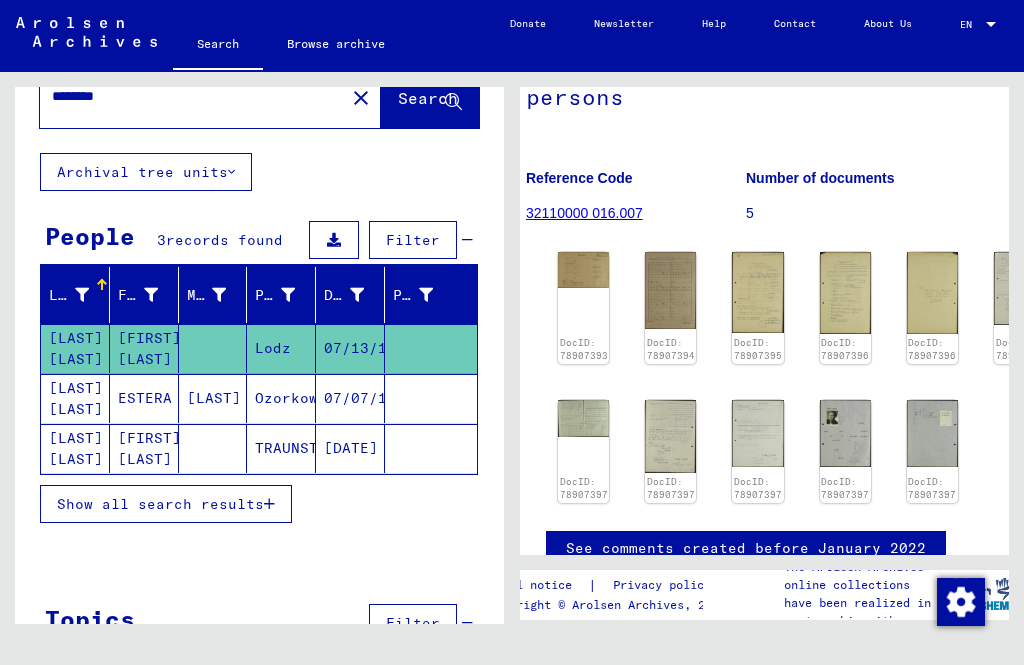 scroll, scrollTop: 23, scrollLeft: 0, axis: vertical 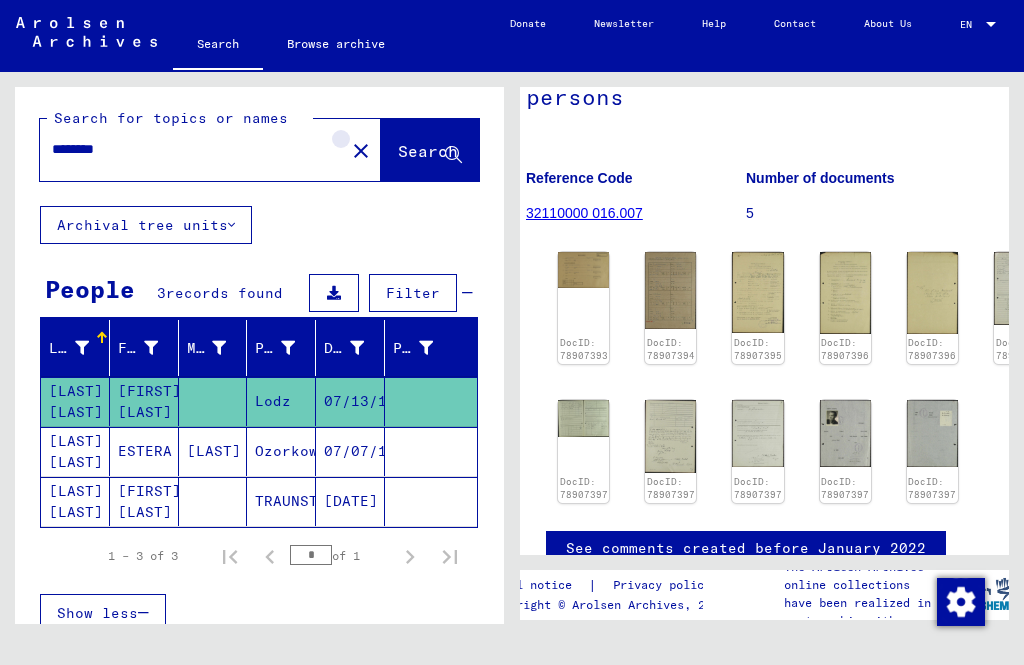 click on "close" 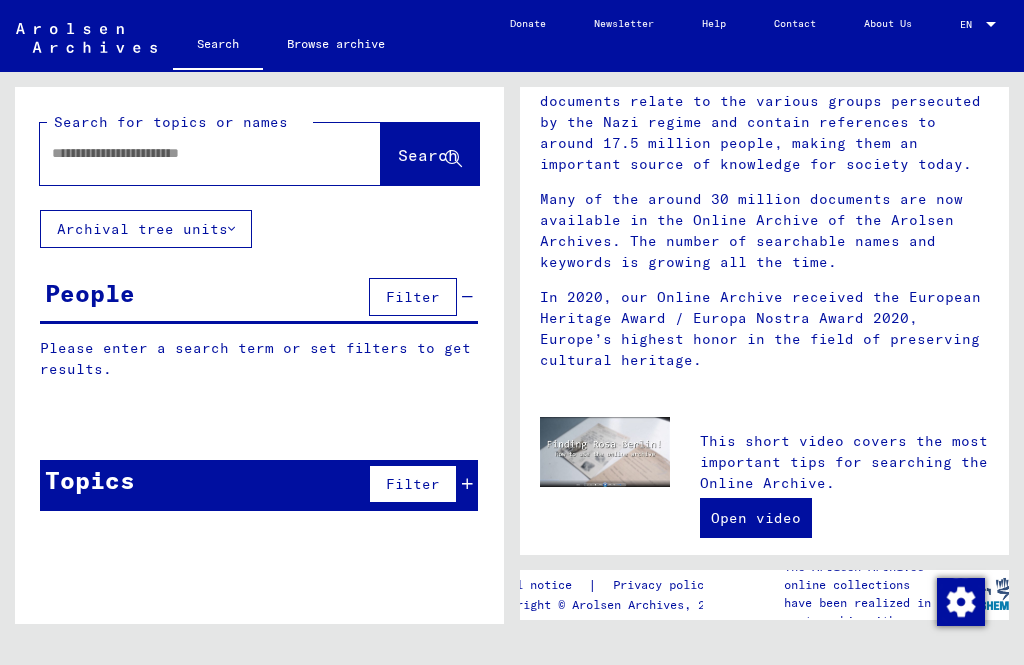 scroll, scrollTop: 271, scrollLeft: 0, axis: vertical 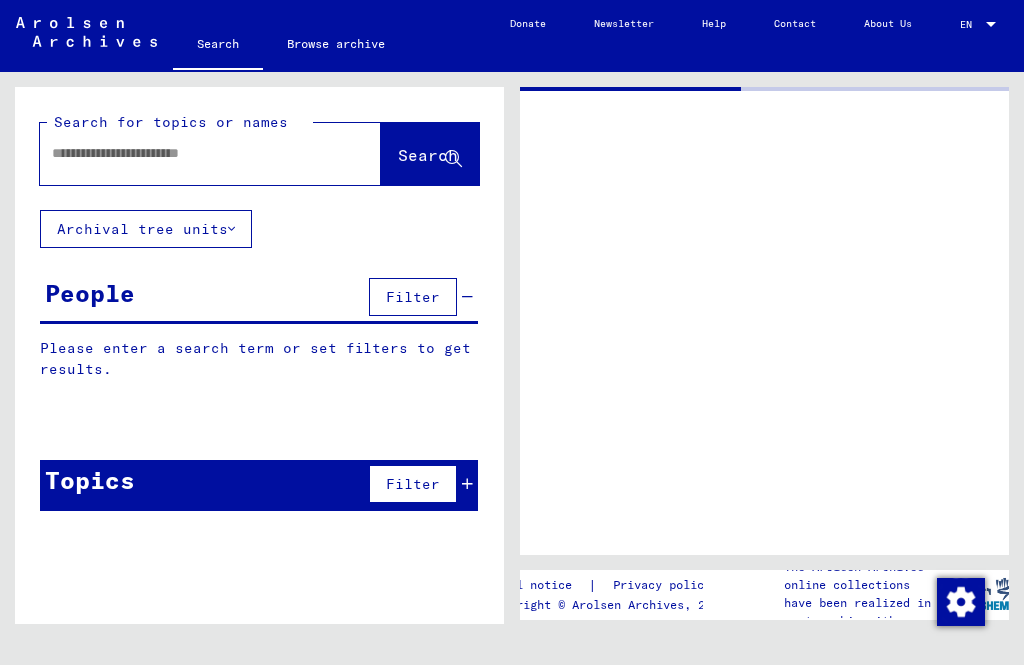 type on "******" 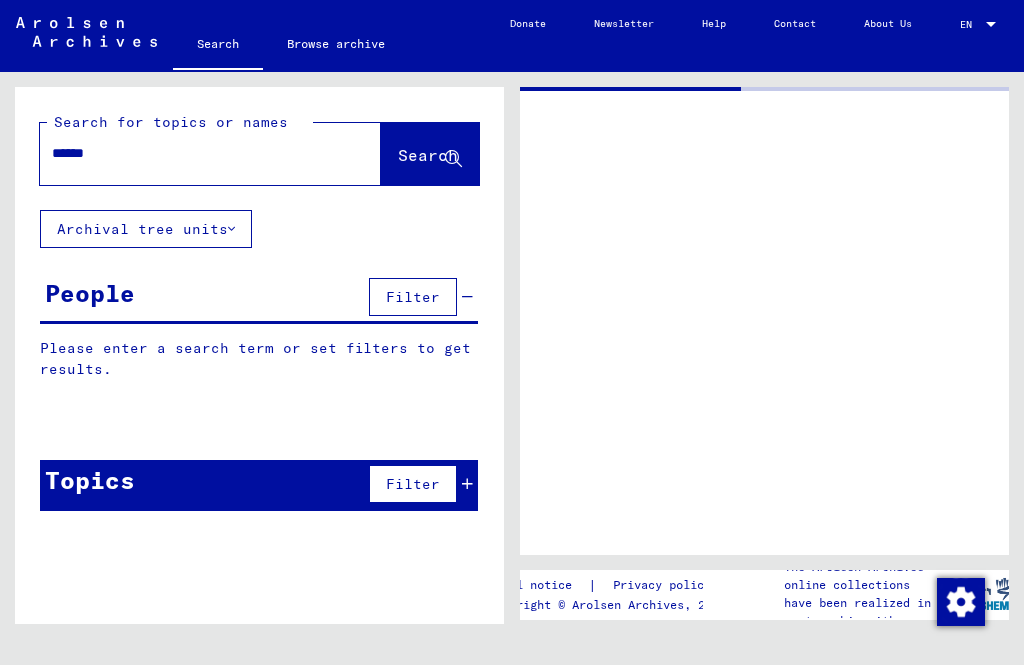 scroll, scrollTop: 0, scrollLeft: 0, axis: both 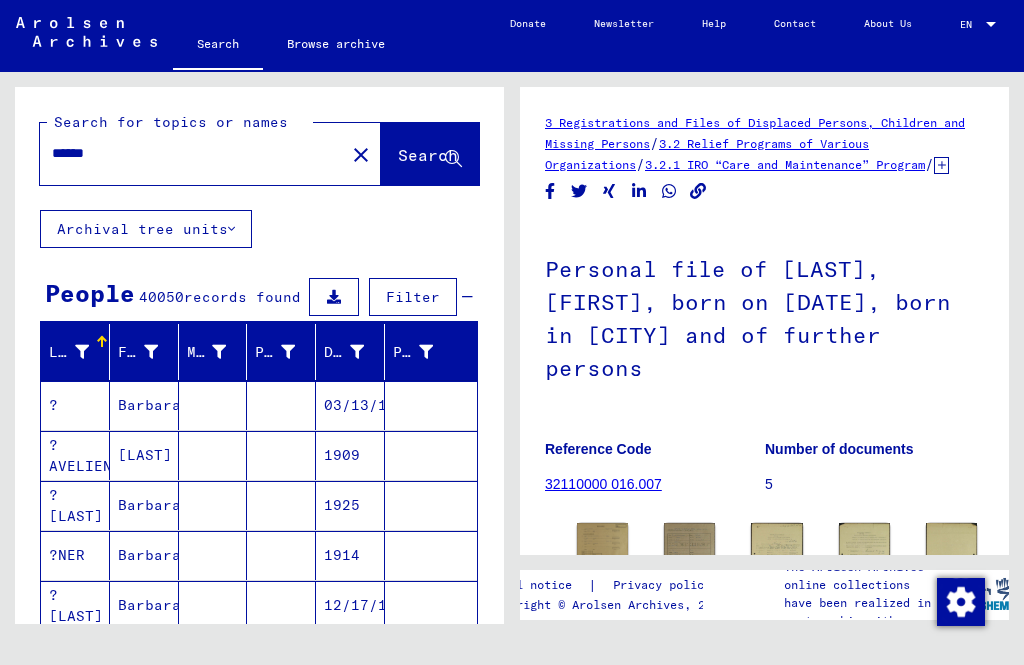 click at bounding box center (82, 352) 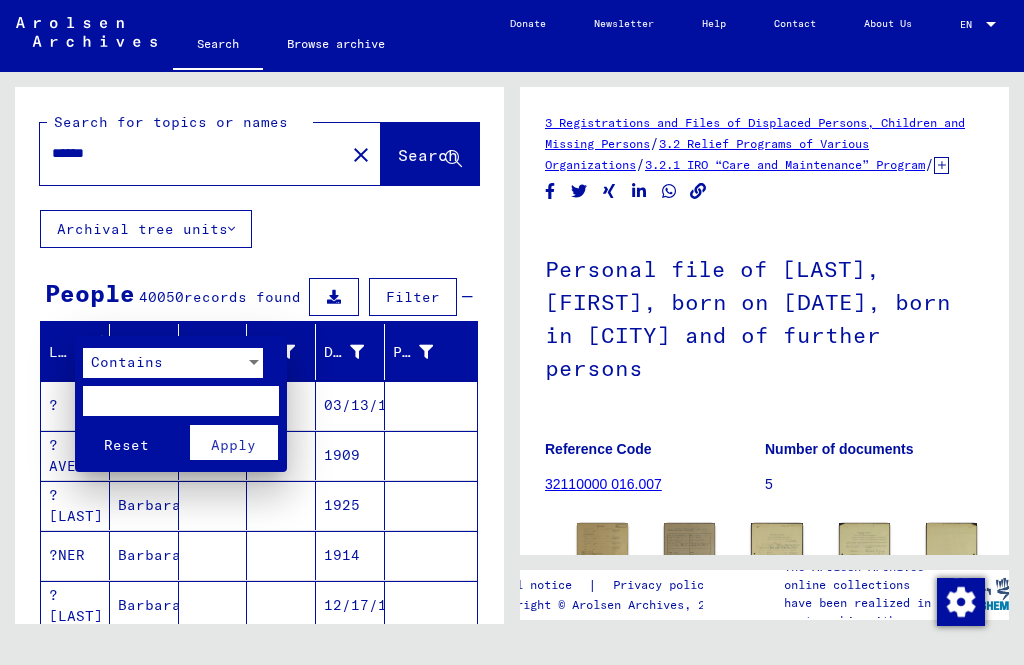 click at bounding box center (181, 401) 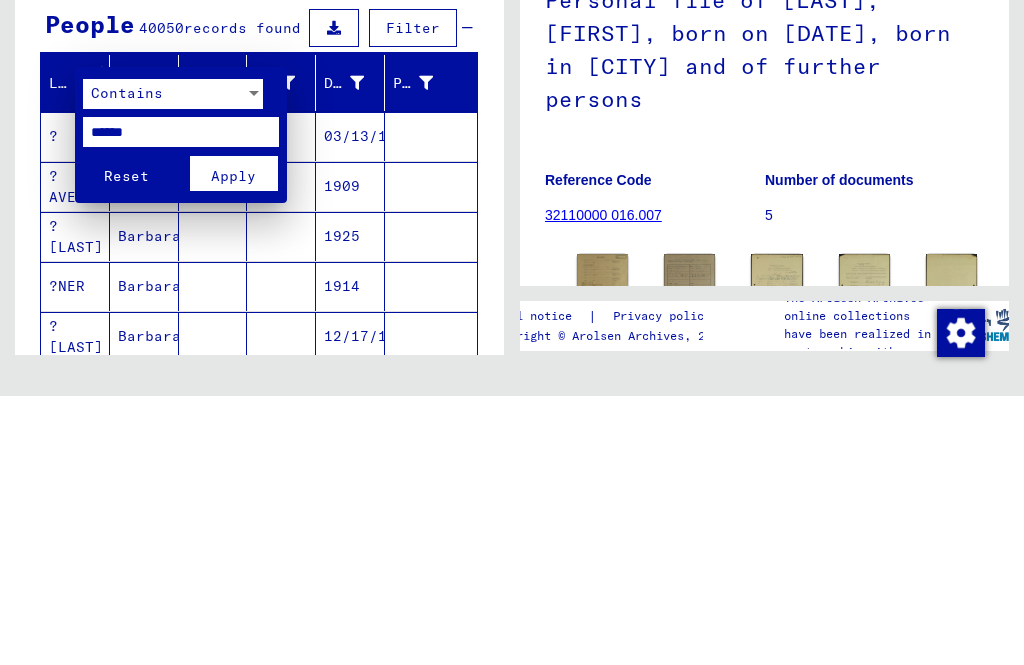 type on "******" 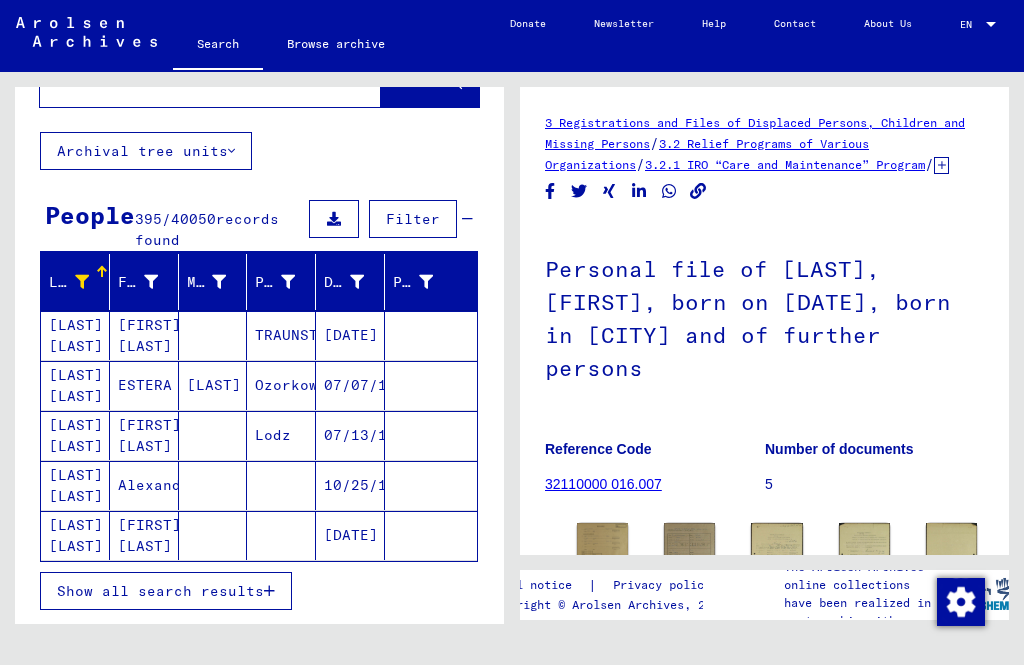 scroll, scrollTop: 80, scrollLeft: 0, axis: vertical 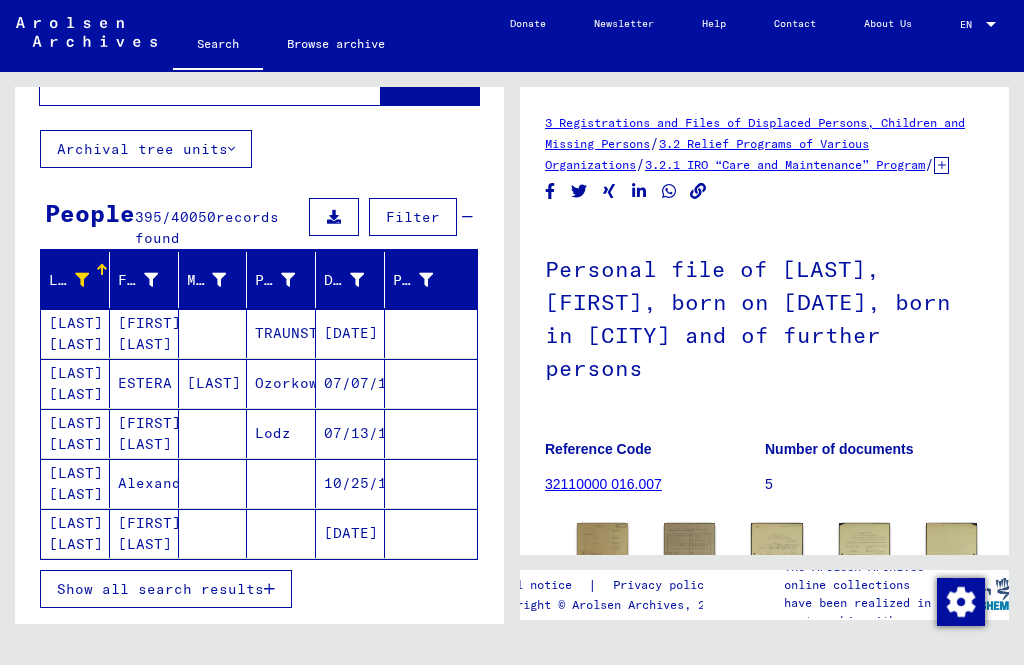 click on "Show all search results" at bounding box center (160, 589) 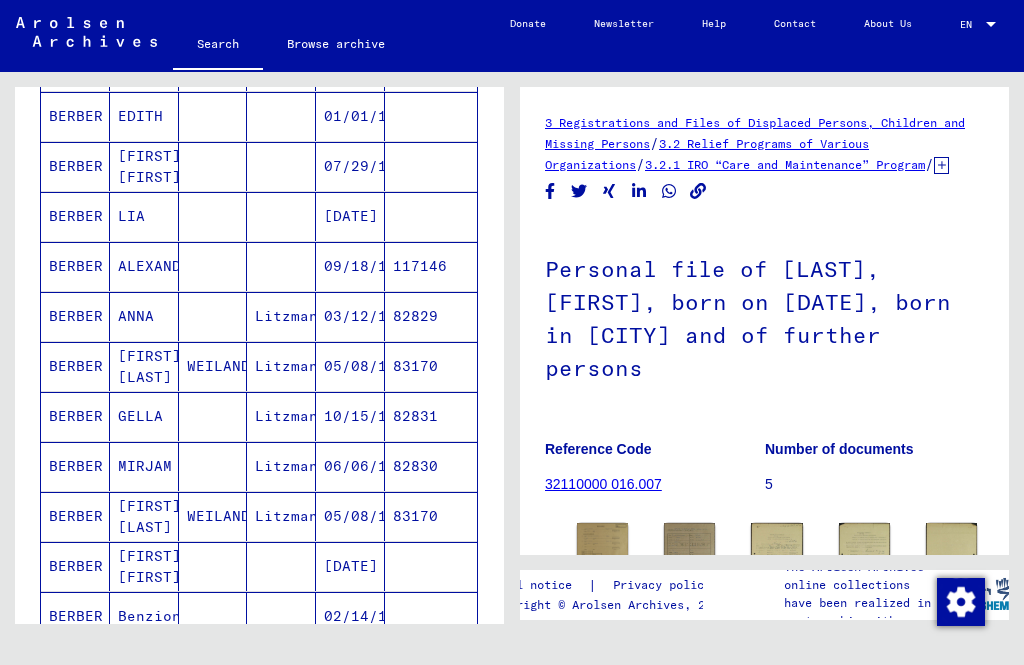 scroll, scrollTop: 600, scrollLeft: 0, axis: vertical 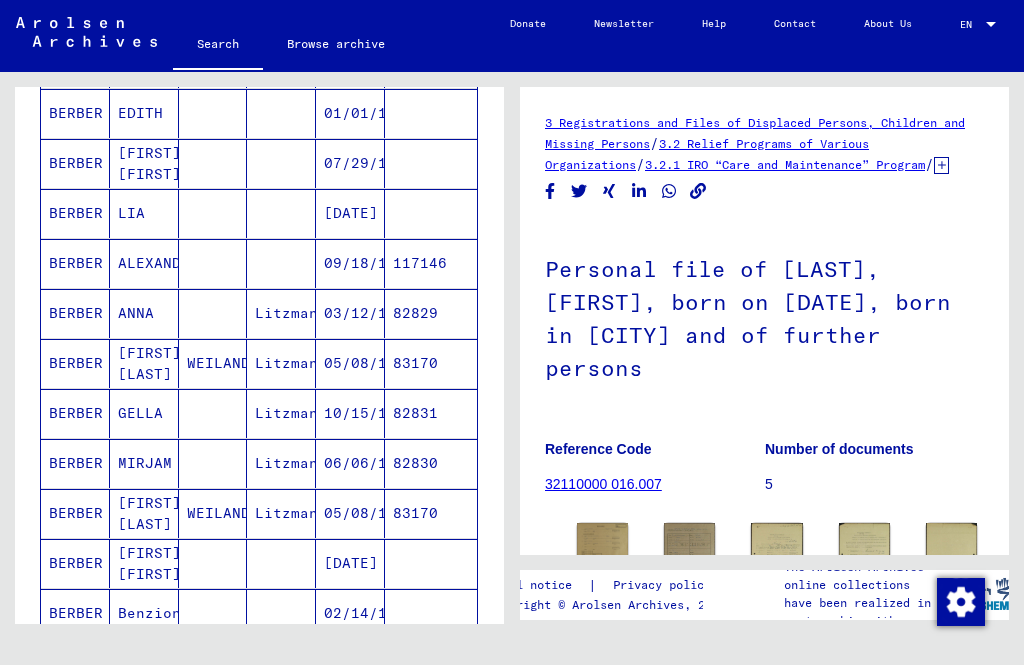 click on "BERBER" at bounding box center (75, 363) 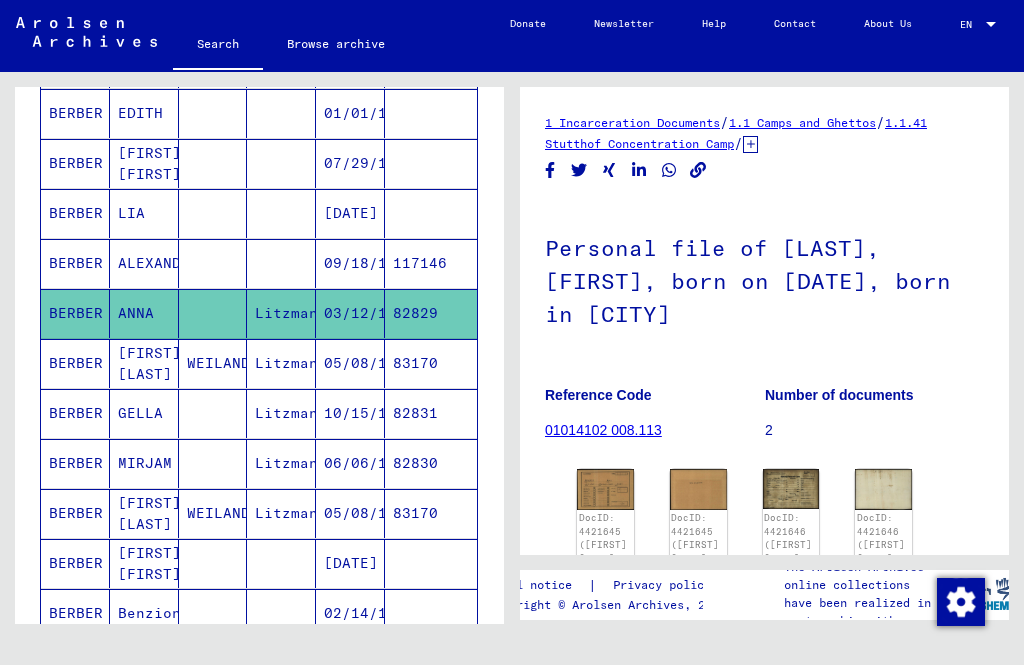 scroll, scrollTop: 0, scrollLeft: 0, axis: both 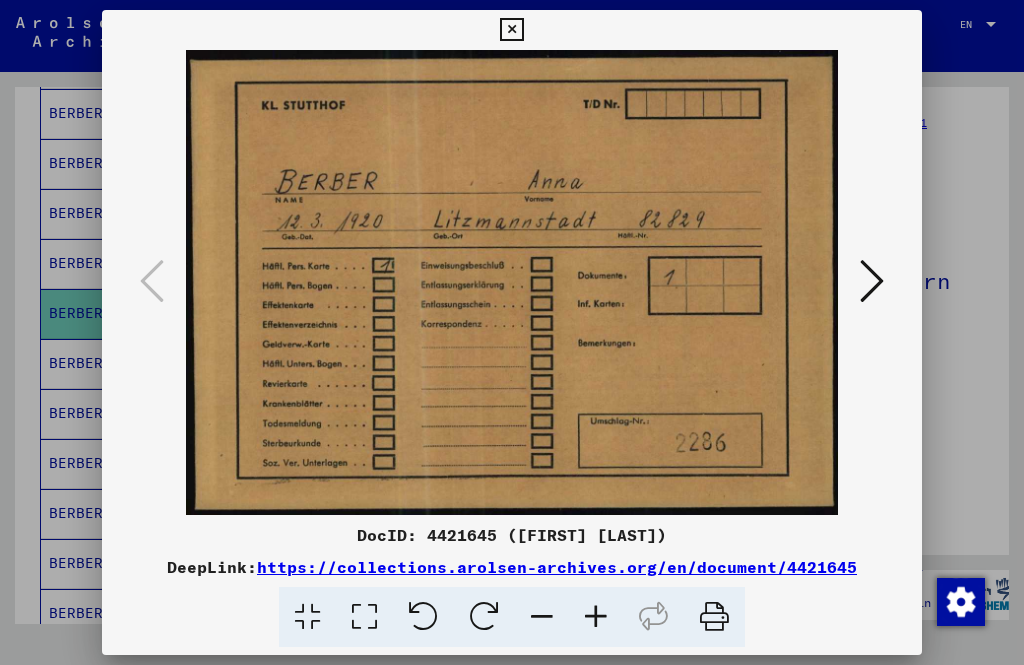 click at bounding box center [872, 281] 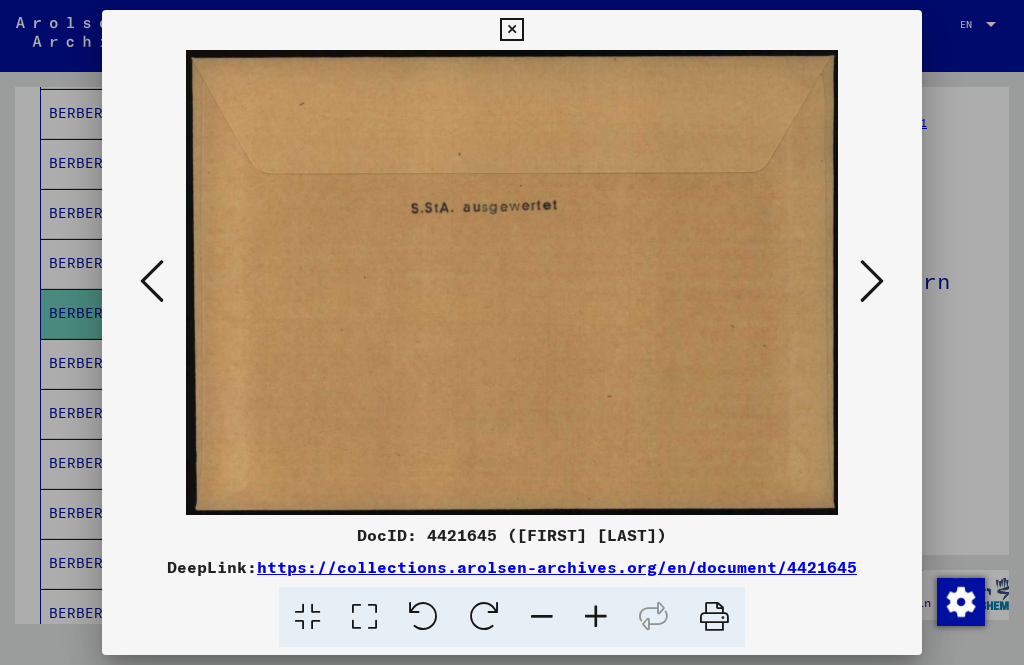 click at bounding box center [872, 281] 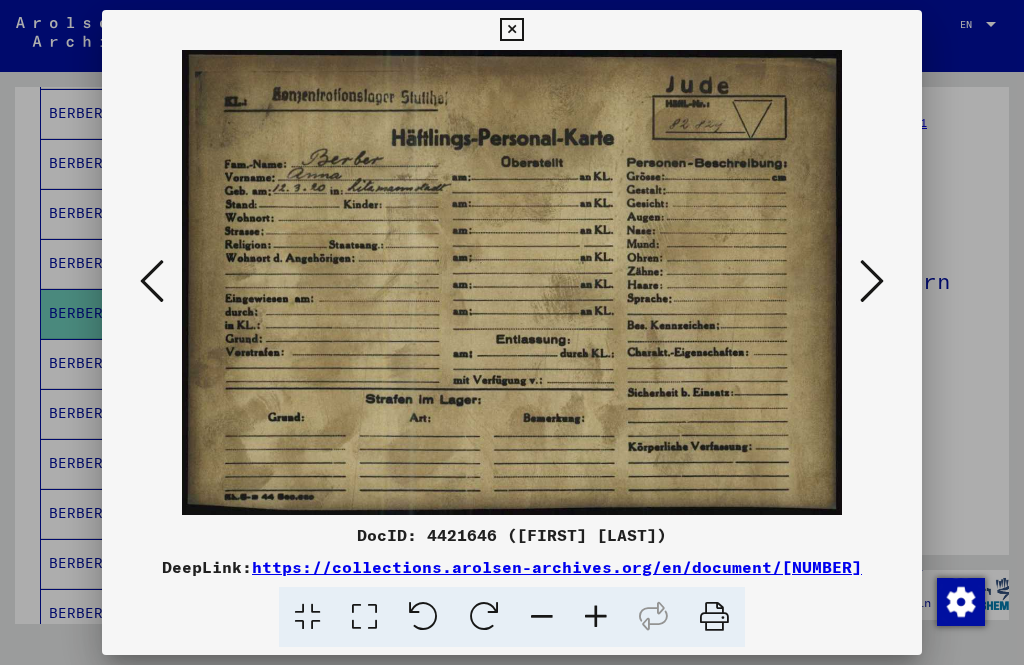 click at bounding box center (511, 30) 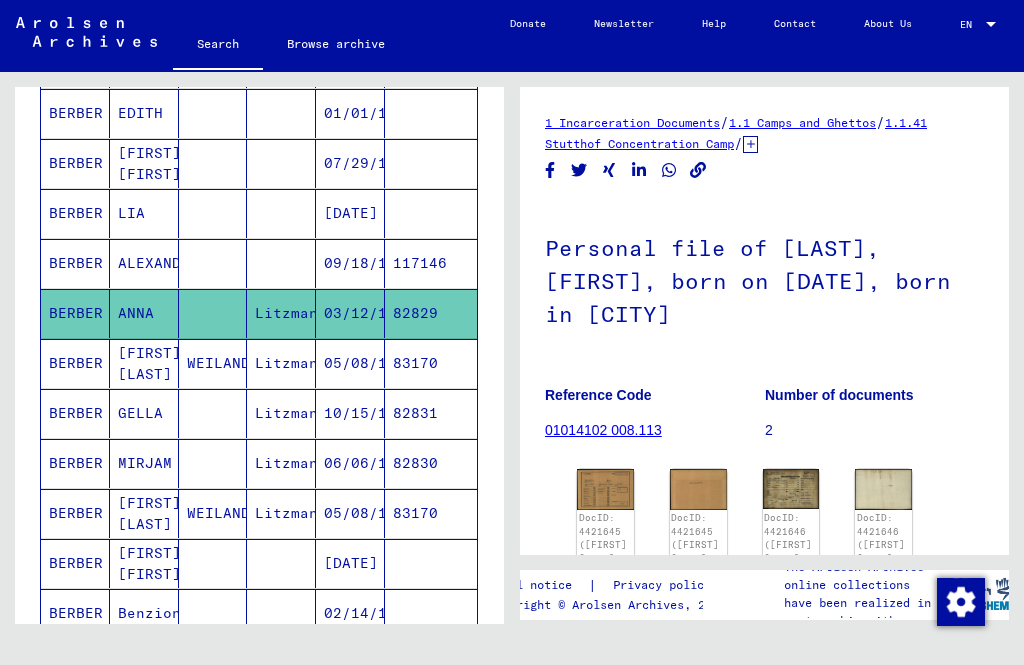 click on "BERBER" at bounding box center (75, 413) 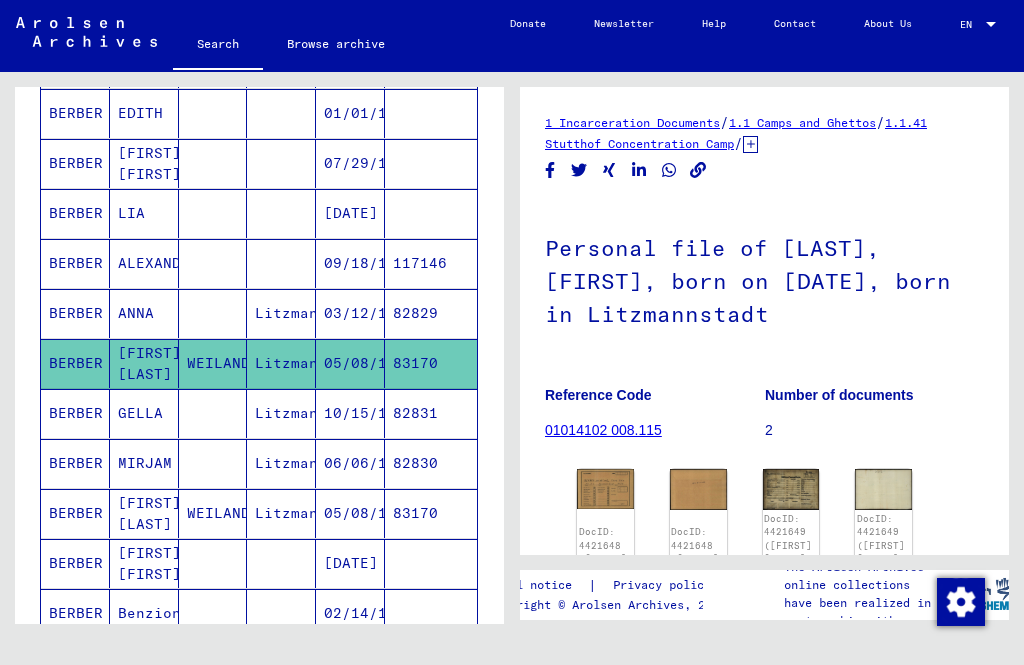 scroll, scrollTop: 0, scrollLeft: 0, axis: both 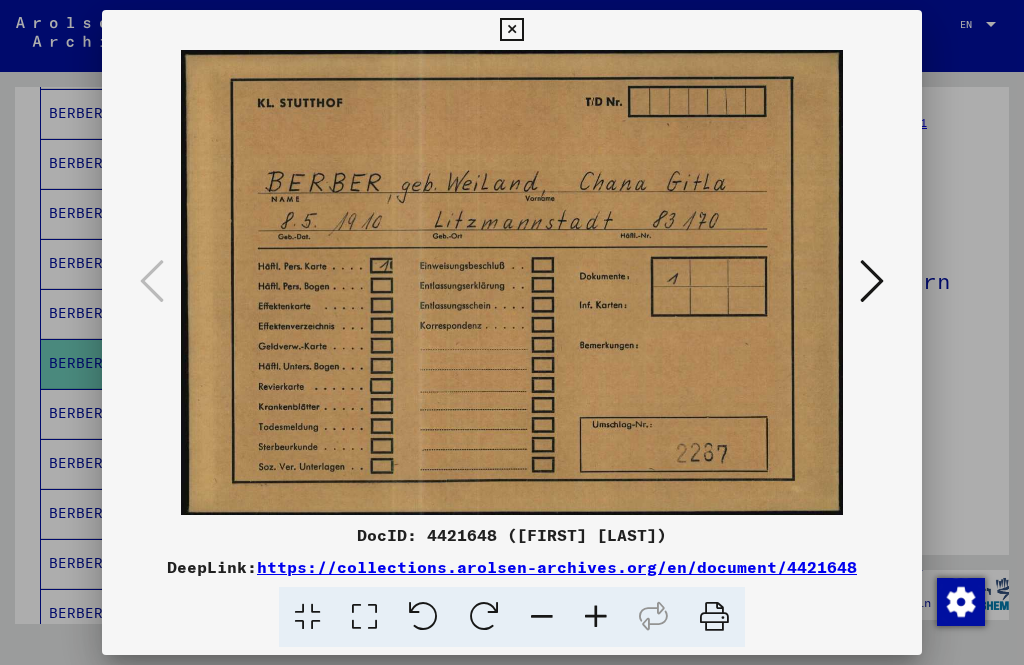 click at bounding box center [872, 281] 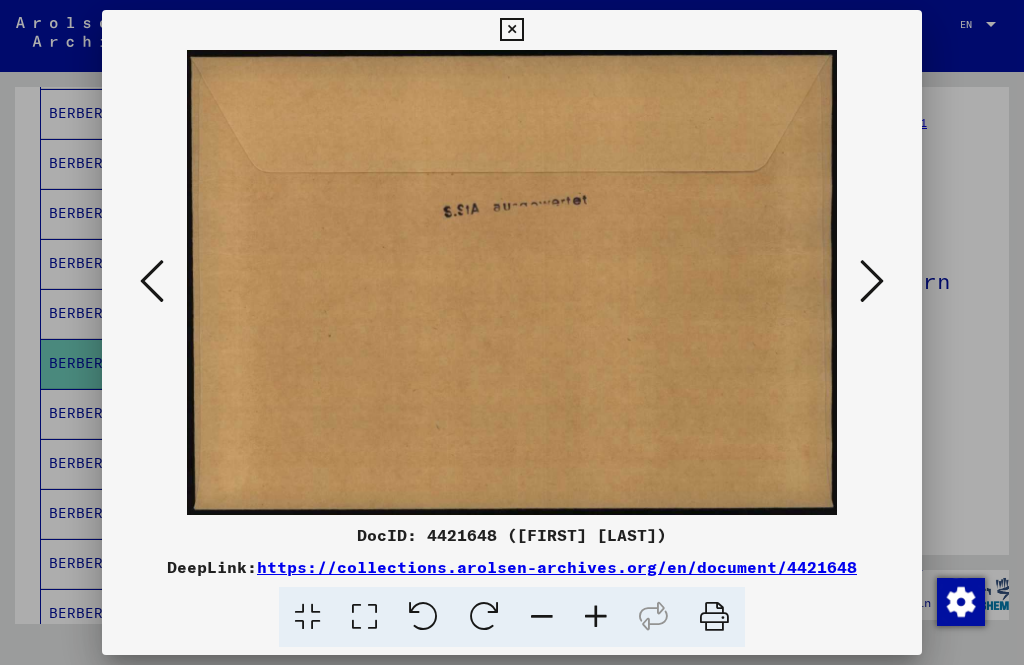 click at bounding box center [872, 281] 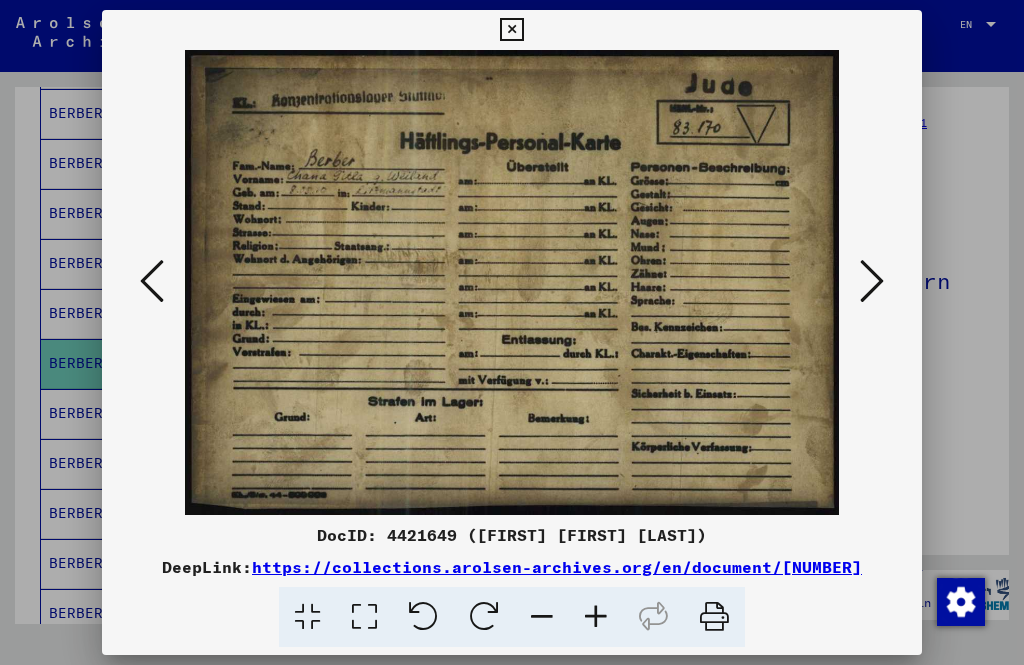 click at bounding box center (511, 30) 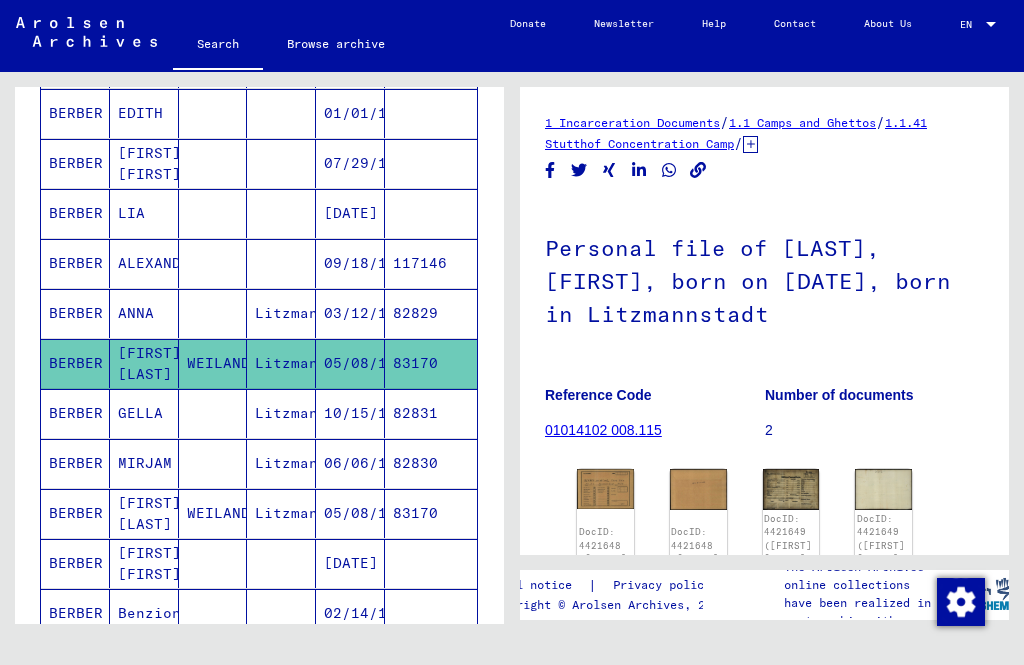 click on "BERBER" at bounding box center (75, 463) 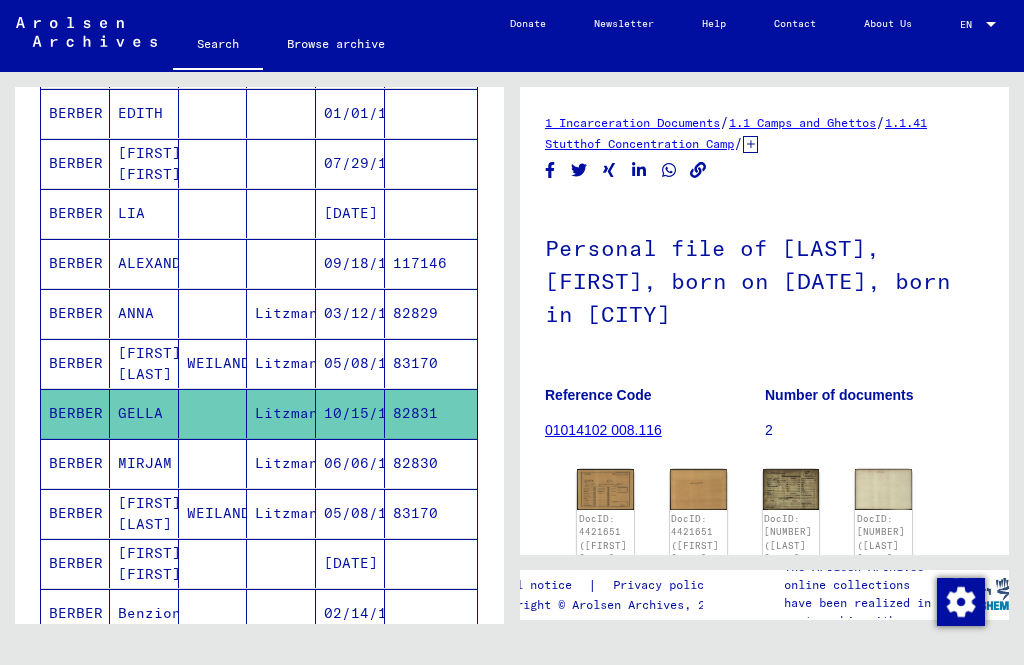 scroll, scrollTop: 0, scrollLeft: 0, axis: both 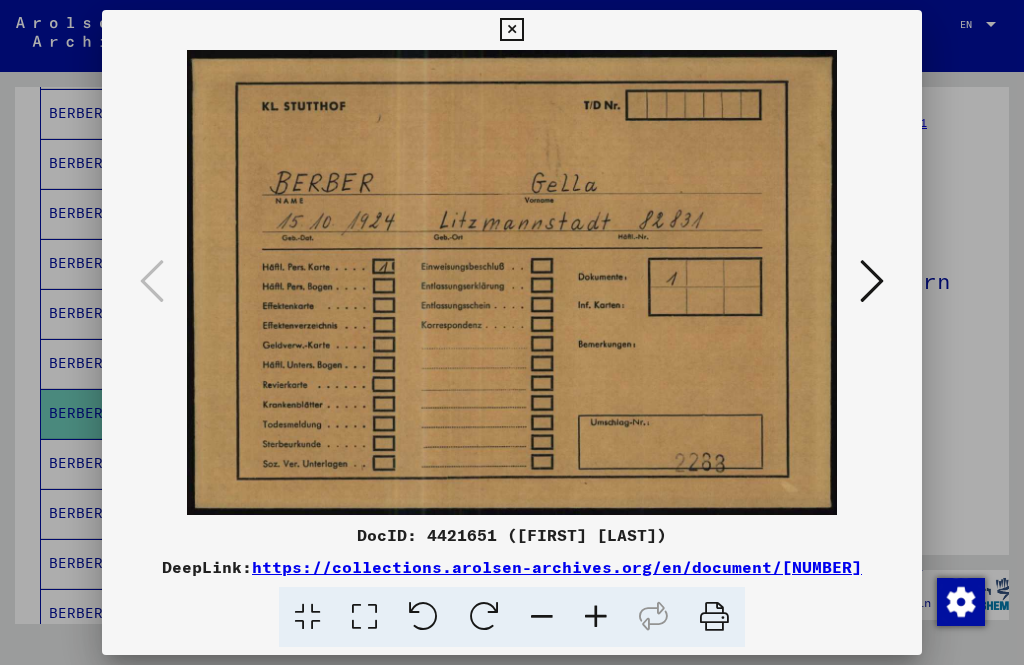 click at bounding box center [872, 281] 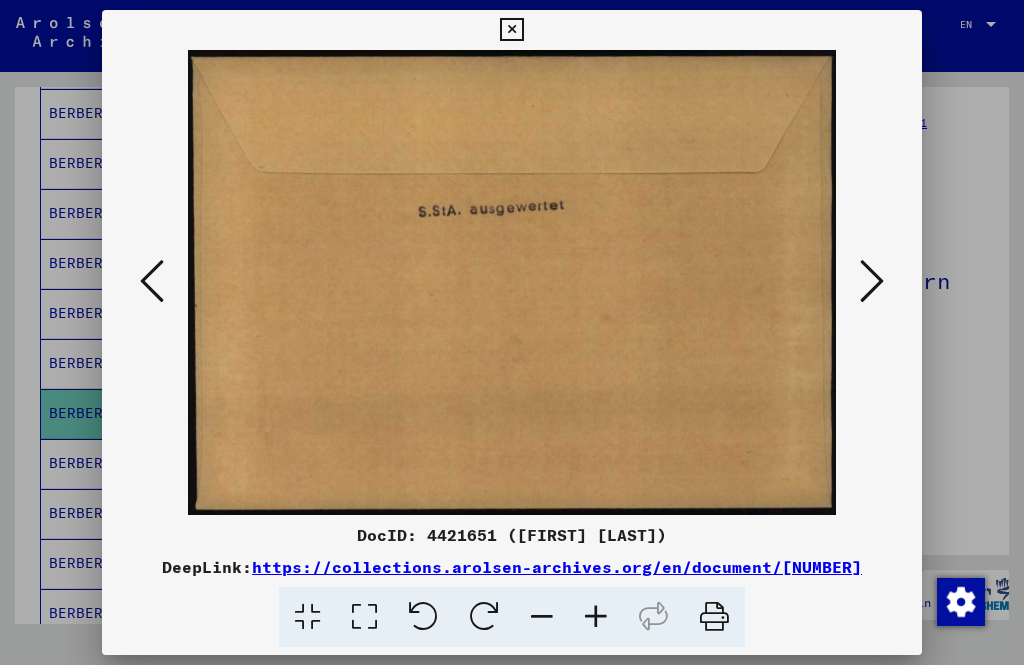 click at bounding box center (872, 281) 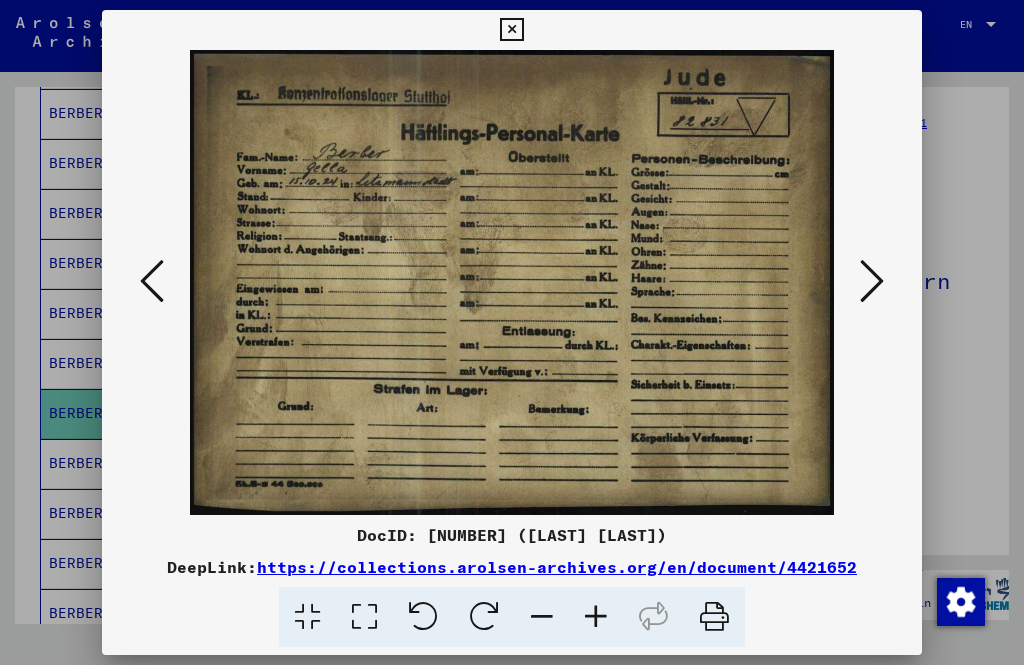 click at bounding box center [511, 30] 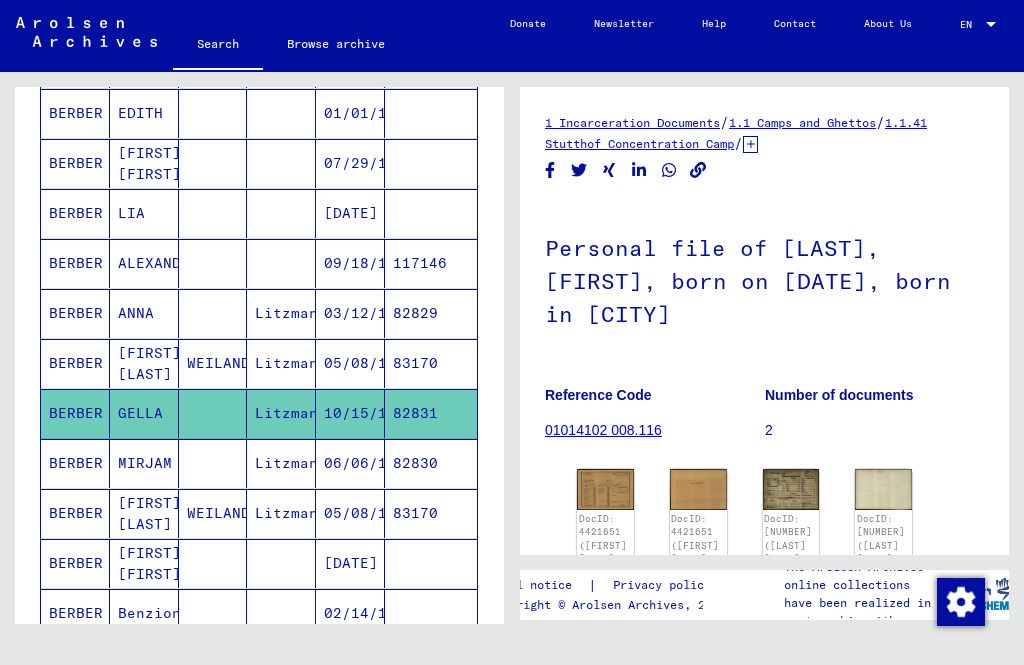 click on "BERBER" at bounding box center (75, 513) 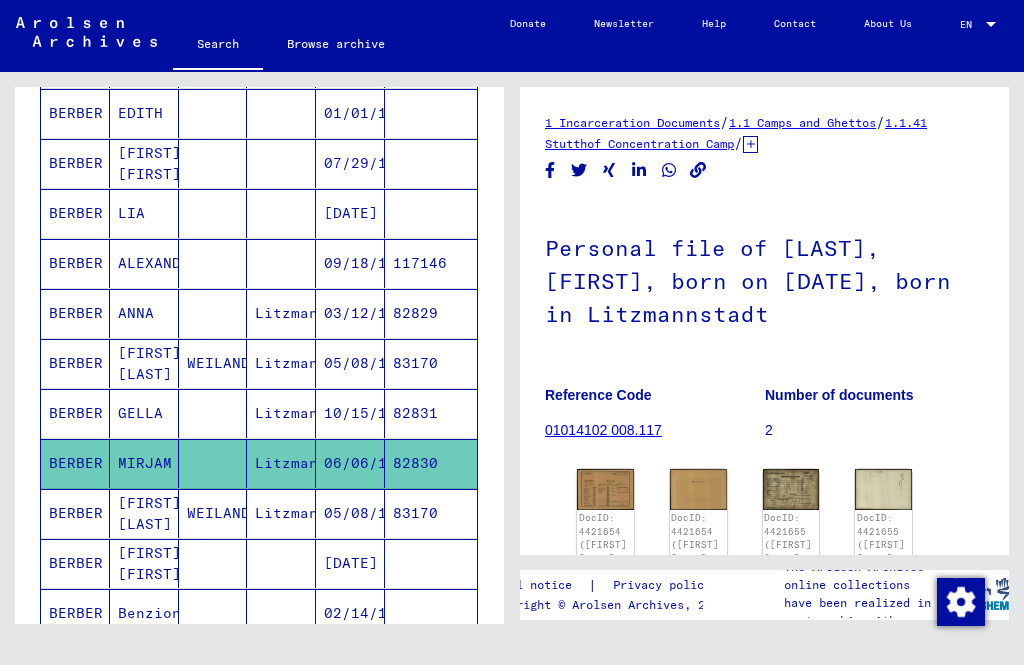scroll, scrollTop: 0, scrollLeft: 0, axis: both 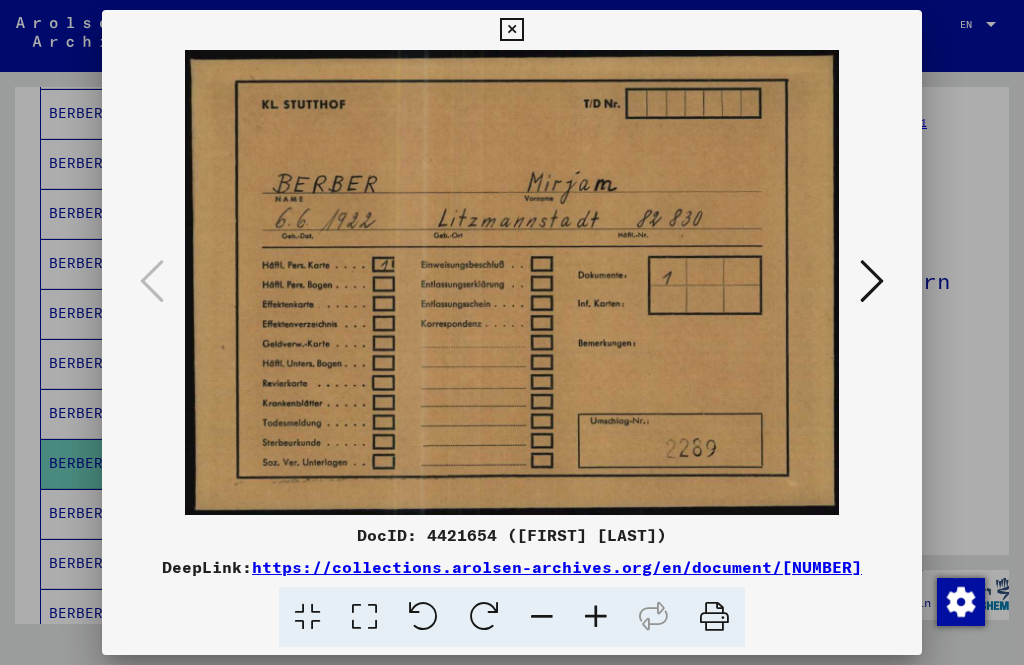 click at bounding box center [511, 30] 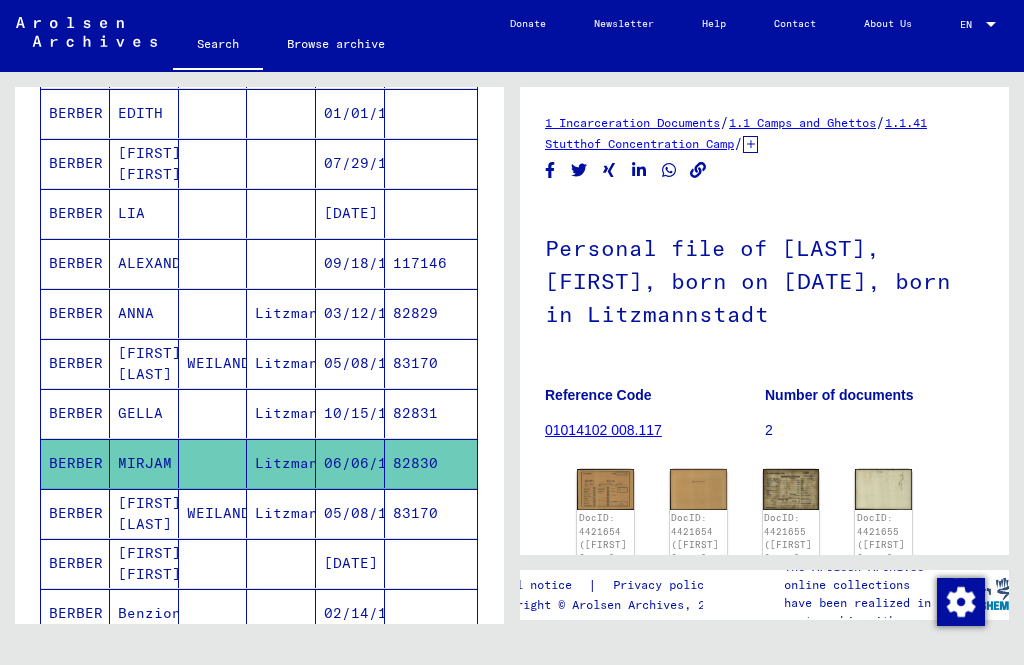 click on "BERBER" at bounding box center [75, 613] 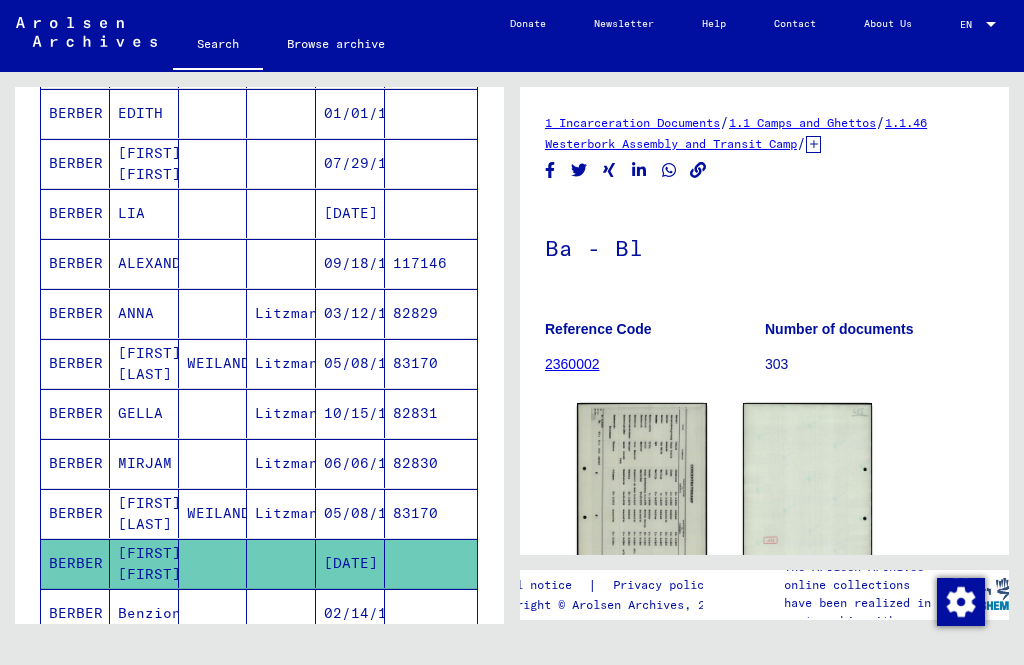 scroll, scrollTop: 0, scrollLeft: 0, axis: both 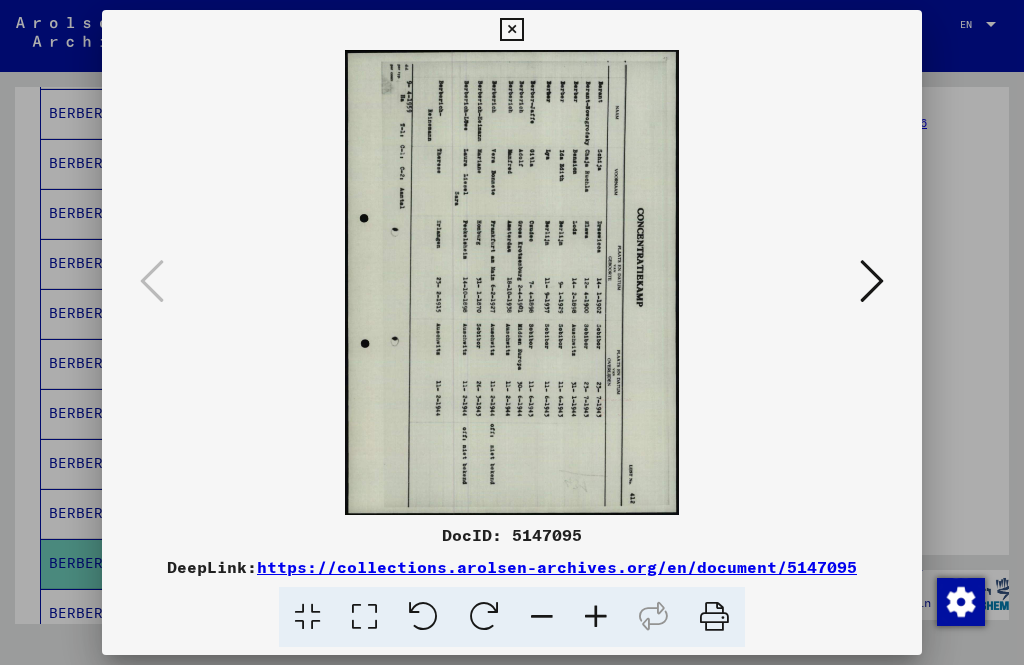 click at bounding box center (511, 30) 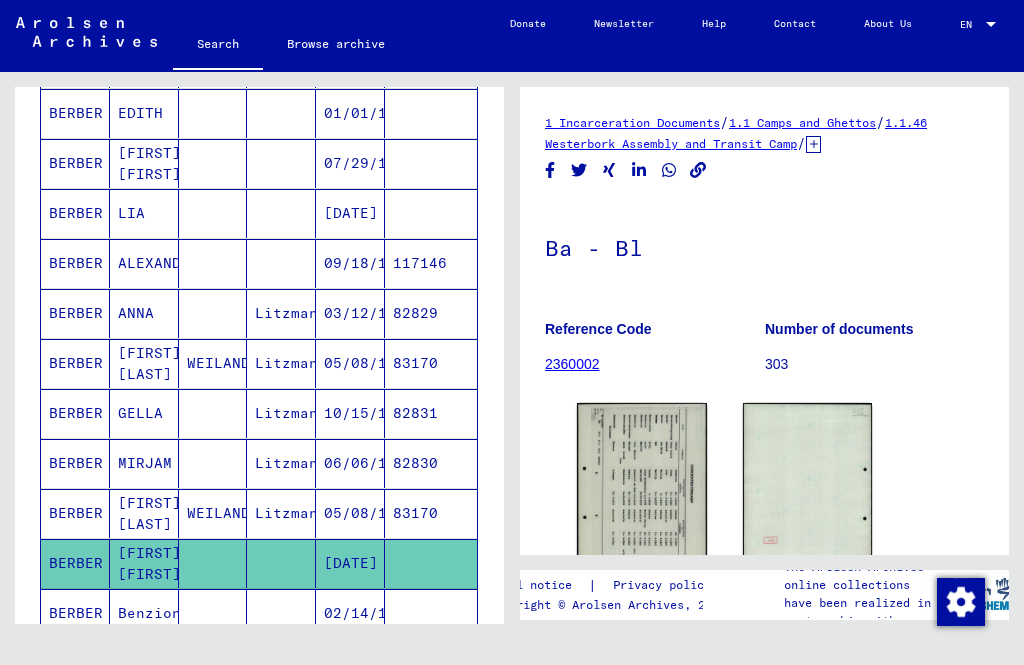click 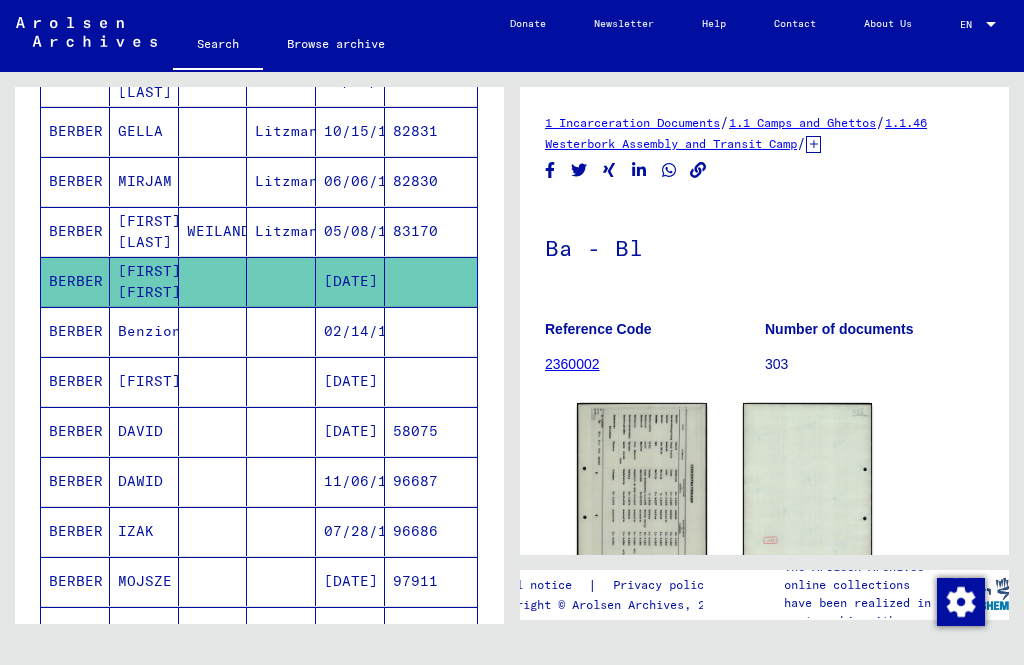 scroll, scrollTop: 888, scrollLeft: 0, axis: vertical 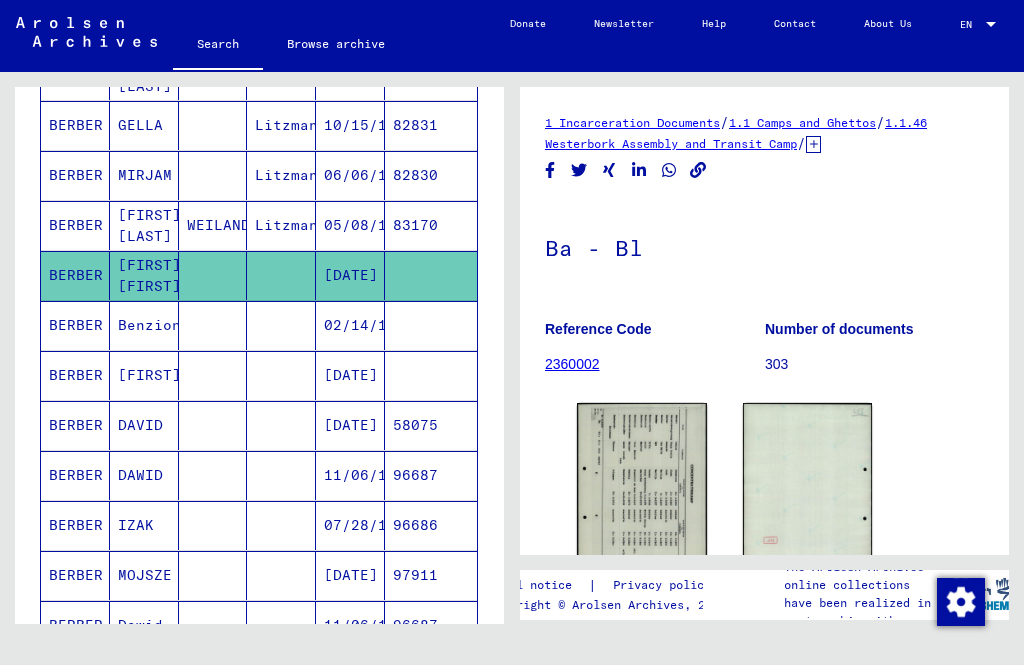 click on "BERBER" at bounding box center [75, 475] 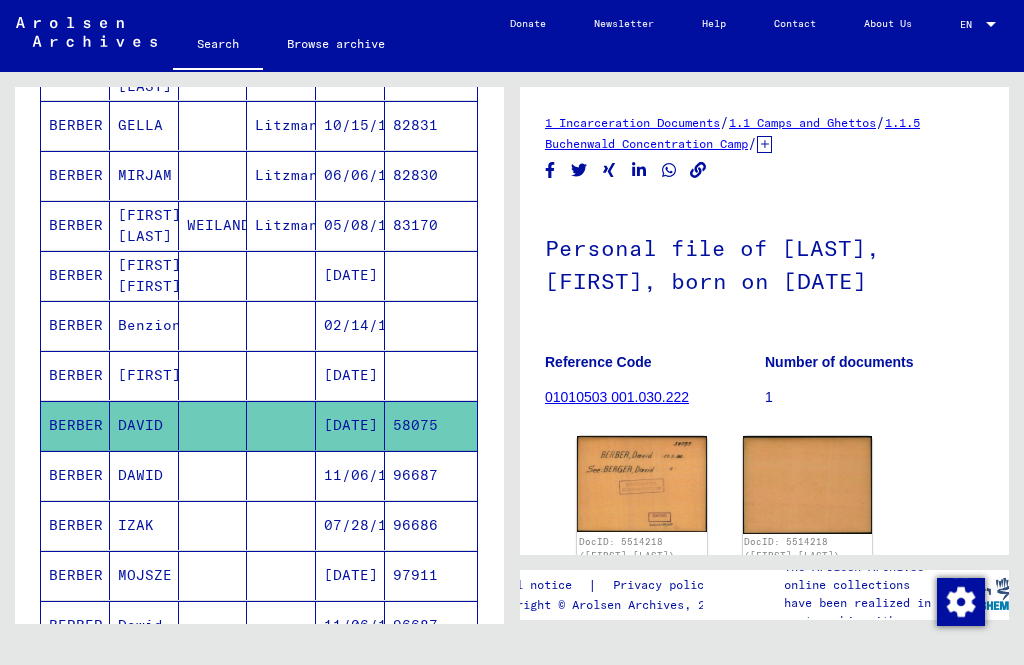 scroll, scrollTop: 0, scrollLeft: 0, axis: both 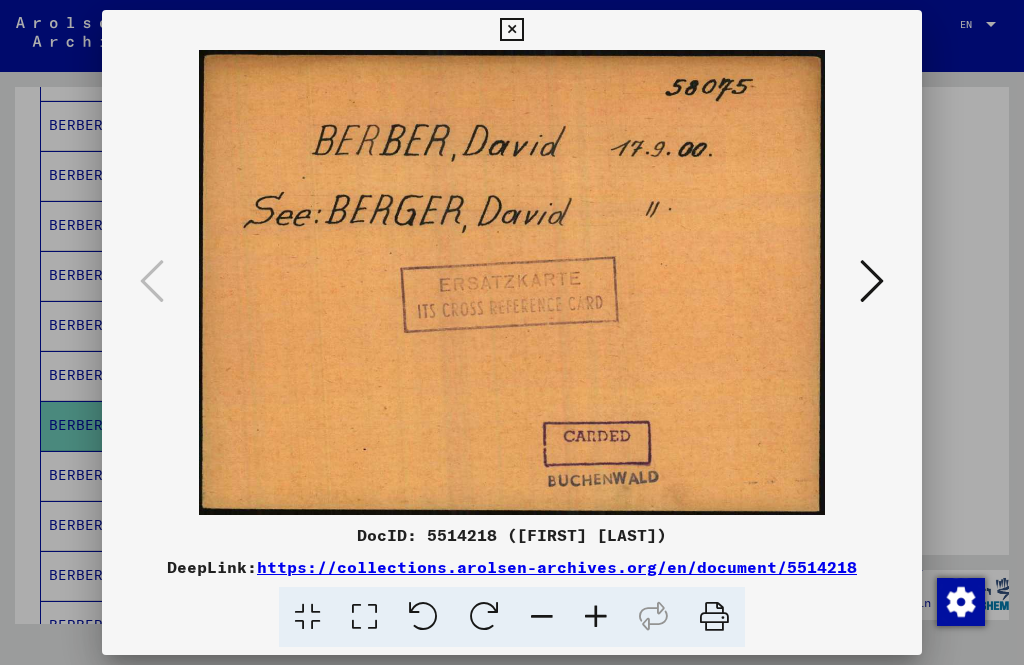 click at bounding box center [872, 281] 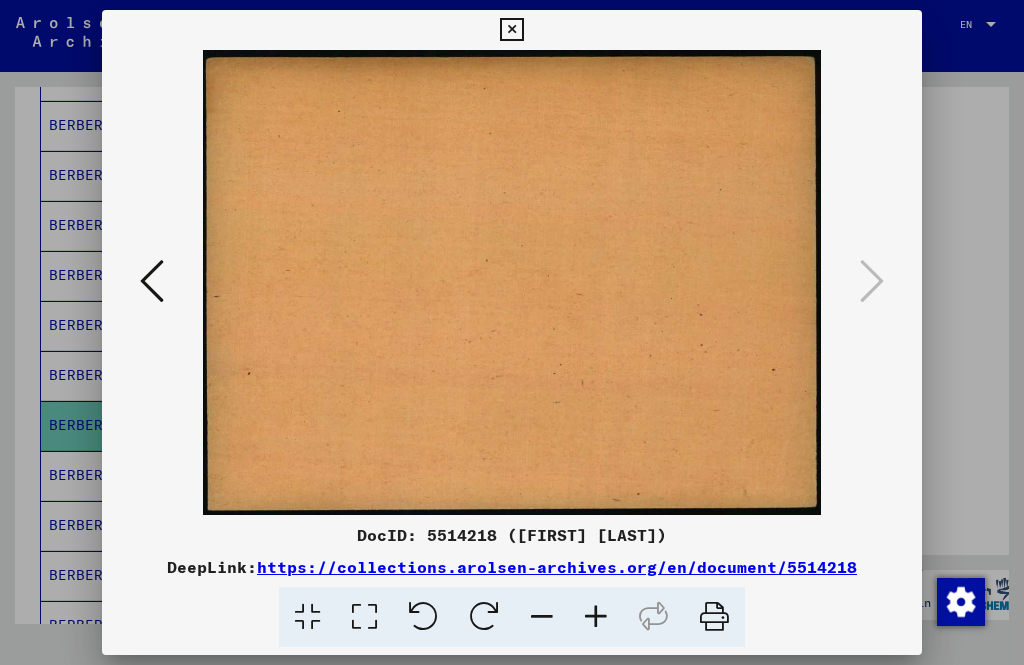 click at bounding box center (511, 30) 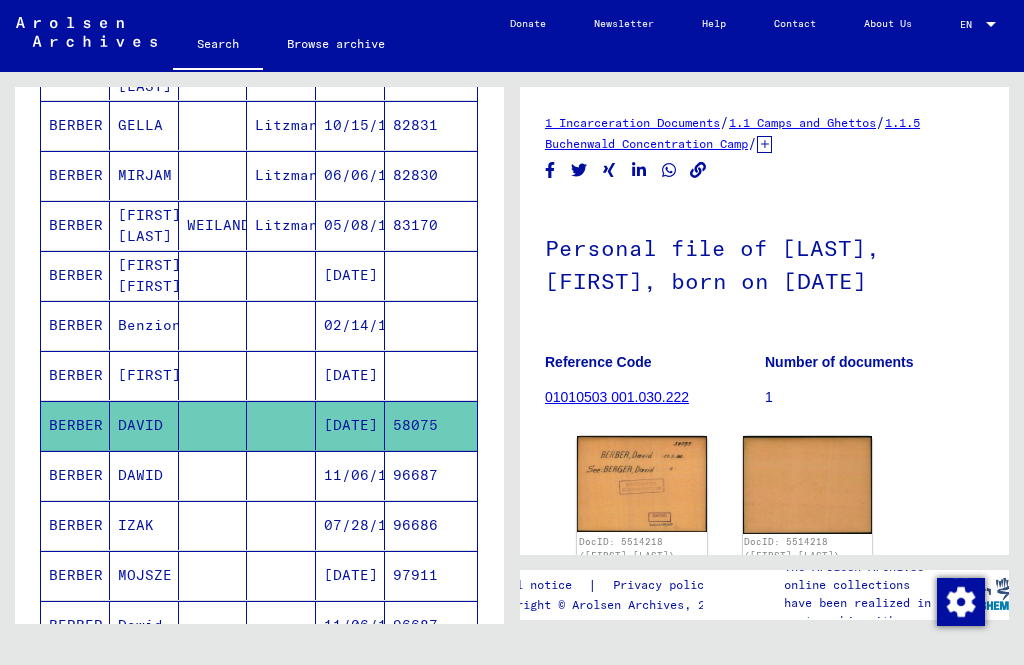 click on "BERBER" at bounding box center (75, 525) 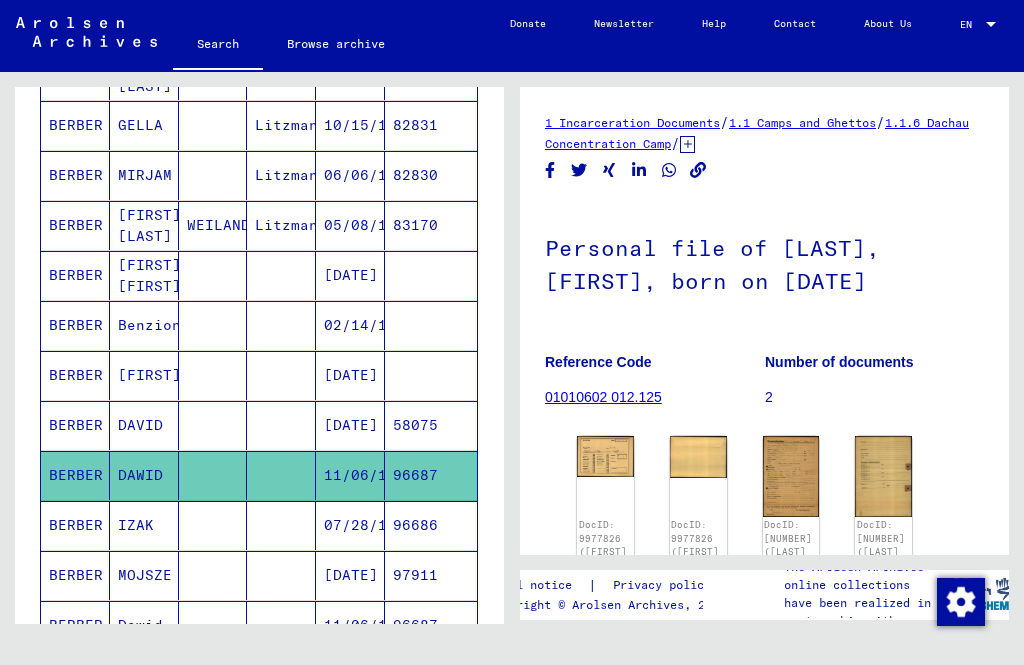 scroll, scrollTop: 0, scrollLeft: 0, axis: both 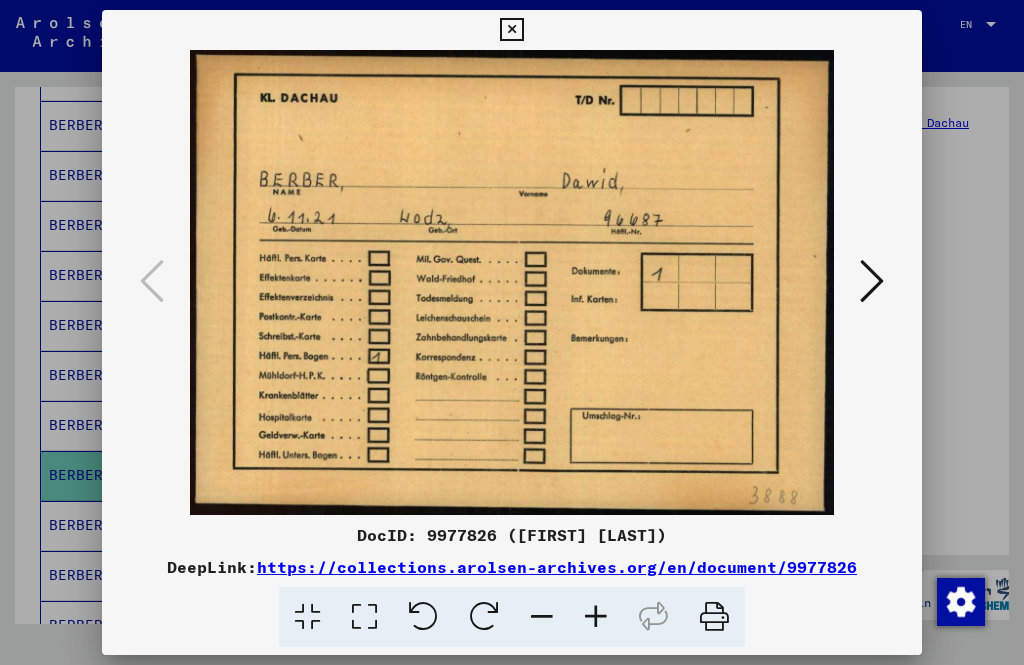 click at bounding box center [872, 281] 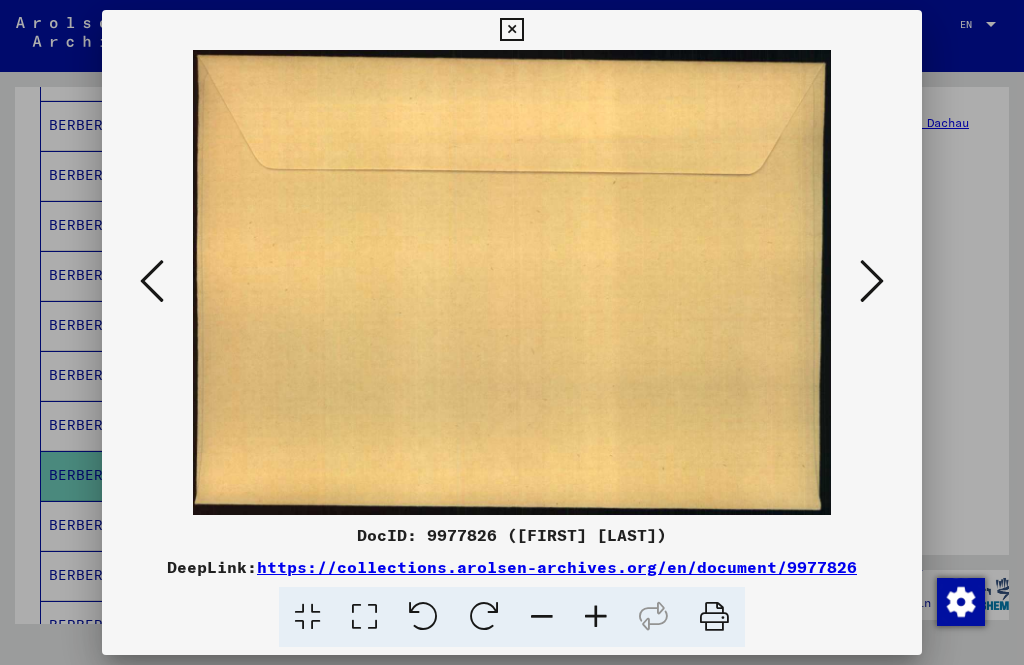 click at bounding box center [872, 281] 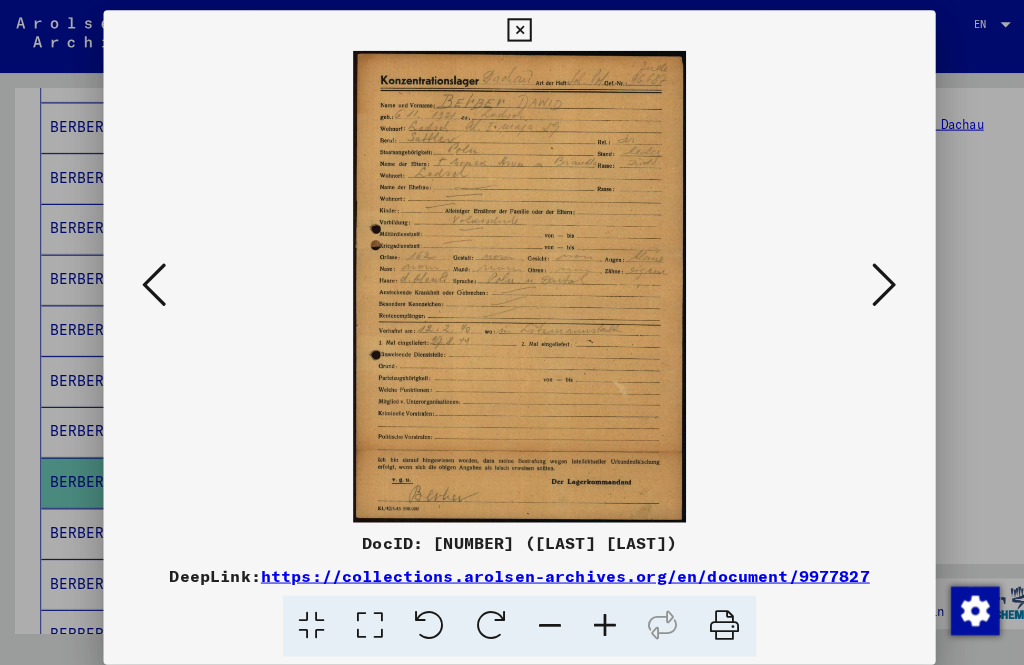 click at bounding box center [872, 281] 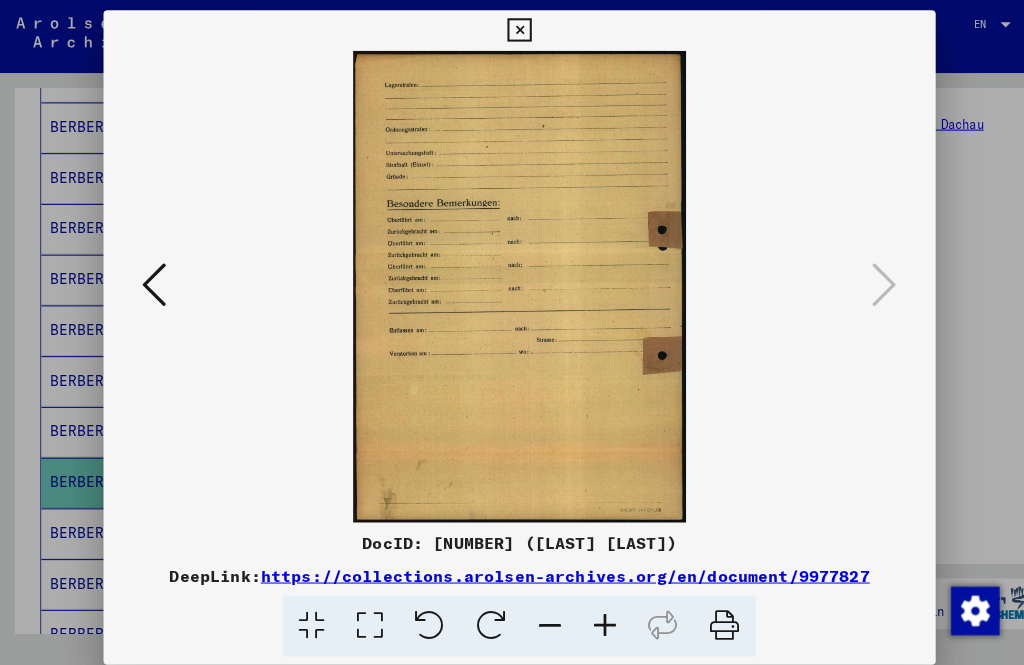 click at bounding box center [511, 30] 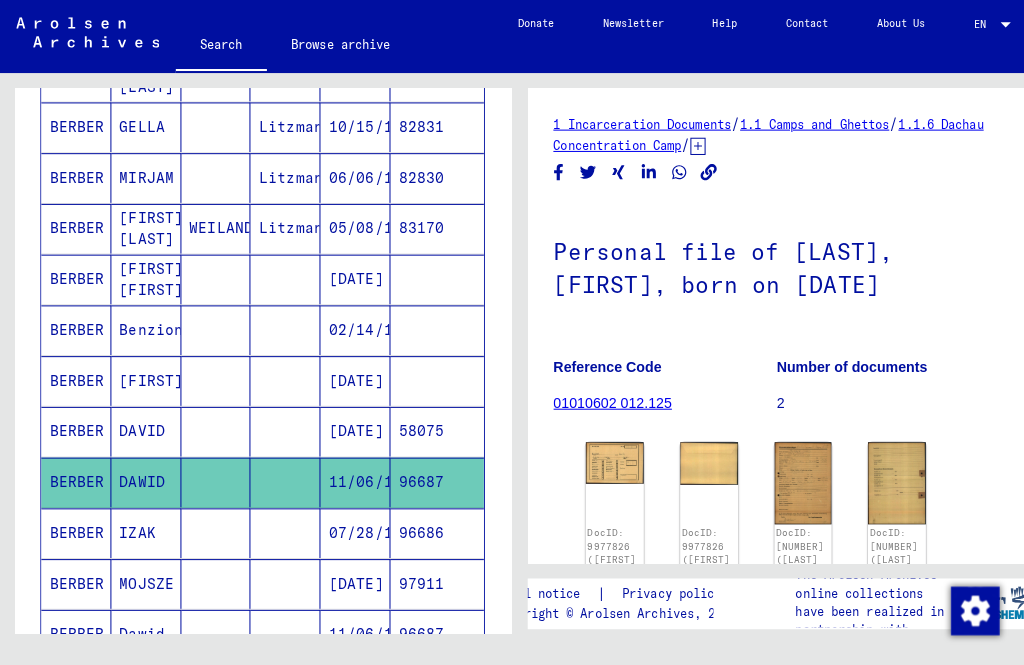 click on "BERBER" at bounding box center (75, 575) 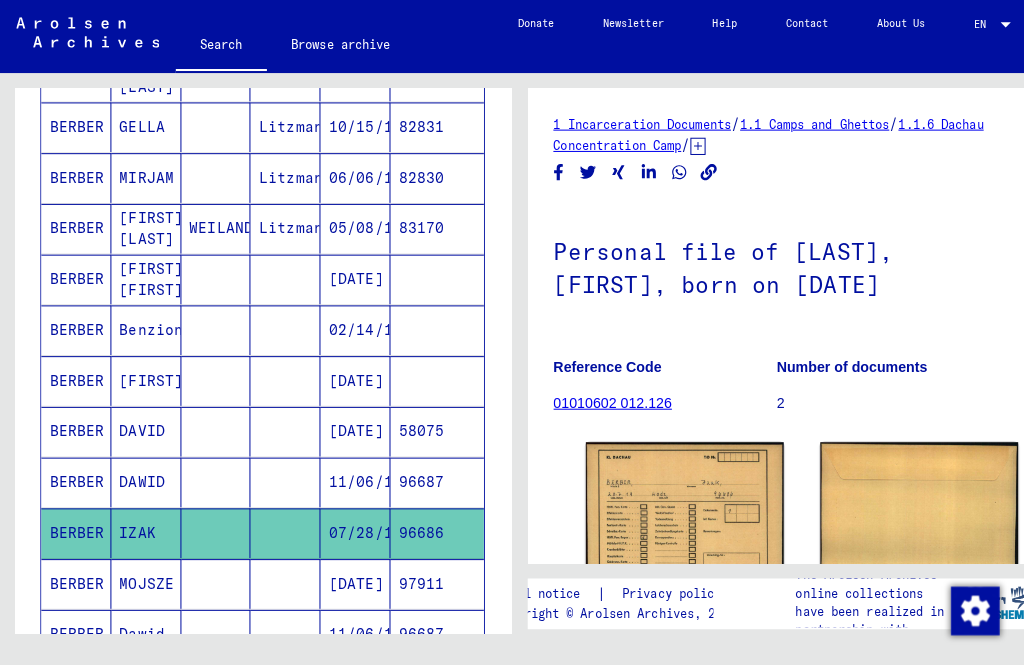 scroll, scrollTop: 0, scrollLeft: 0, axis: both 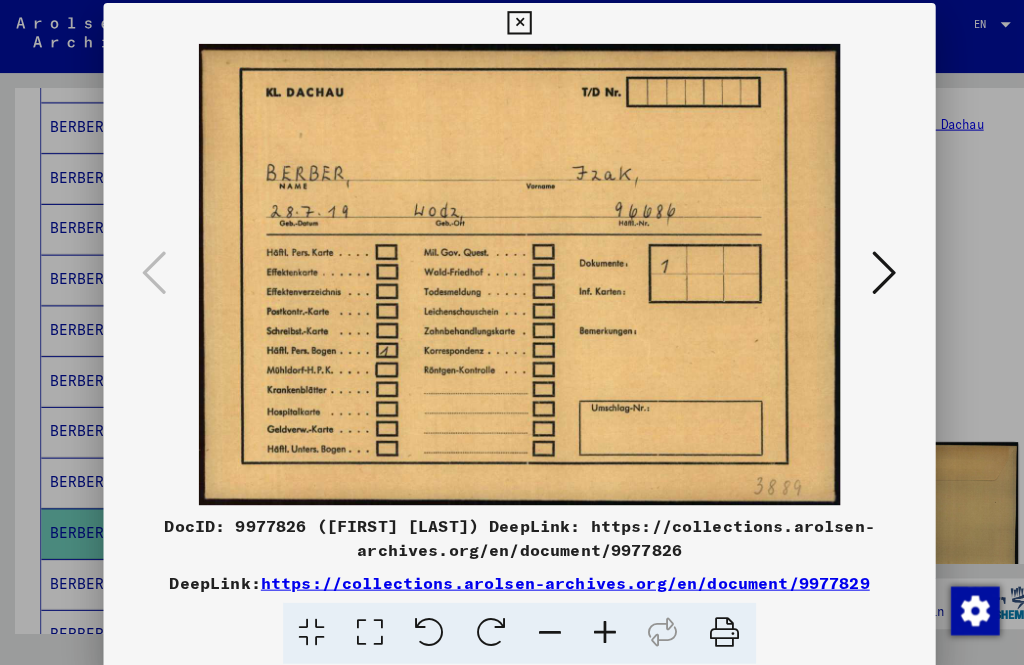 click at bounding box center (872, 269) 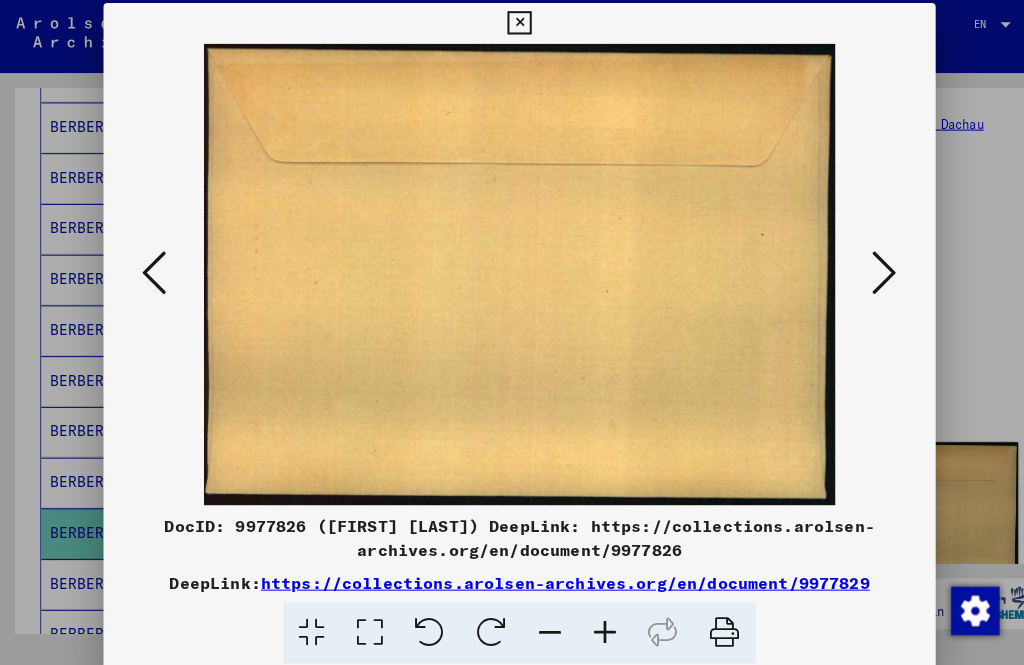 click at bounding box center (872, 269) 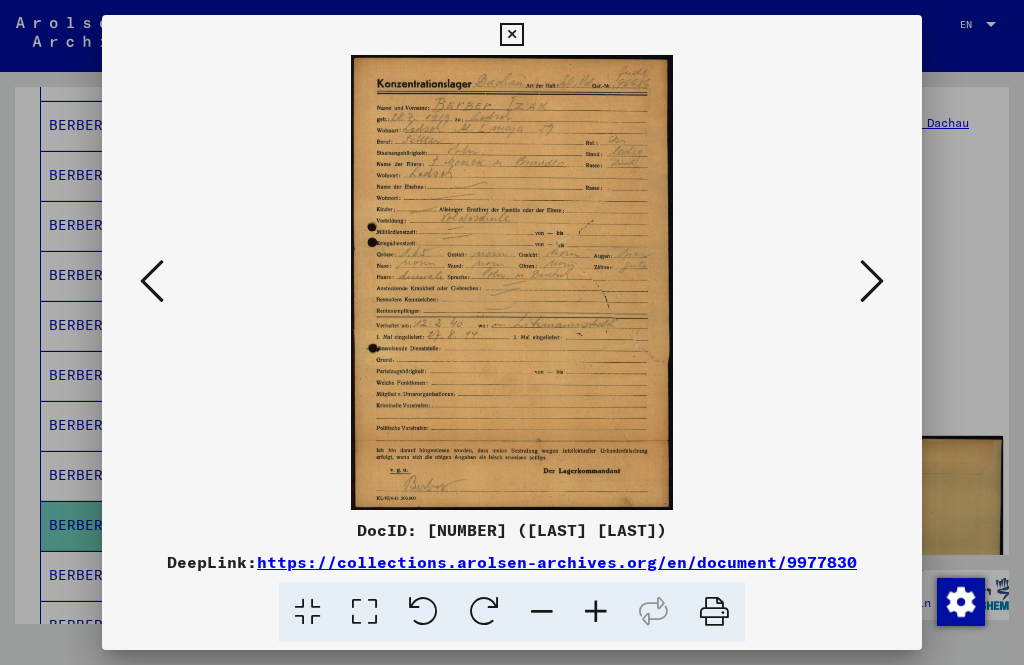 click at bounding box center (152, 281) 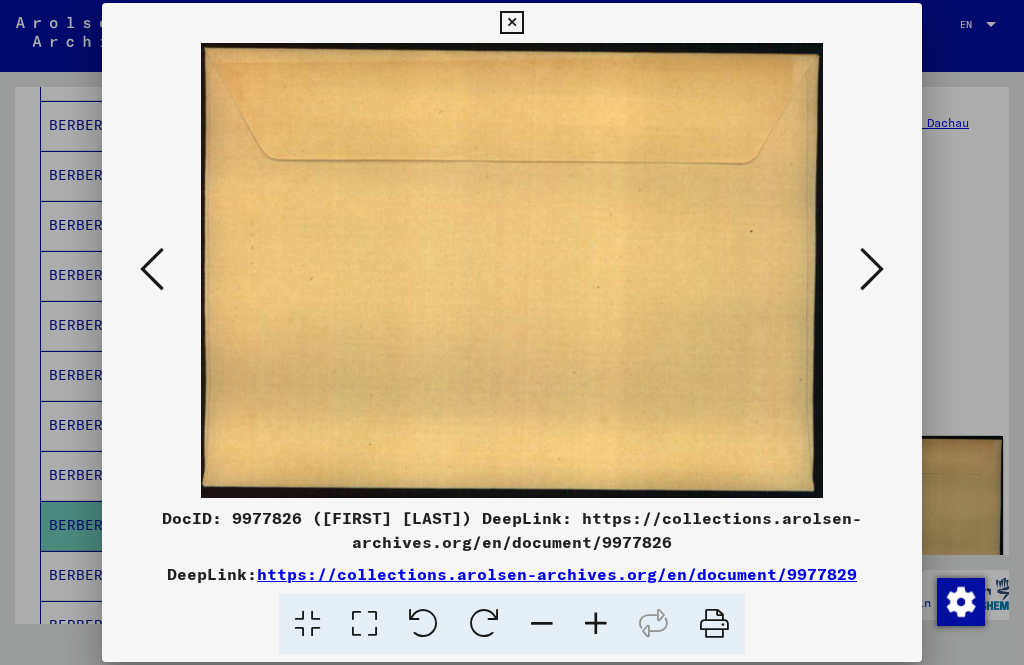 click at bounding box center (152, 270) 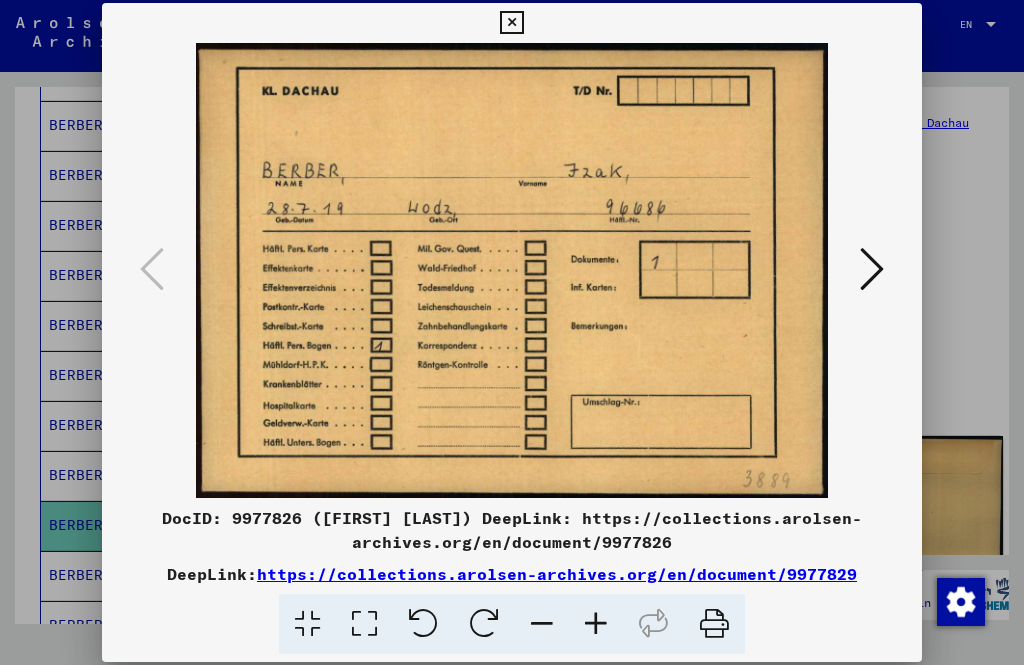 click at bounding box center (872, 269) 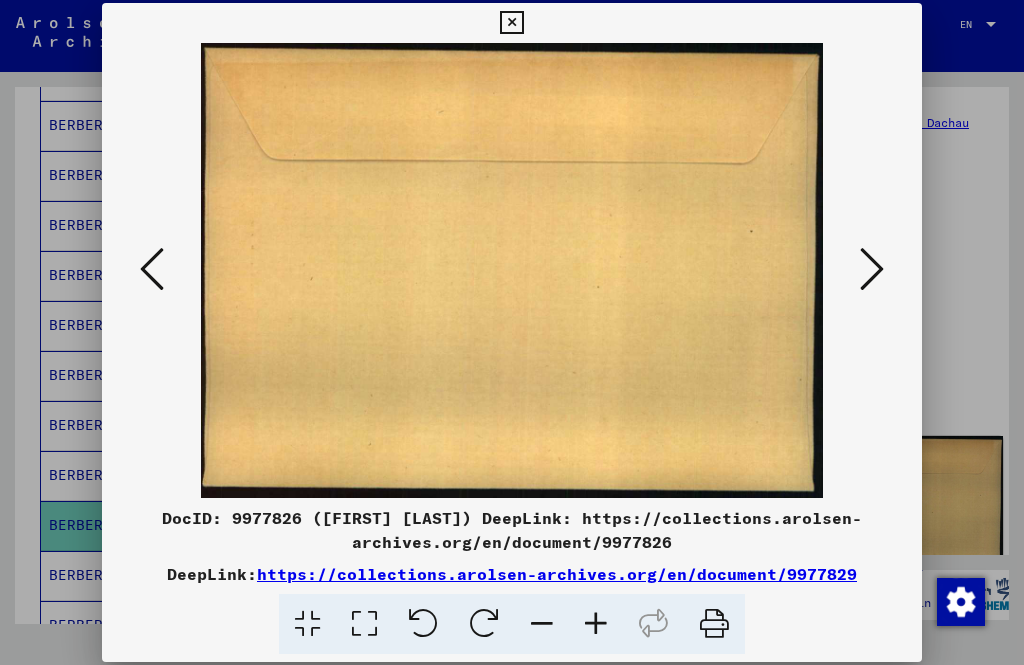 click at bounding box center [872, 269] 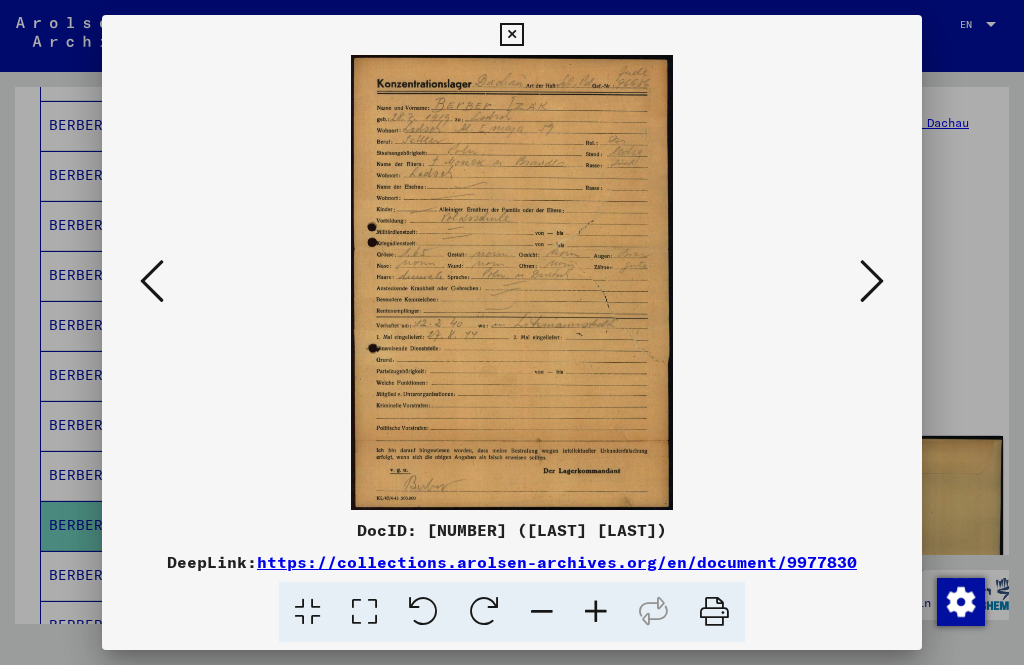 click at bounding box center (872, 281) 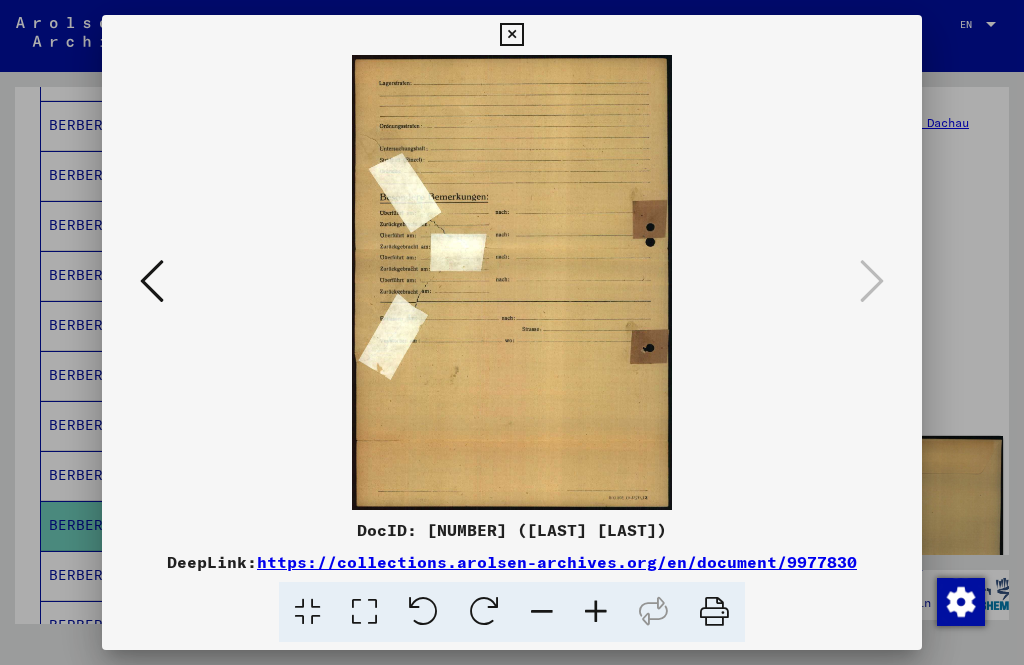 click at bounding box center [511, 35] 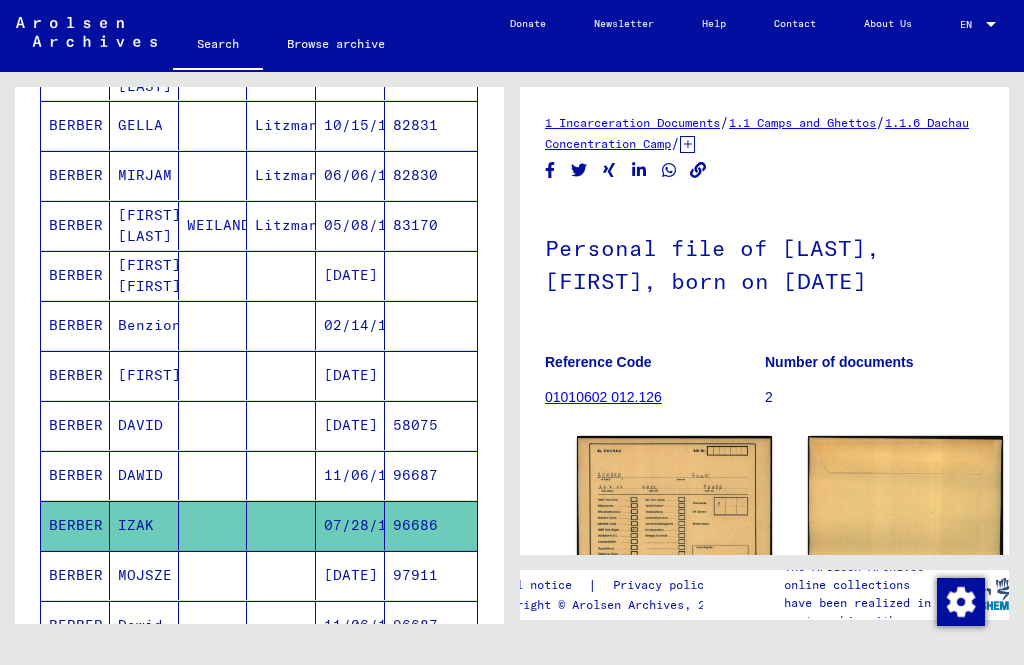 click on "BERBER" at bounding box center [75, 625] 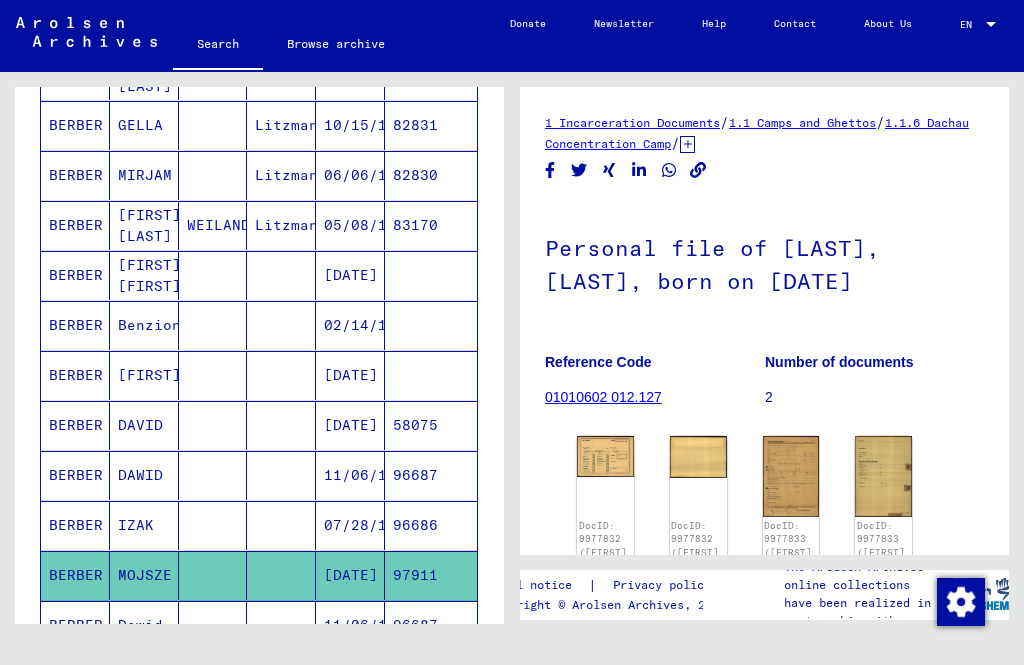 scroll, scrollTop: 0, scrollLeft: 0, axis: both 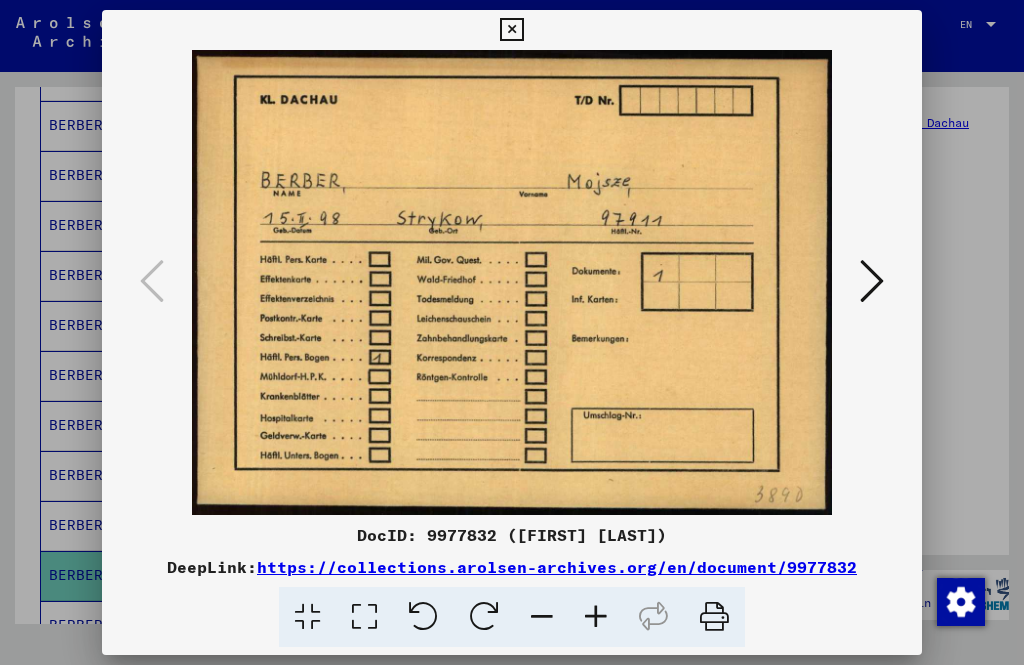 click at bounding box center [511, 30] 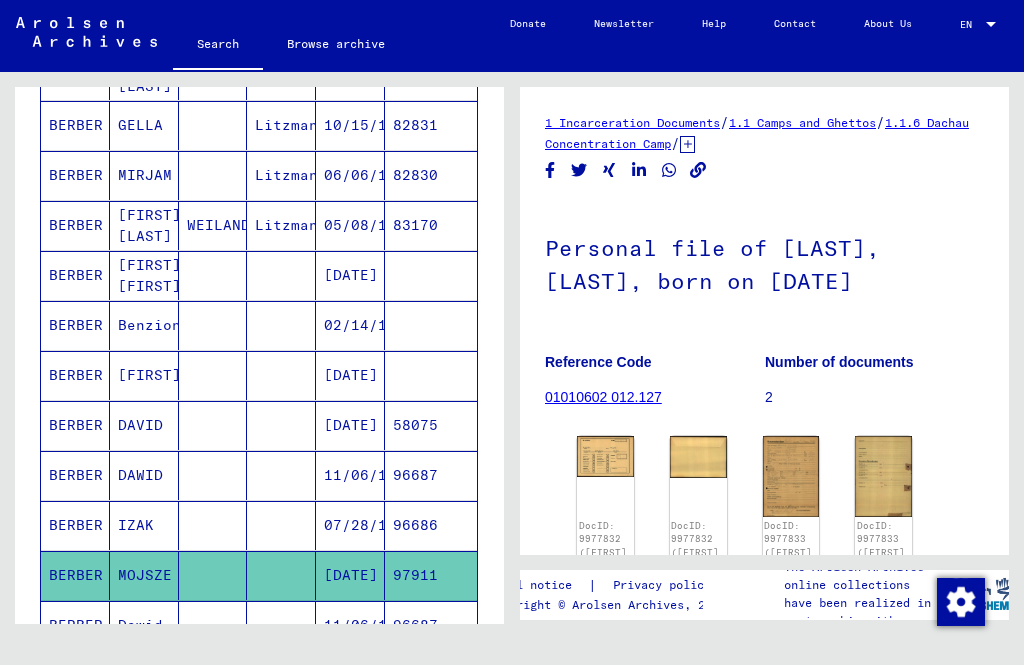 click 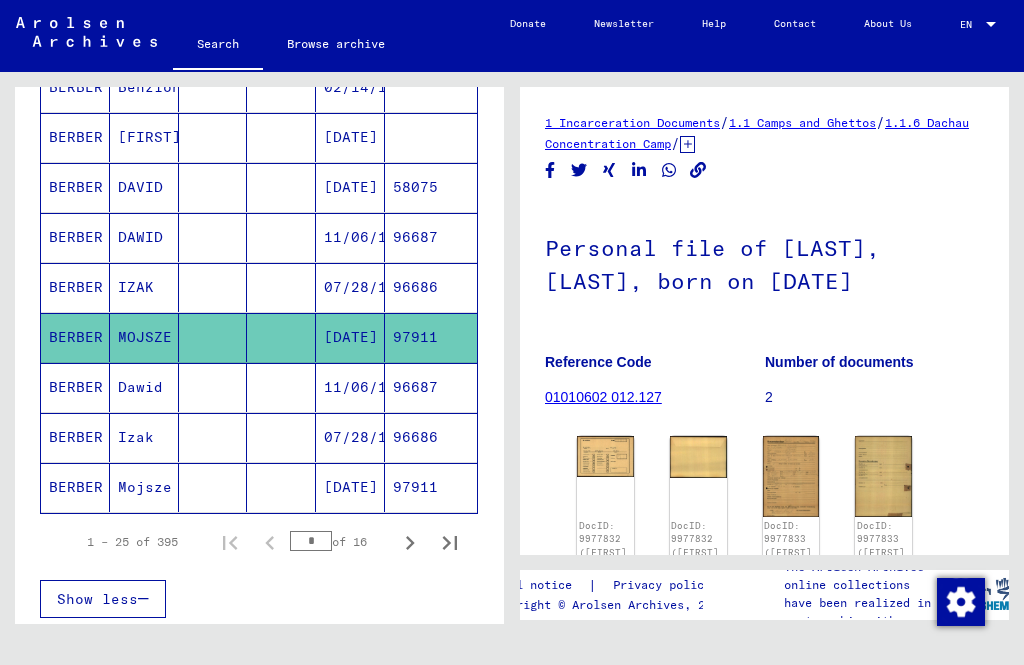 scroll, scrollTop: 1146, scrollLeft: 0, axis: vertical 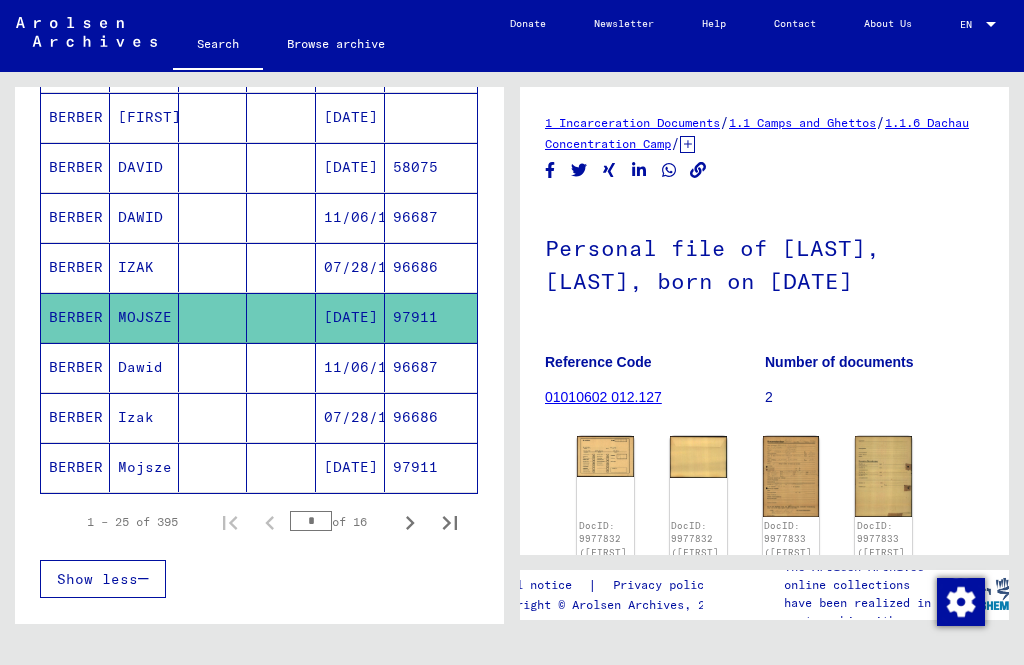 click on "BERBER" at bounding box center [75, 417] 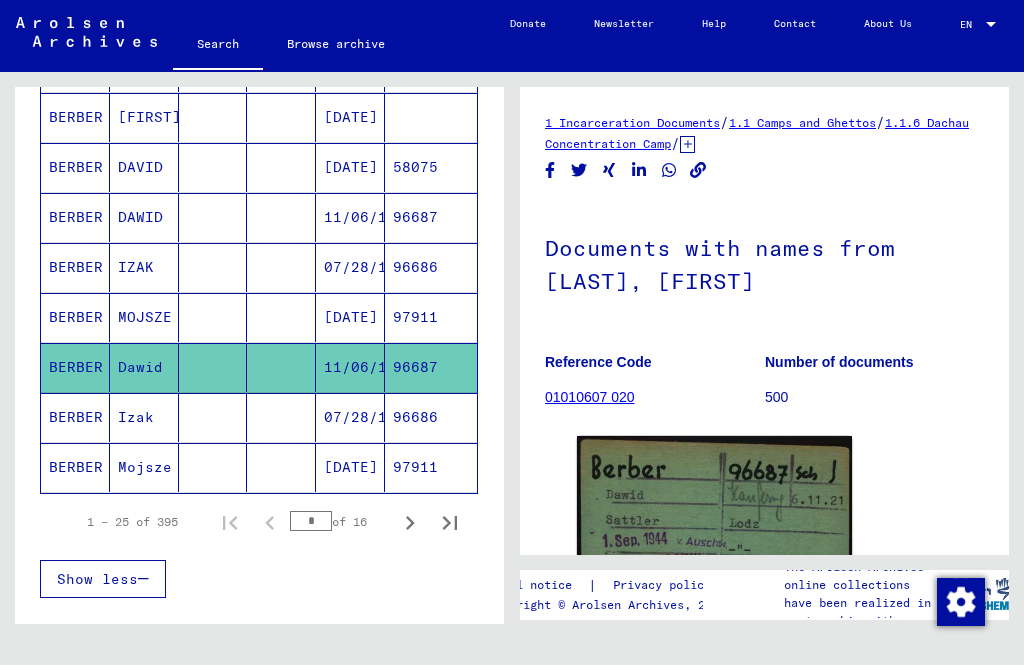 scroll, scrollTop: 0, scrollLeft: 0, axis: both 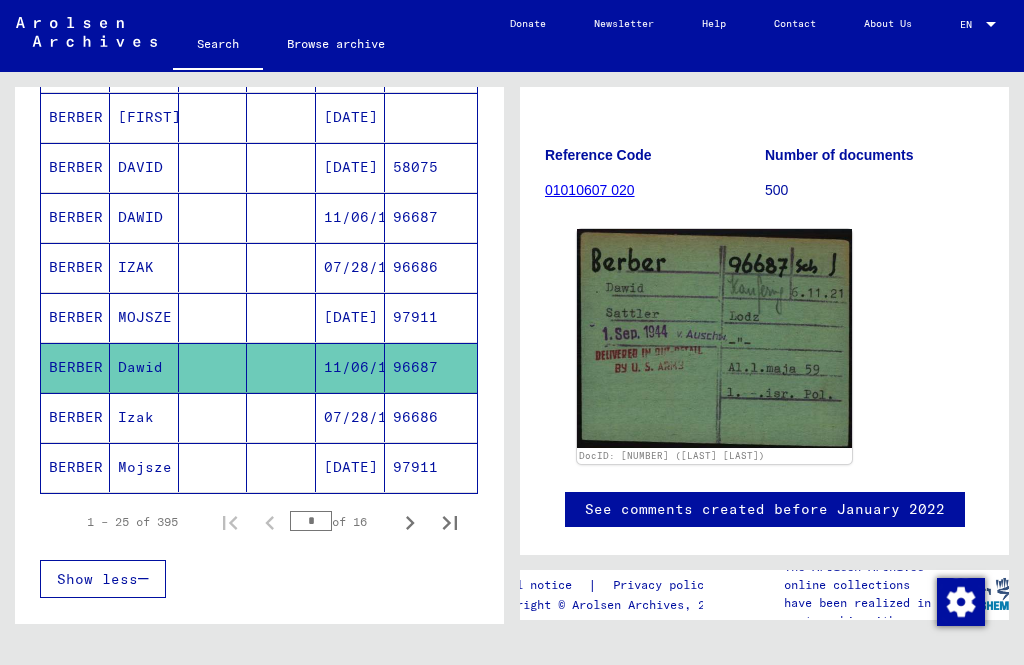 click 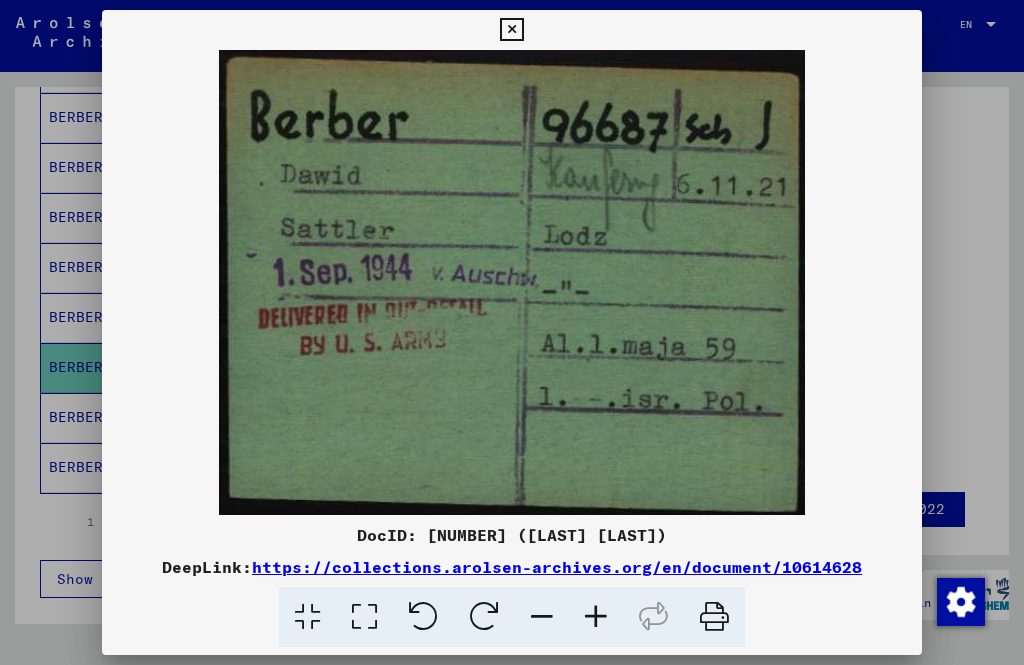 click at bounding box center [511, 30] 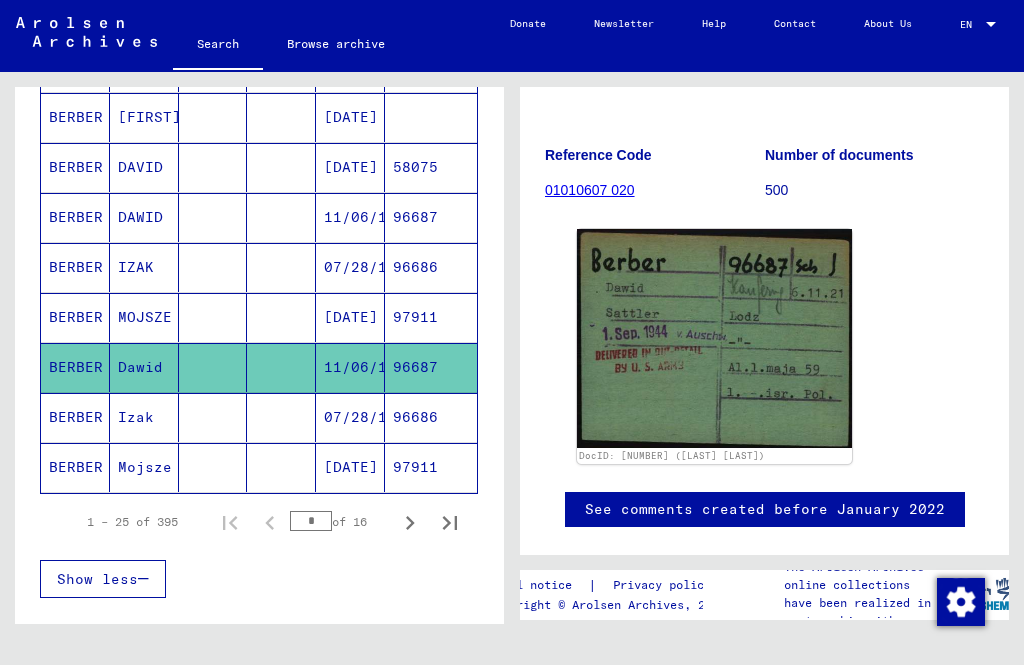 click on "BERBER" at bounding box center (75, 467) 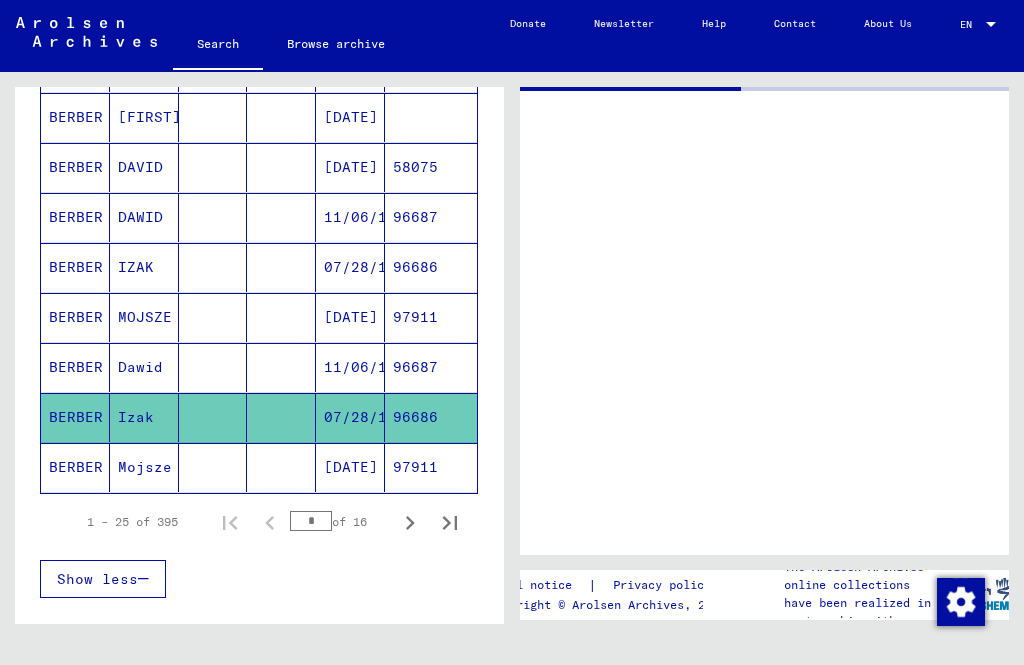 scroll, scrollTop: 0, scrollLeft: 0, axis: both 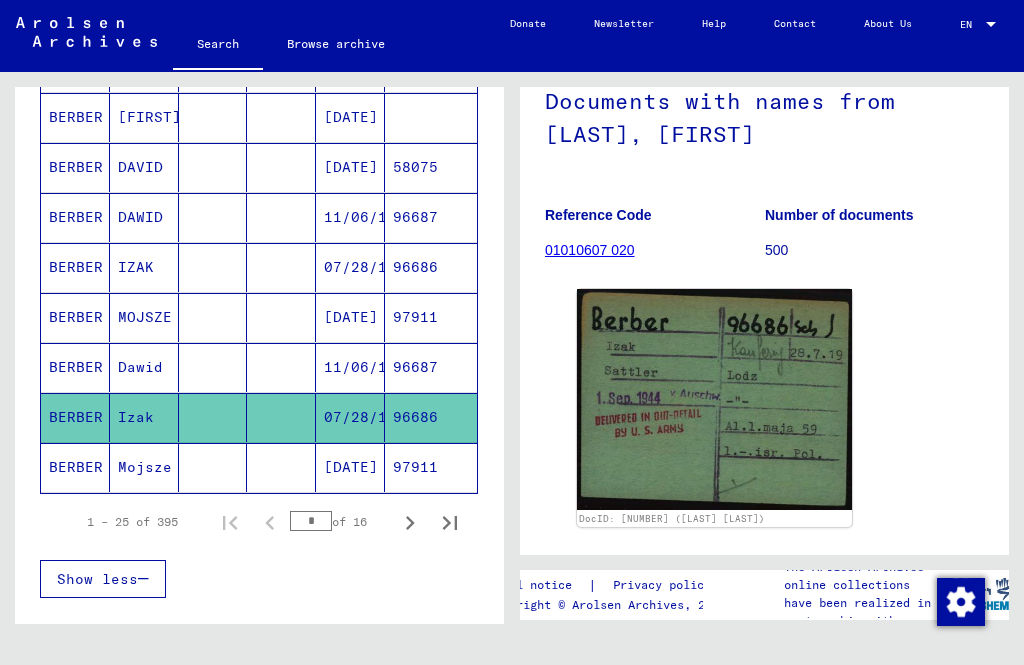 click on "BERBER" 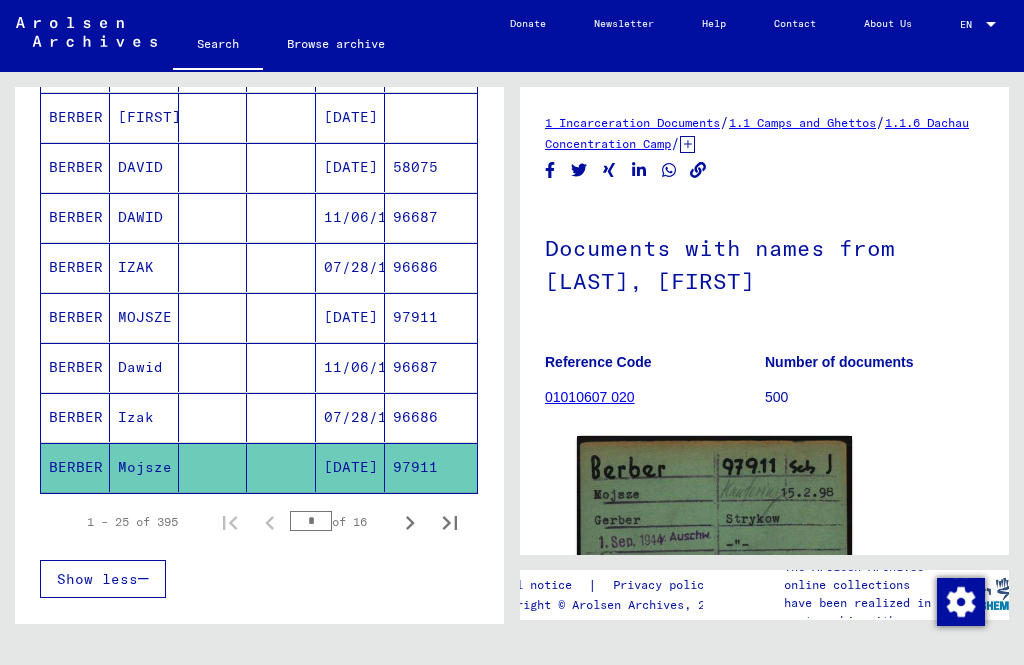 scroll, scrollTop: 0, scrollLeft: 0, axis: both 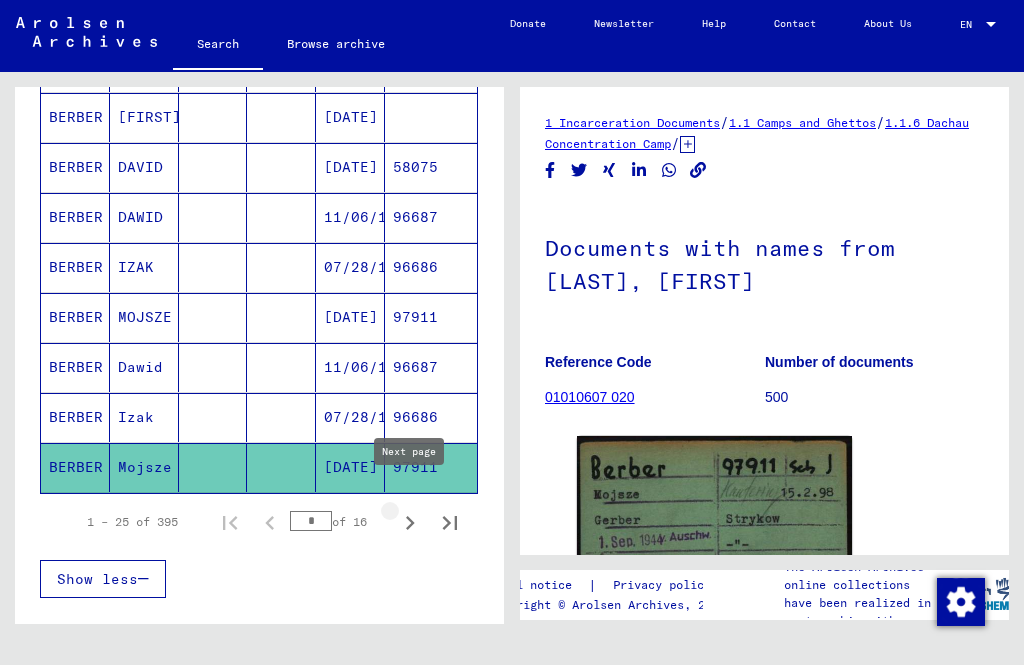 click 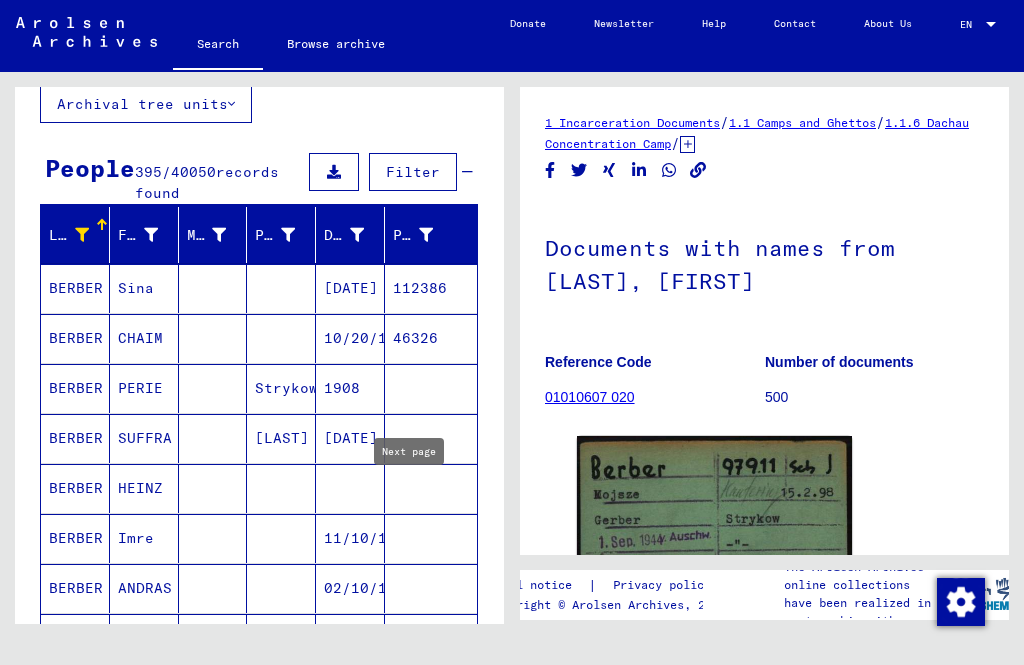 scroll, scrollTop: 124, scrollLeft: 0, axis: vertical 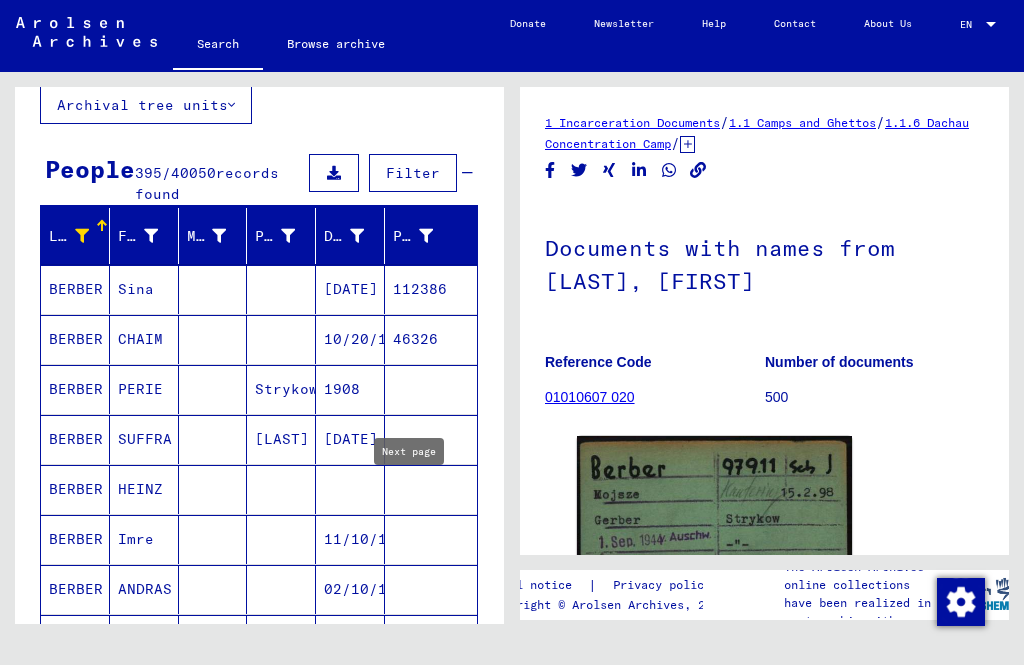 click on "BERBER" at bounding box center [75, 339] 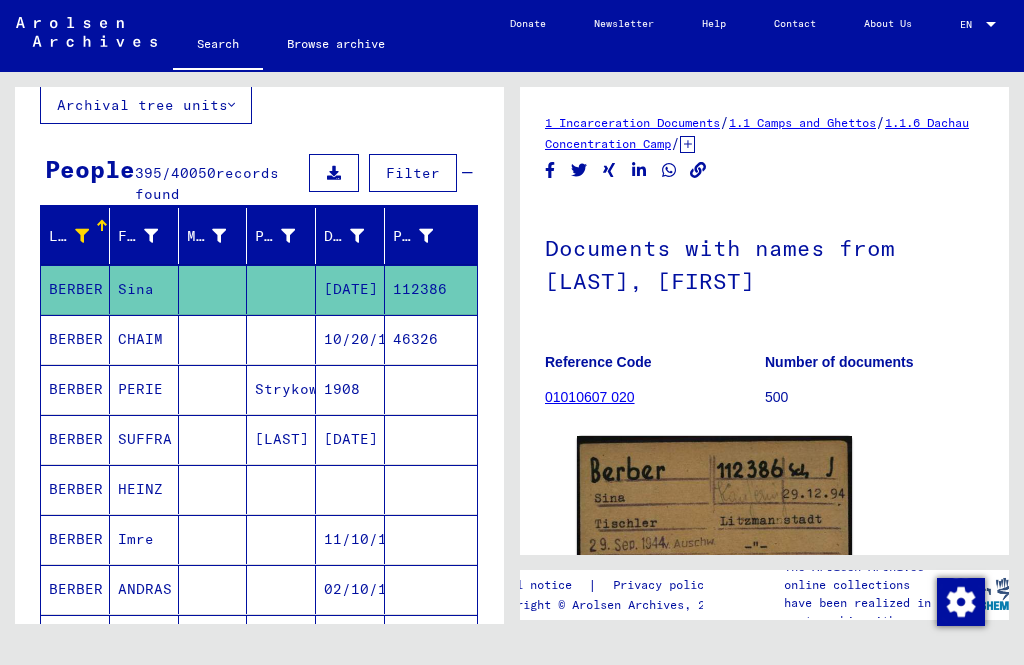scroll, scrollTop: 0, scrollLeft: 0, axis: both 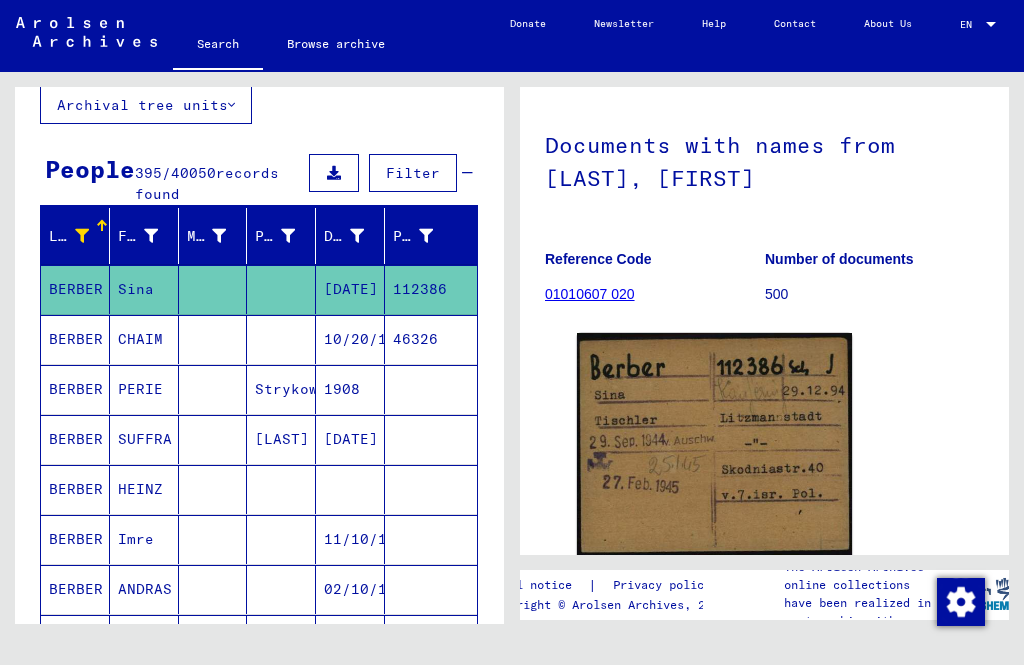 click on "BERBER" at bounding box center (75, 389) 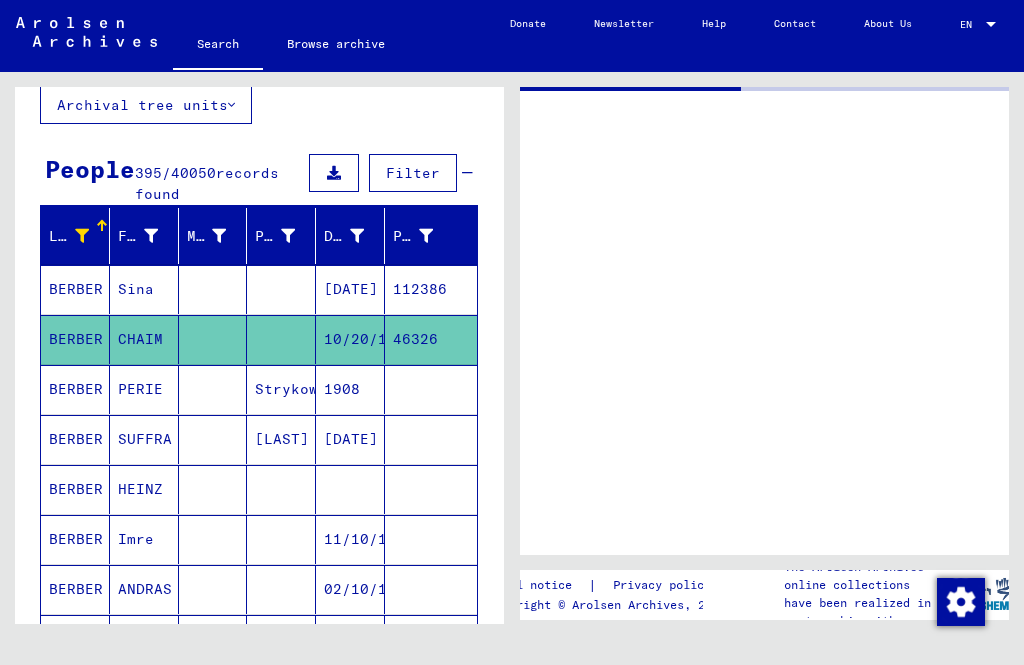 scroll, scrollTop: 0, scrollLeft: 0, axis: both 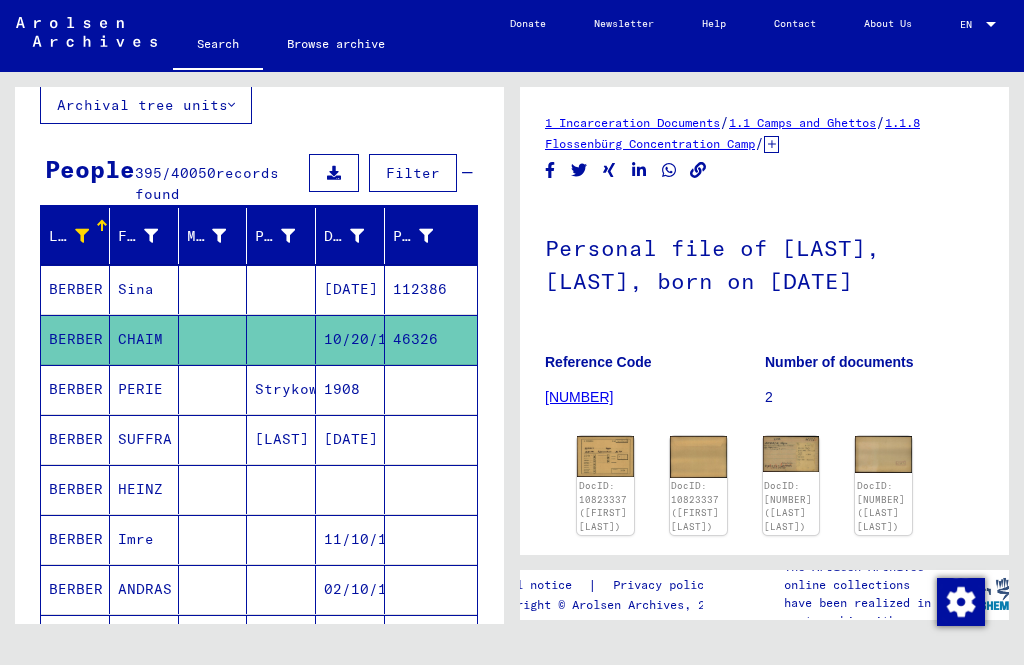 click 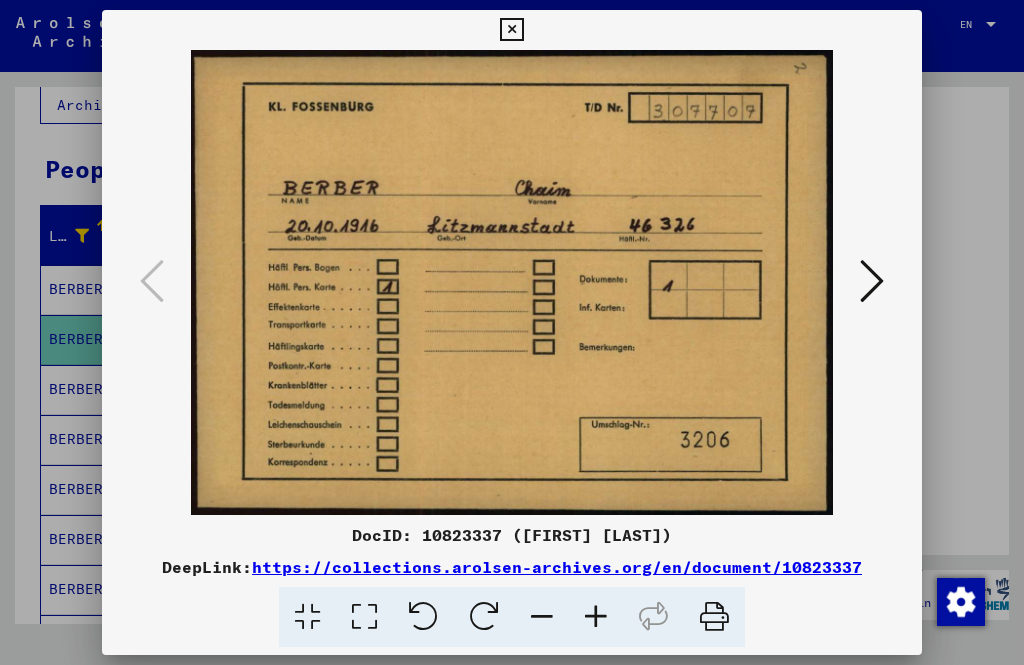 click at bounding box center (872, 282) 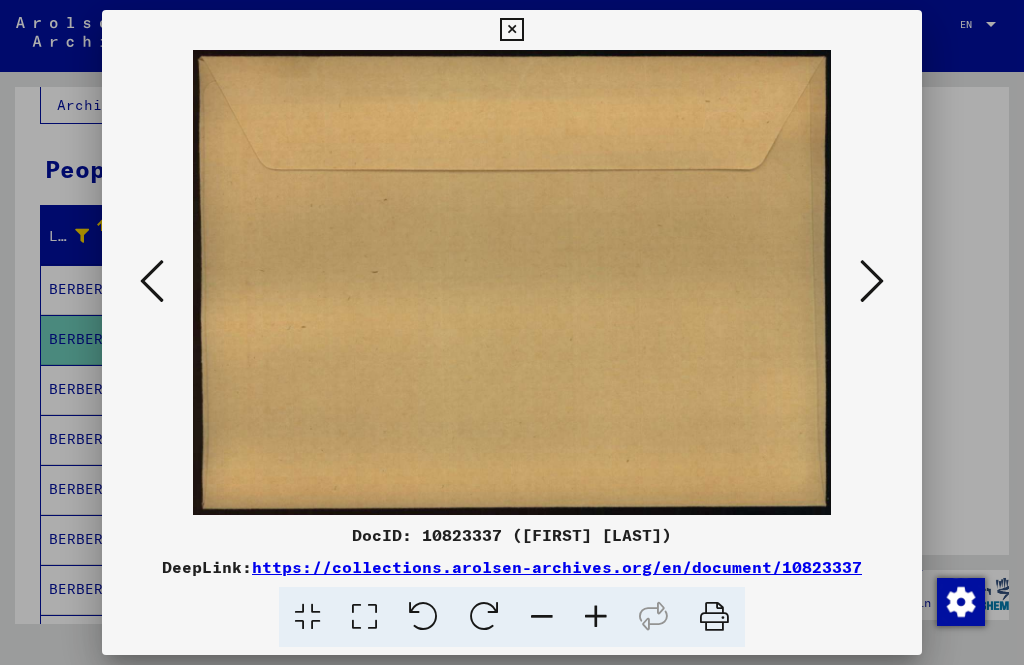 click at bounding box center [872, 281] 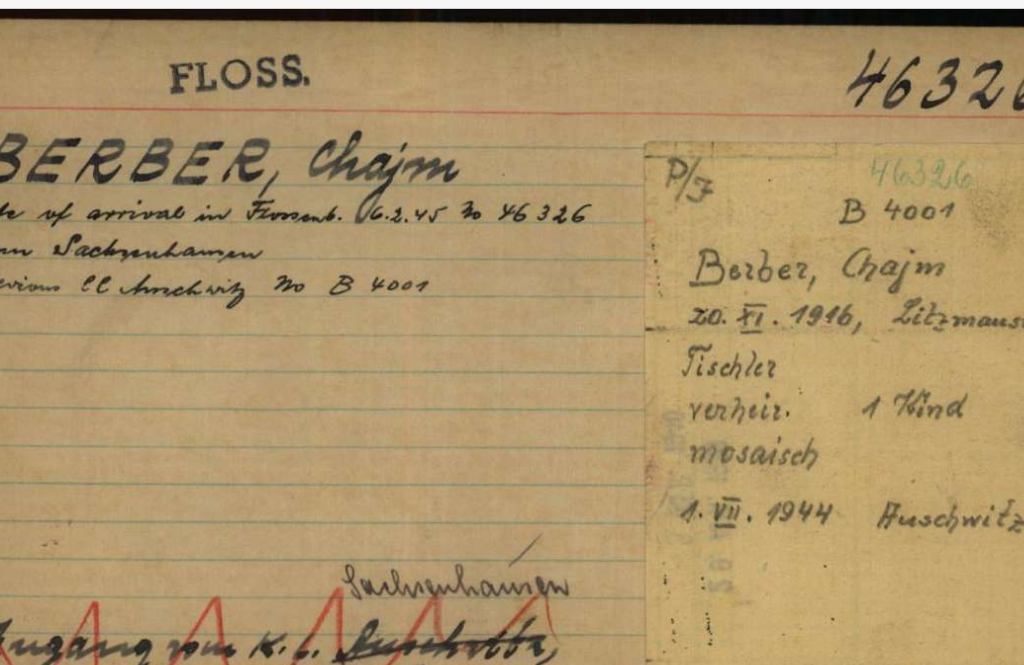 click at bounding box center [511, 282] 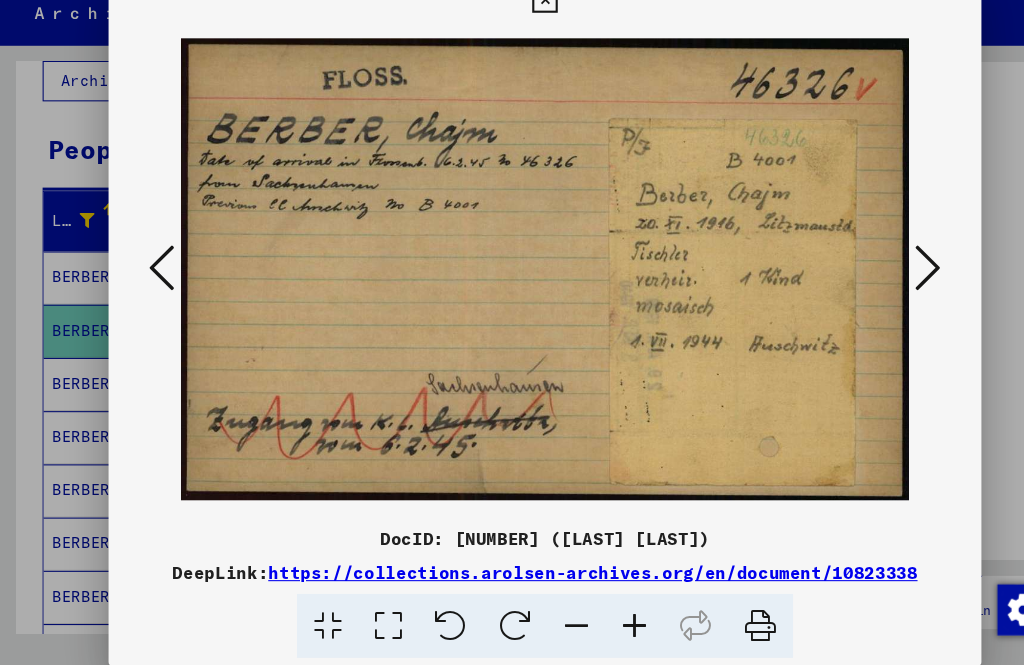 click at bounding box center [872, 281] 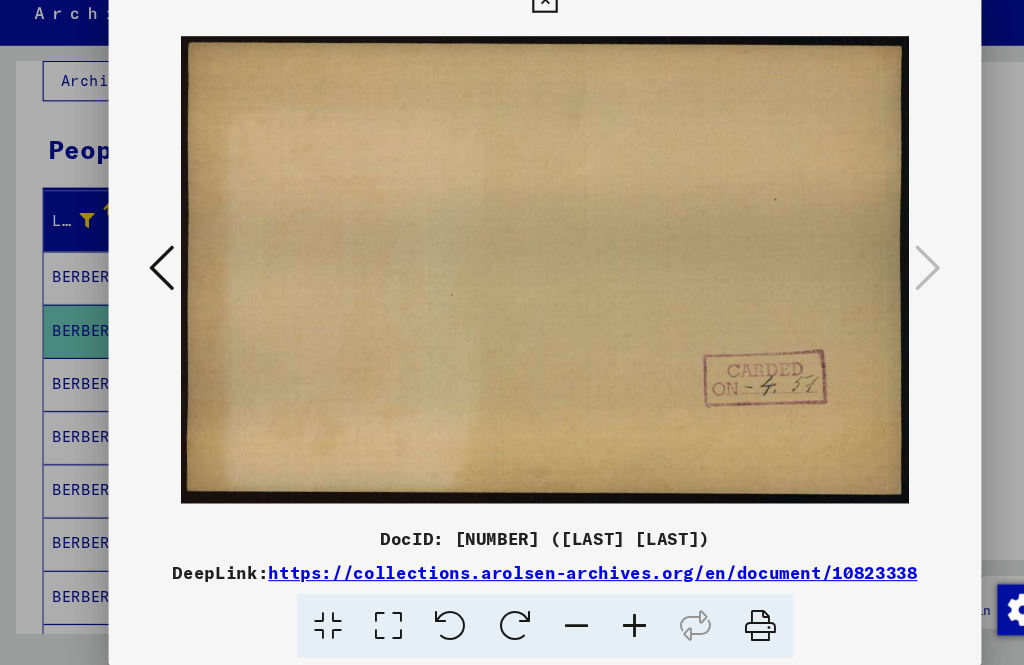 click at bounding box center [872, 281] 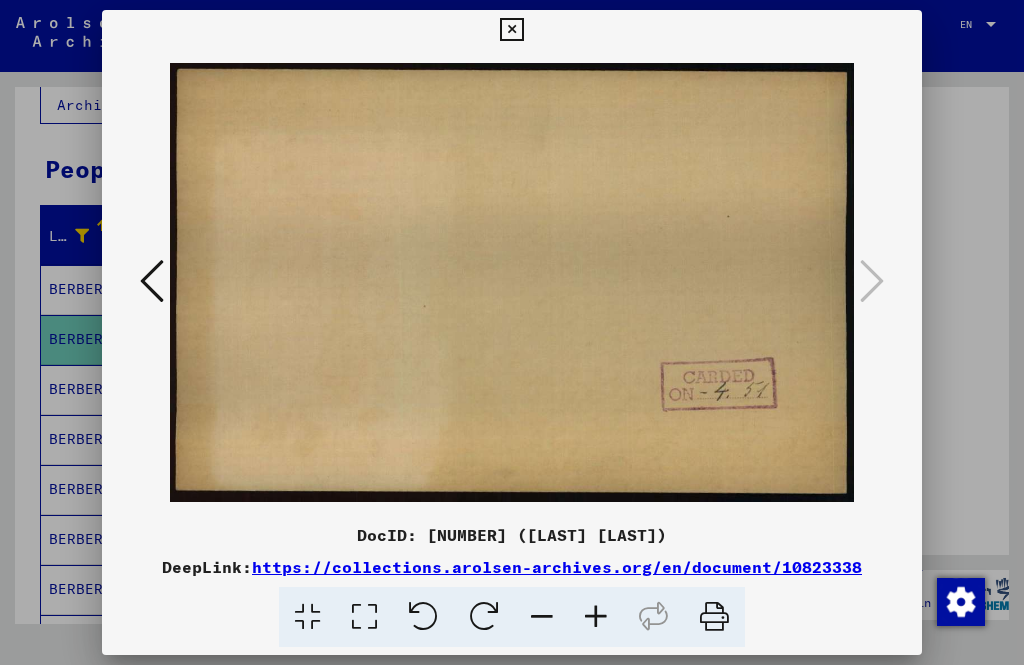 click at bounding box center (511, 30) 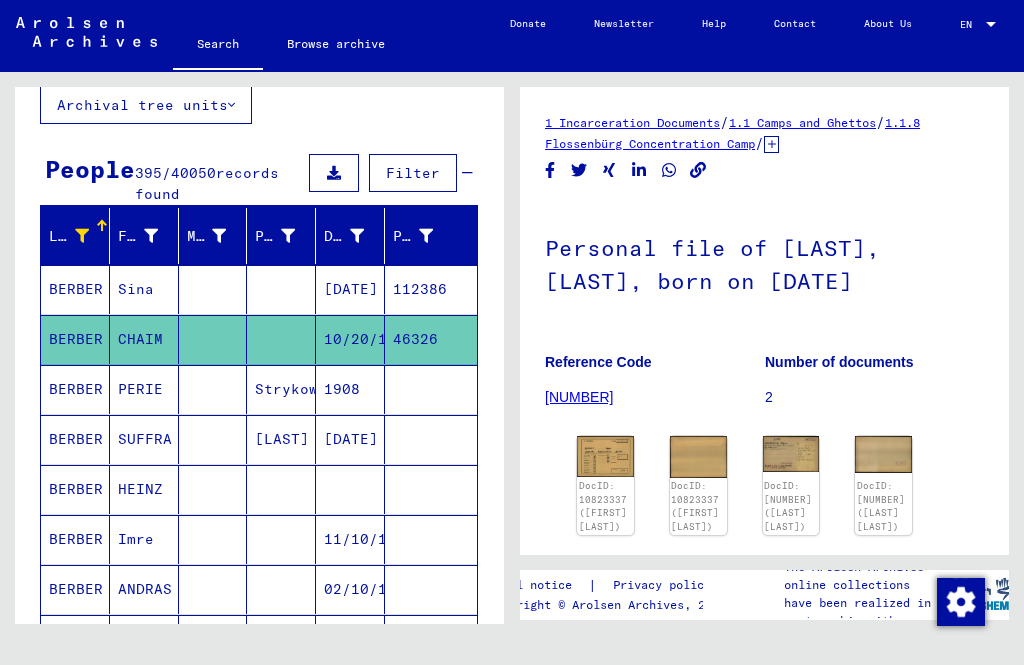 click on "BERBER" at bounding box center (75, 439) 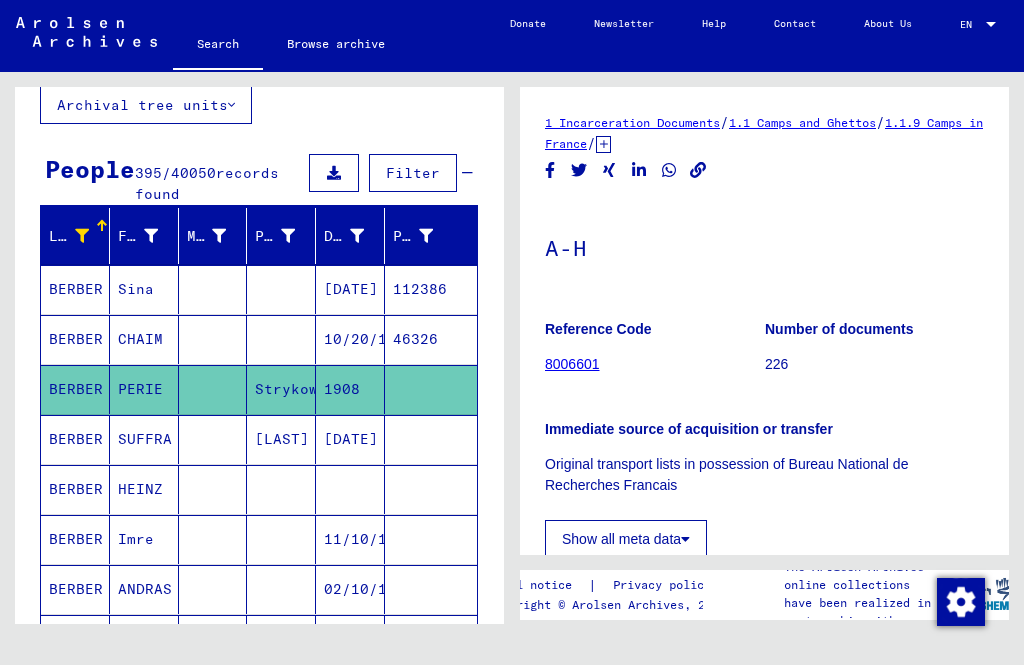scroll, scrollTop: 0, scrollLeft: 0, axis: both 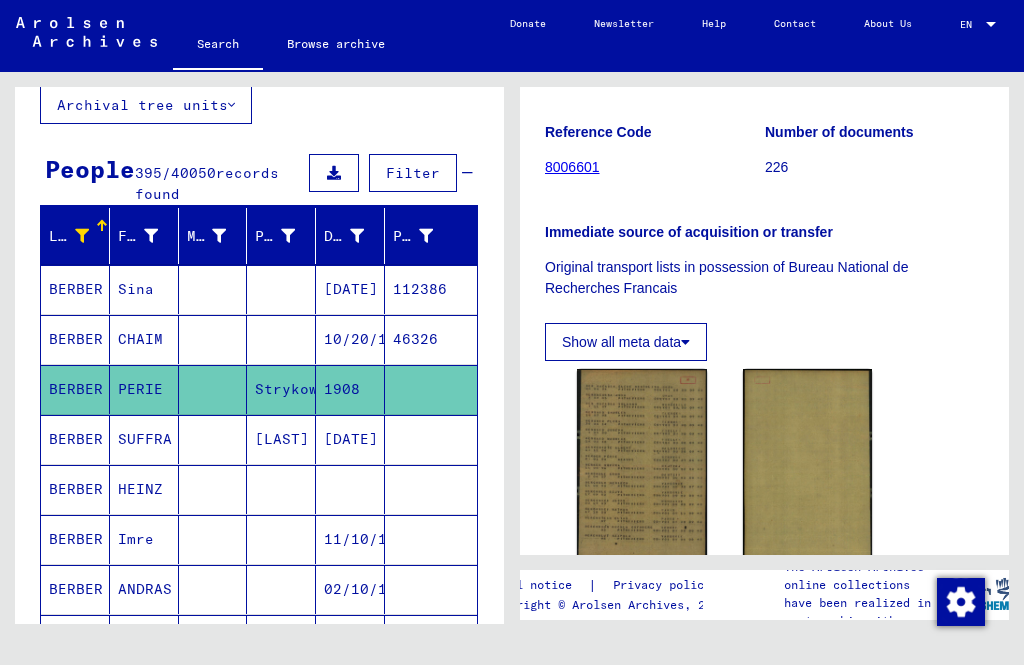 click 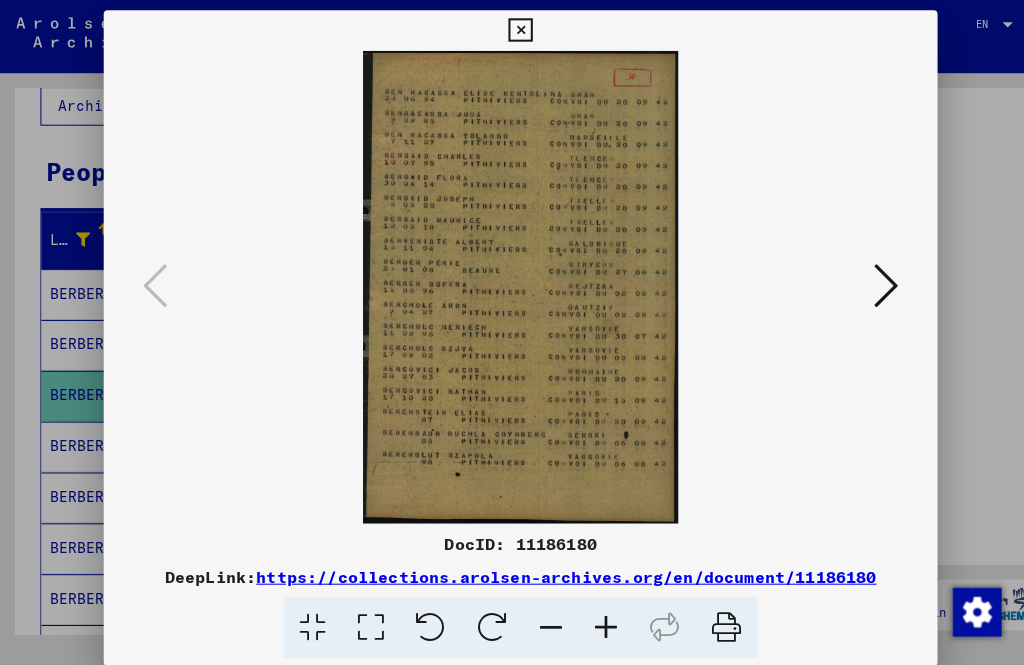 click at bounding box center (872, 281) 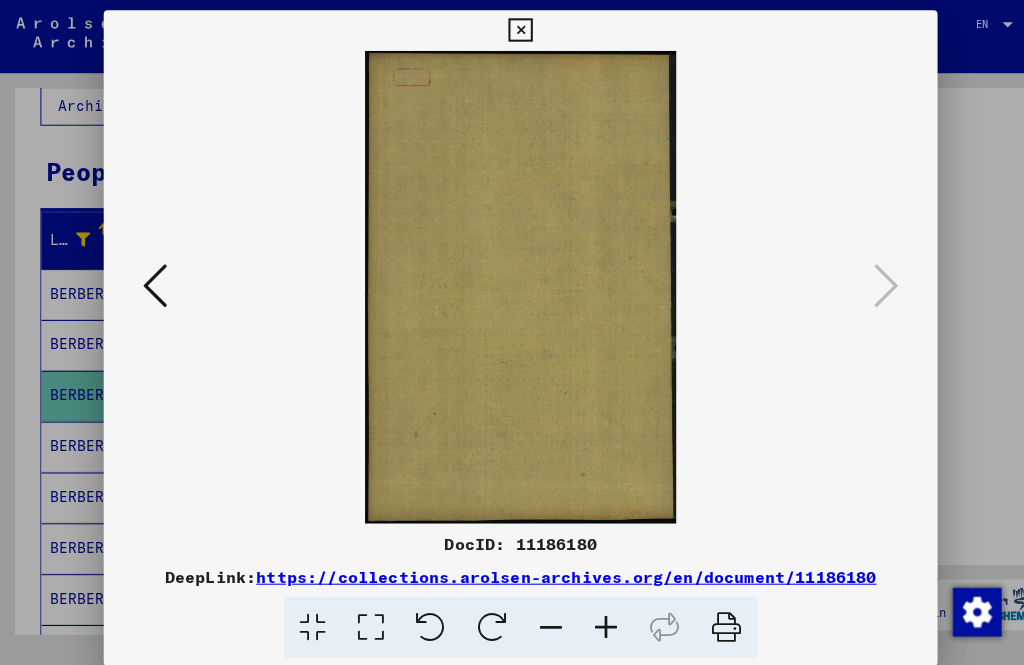 click at bounding box center [872, 281] 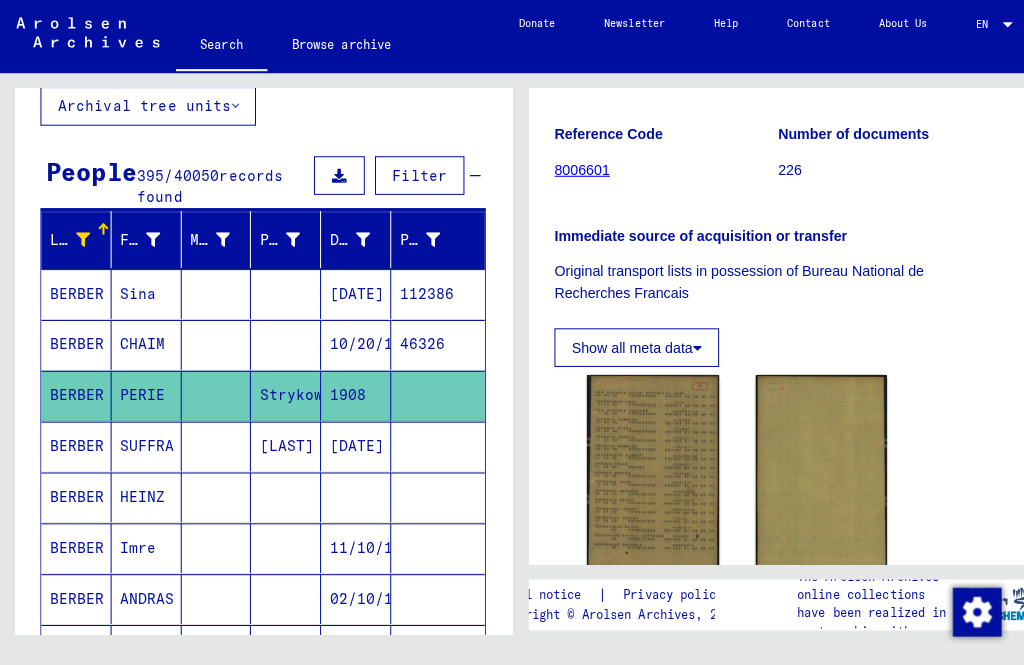 click on "BERBER" at bounding box center [75, 539] 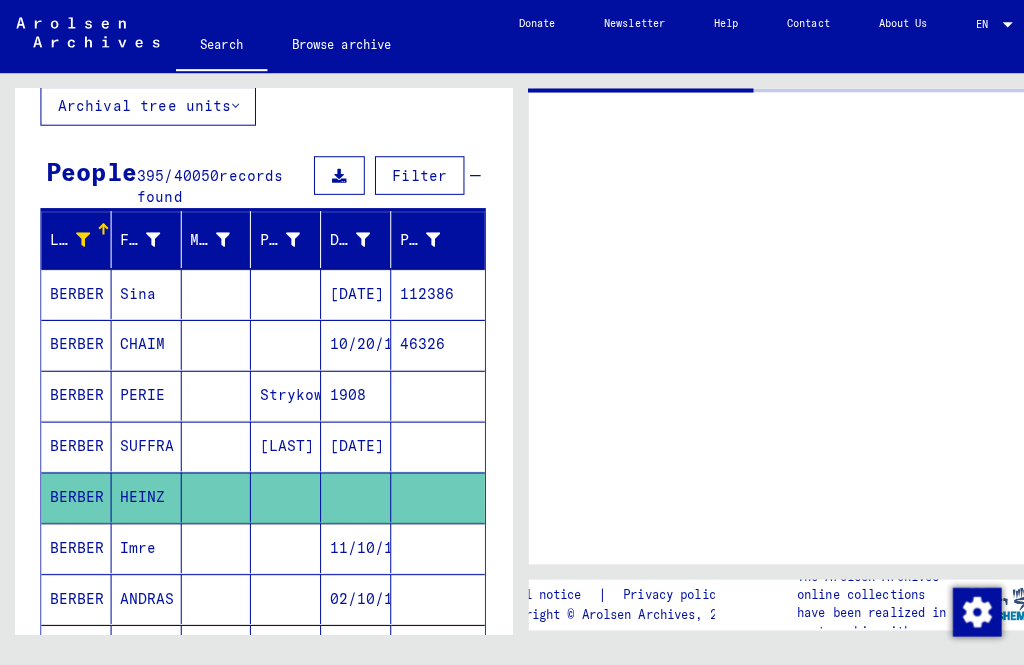 scroll, scrollTop: 0, scrollLeft: 0, axis: both 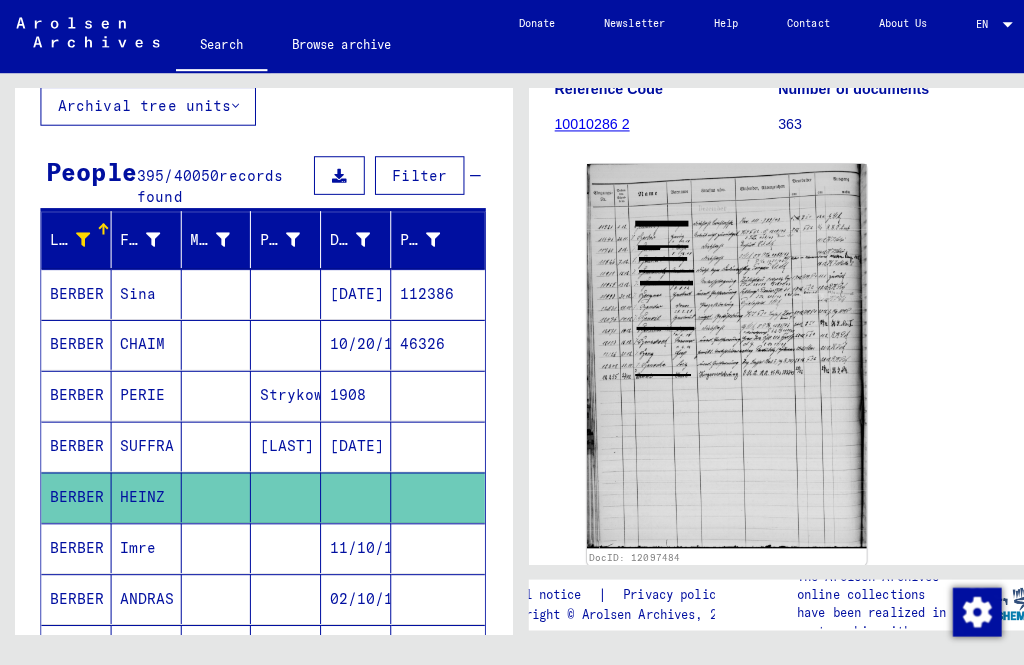 click 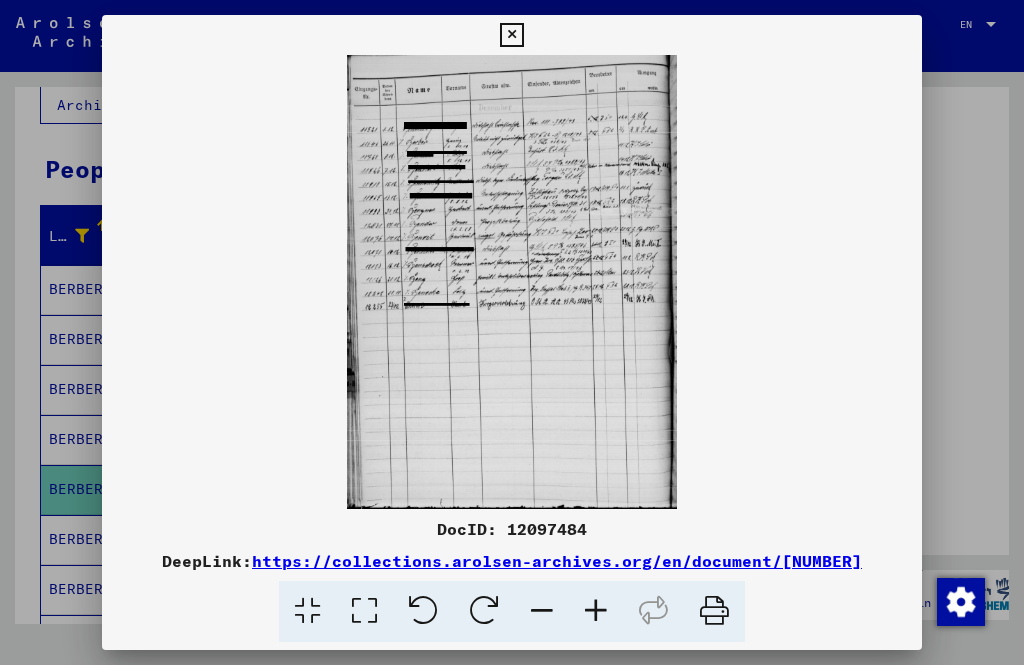 click at bounding box center [511, 35] 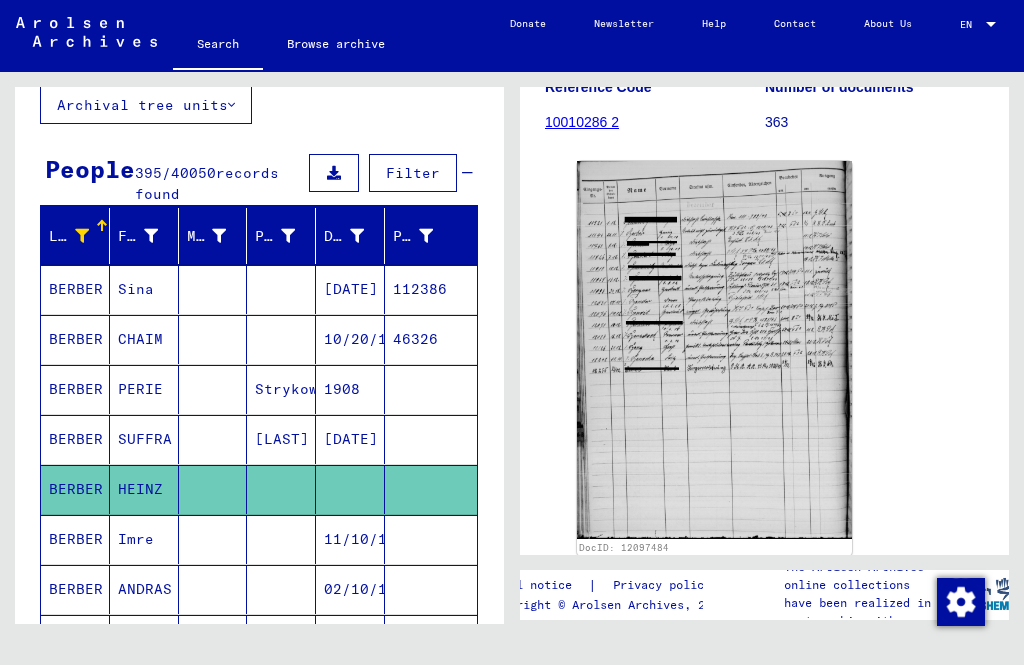 click on "BERBER" at bounding box center [75, 589] 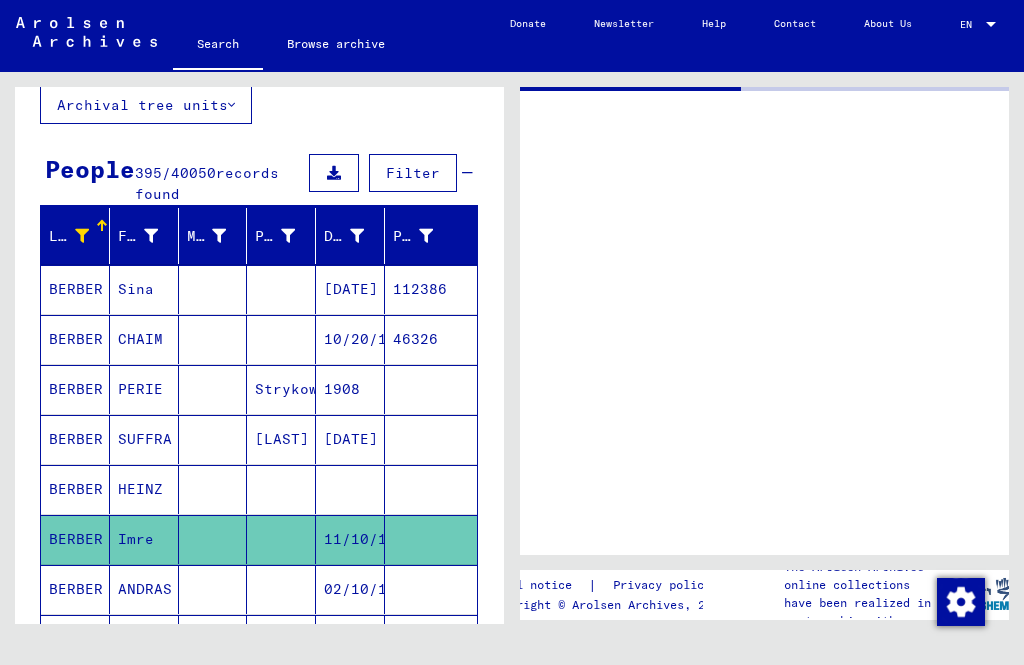 scroll, scrollTop: 0, scrollLeft: 0, axis: both 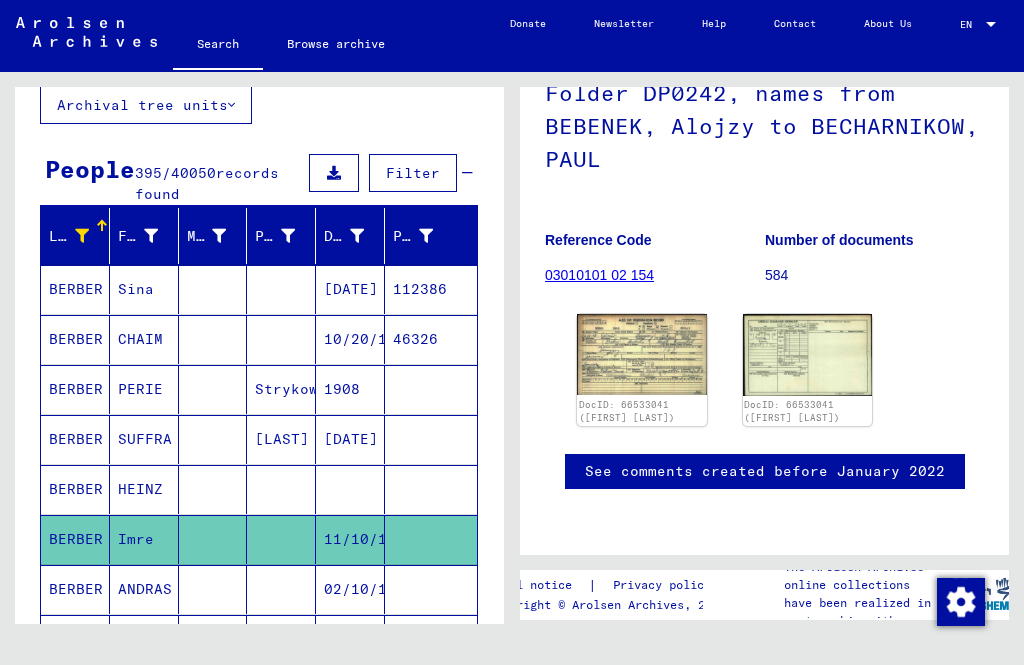click 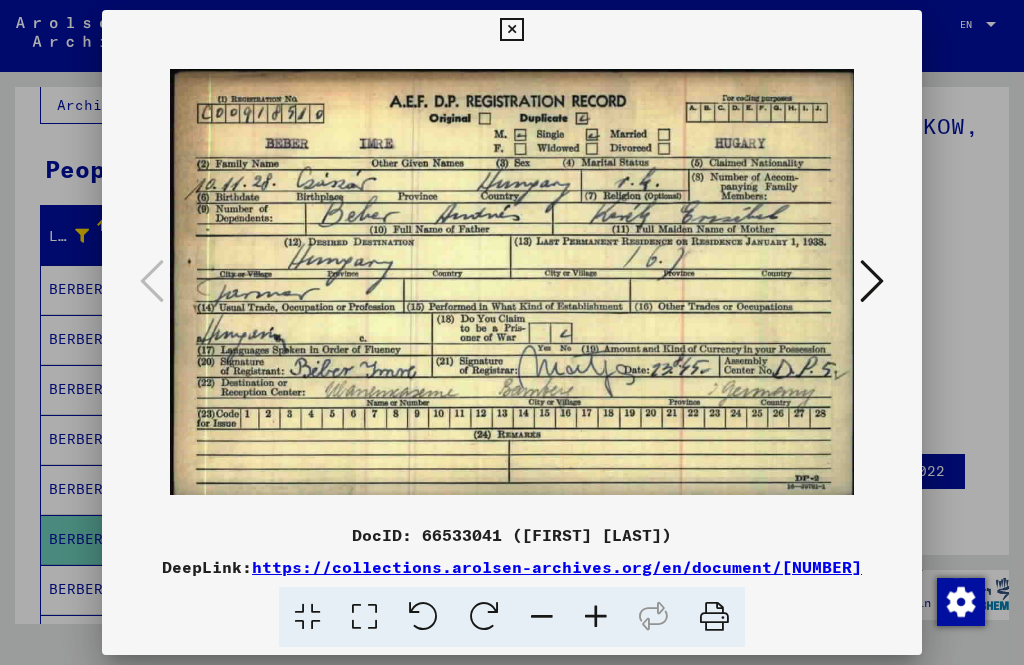 click at bounding box center [511, 30] 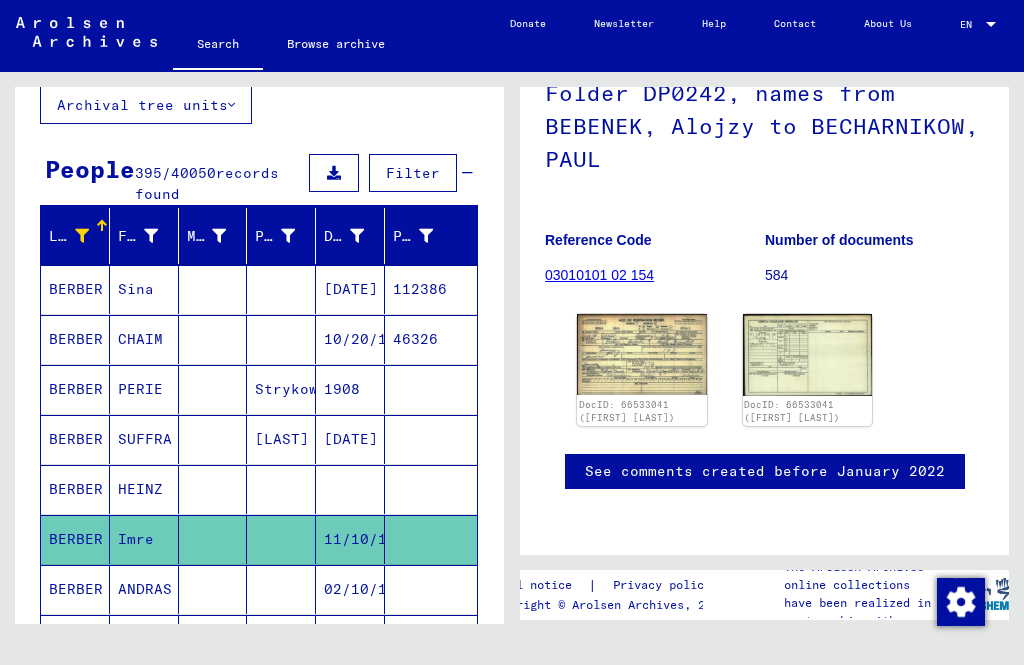 click 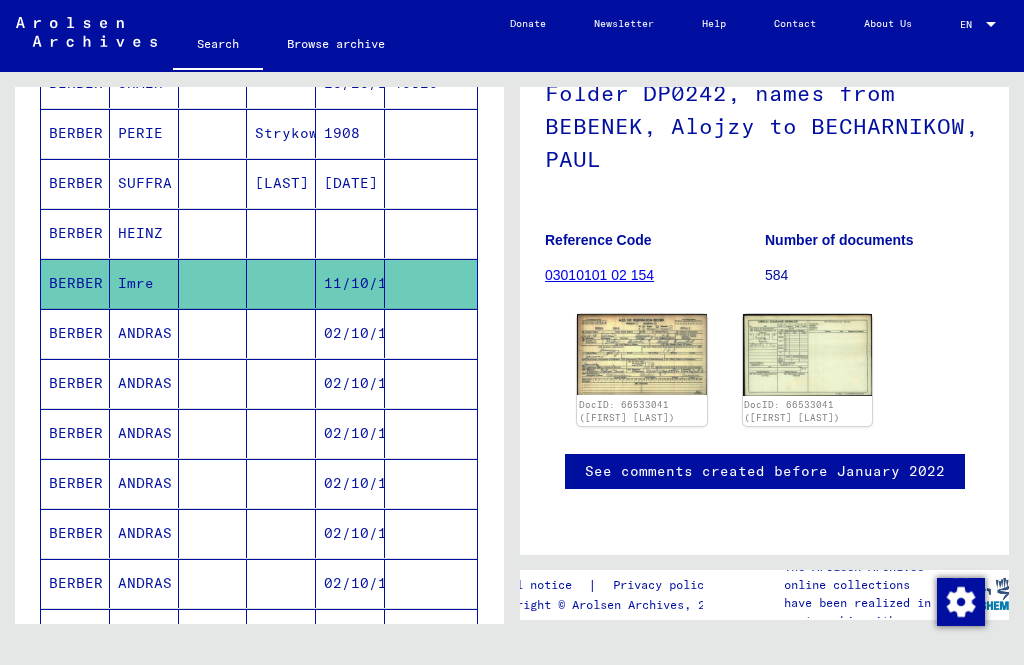 scroll, scrollTop: 397, scrollLeft: 0, axis: vertical 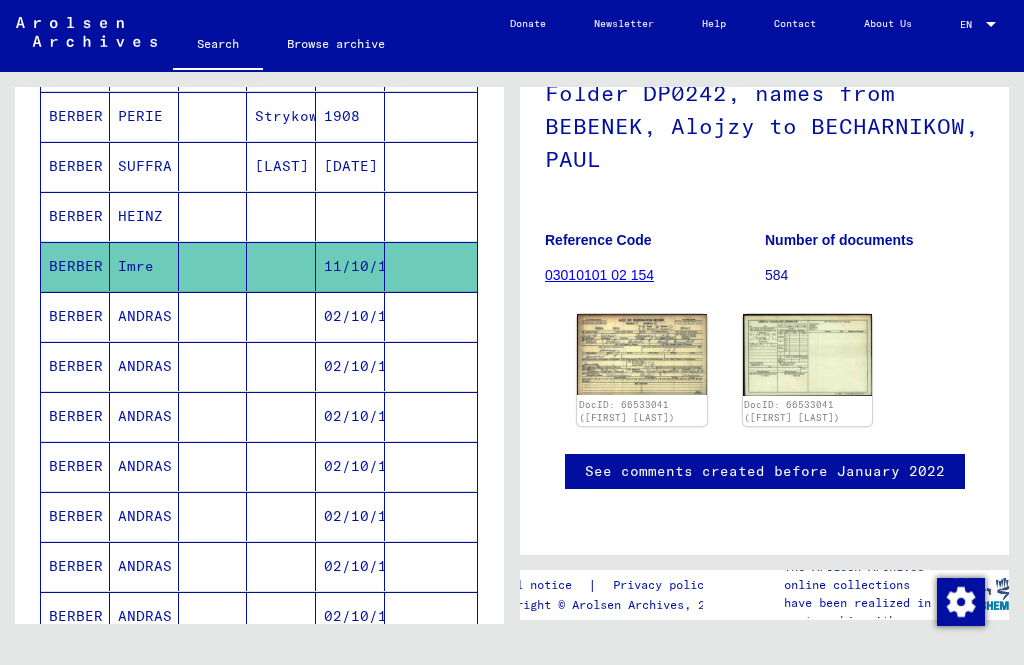 click on "BERBER" at bounding box center [75, 366] 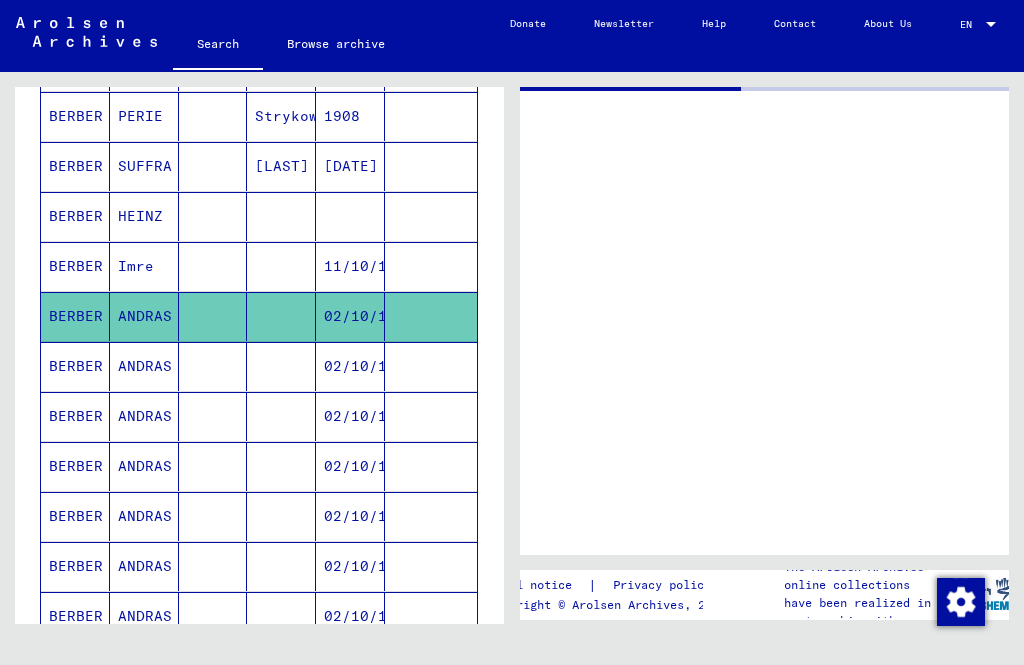 scroll, scrollTop: 0, scrollLeft: 0, axis: both 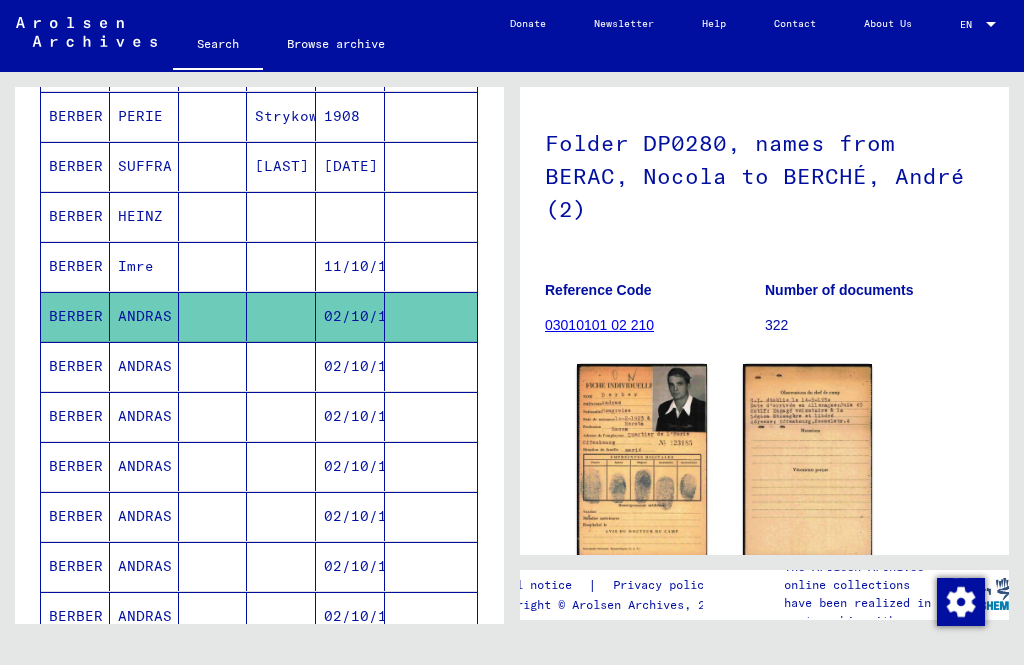 click 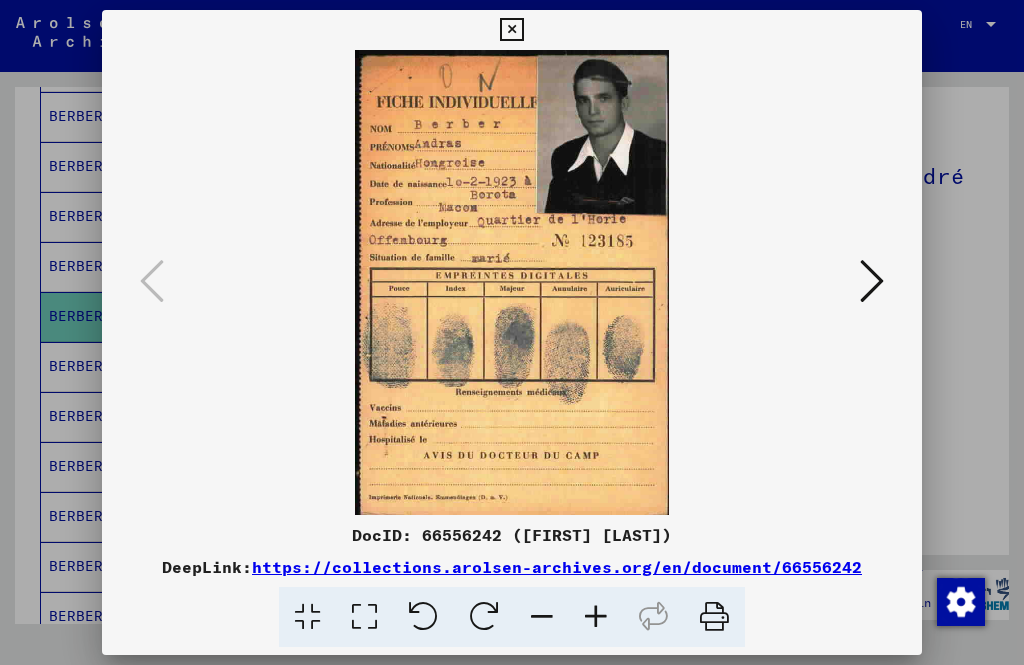 click at bounding box center [872, 281] 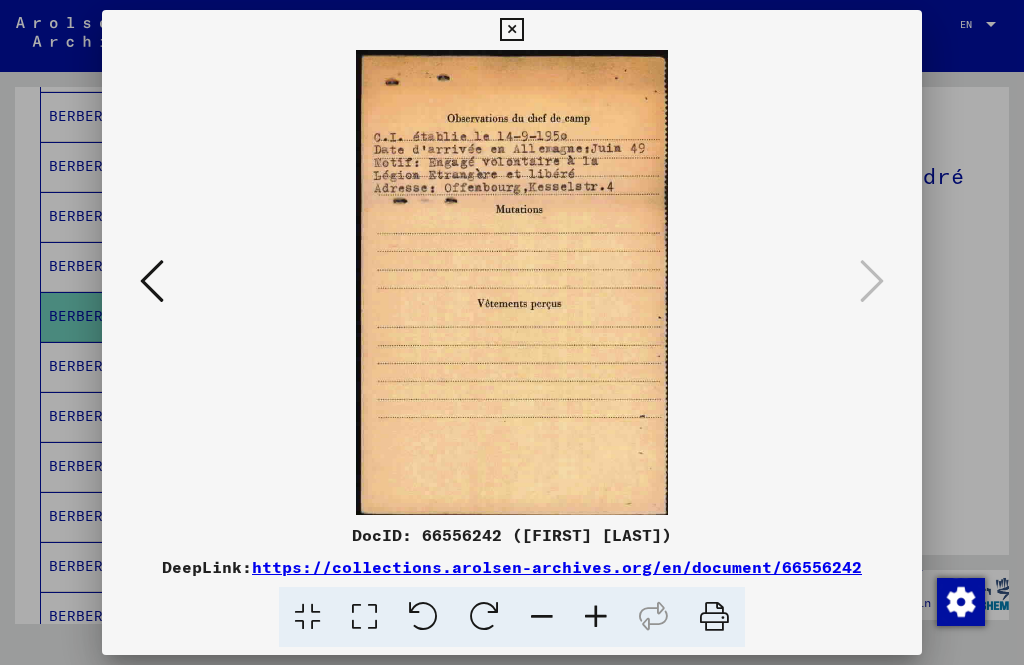 click at bounding box center (511, 30) 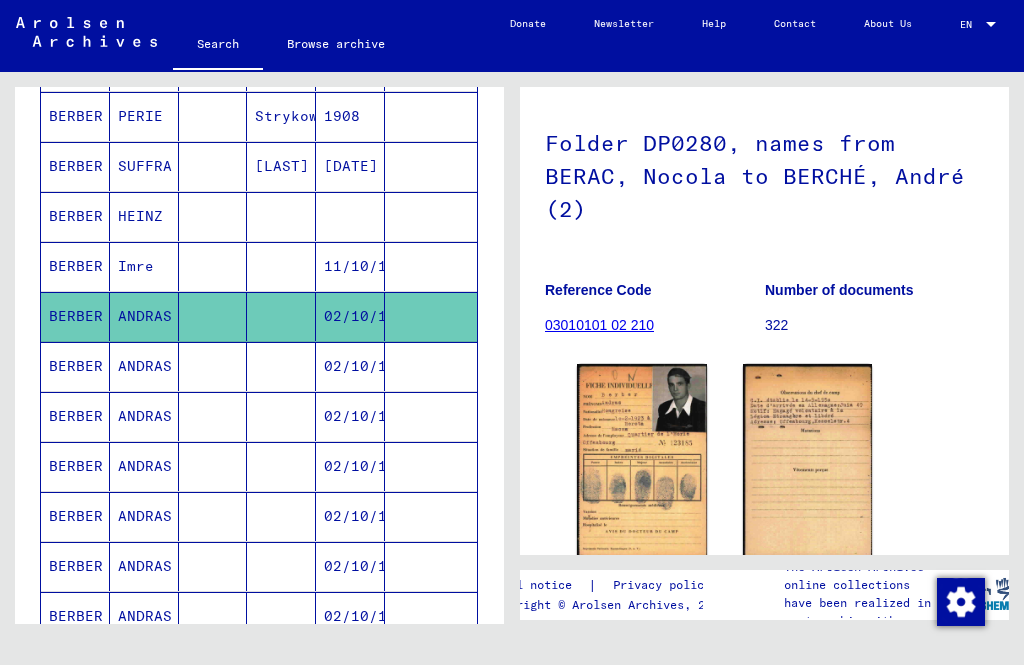 click on "BERBER" at bounding box center (75, 416) 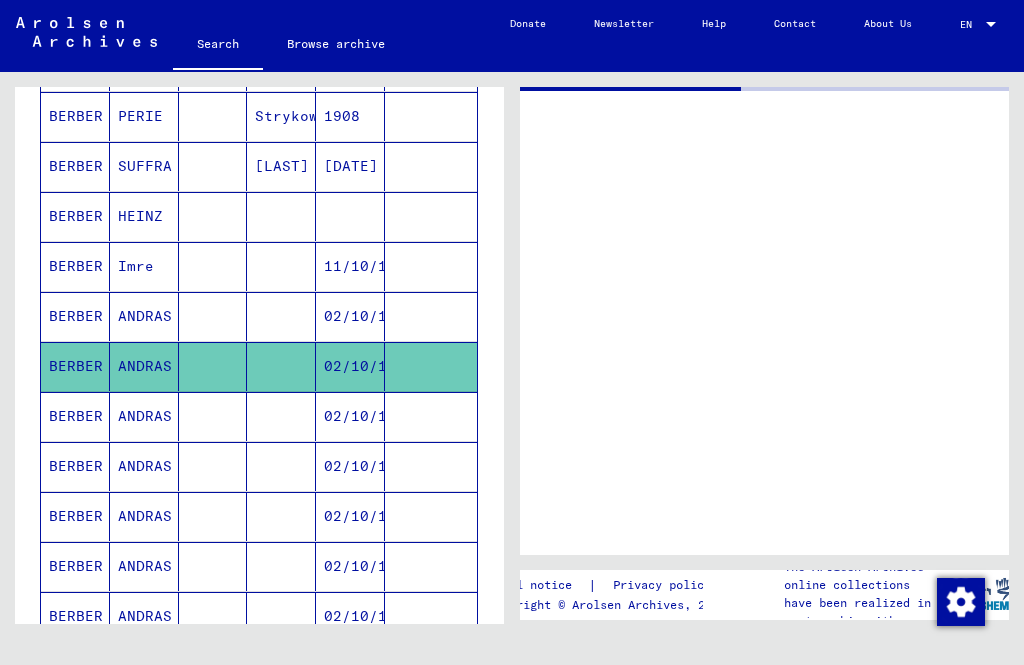 scroll, scrollTop: 0, scrollLeft: 0, axis: both 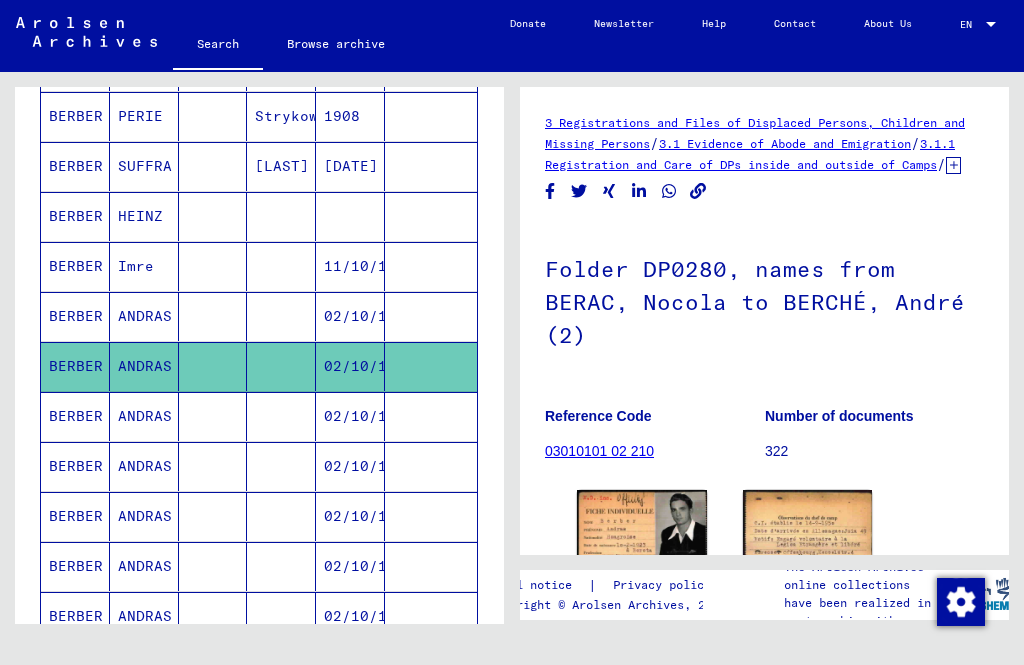 click on "BERBER" at bounding box center (75, 466) 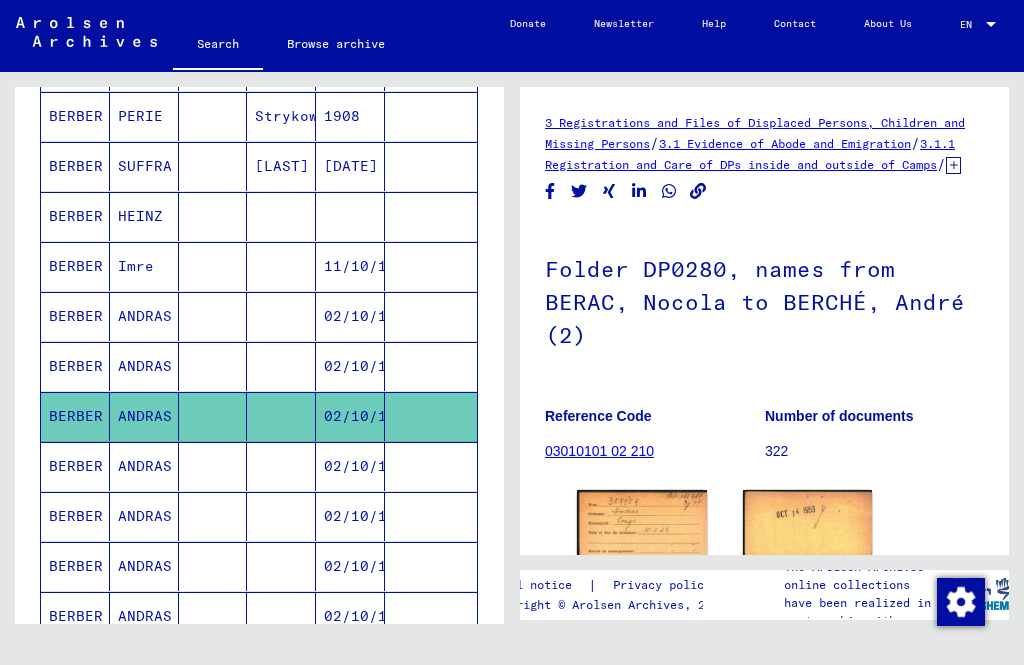scroll, scrollTop: 0, scrollLeft: 0, axis: both 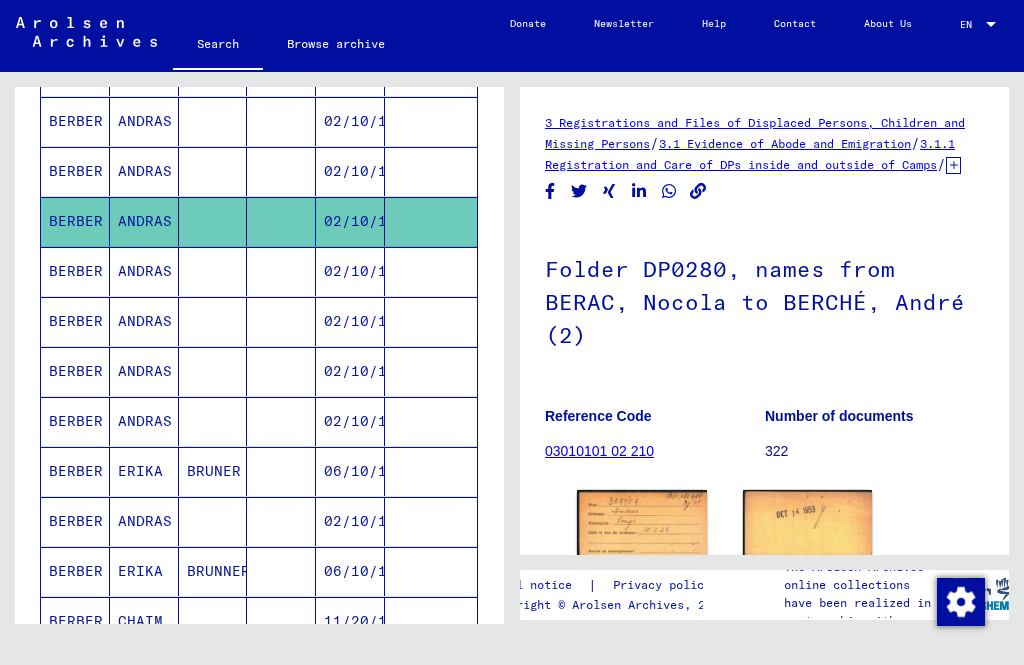 click on "BERBER" at bounding box center (75, 521) 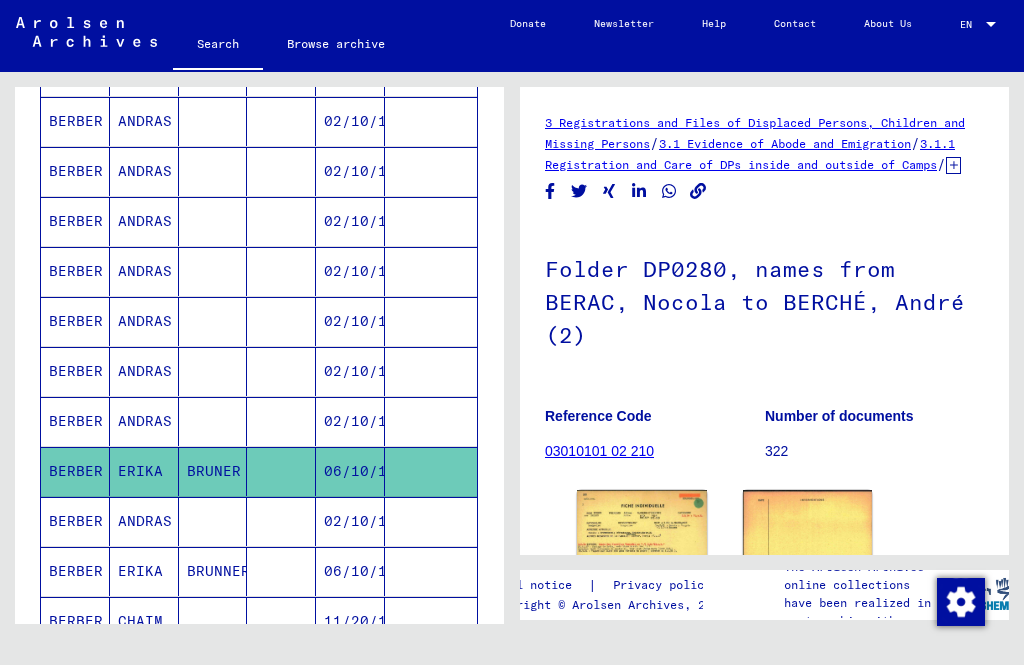 scroll, scrollTop: 0, scrollLeft: 0, axis: both 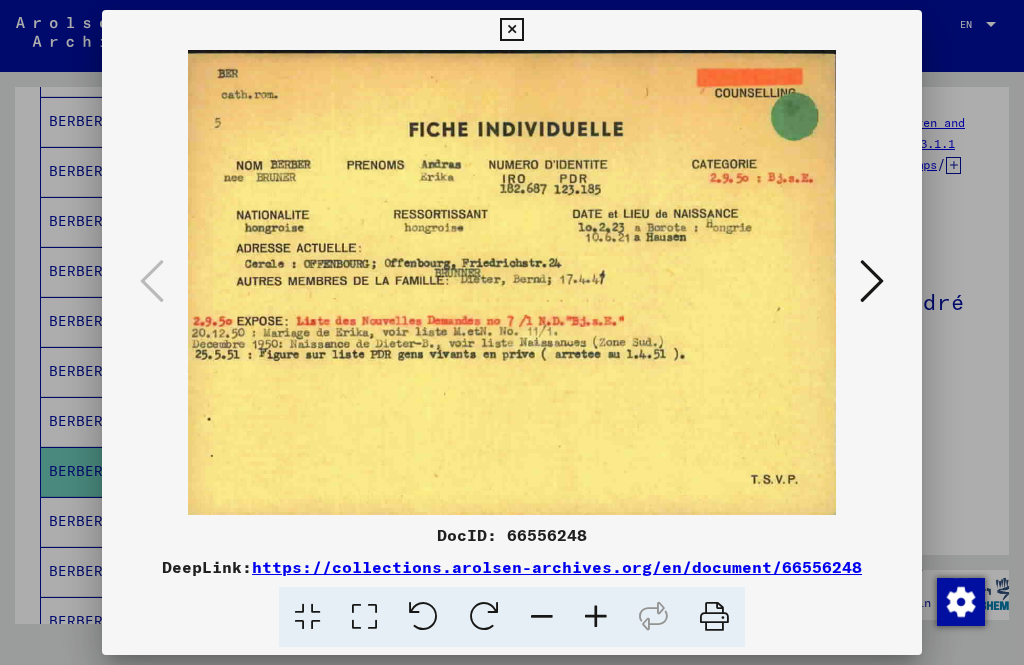 click at bounding box center (511, 30) 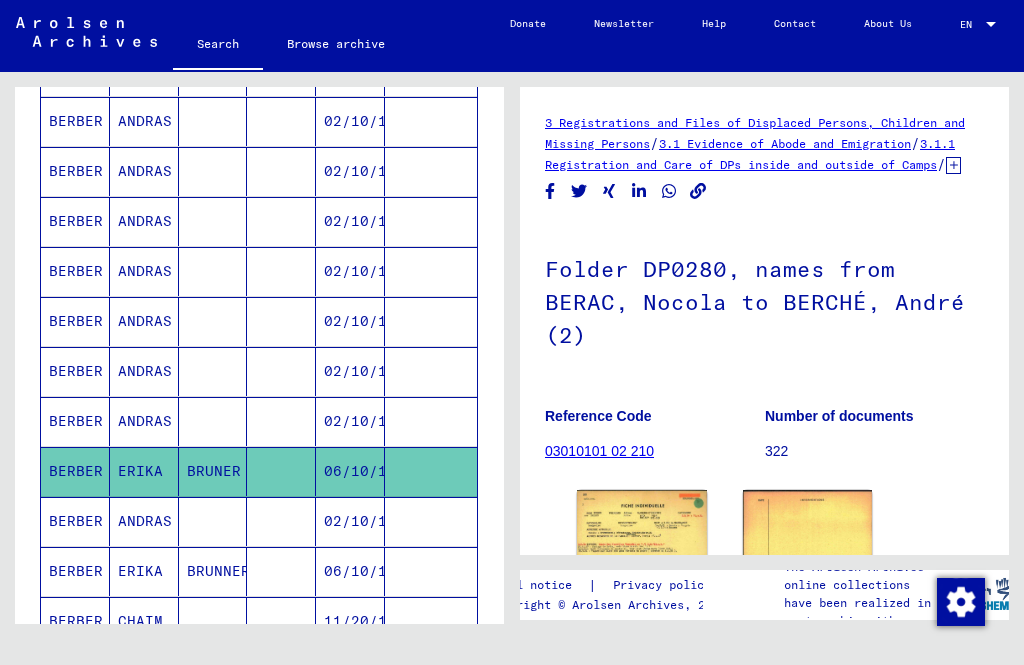 click 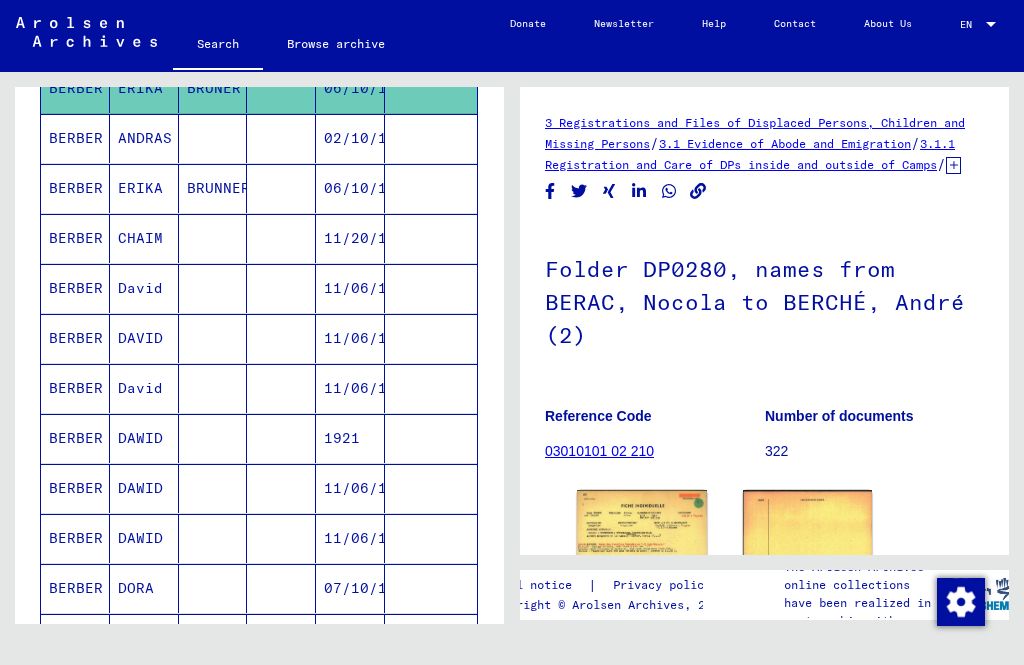 scroll, scrollTop: 989, scrollLeft: 0, axis: vertical 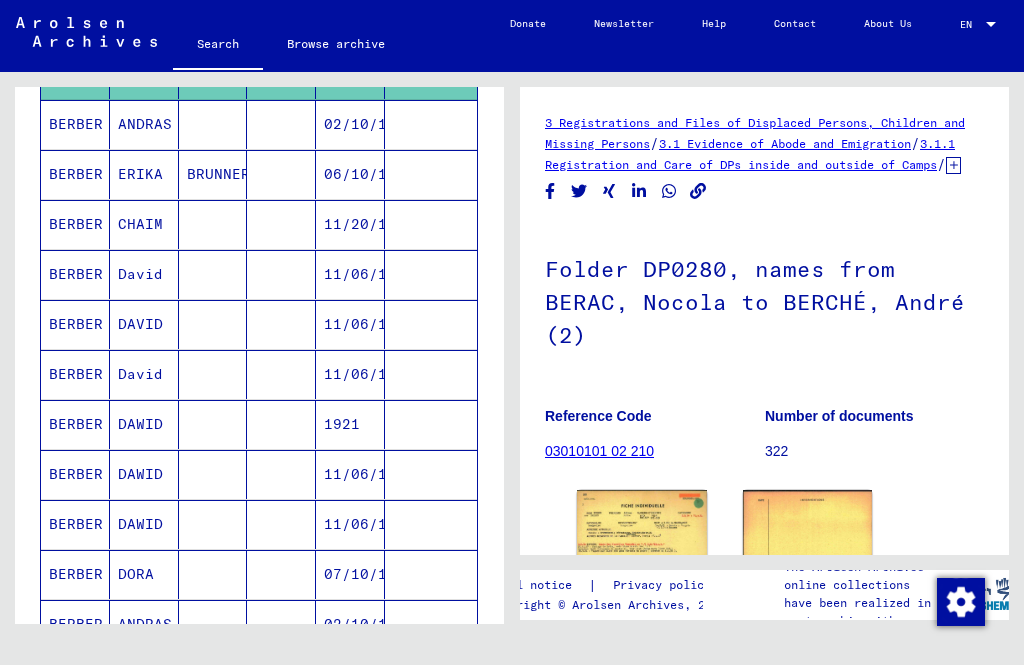 click on "BERBER" at bounding box center (75, 274) 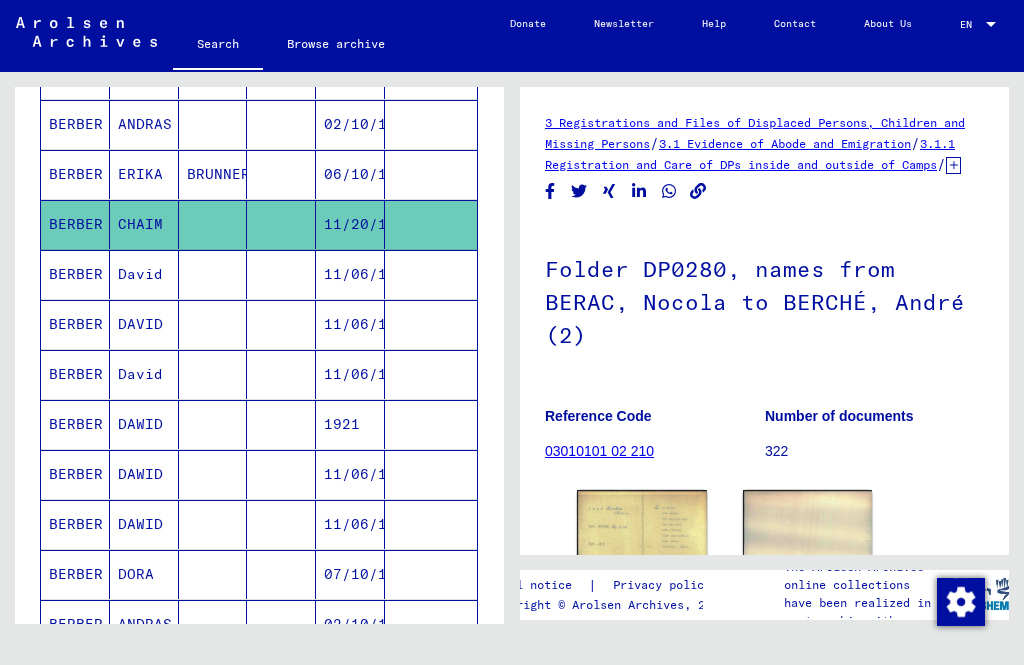scroll, scrollTop: 0, scrollLeft: 0, axis: both 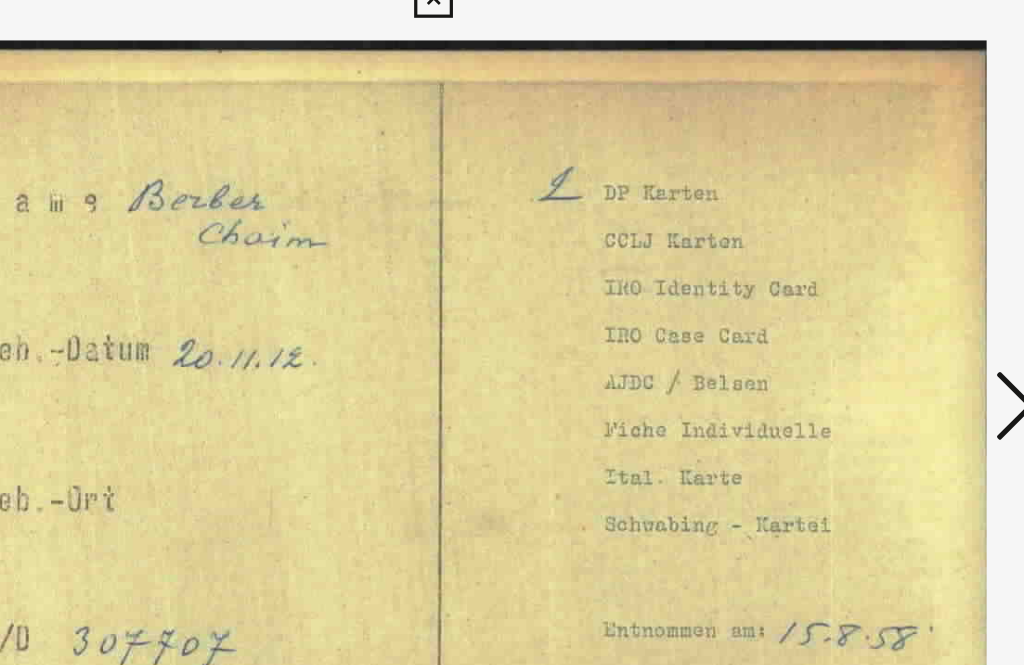 click at bounding box center [872, 281] 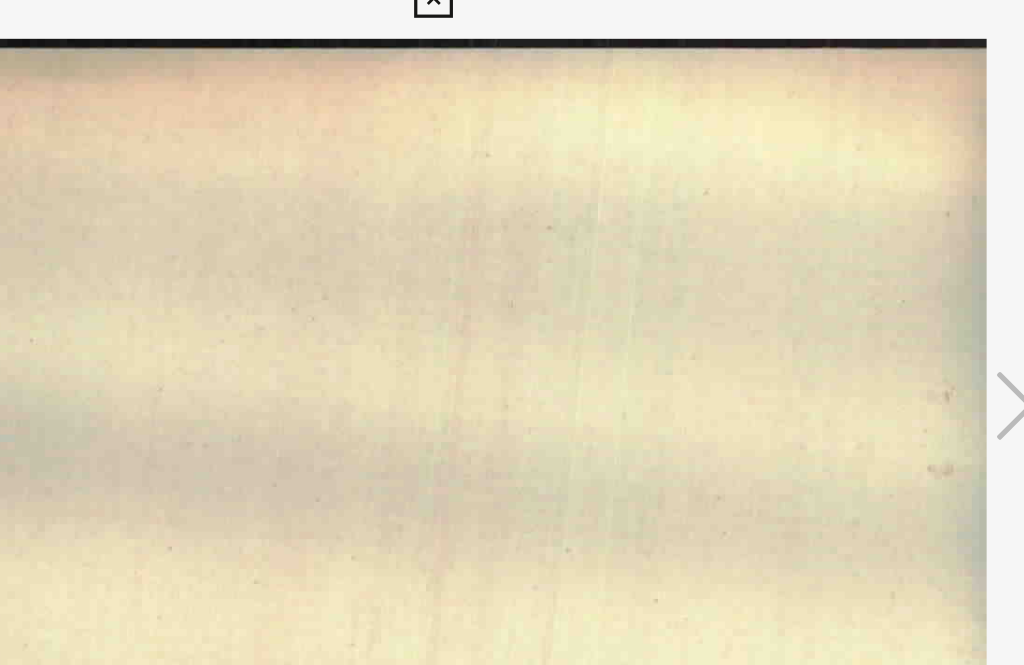 click at bounding box center [872, 281] 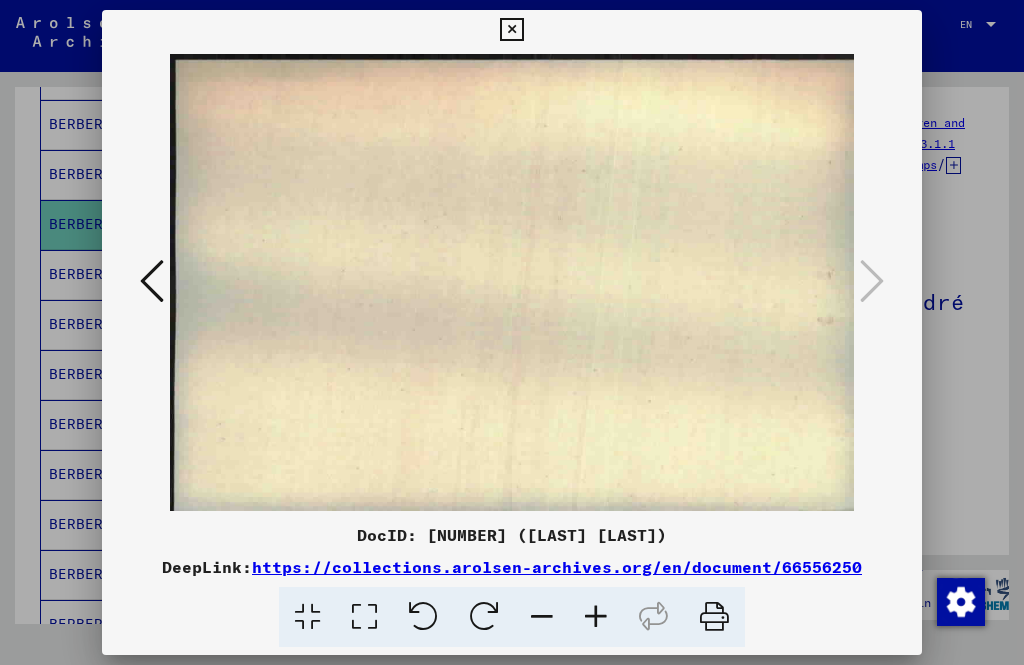 click at bounding box center [511, 30] 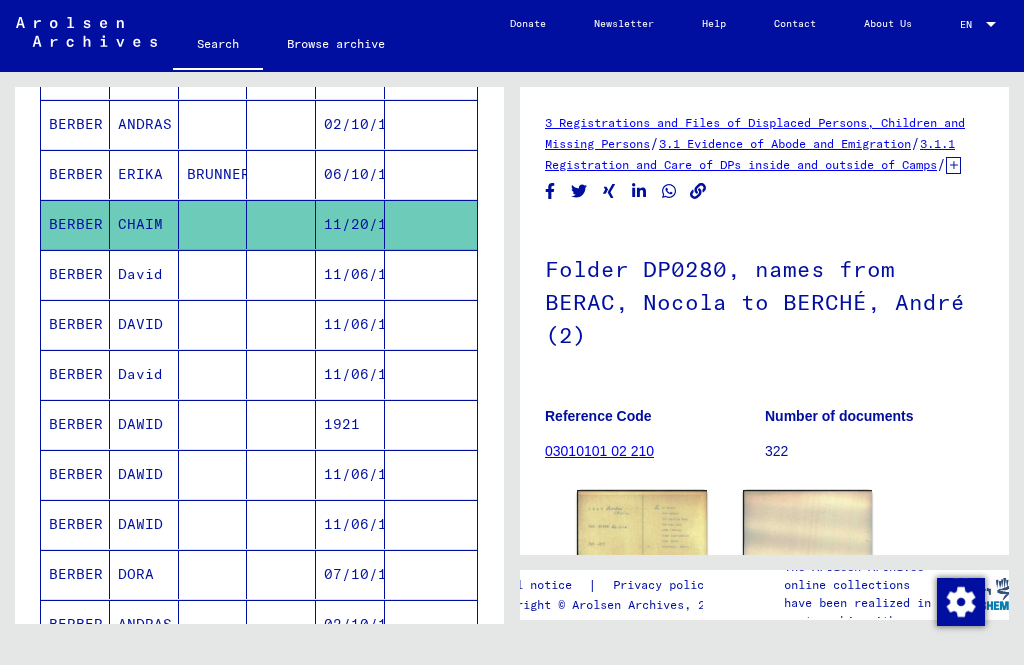 click on "BERBER" at bounding box center (75, 324) 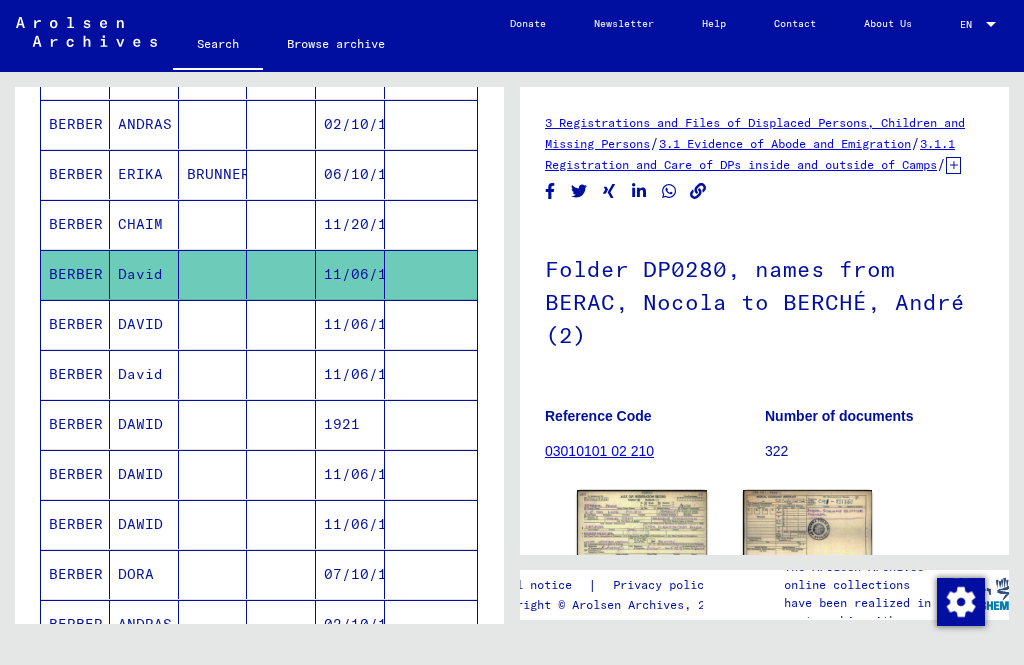 scroll, scrollTop: 0, scrollLeft: 0, axis: both 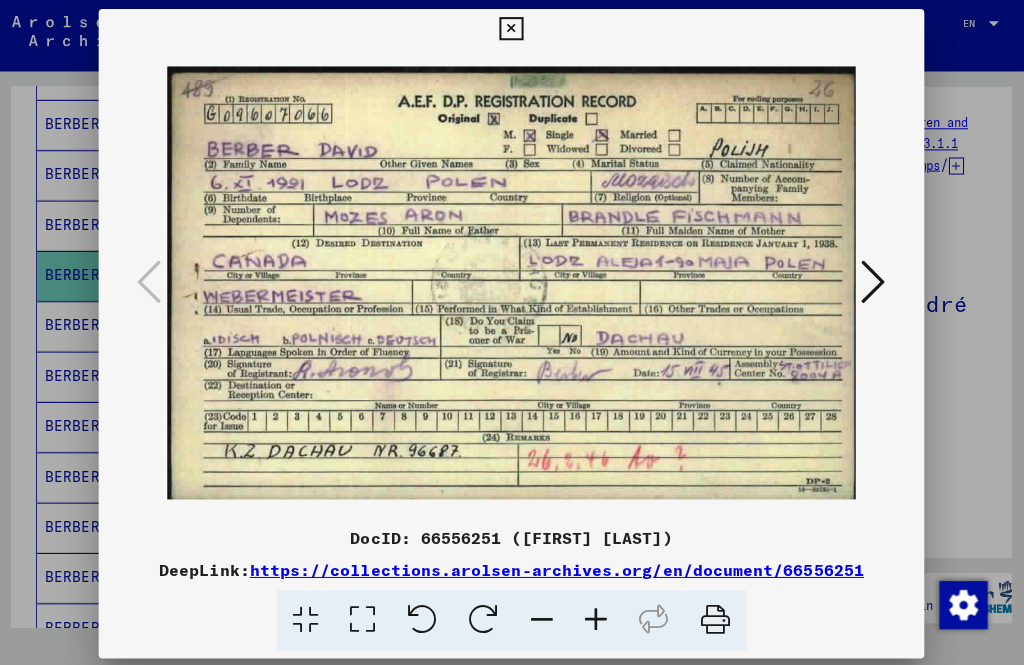 click on "DocID: 66556251 ([FIRST] [LAST])  DeepLink:  https://collections.arolsen-archives.org/en/document/66556251" at bounding box center [511, 585] 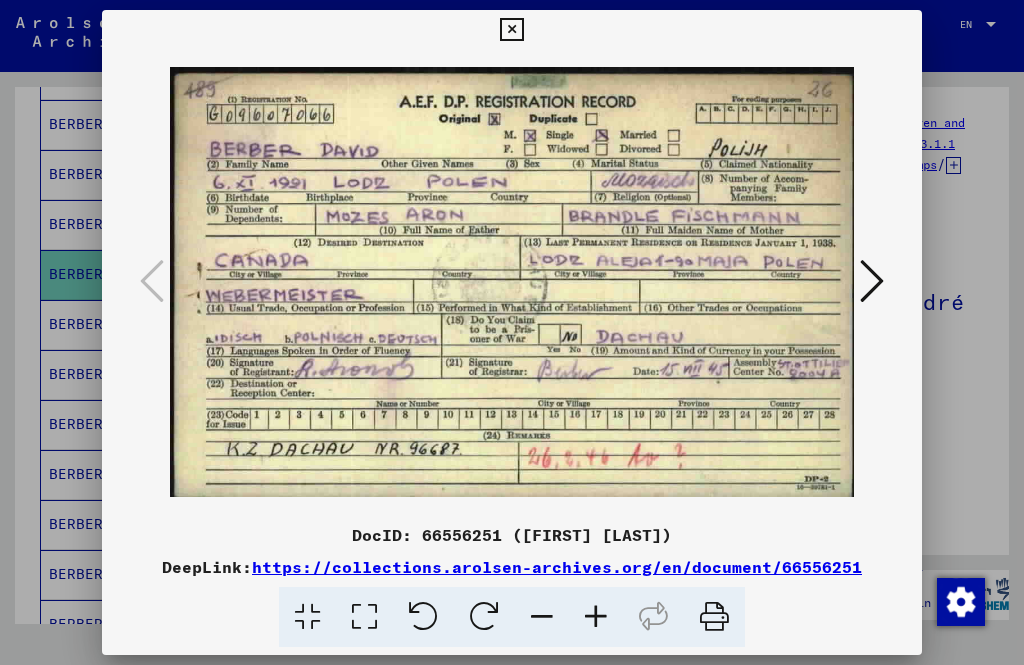 click at bounding box center (872, 281) 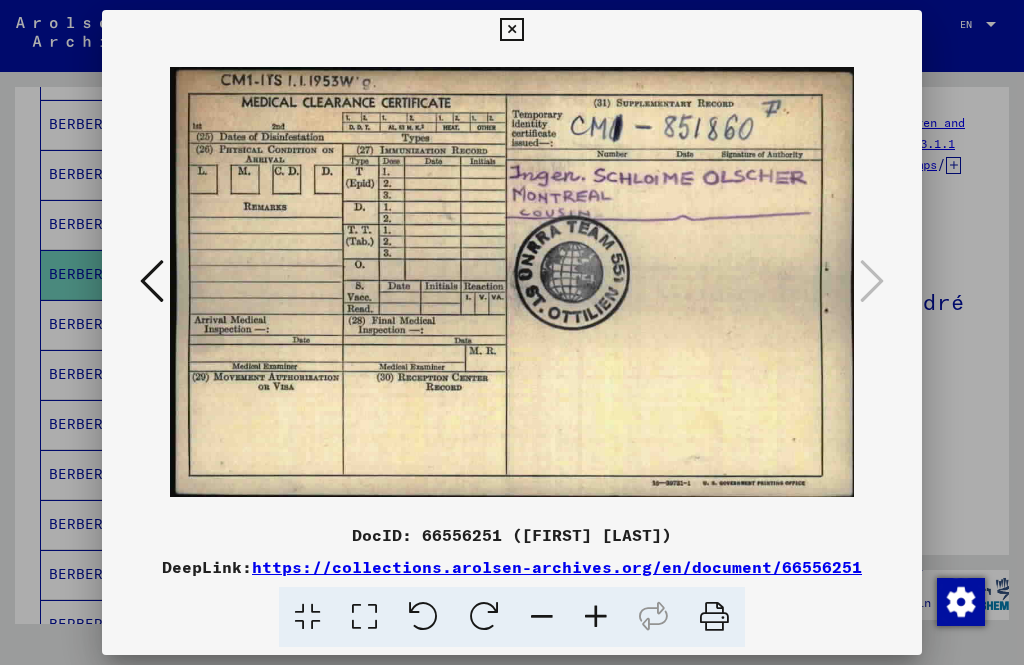 click at bounding box center (152, 281) 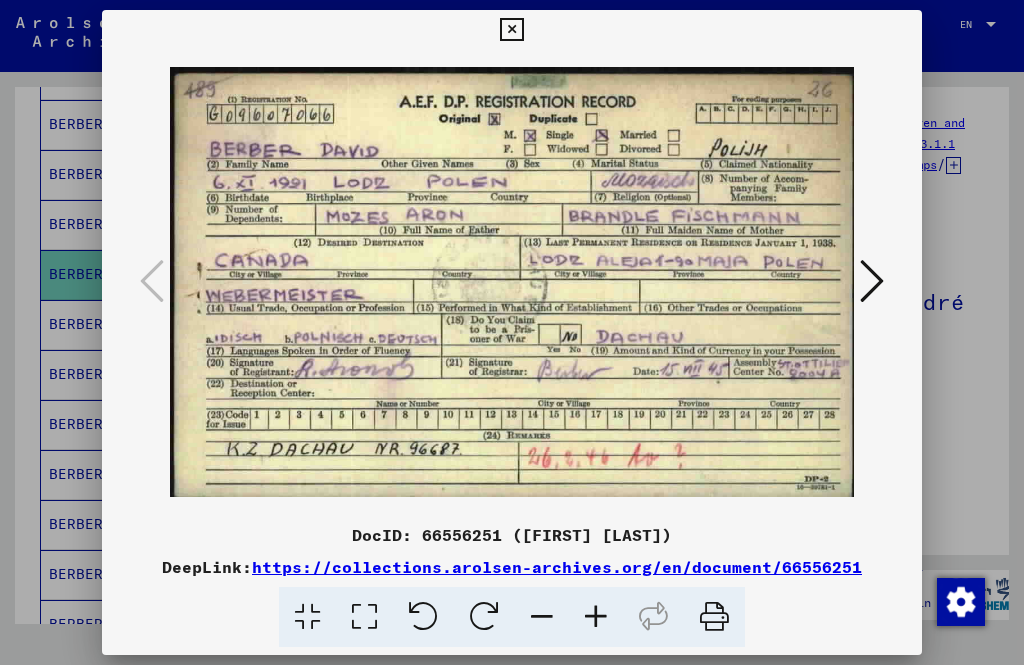 click at bounding box center (872, 281) 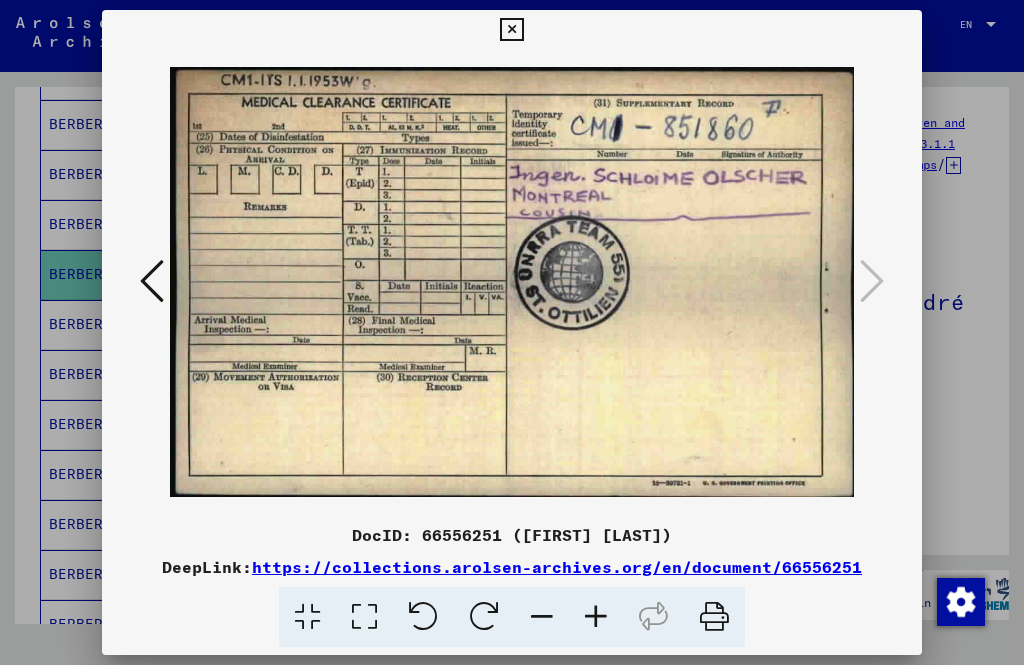 click at bounding box center (511, 30) 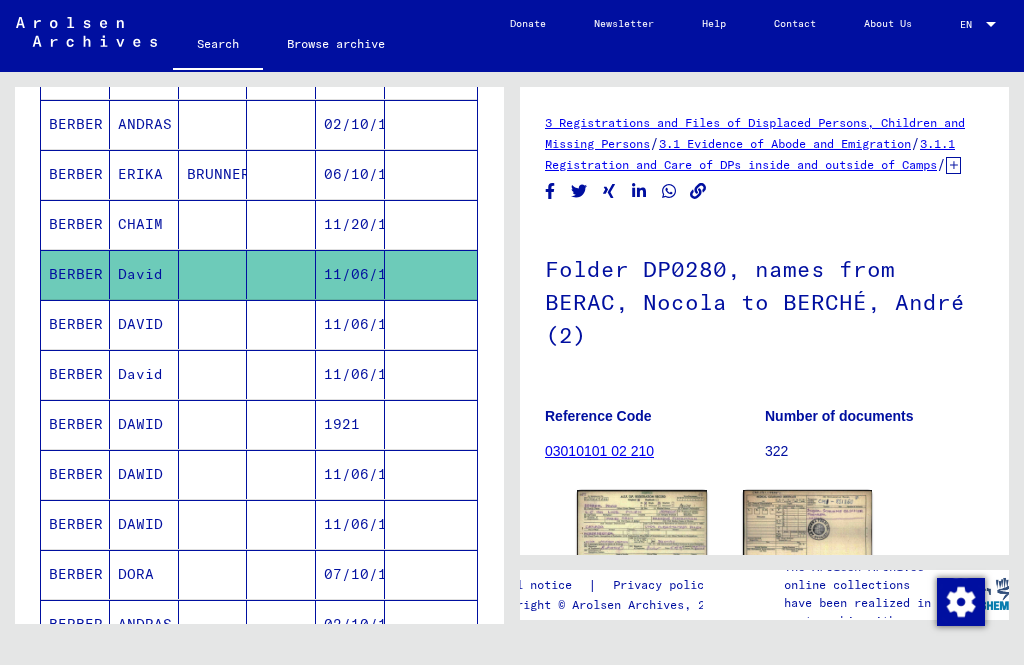 click on "BERBER" at bounding box center [75, 374] 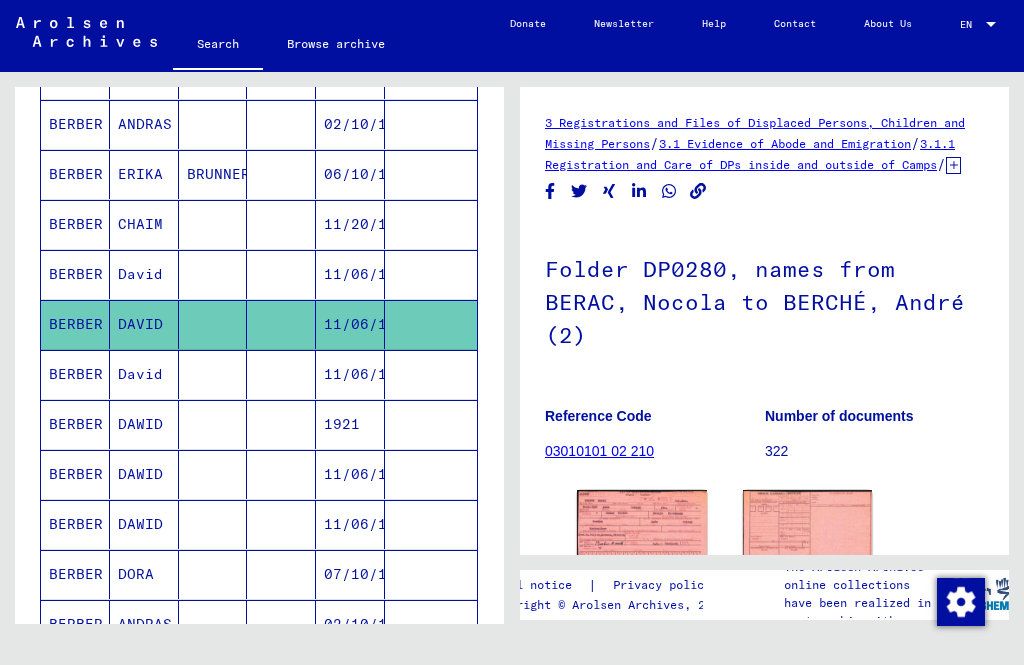 scroll, scrollTop: 0, scrollLeft: 0, axis: both 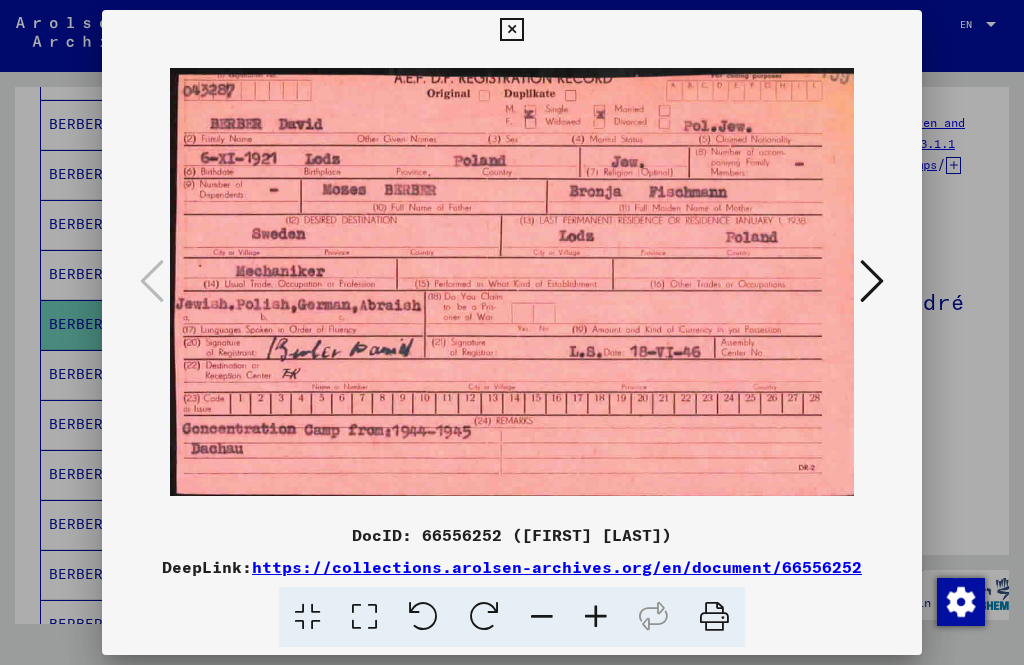 click at bounding box center [872, 281] 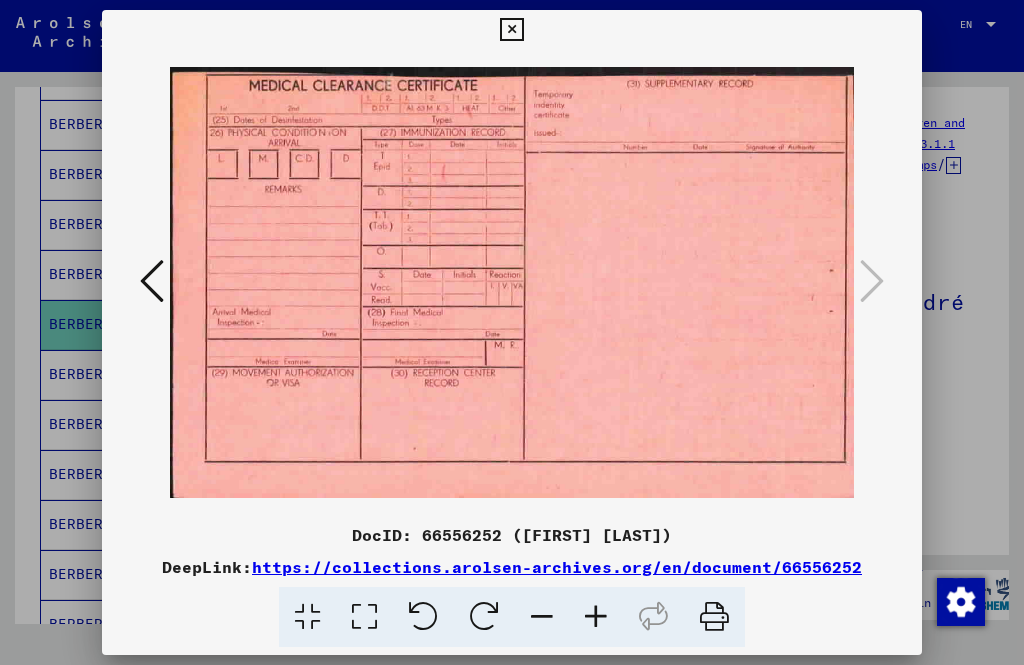 click at bounding box center (511, 30) 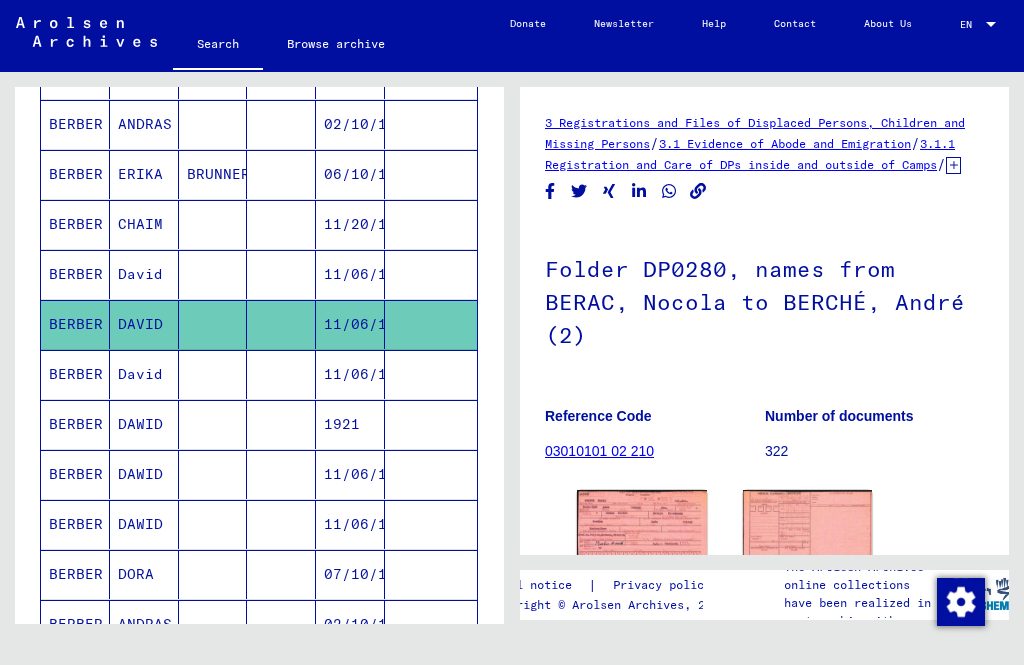 click on "BERBER" at bounding box center [75, 424] 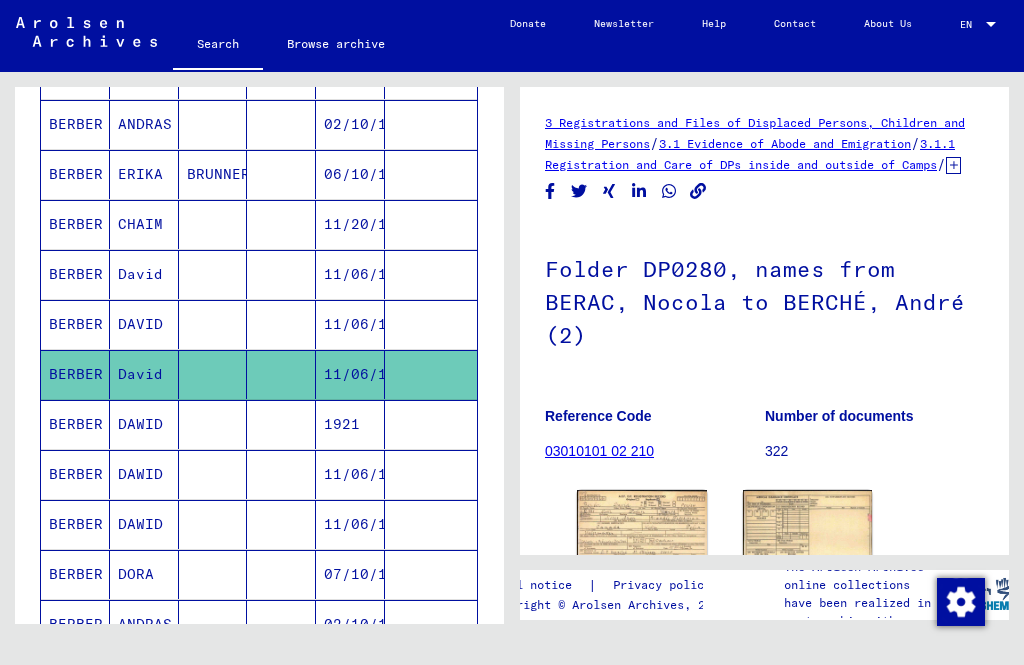 scroll, scrollTop: 0, scrollLeft: 0, axis: both 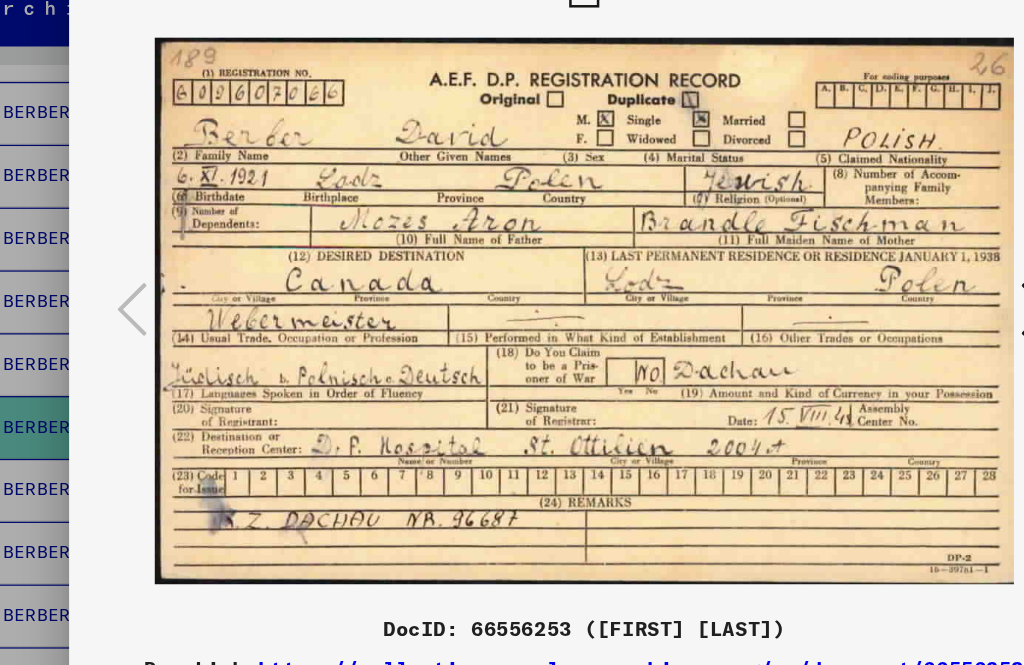 click at bounding box center [872, 281] 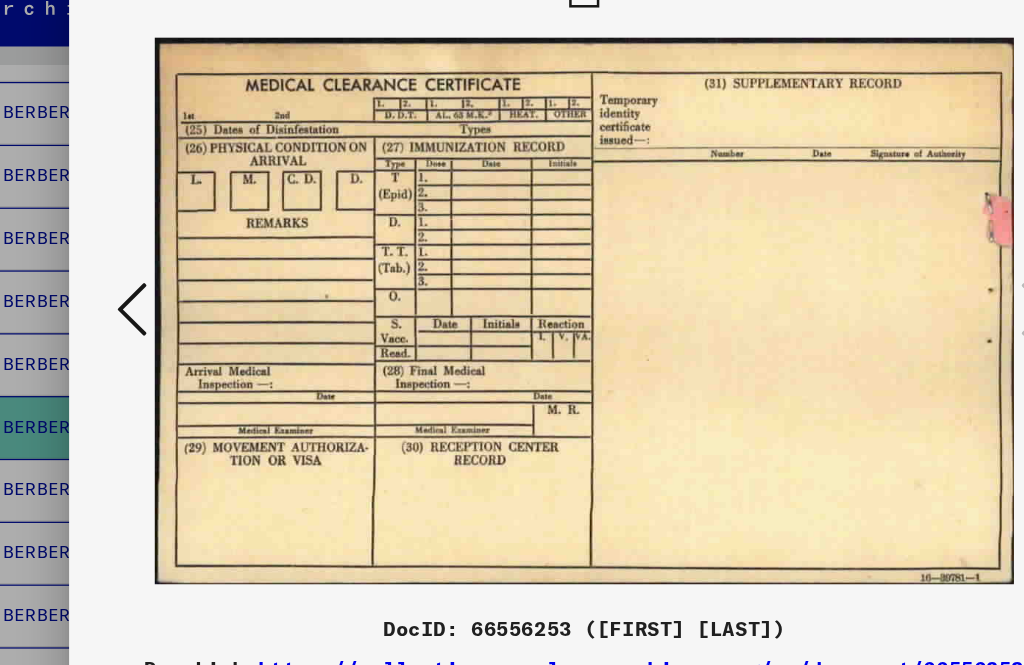 click at bounding box center [872, 281] 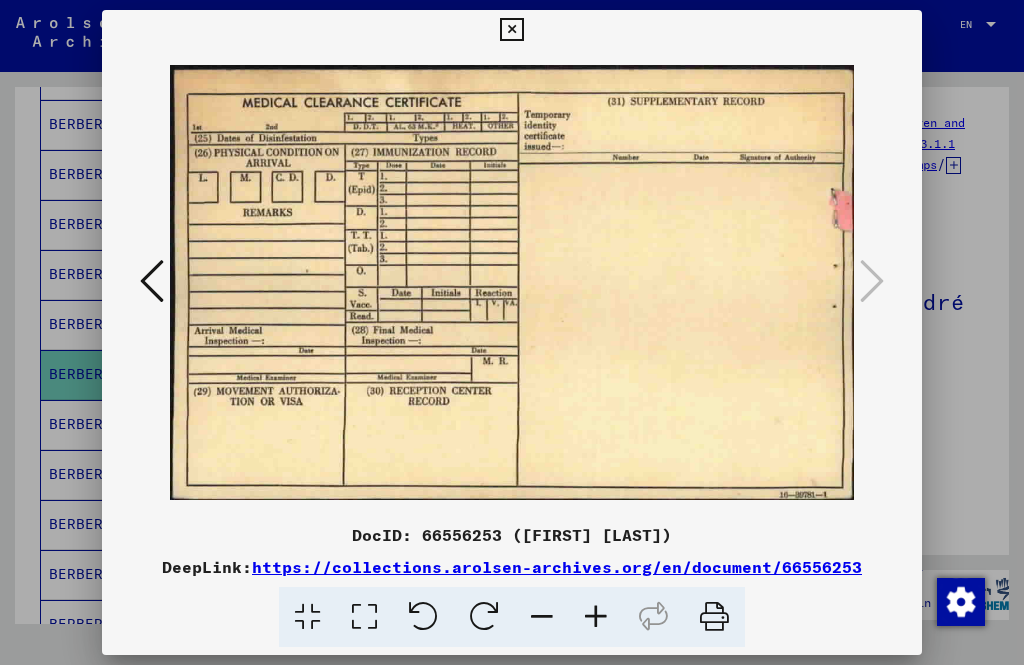 click at bounding box center (511, 30) 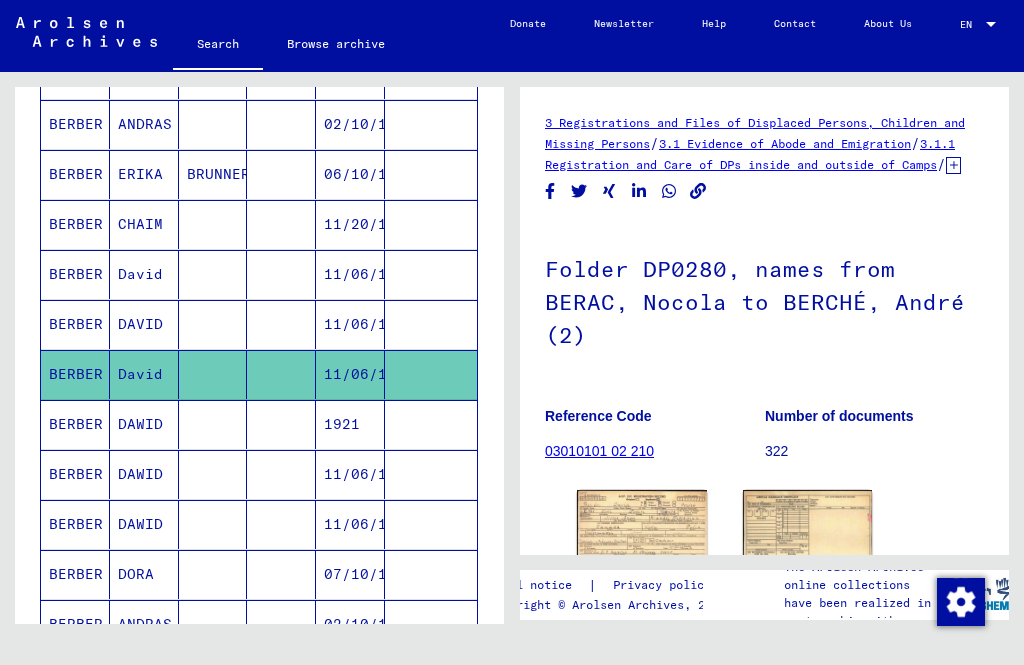 click on "BERBER" at bounding box center (75, 474) 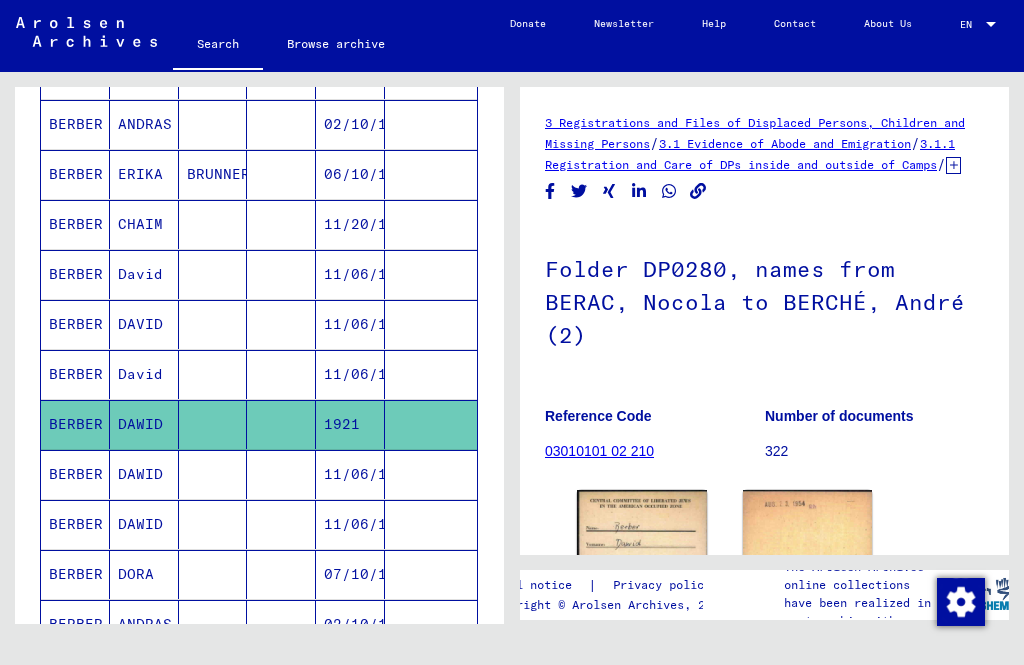 scroll, scrollTop: 0, scrollLeft: 0, axis: both 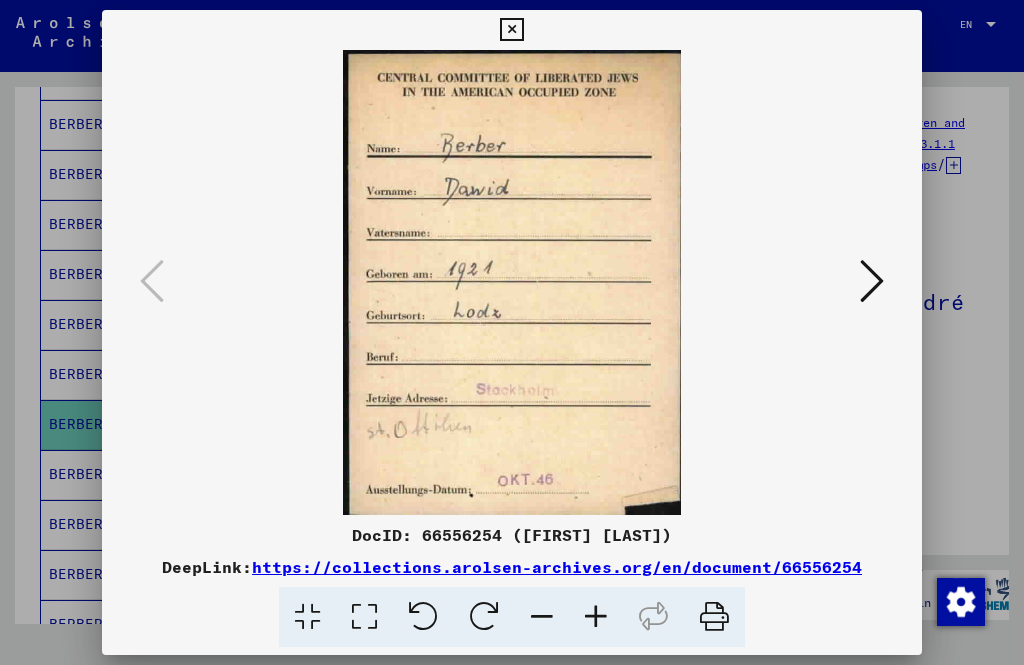 click at bounding box center [872, 281] 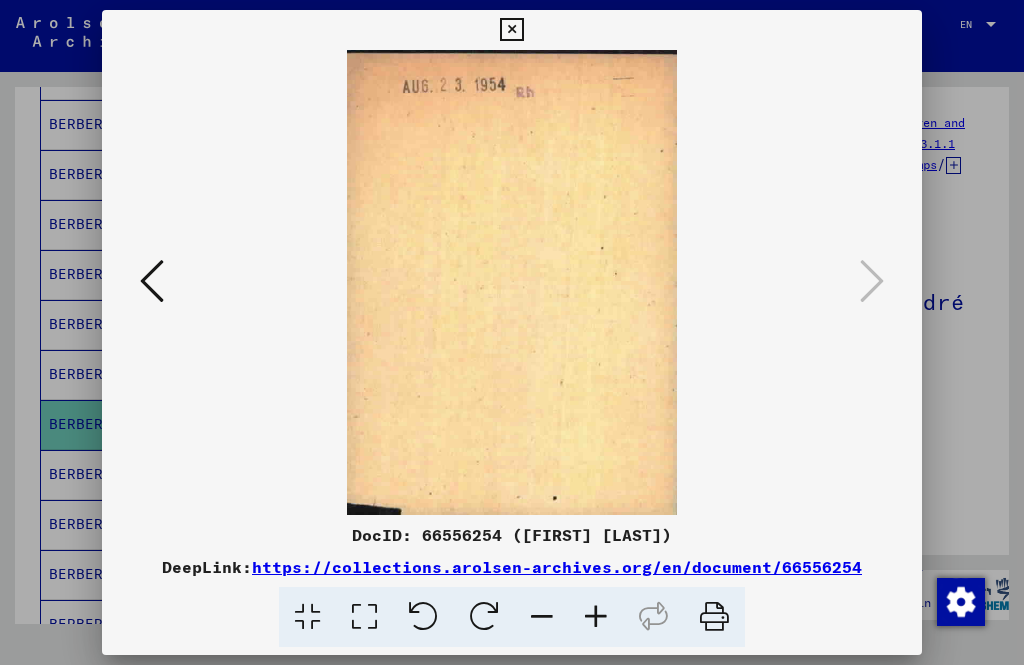click at bounding box center (152, 282) 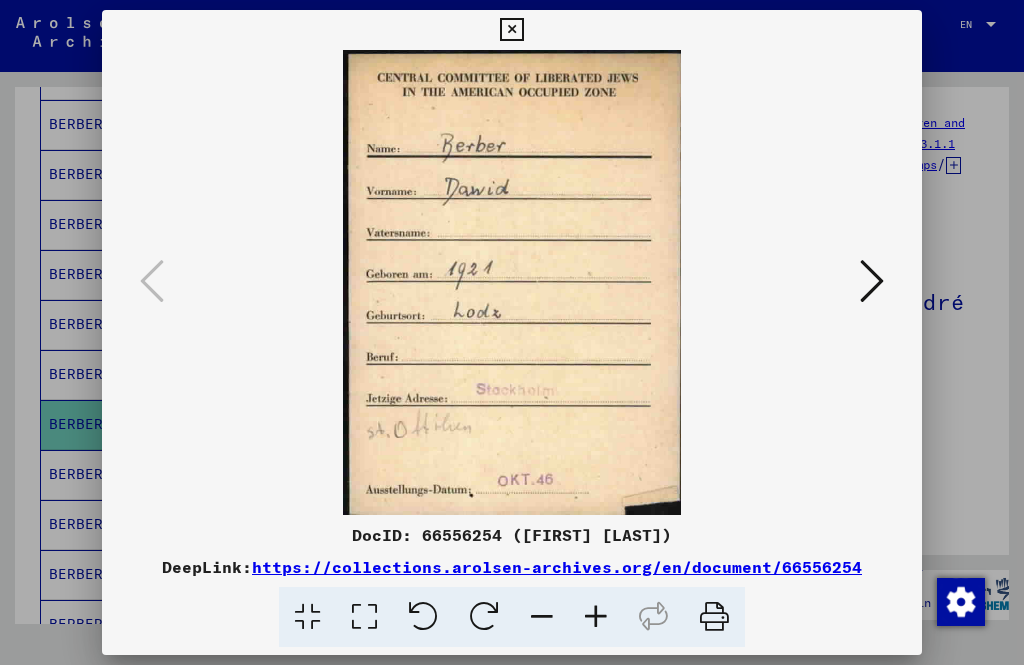 click at bounding box center [872, 281] 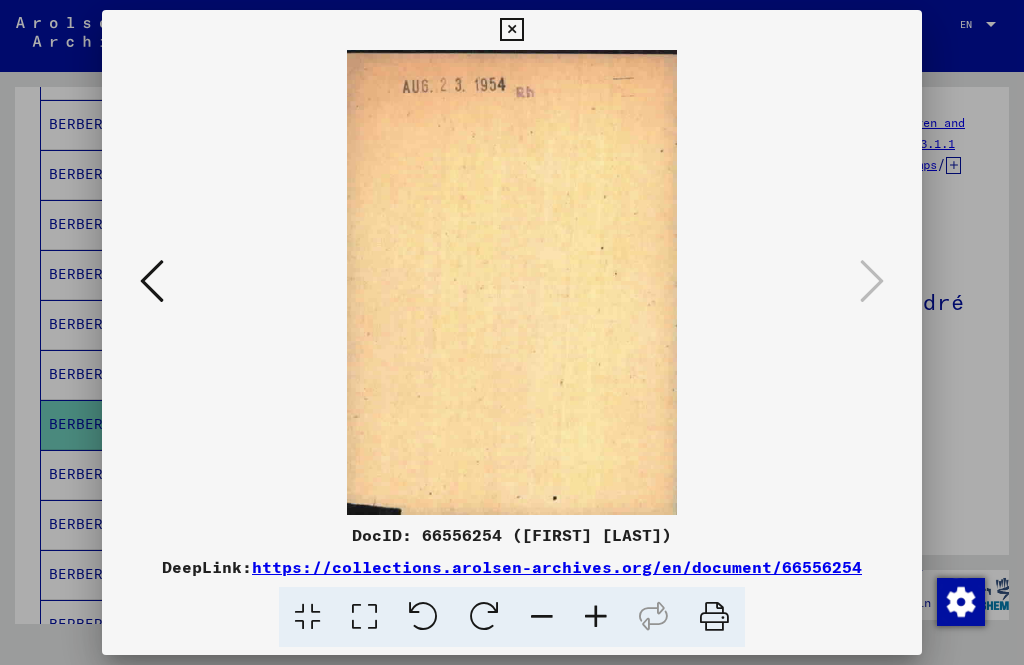 click at bounding box center (511, 30) 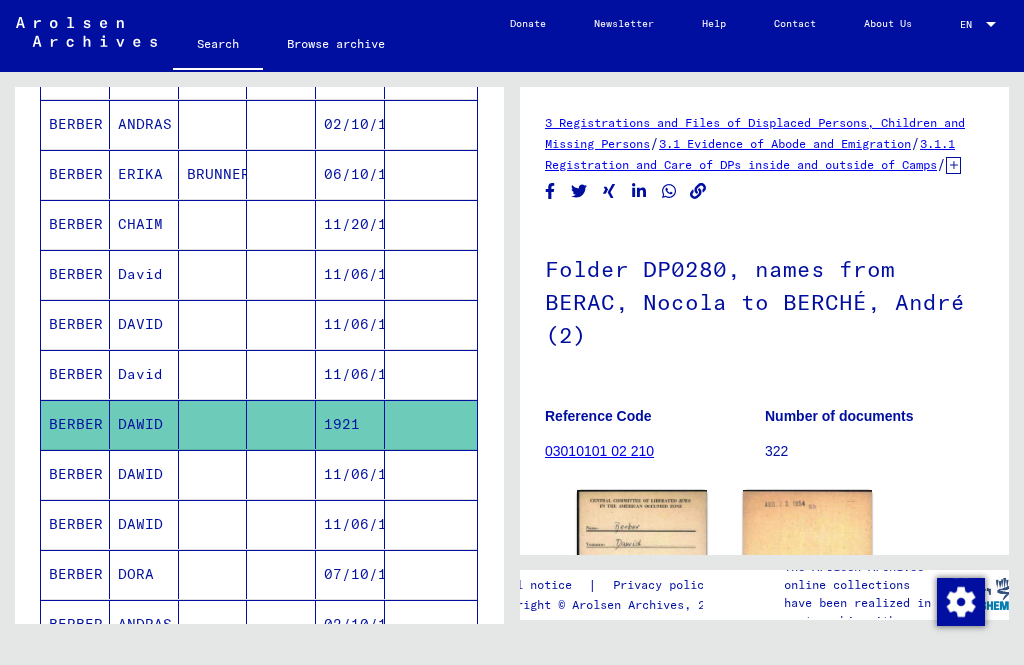 click on "BERBER" at bounding box center (75, 524) 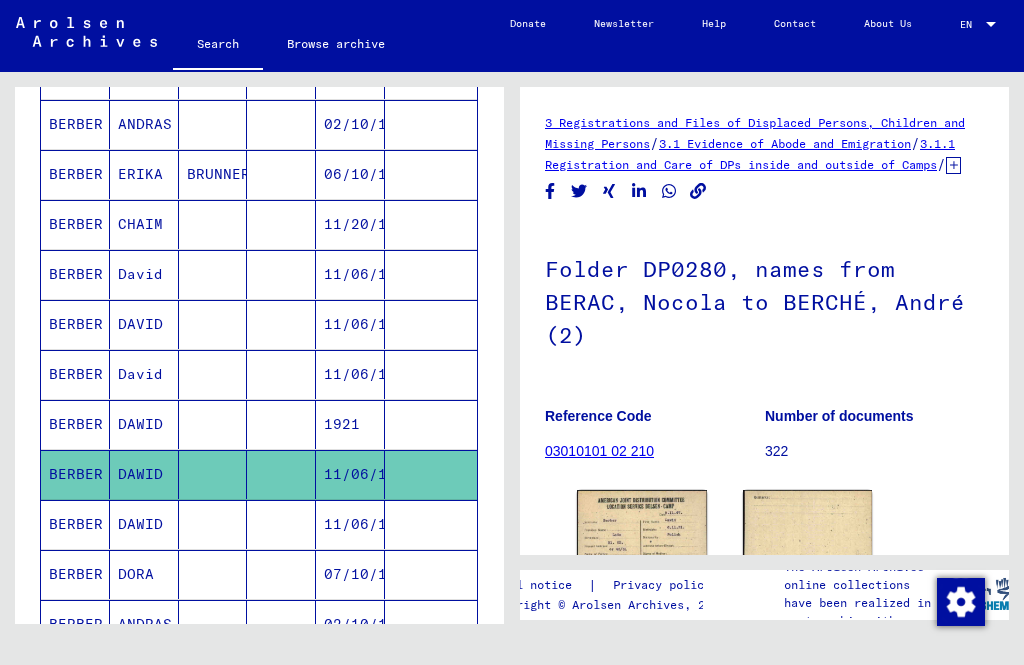 scroll, scrollTop: 0, scrollLeft: 0, axis: both 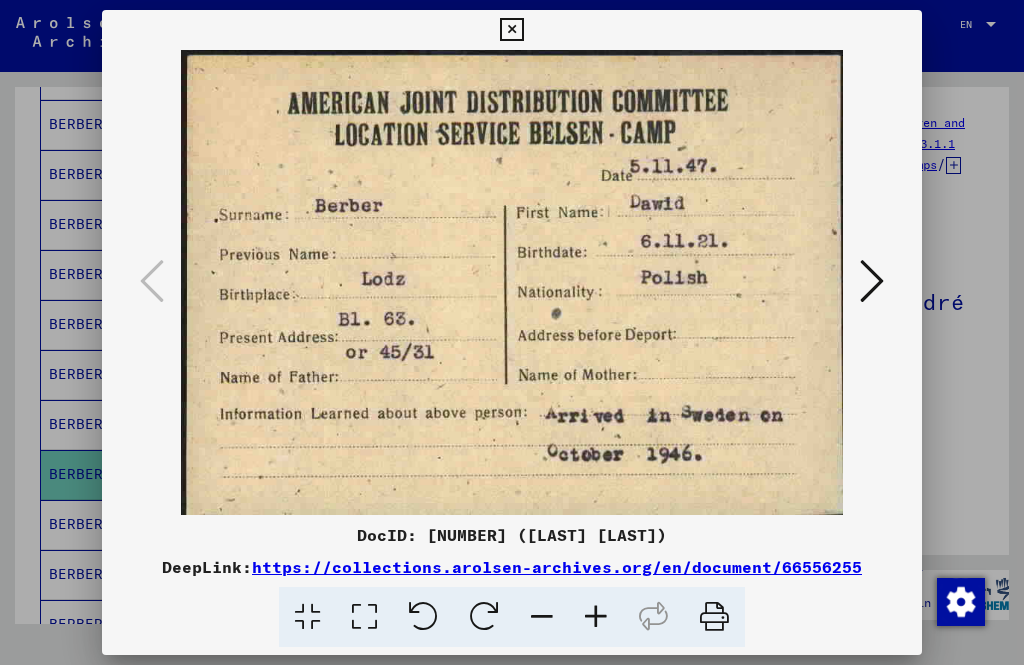 click at bounding box center (872, 281) 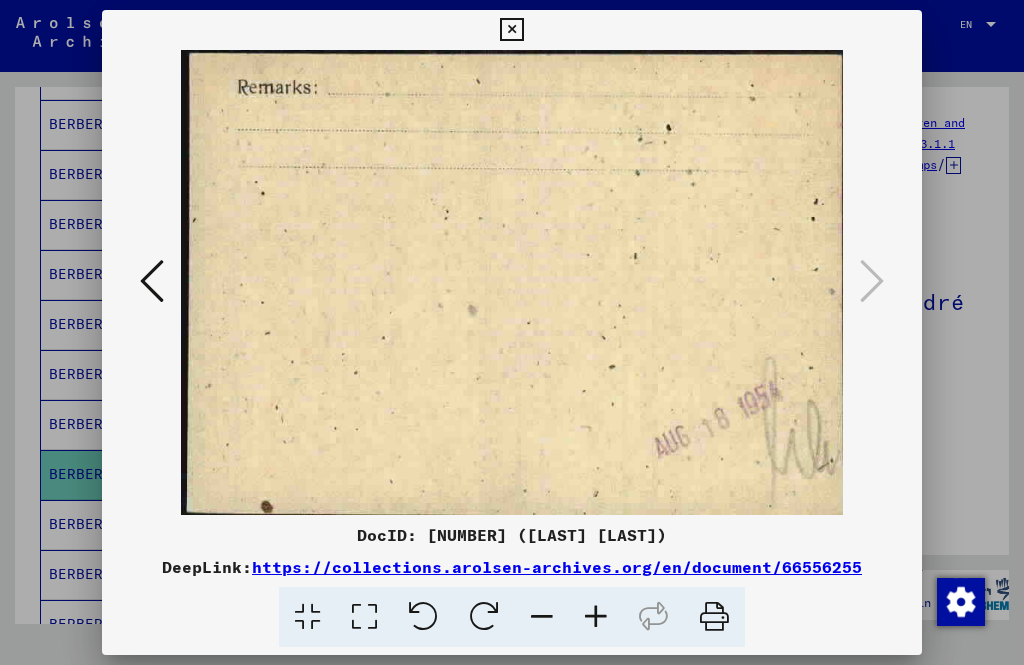 click at bounding box center [511, 30] 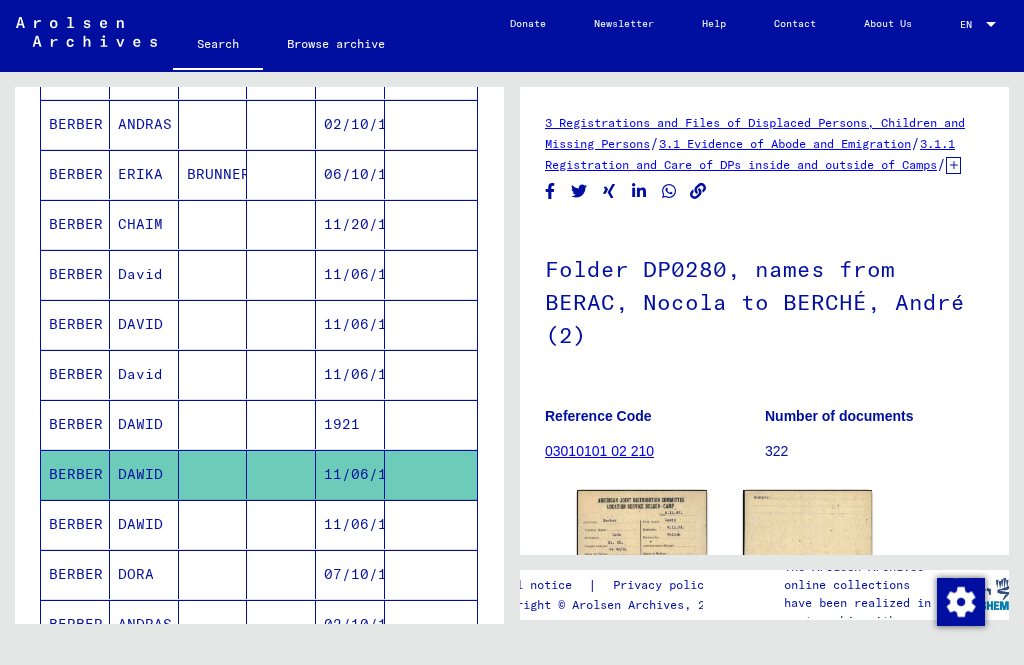 click on "BERBER" at bounding box center (75, 574) 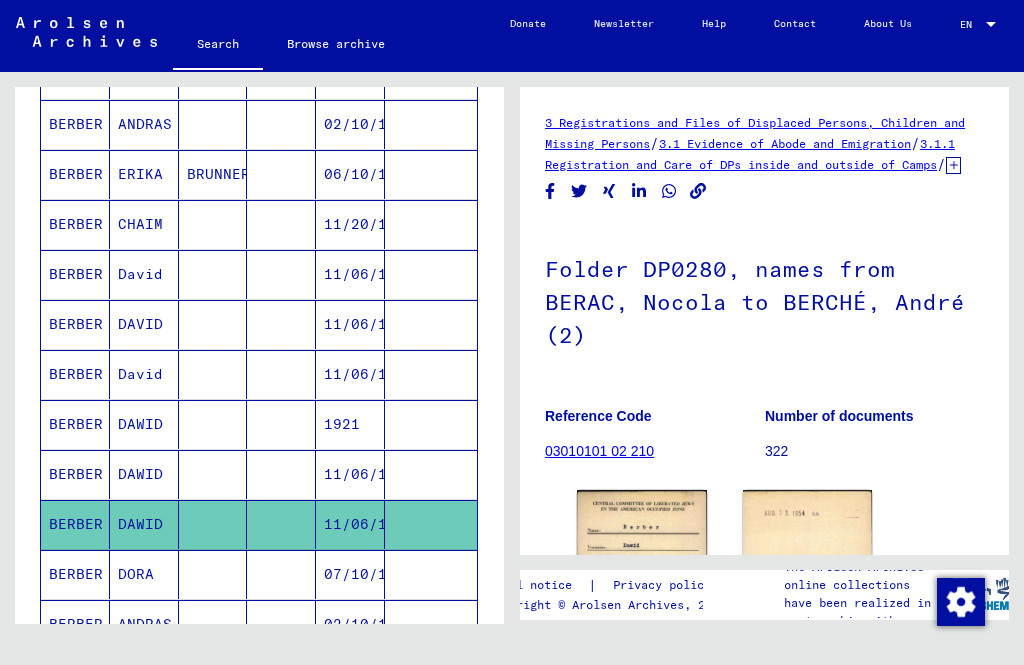scroll, scrollTop: 23, scrollLeft: 0, axis: vertical 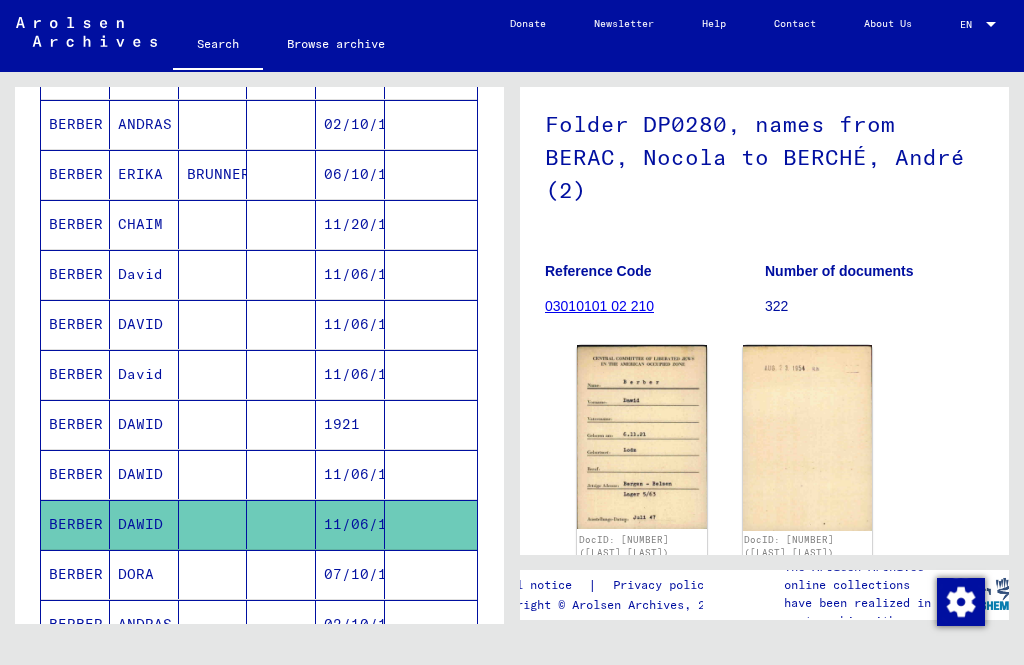 click 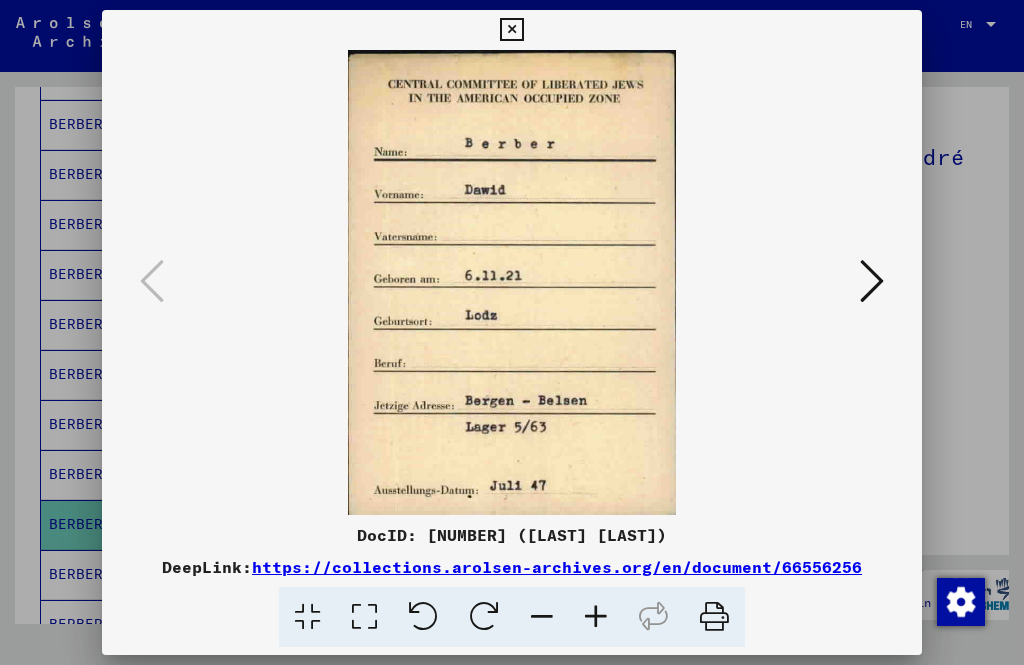 click at bounding box center [872, 281] 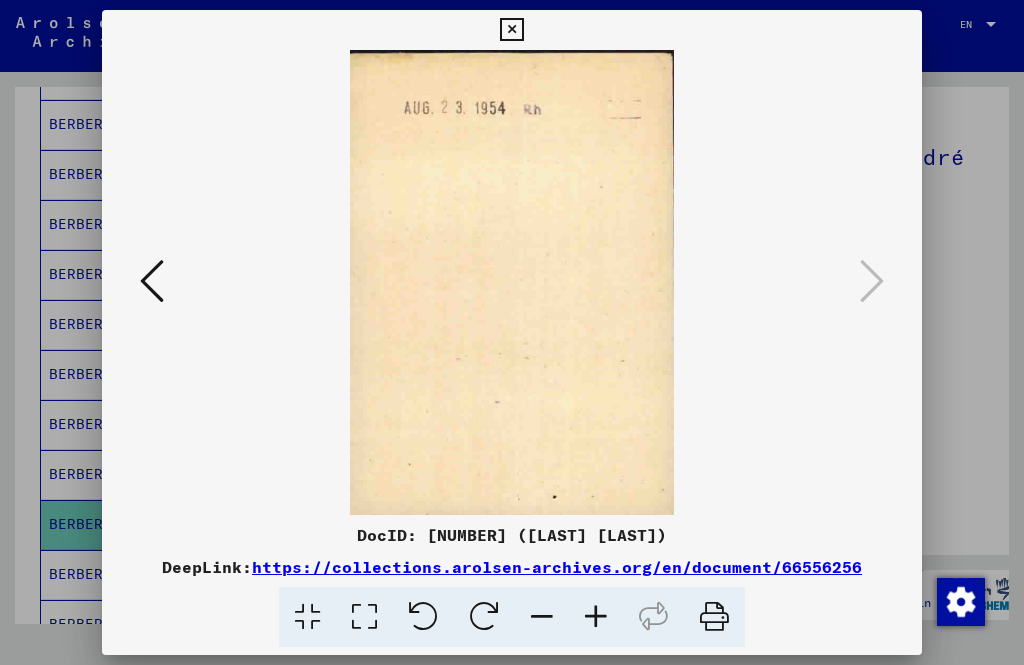 click at bounding box center (152, 281) 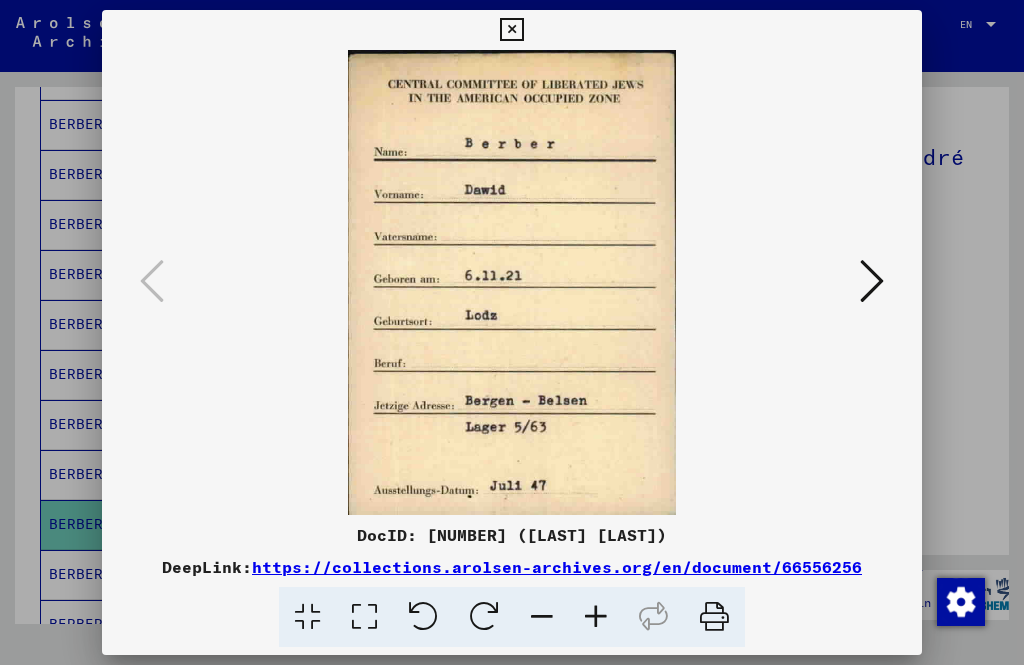 click at bounding box center (872, 281) 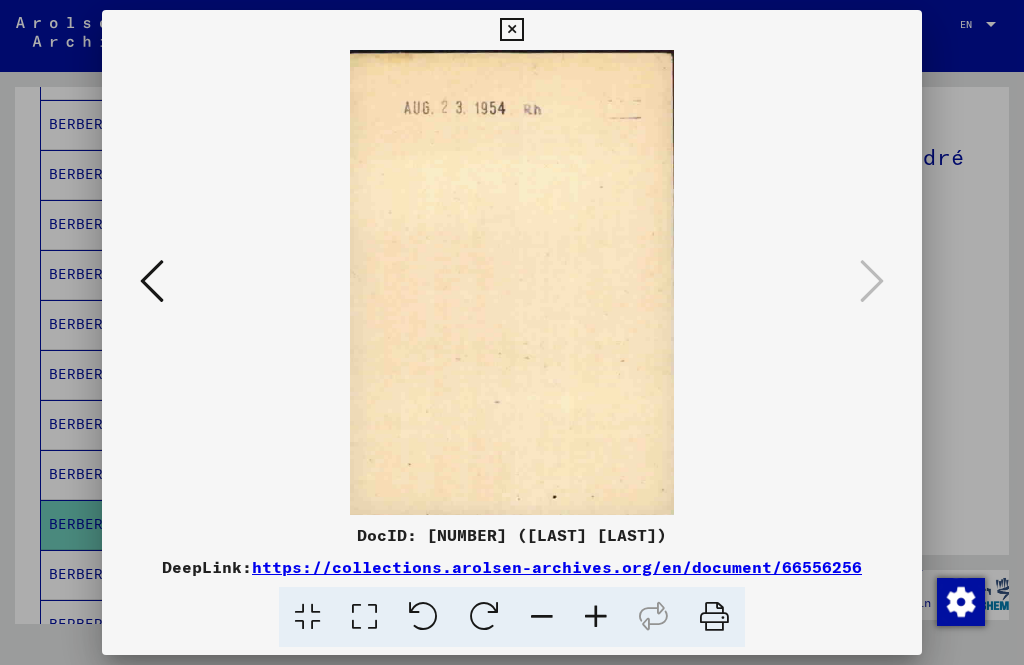 click at bounding box center [511, 30] 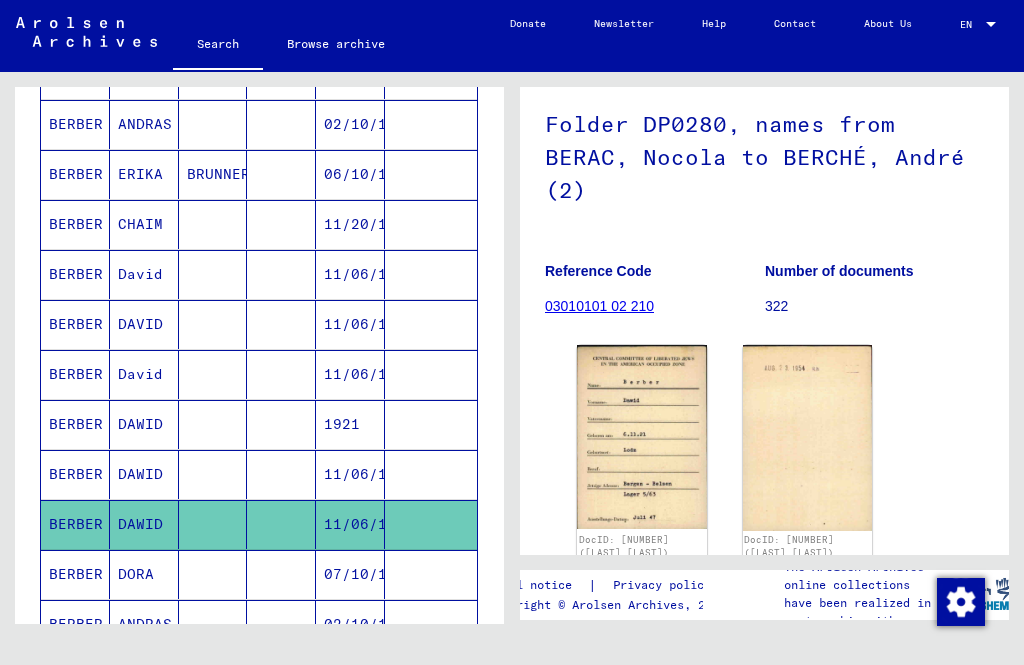 click on "BERBER" at bounding box center [75, 624] 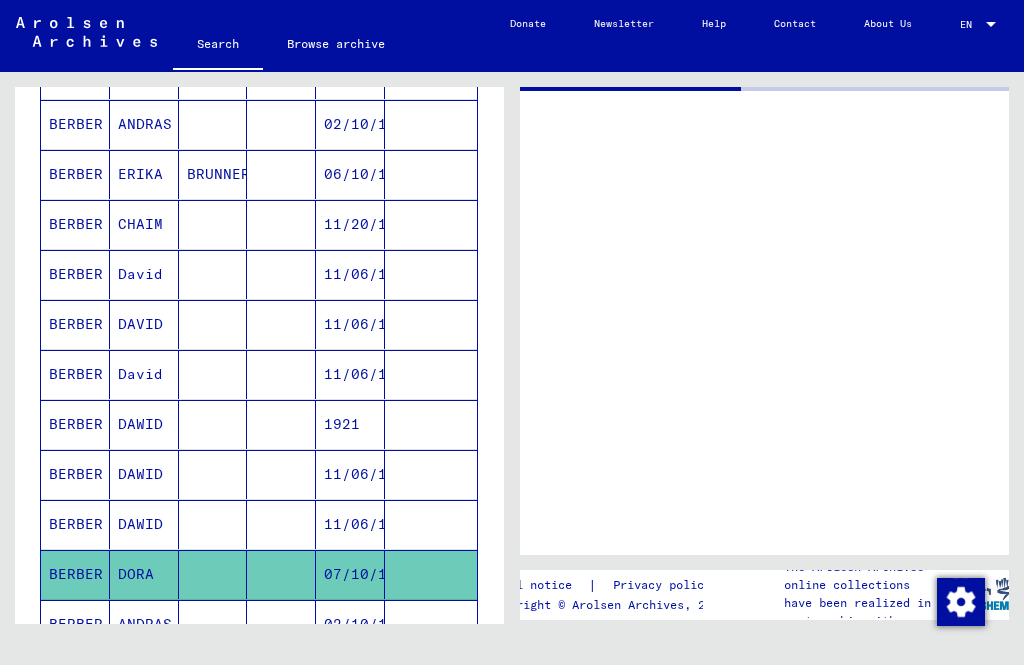 scroll, scrollTop: 0, scrollLeft: 0, axis: both 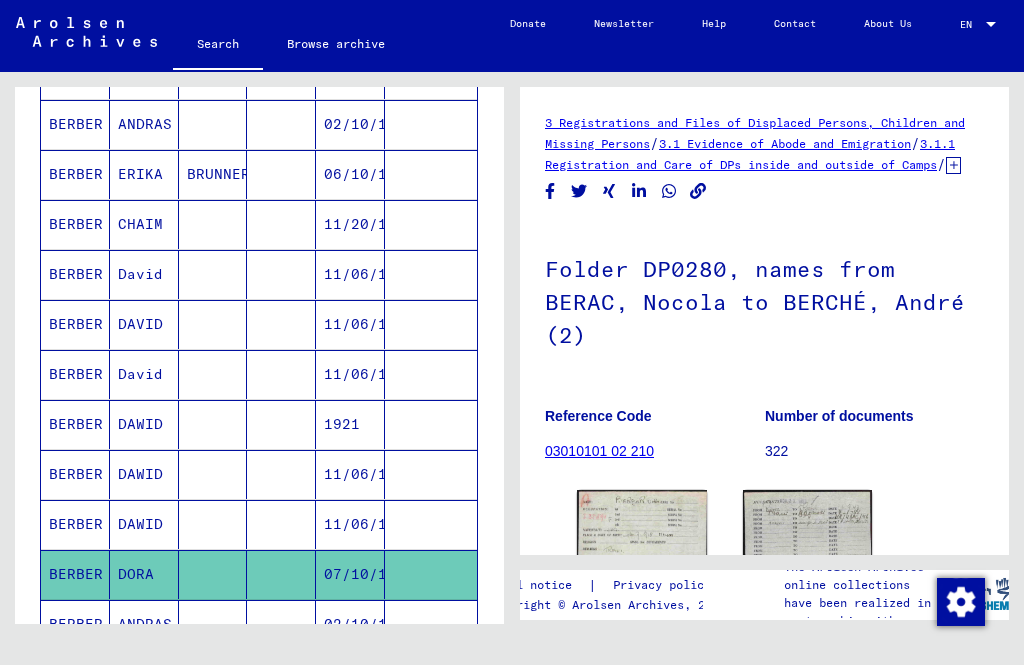 click 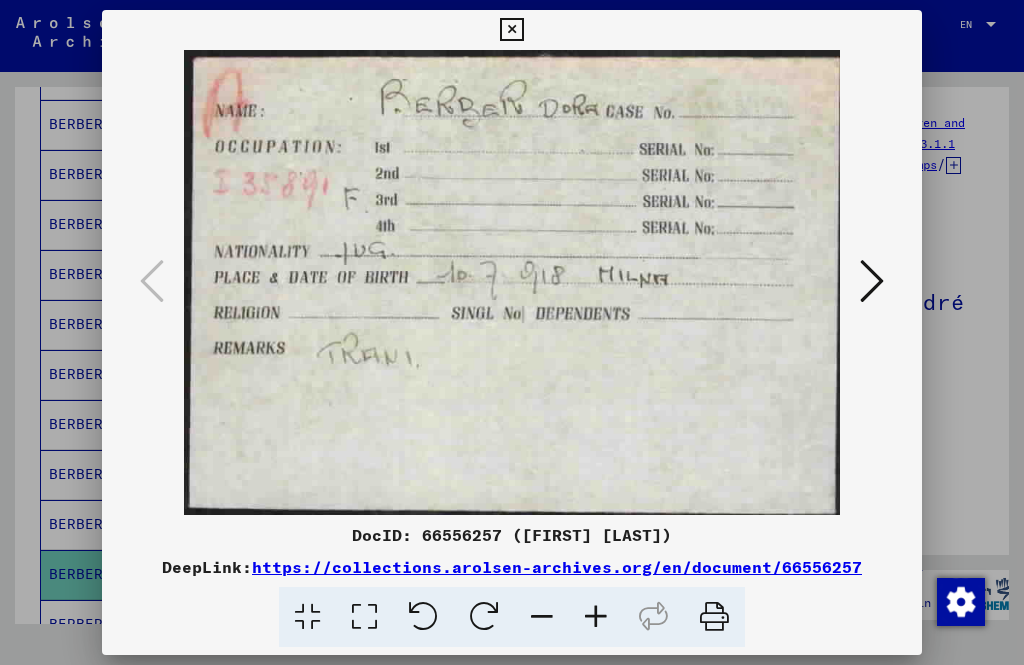 click at bounding box center (872, 281) 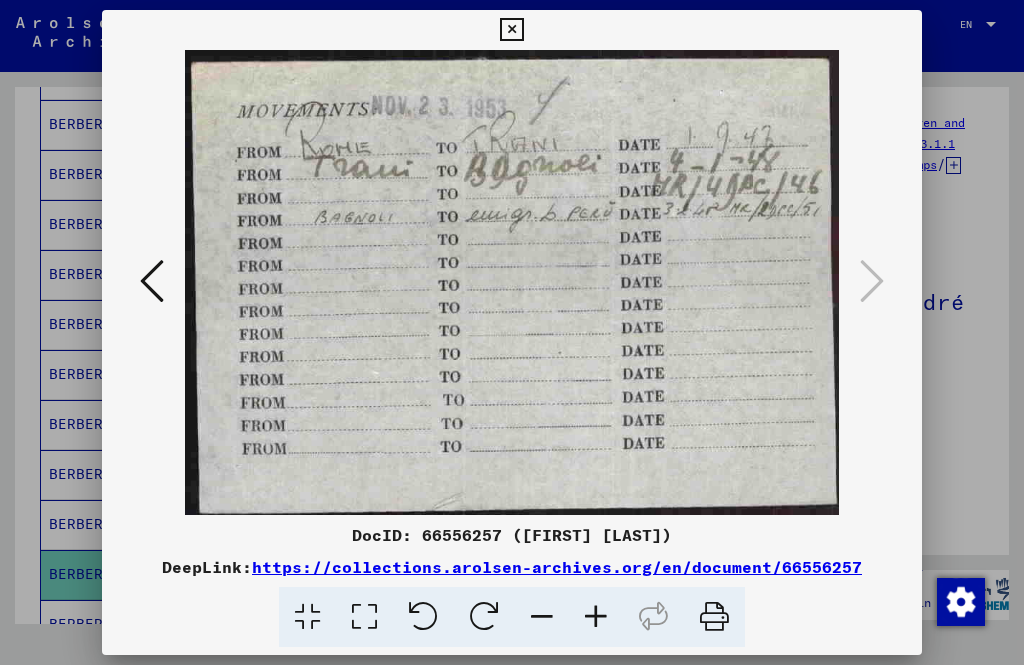click at bounding box center [511, 30] 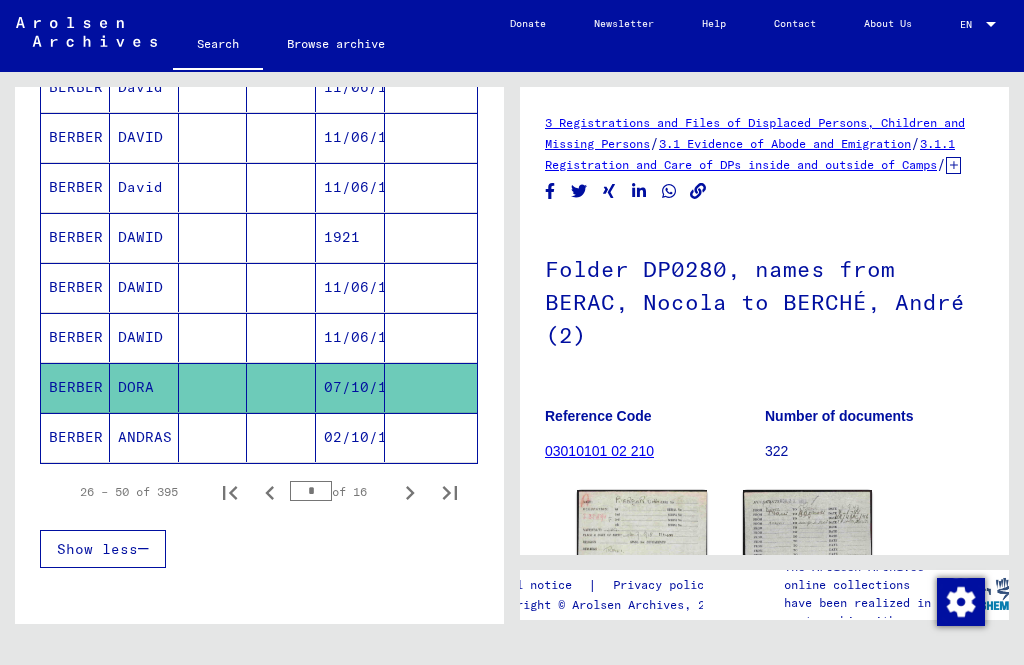 scroll, scrollTop: 1188, scrollLeft: 0, axis: vertical 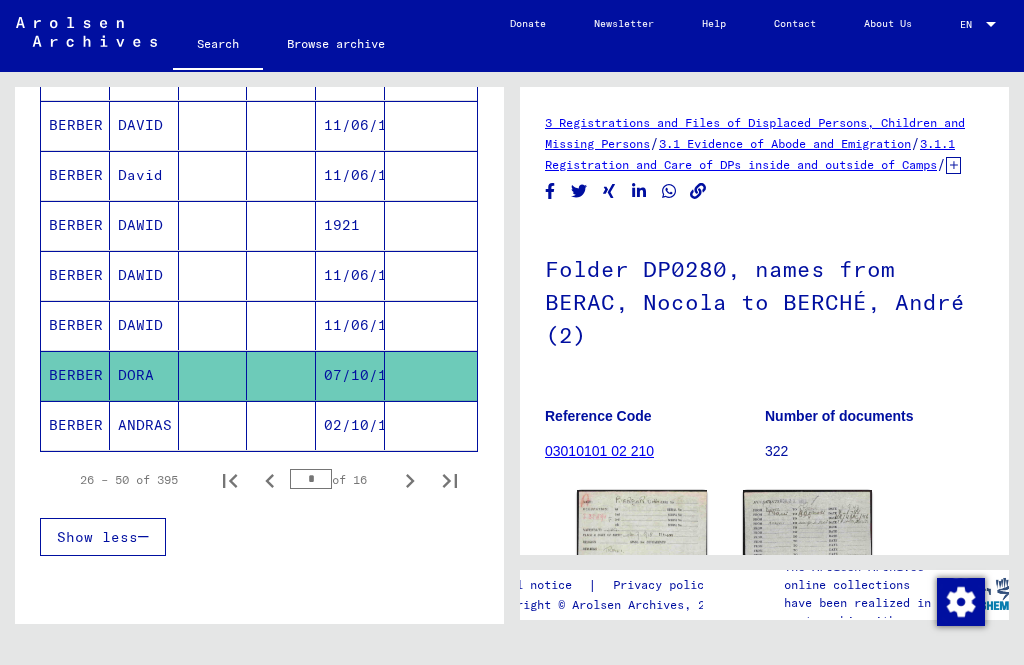 click 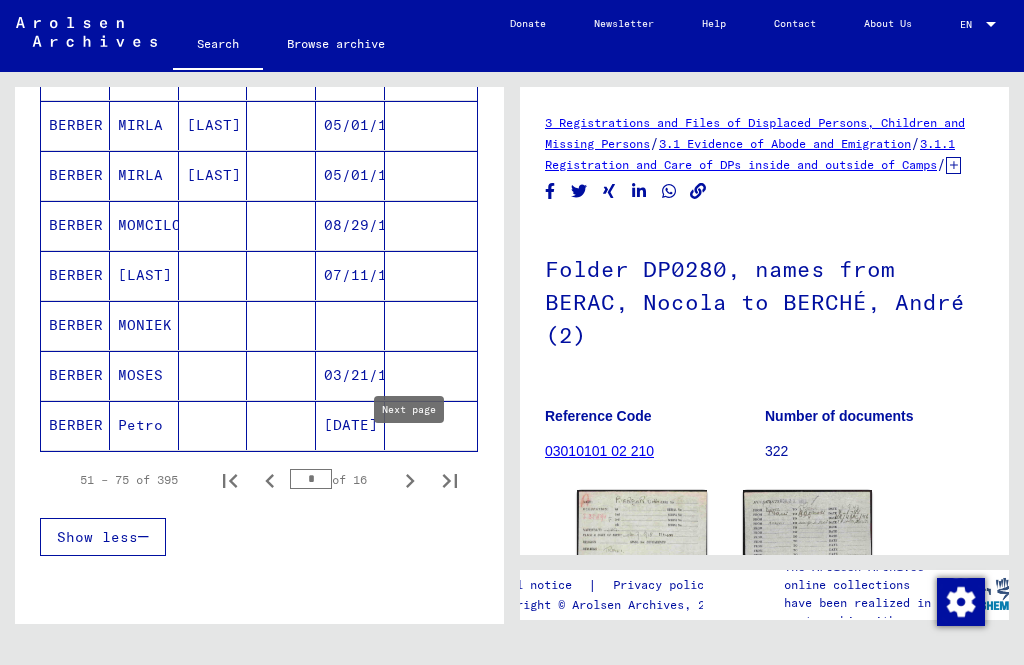 click at bounding box center (431, 275) 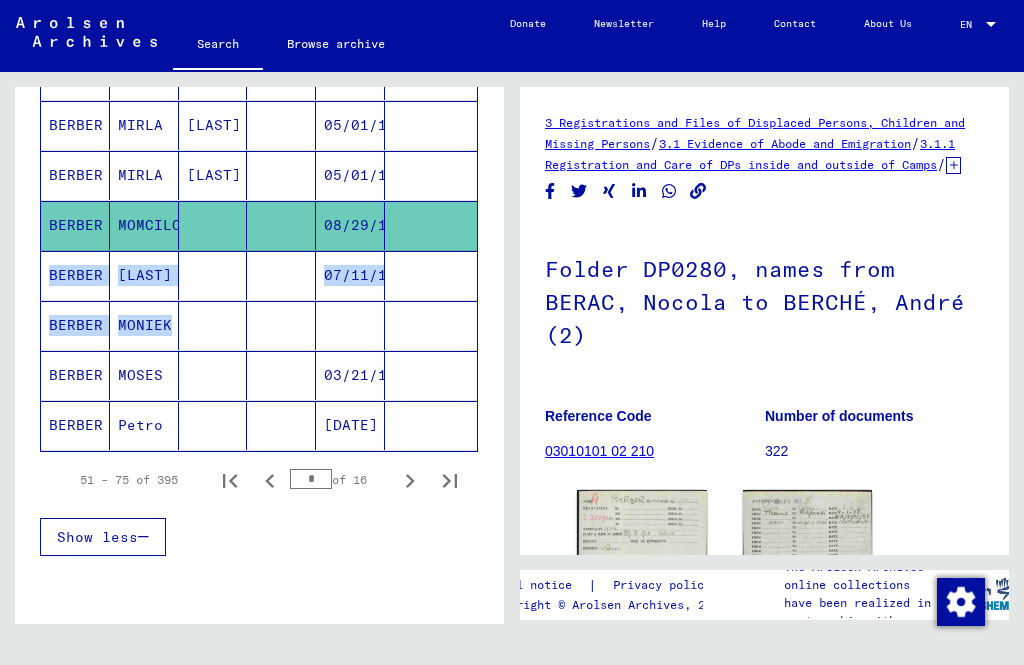 scroll, scrollTop: 0, scrollLeft: 0, axis: both 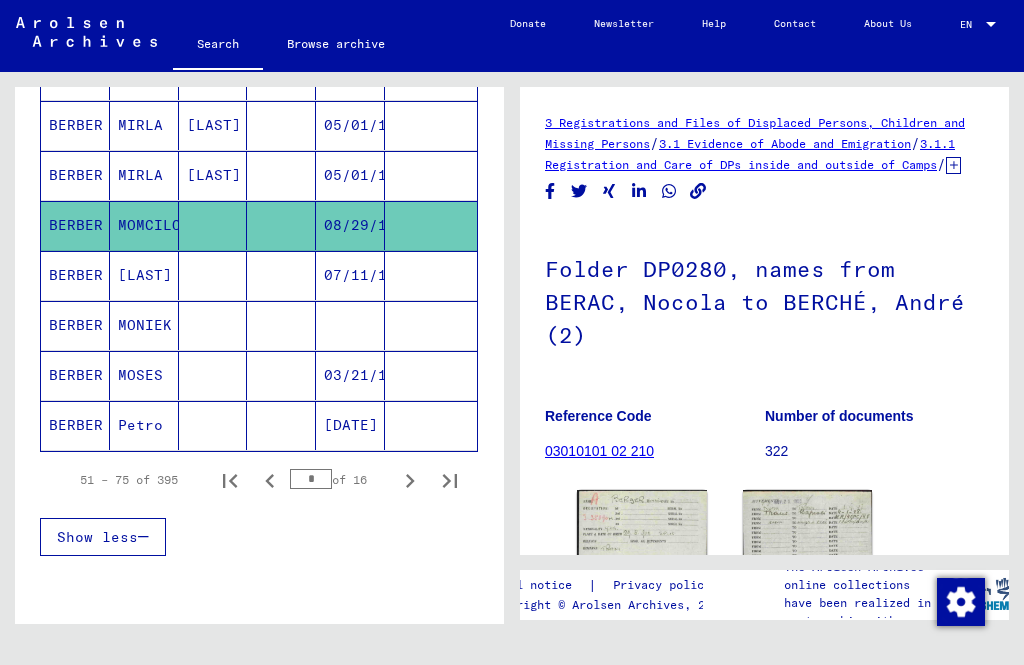 click on "Show less" at bounding box center (259, 537) 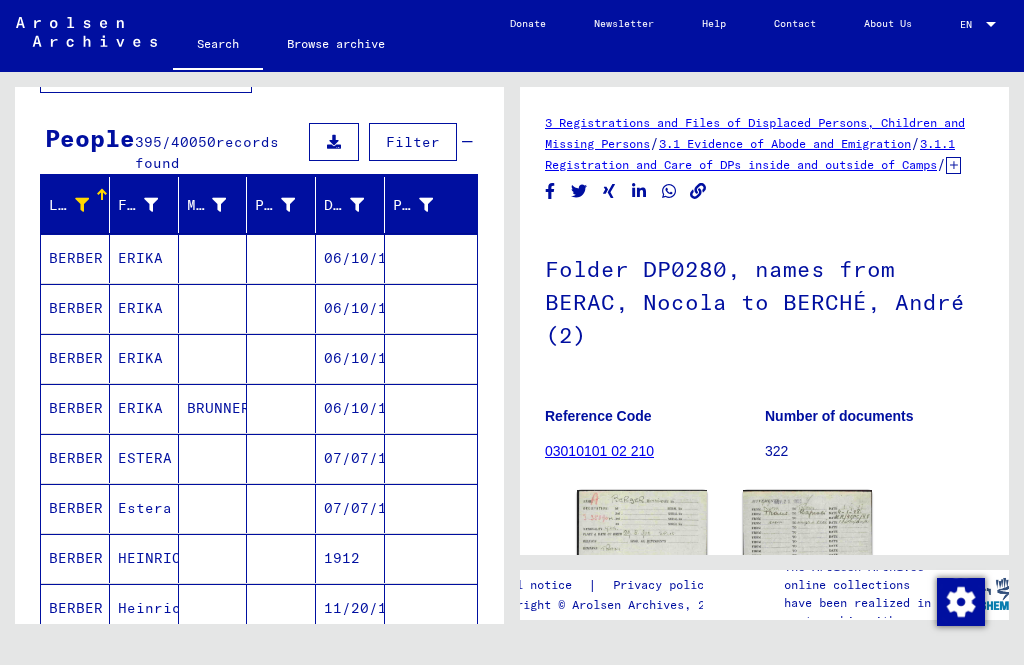 scroll, scrollTop: 154, scrollLeft: 0, axis: vertical 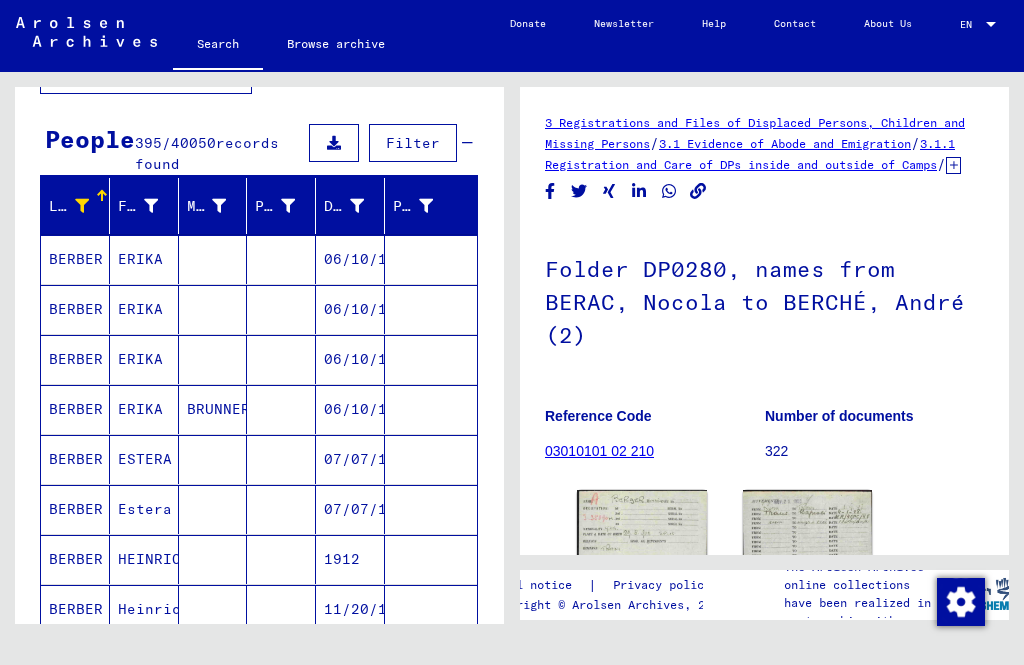 click on "BERBER" at bounding box center [75, 309] 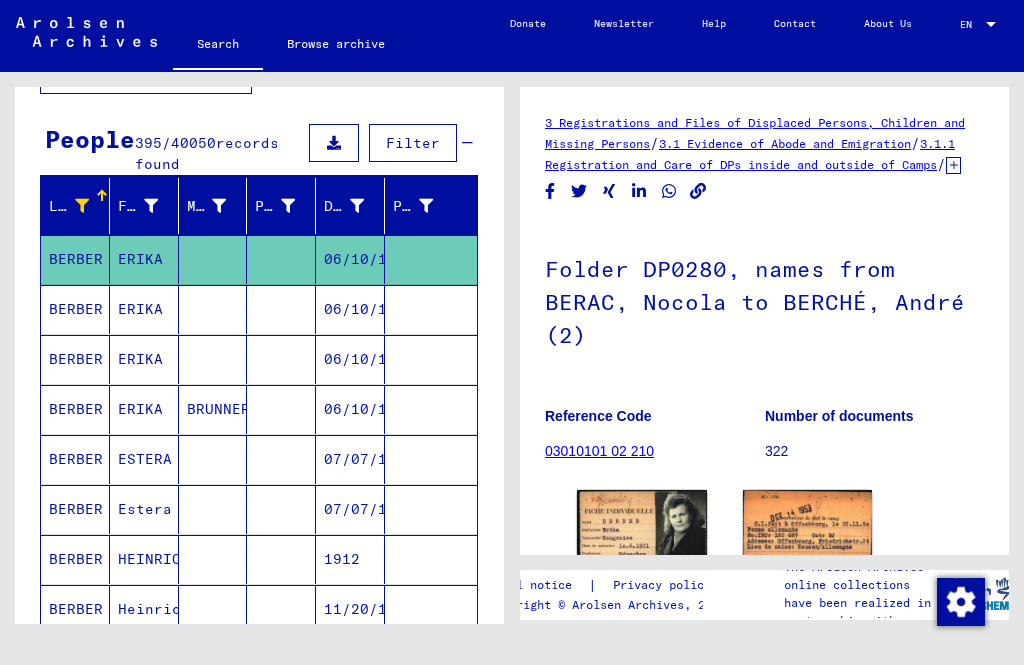 scroll, scrollTop: 0, scrollLeft: 0, axis: both 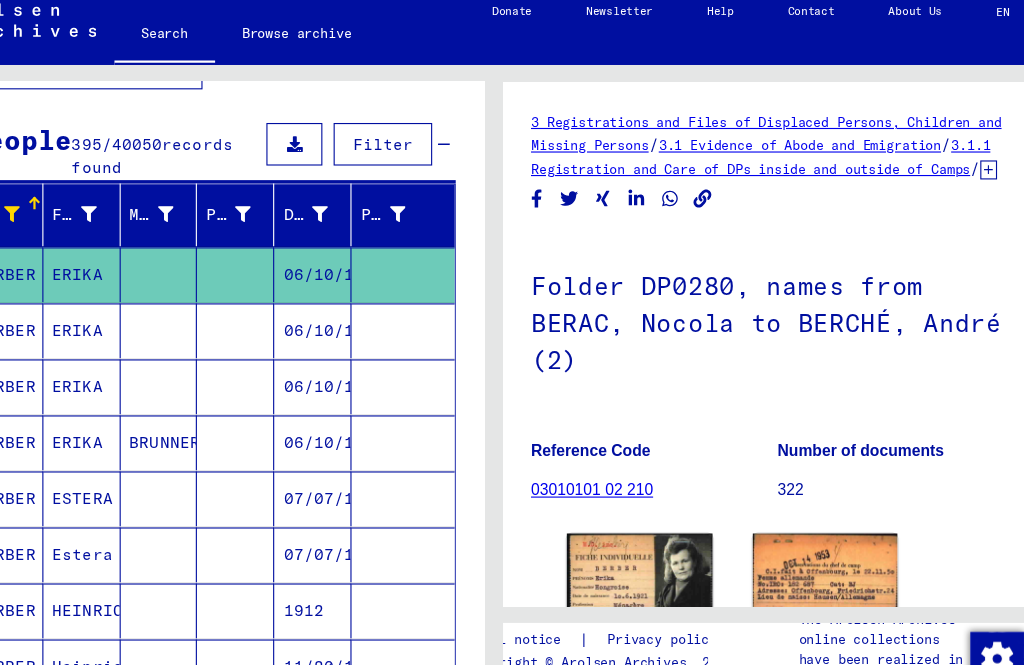 click at bounding box center (431, 609) 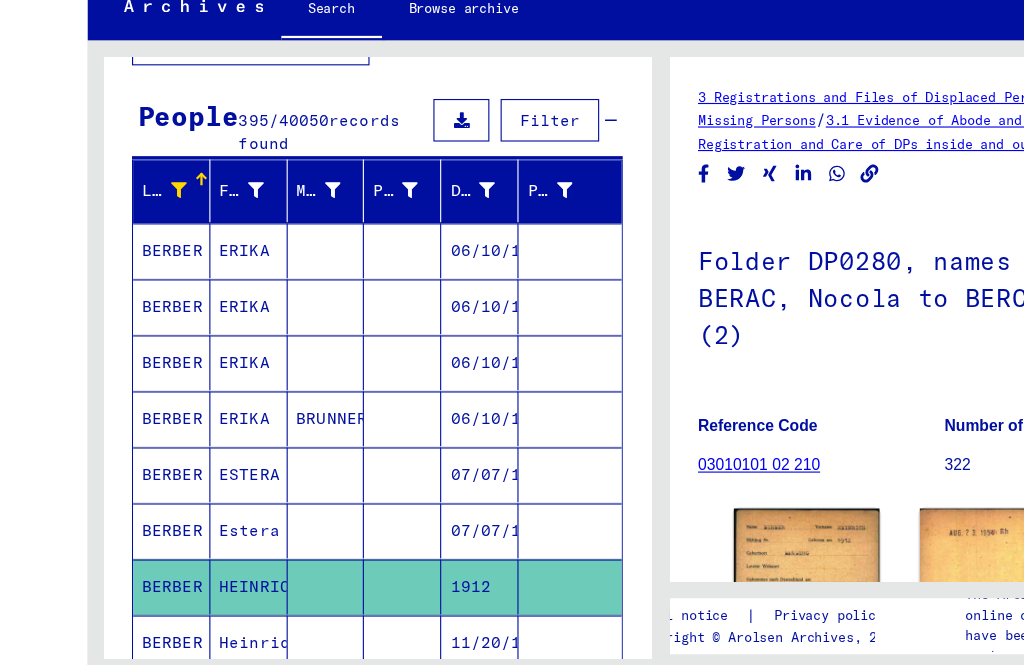 scroll, scrollTop: 0, scrollLeft: 0, axis: both 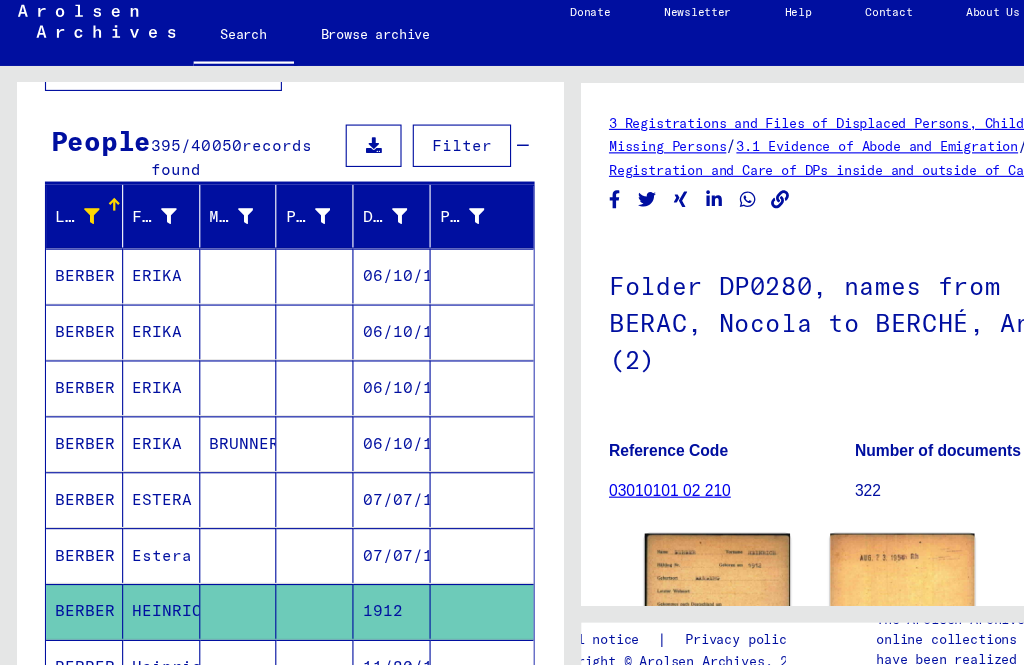 click on "BERBER" at bounding box center [75, 509] 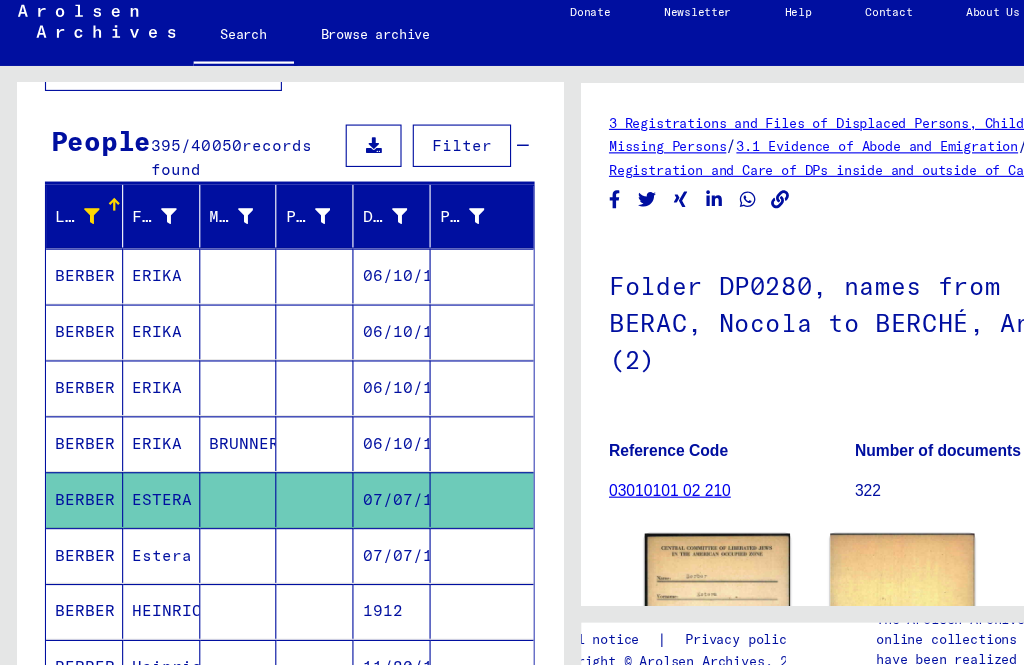 click on "BERBER" at bounding box center [75, 609] 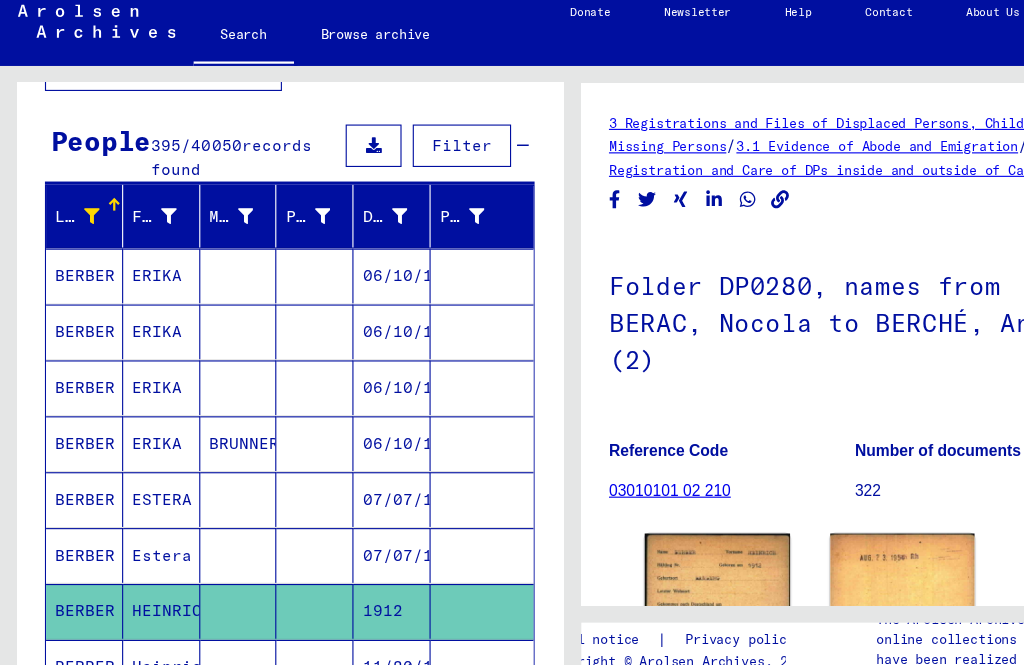 click 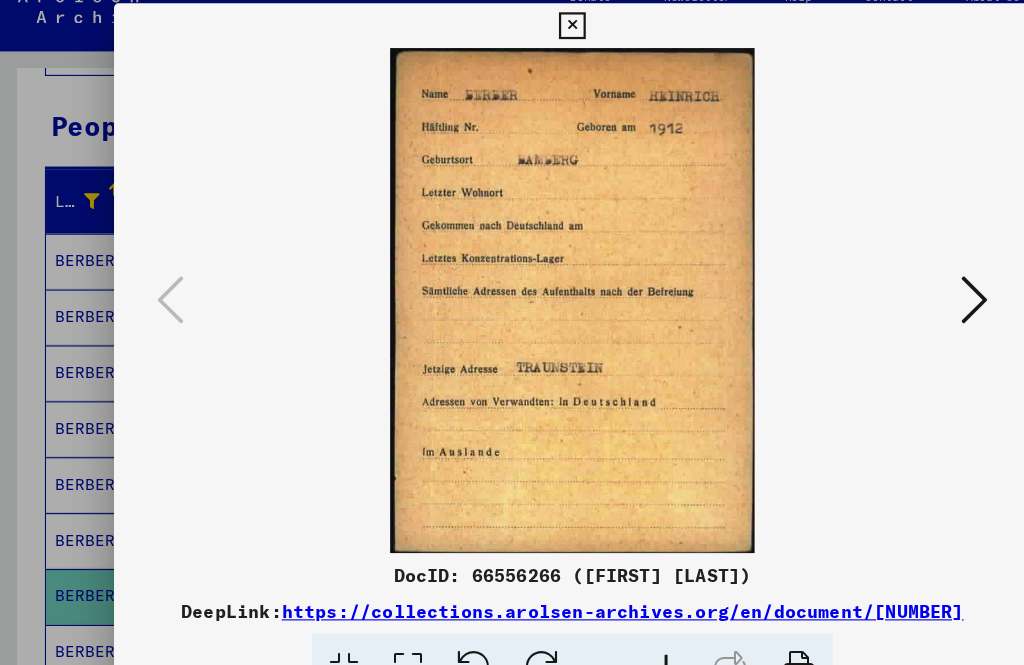 click at bounding box center (872, 281) 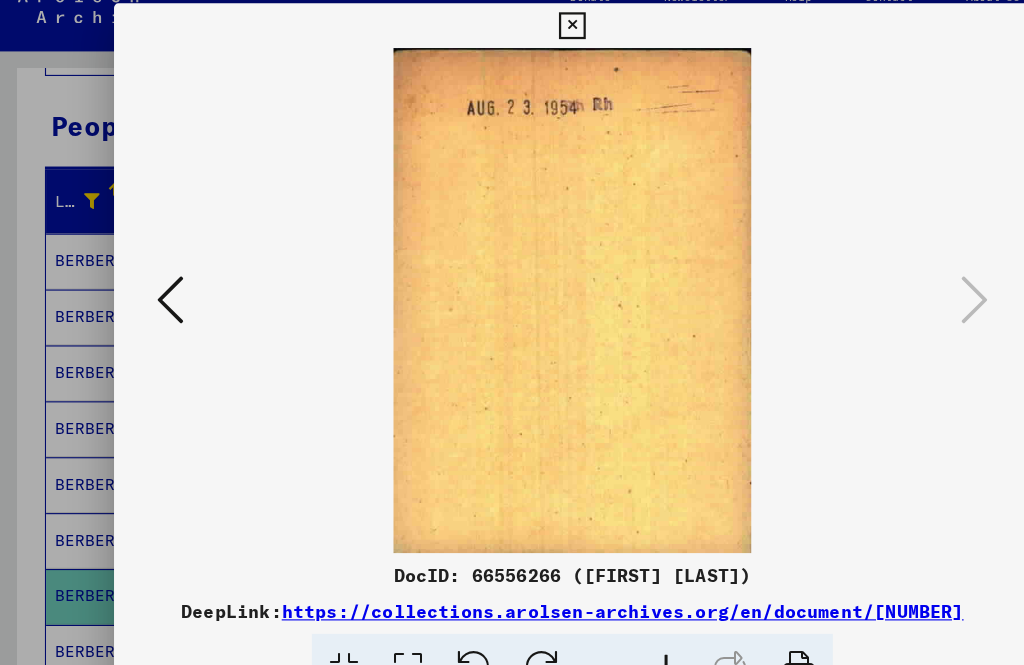 click at bounding box center [511, 36] 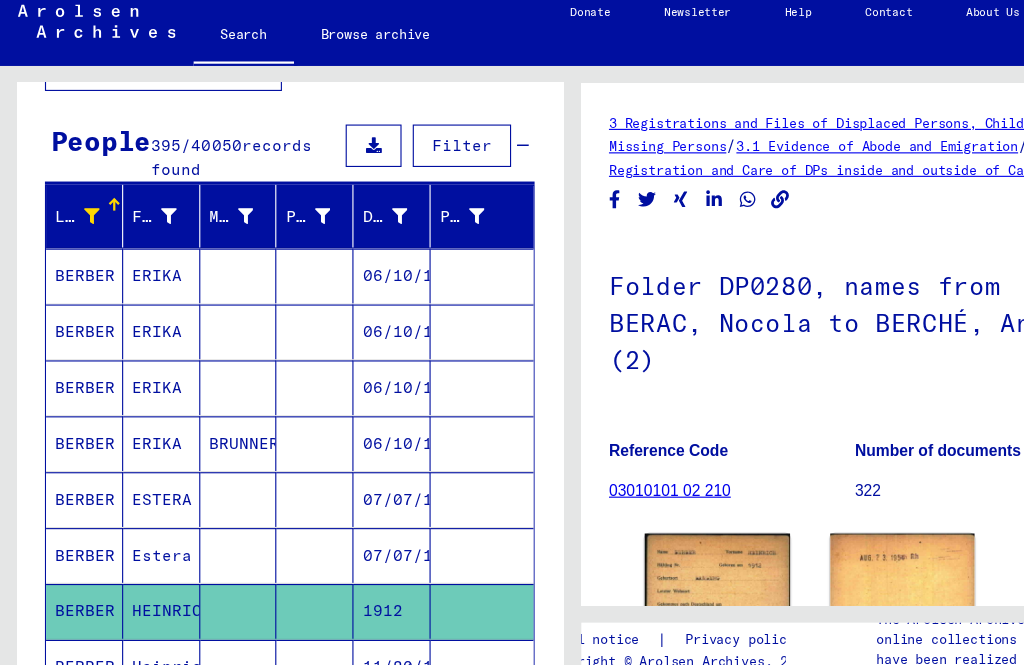 click 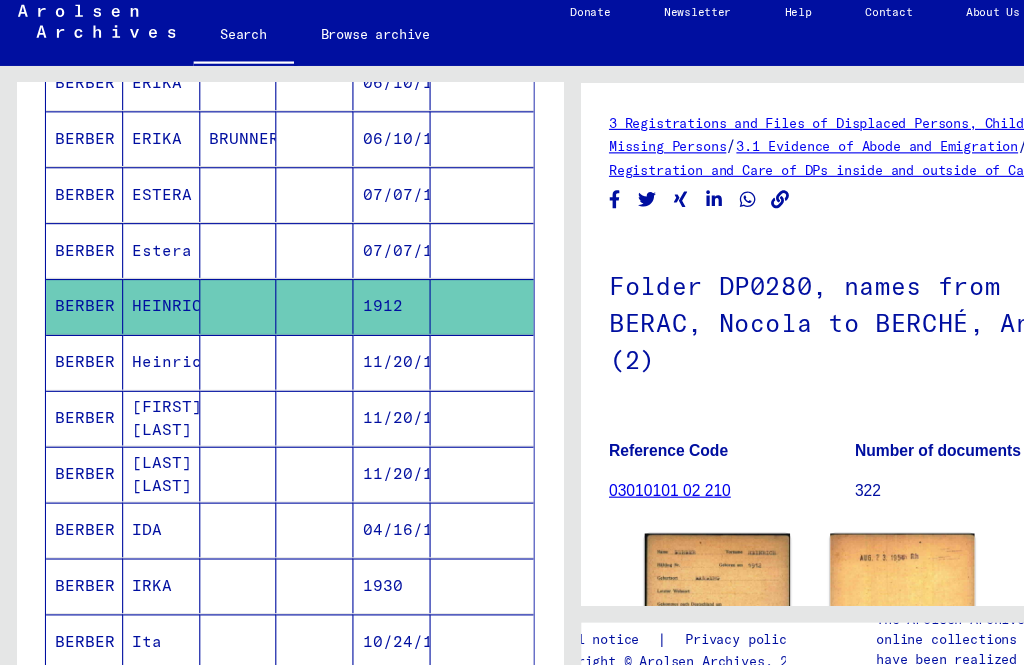 scroll, scrollTop: 443, scrollLeft: 0, axis: vertical 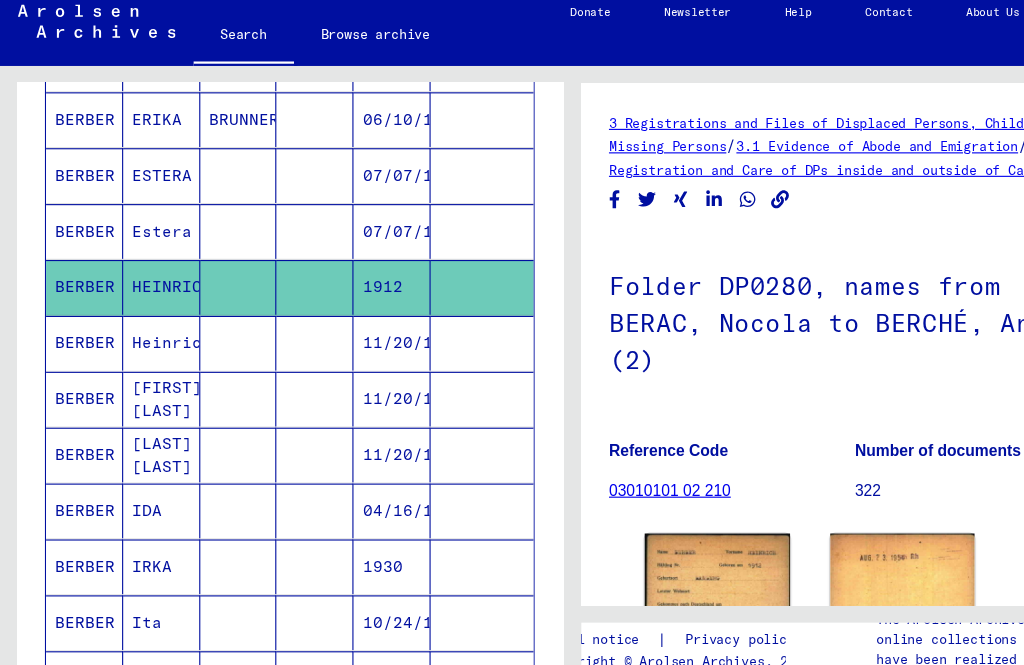 click on "BERBER" at bounding box center [75, 420] 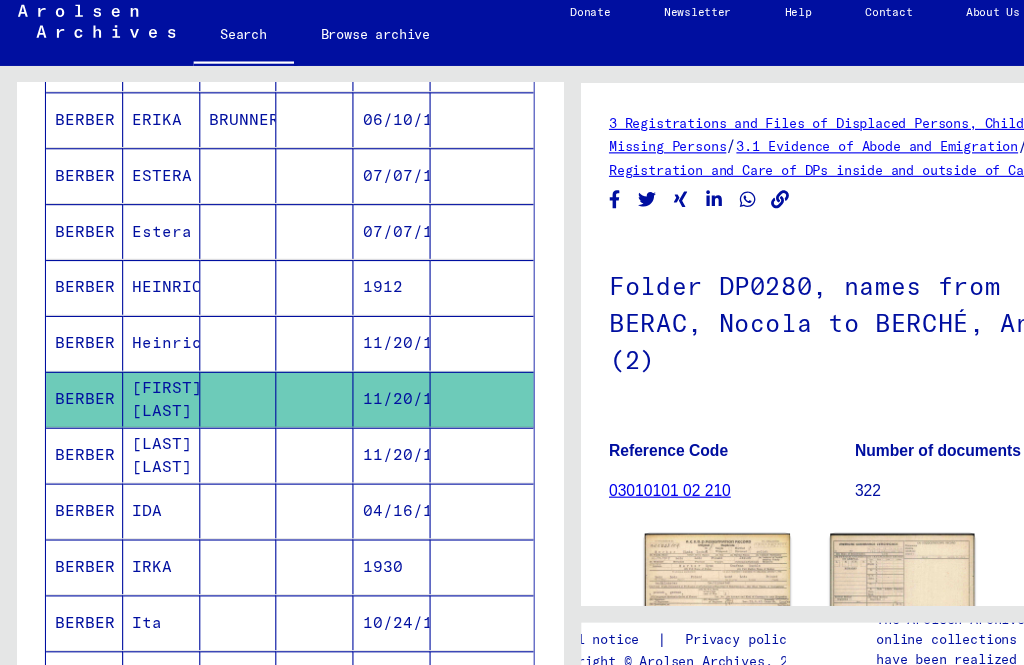 click 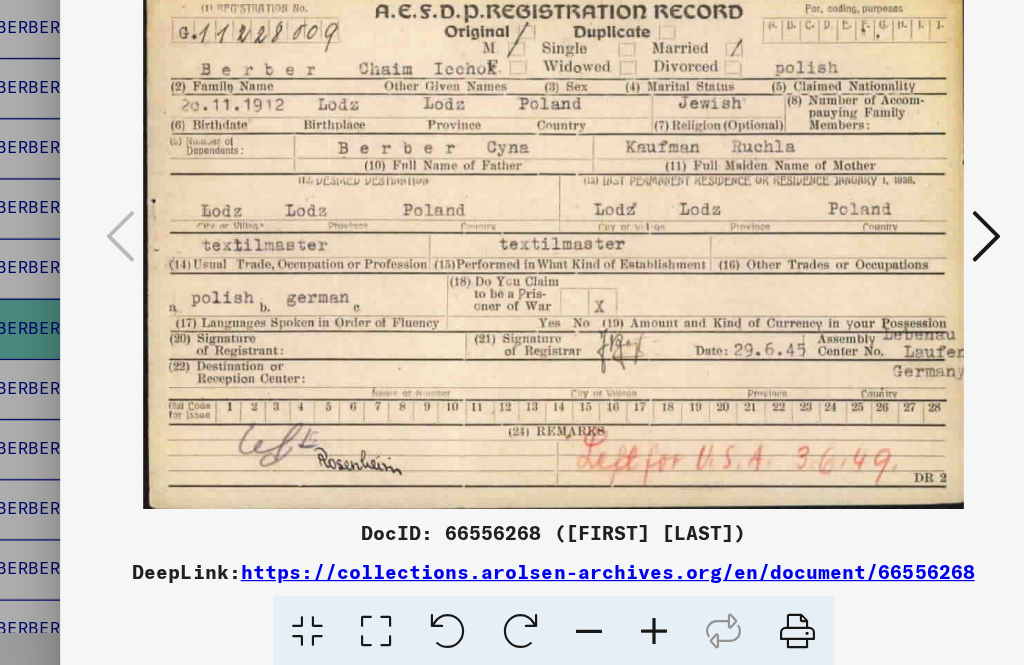 click at bounding box center (511, 282) 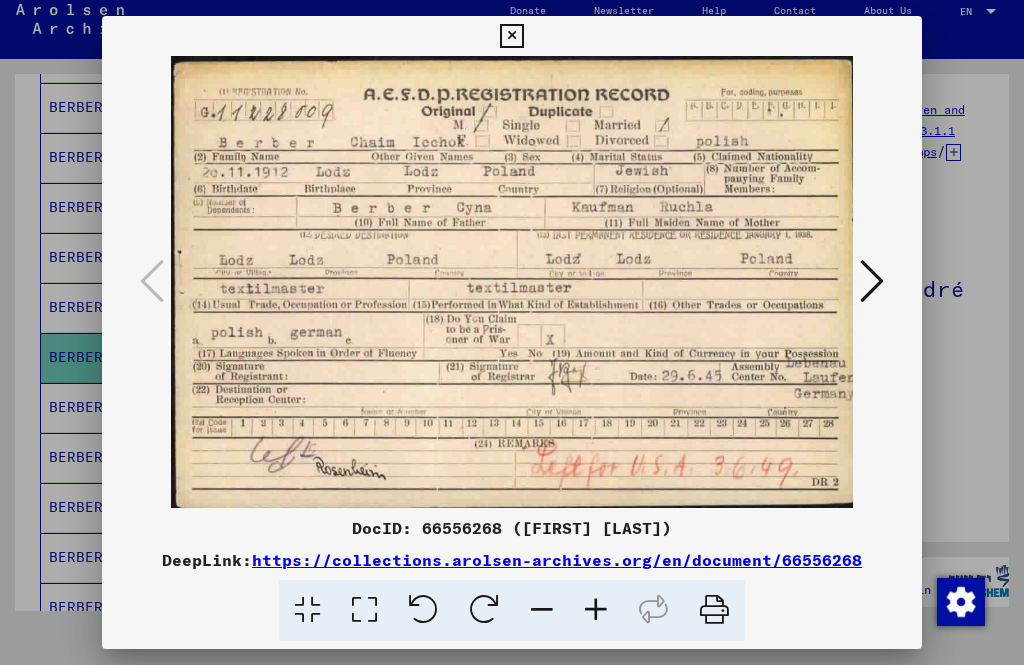 click at bounding box center (872, 281) 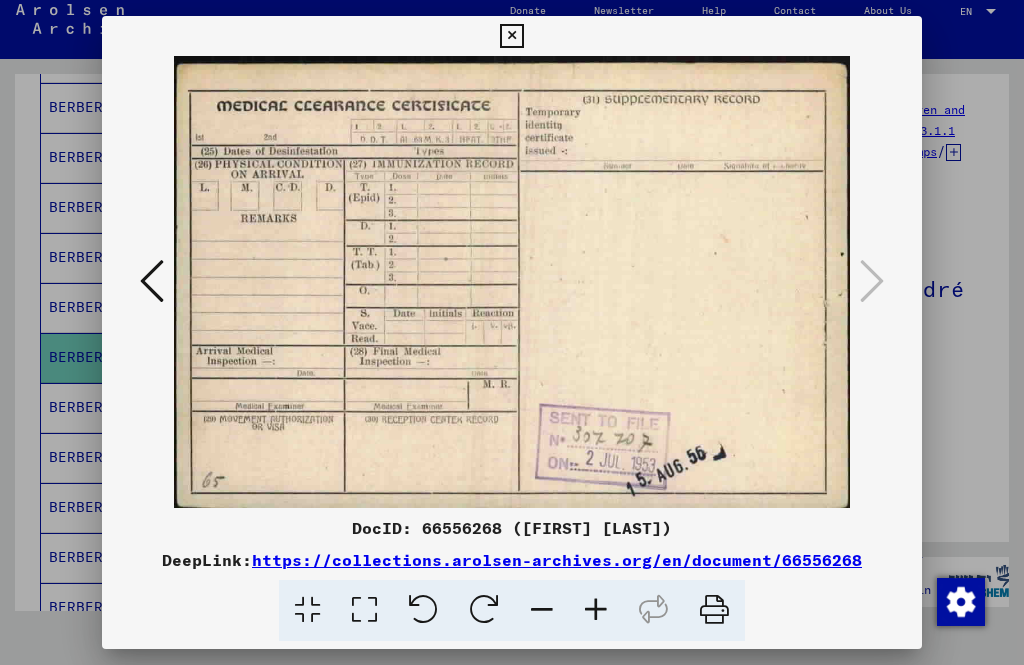 click at bounding box center (511, 36) 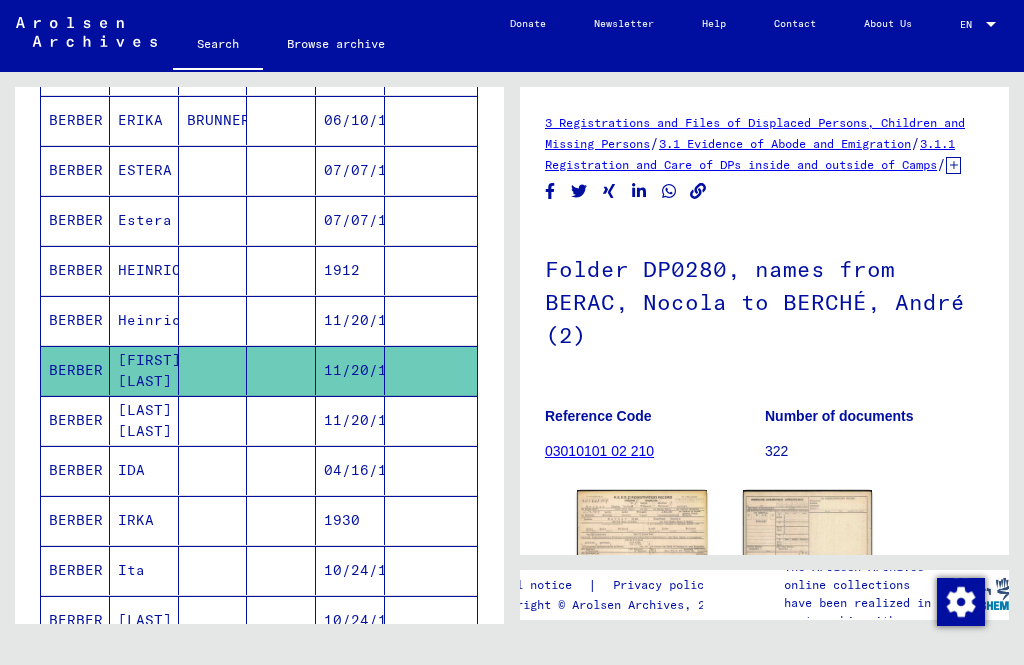 click on "BERBER" at bounding box center (75, 520) 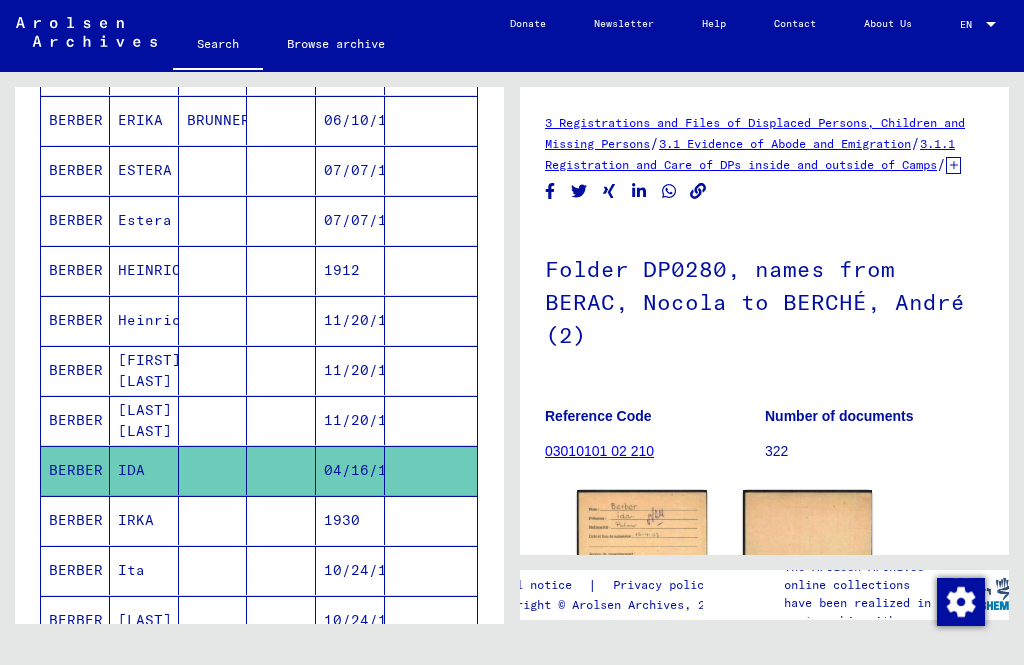 click 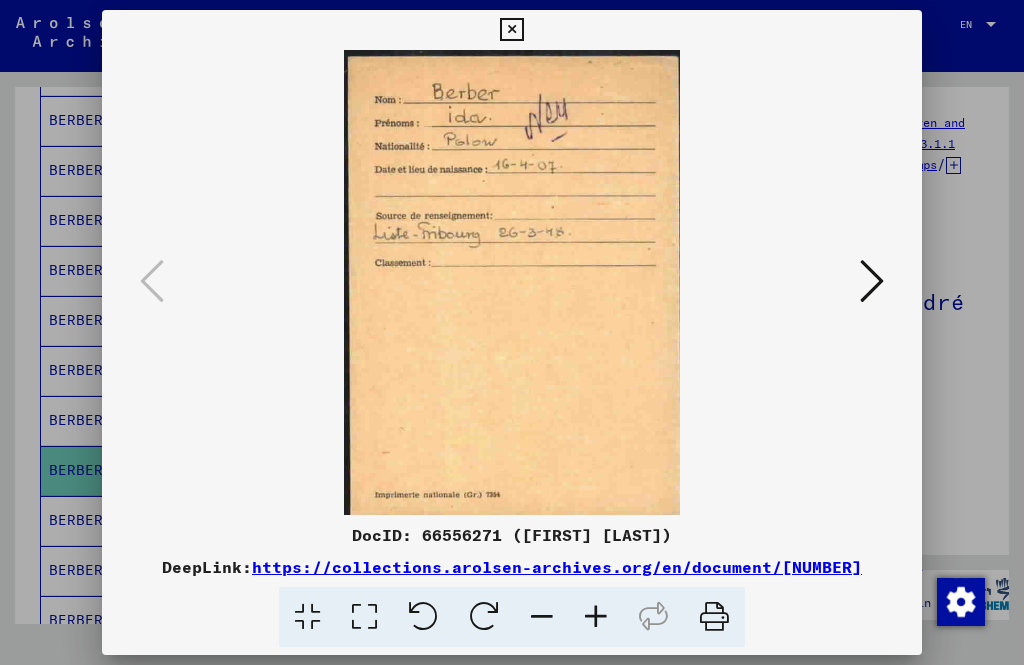 click at bounding box center [872, 281] 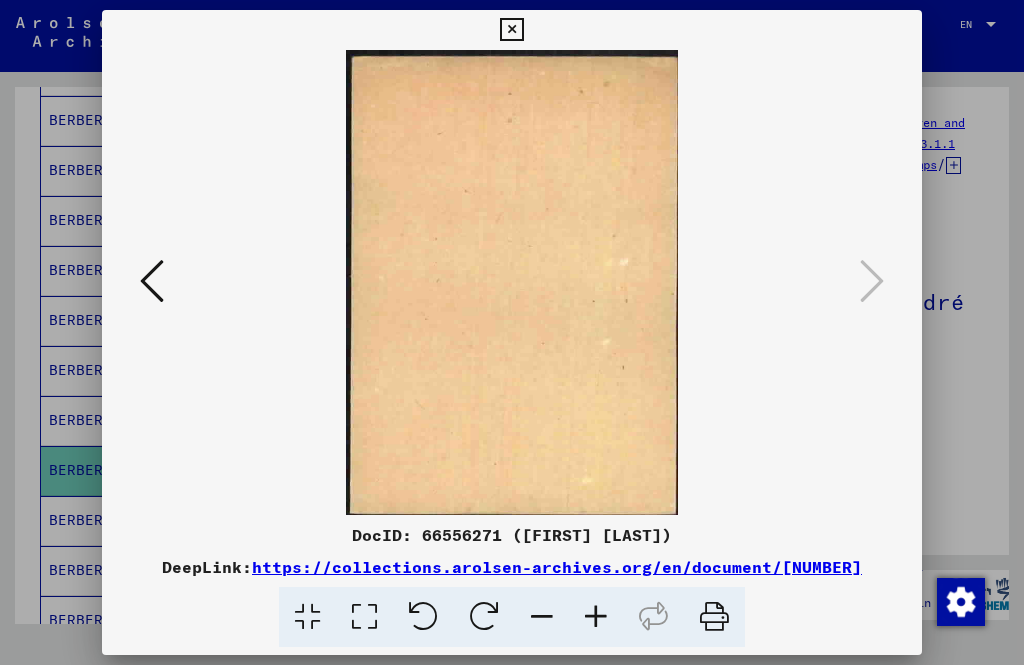 click at bounding box center (152, 281) 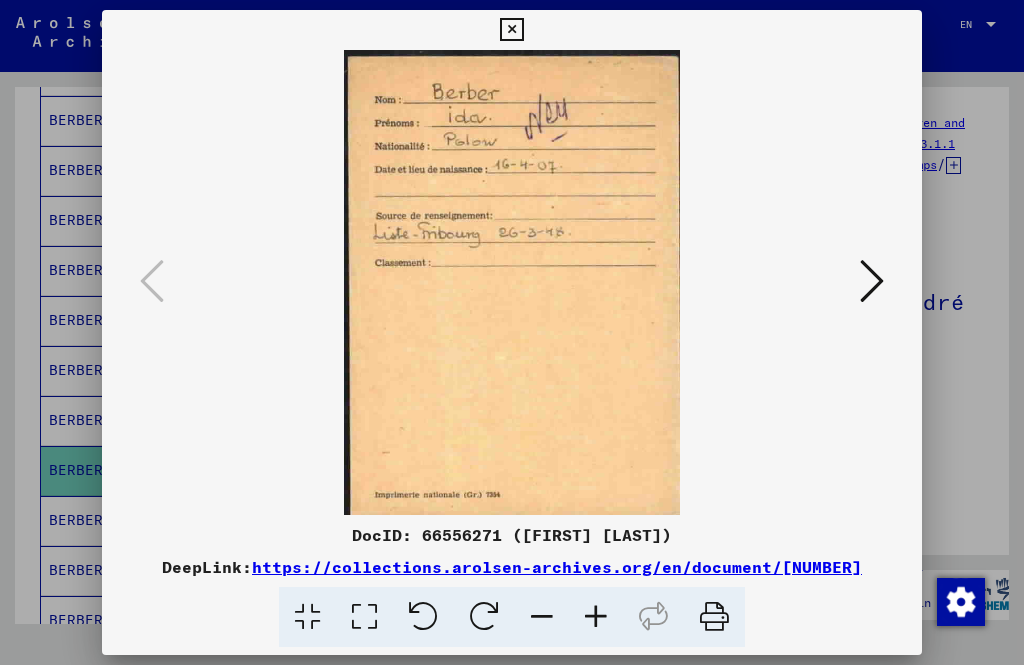 click at bounding box center (511, 282) 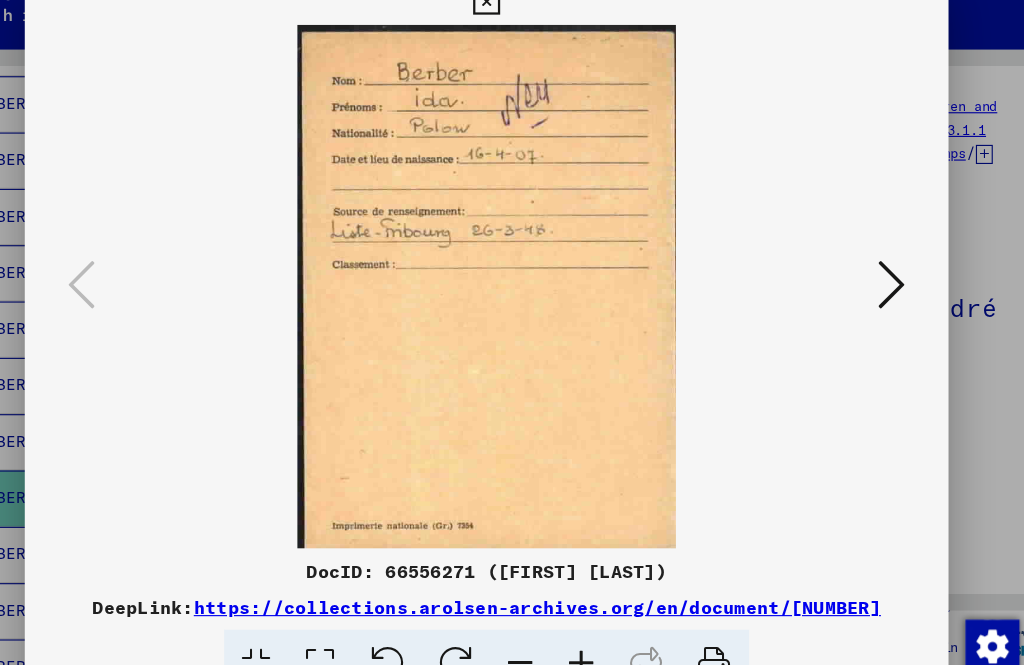 click at bounding box center (511, 282) 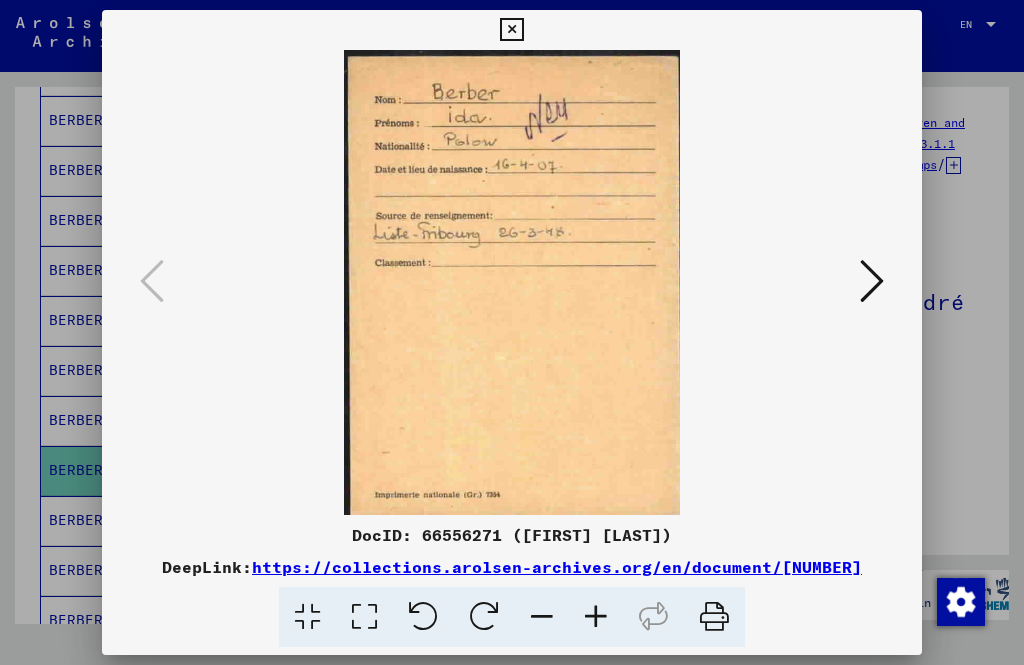 click at bounding box center (511, 30) 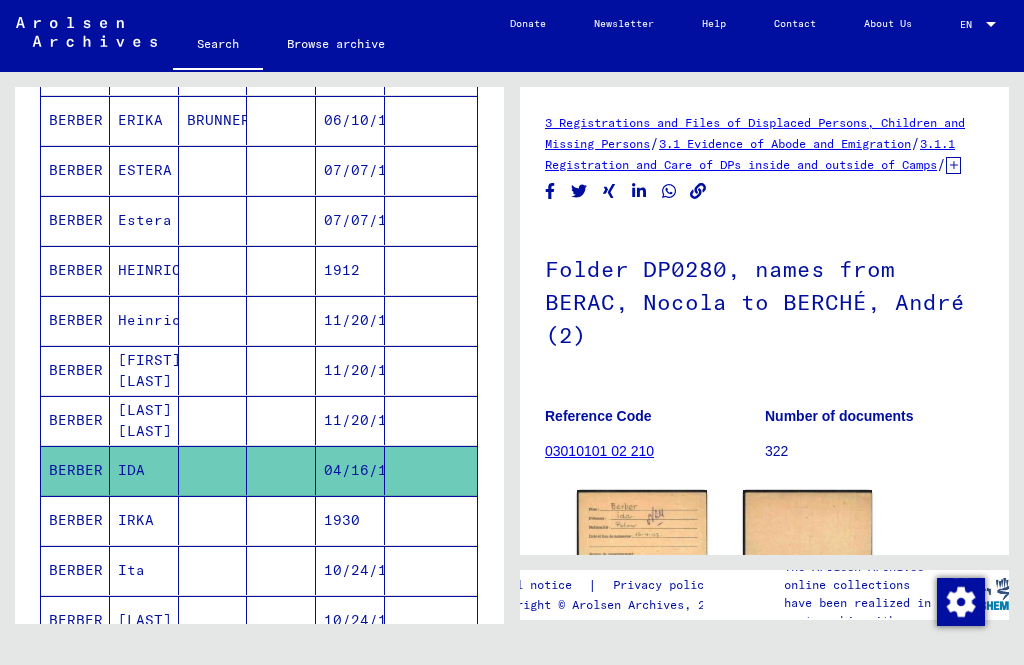 click on "BERBER" at bounding box center (75, 620) 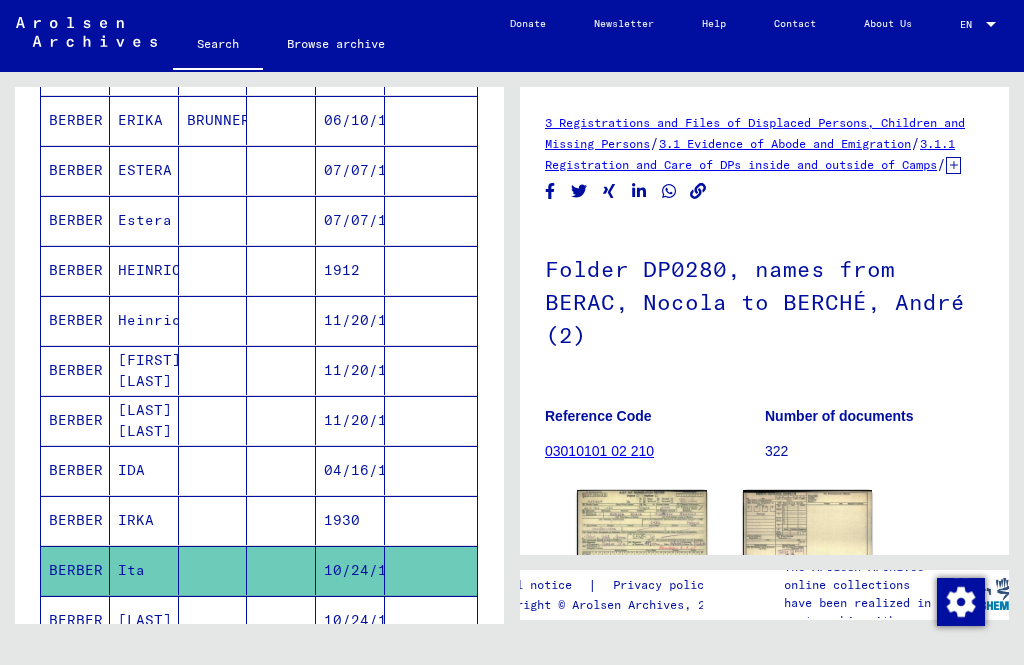 click 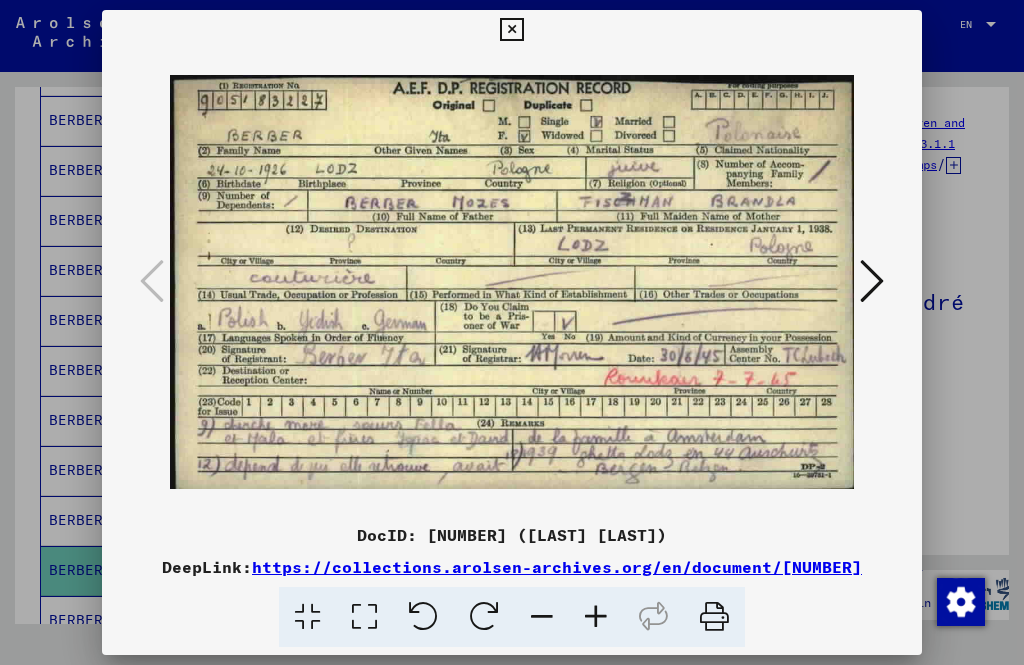 click at bounding box center (511, 282) 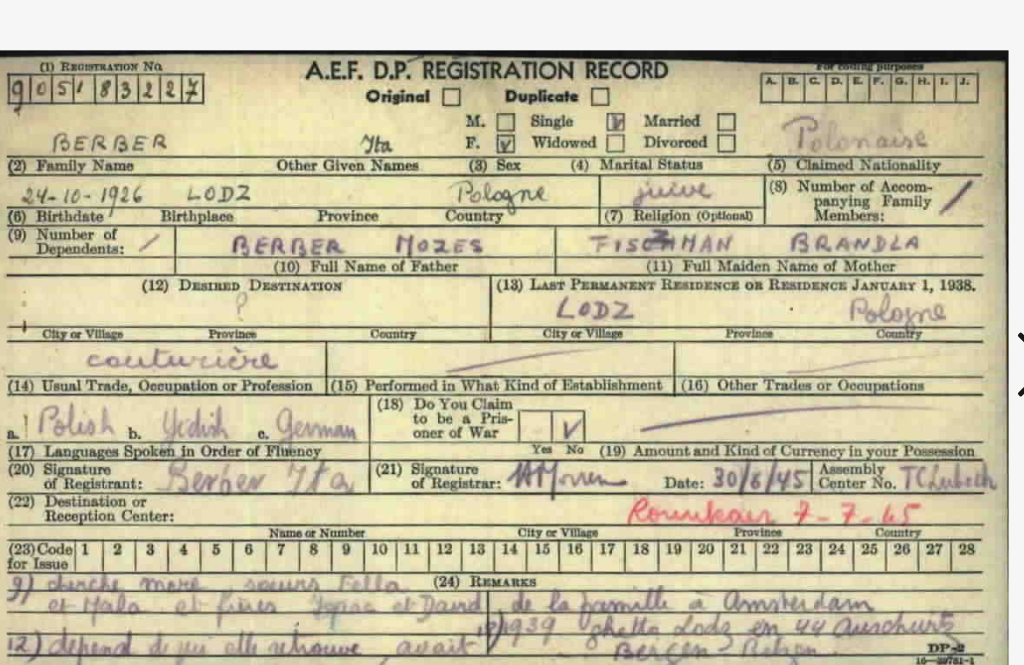 click at bounding box center (872, 281) 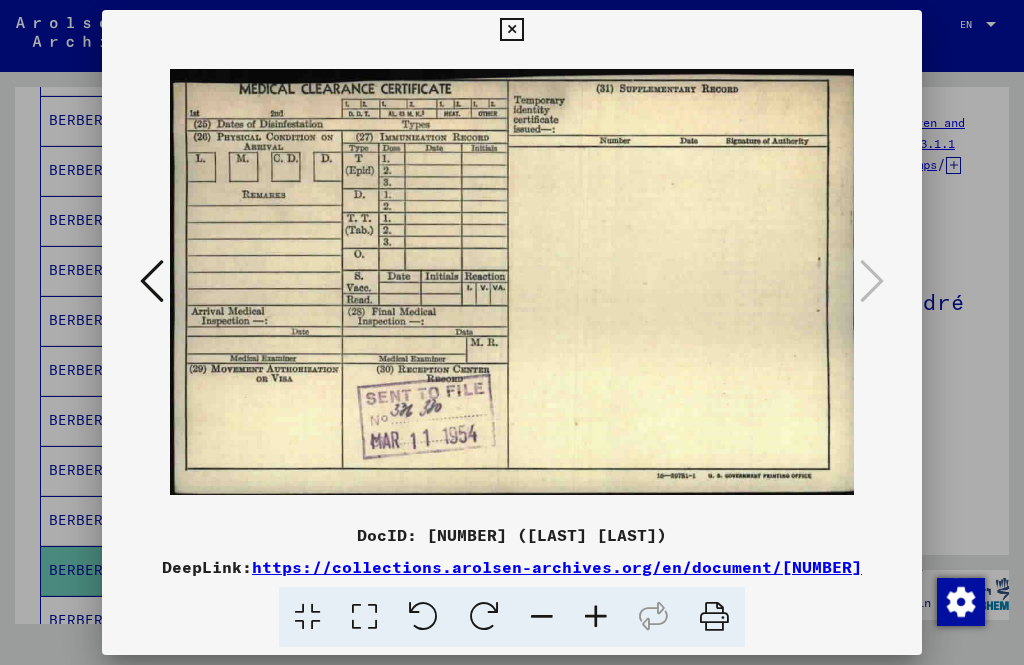 click at bounding box center [511, 30] 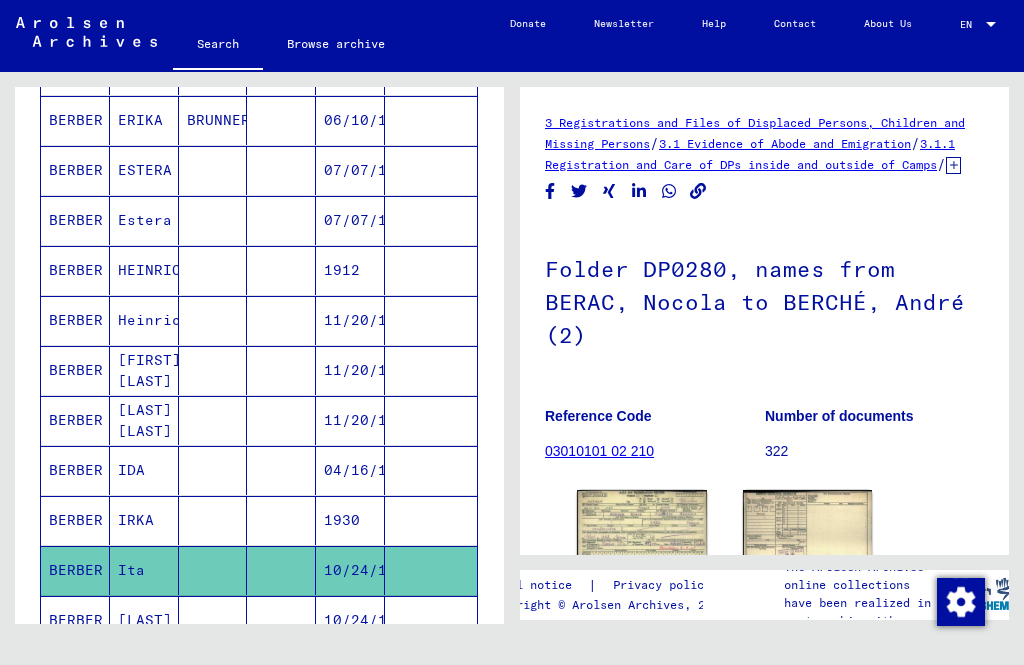 click 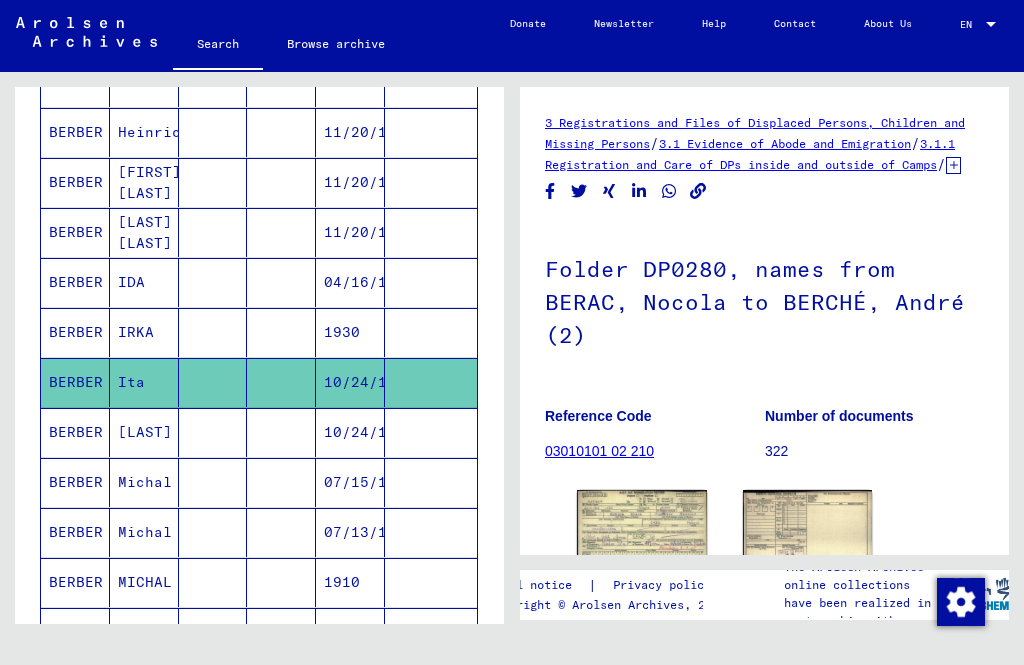 scroll, scrollTop: 637, scrollLeft: 0, axis: vertical 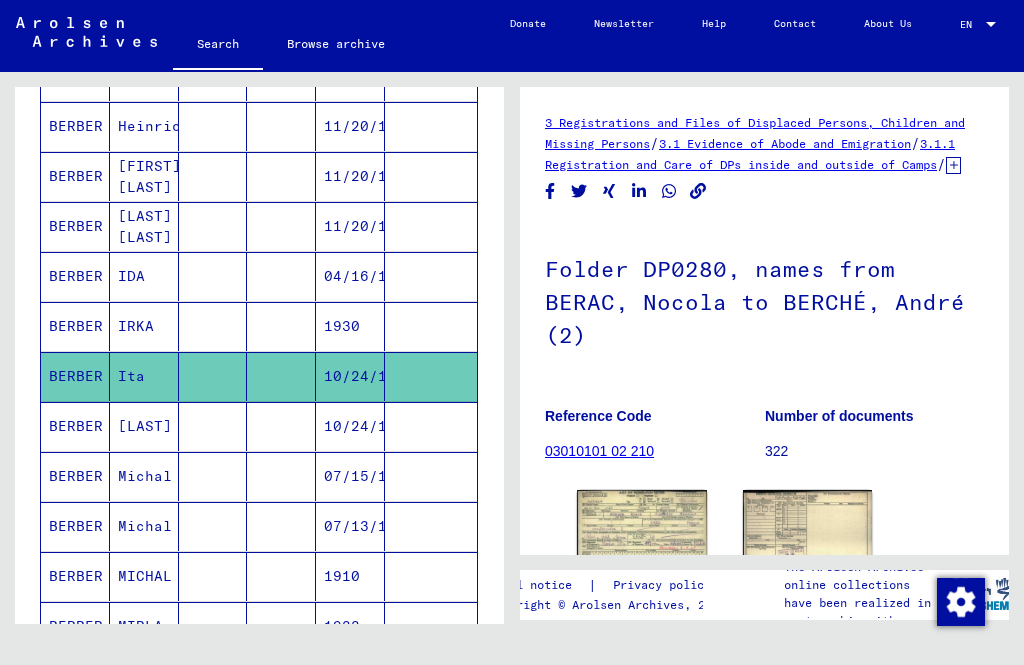 click on "BERBER" at bounding box center [75, 476] 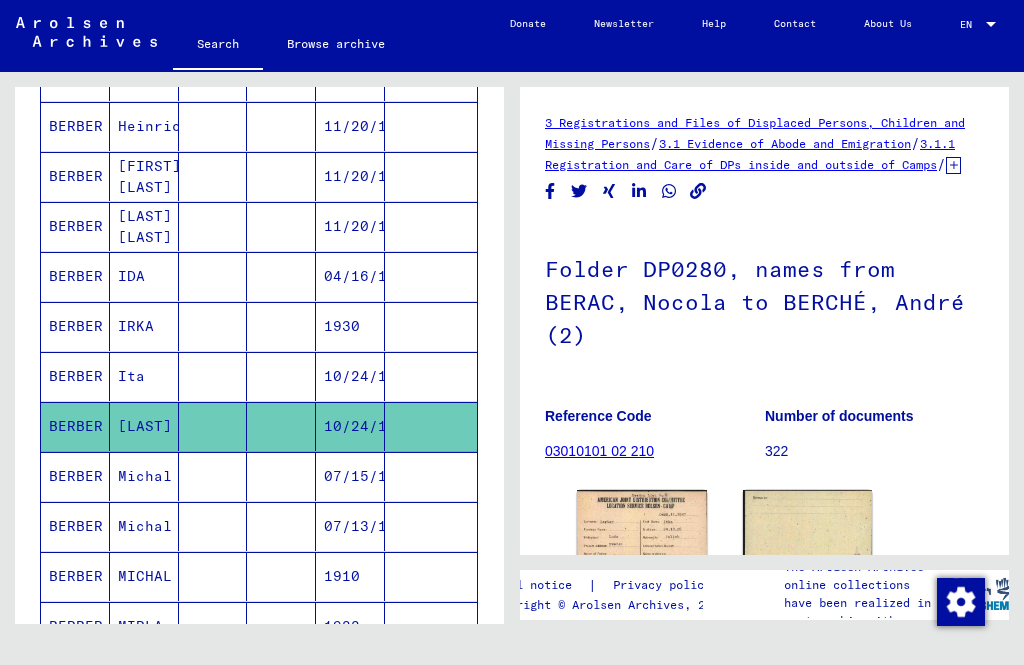 click 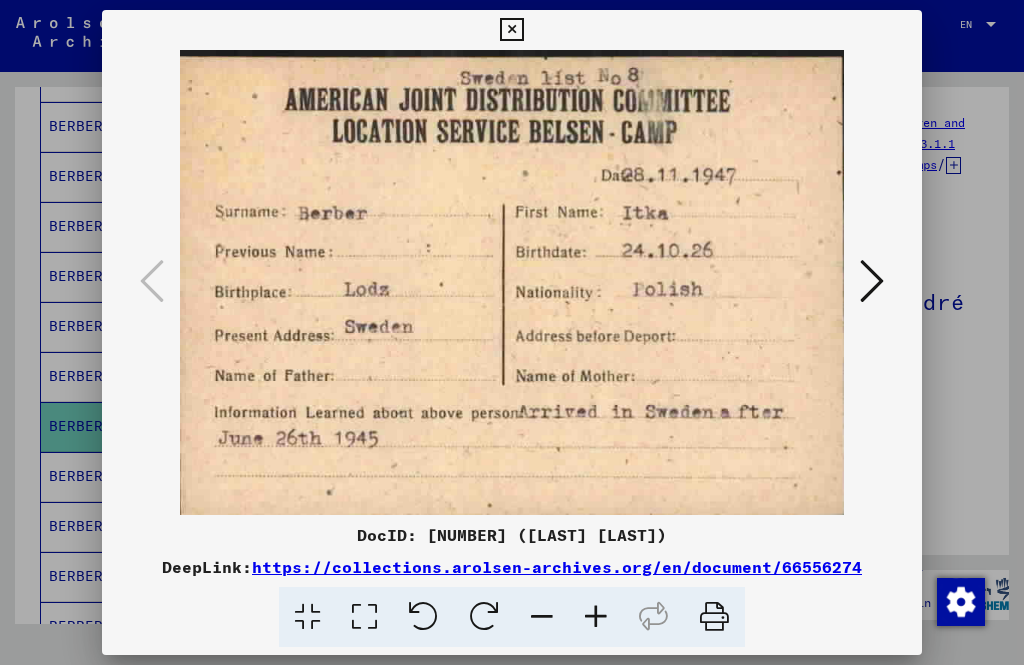 click at bounding box center [872, 281] 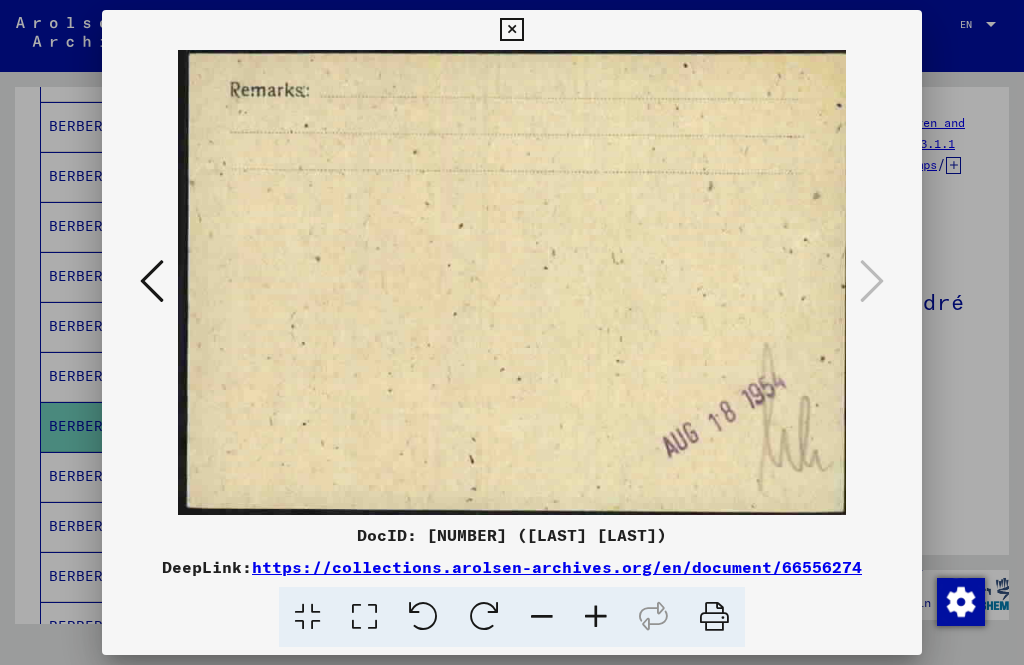 click at bounding box center [511, 30] 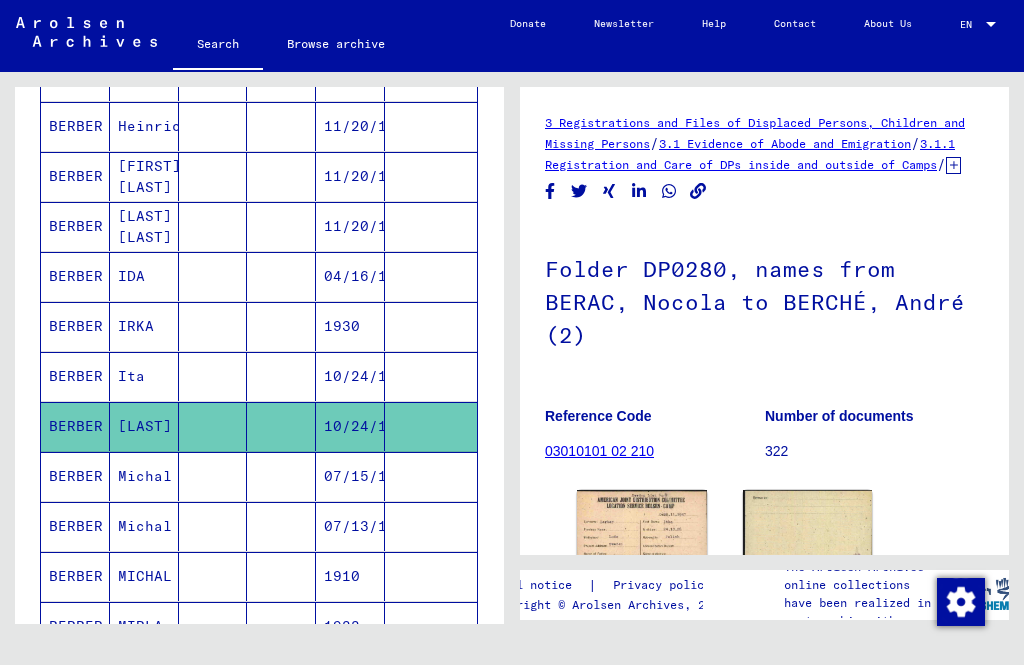 click on "BERBER" at bounding box center [75, 526] 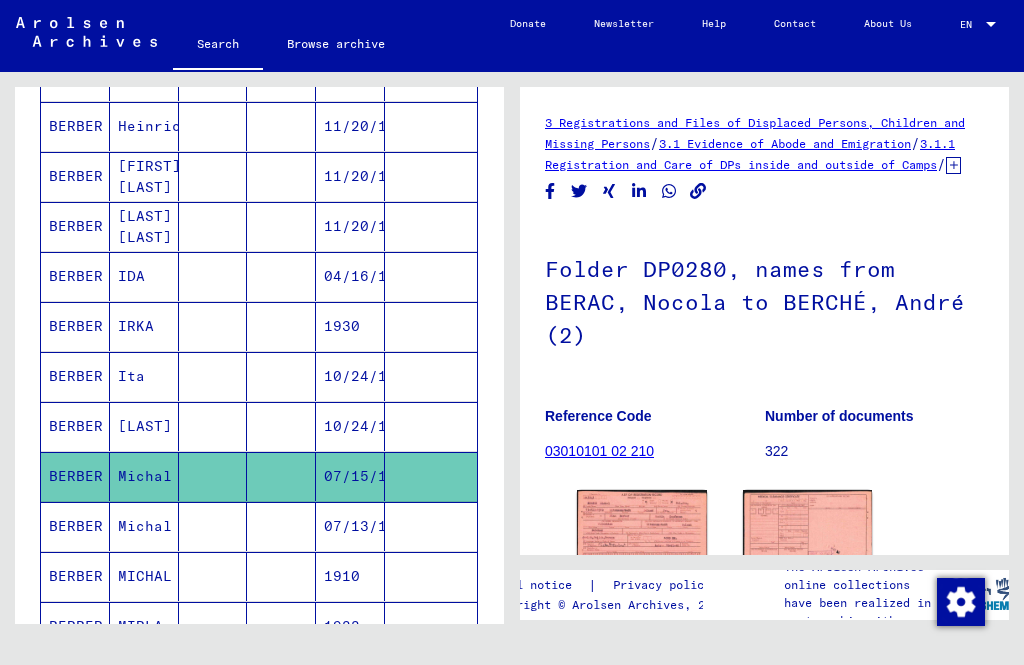 click 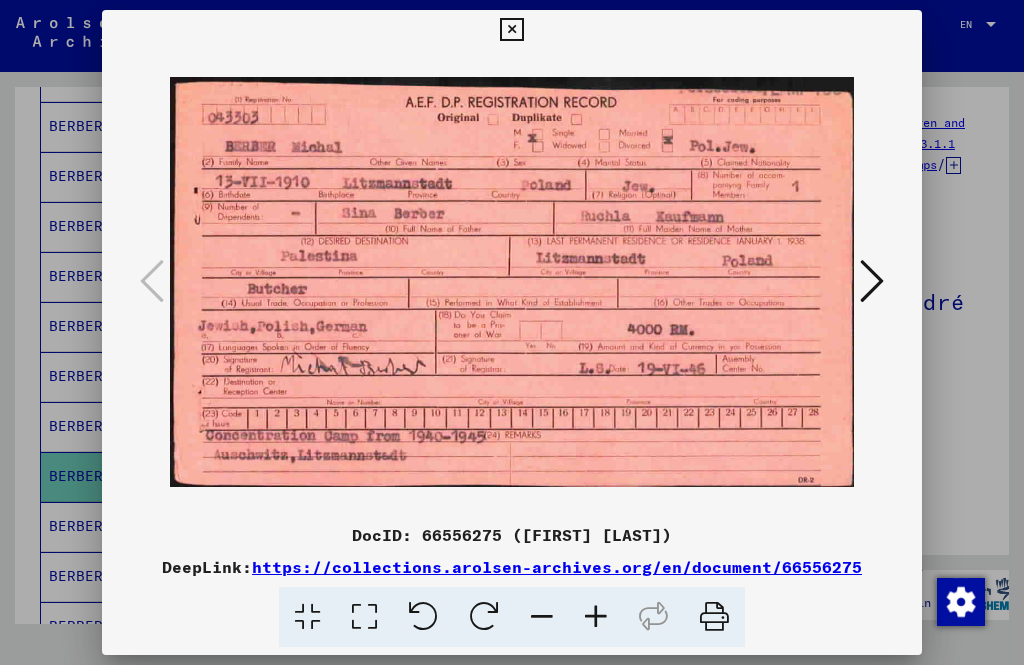 click at bounding box center [511, 282] 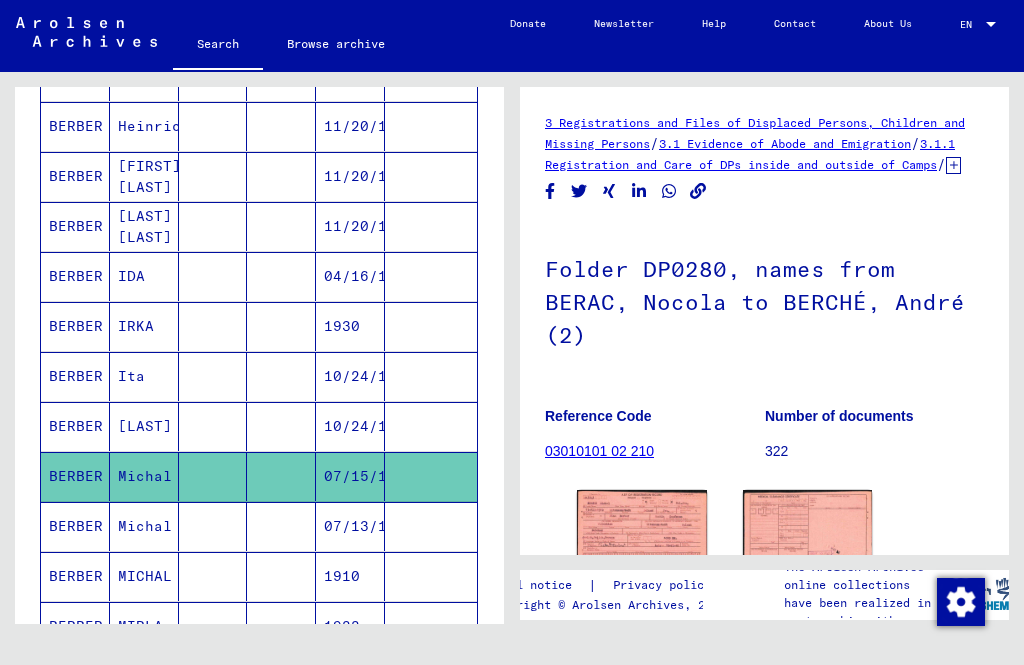 click on "BERBER" at bounding box center [75, 576] 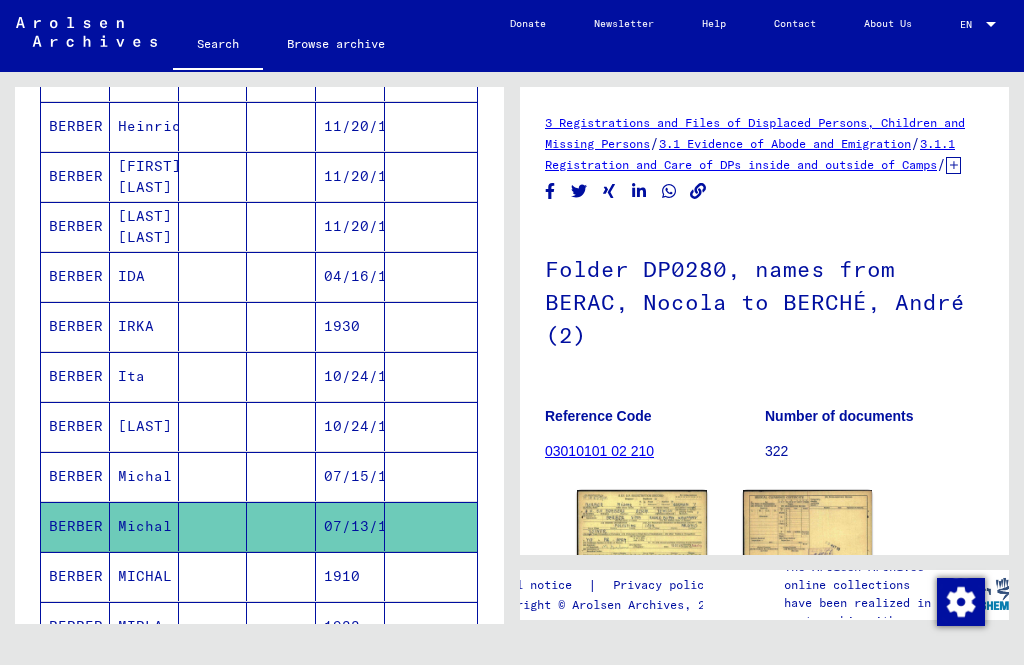 click 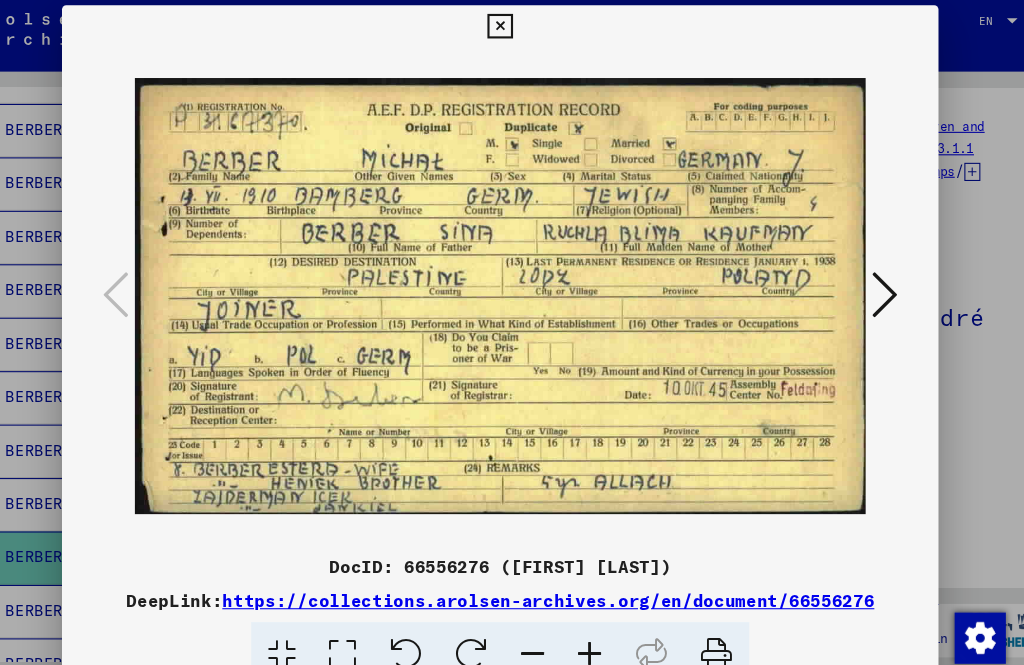 click at bounding box center [511, 30] 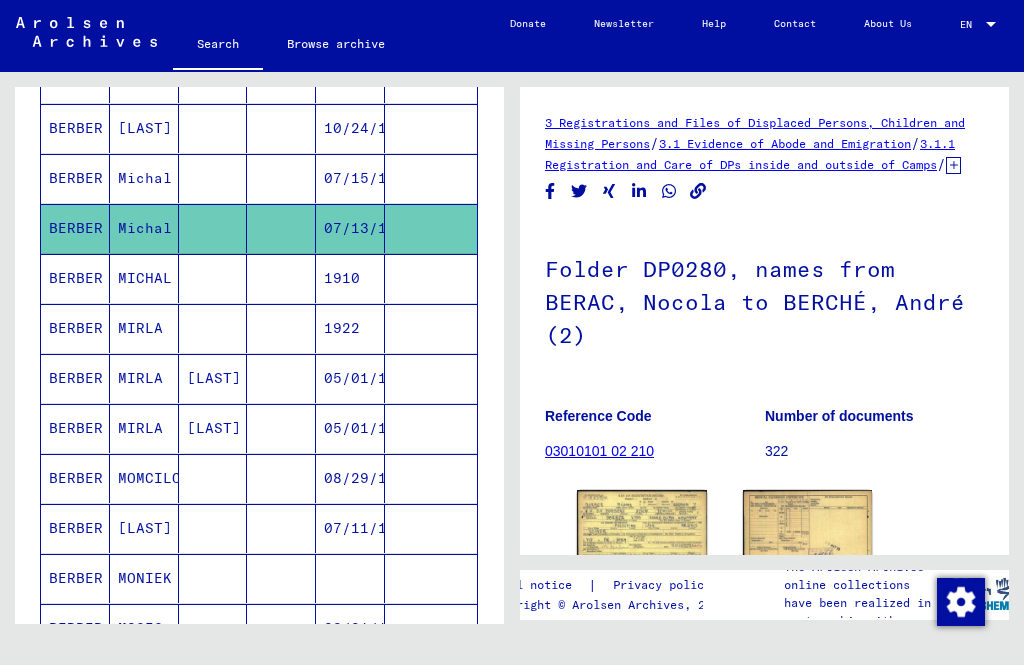 scroll, scrollTop: 933, scrollLeft: 0, axis: vertical 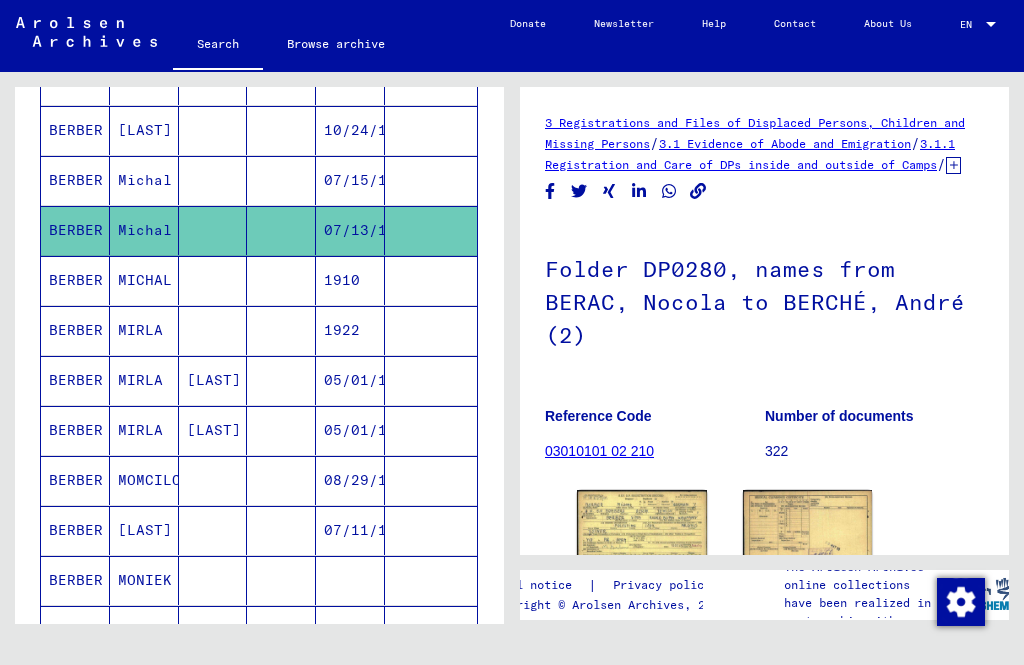 click on "BERBER" at bounding box center [75, 330] 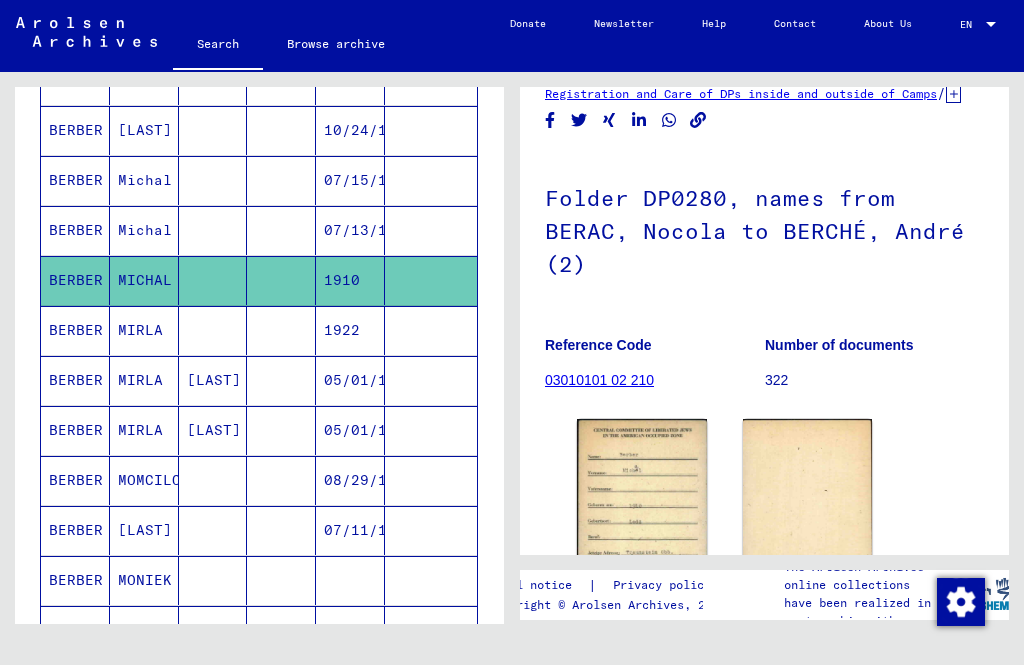 scroll, scrollTop: 71, scrollLeft: 0, axis: vertical 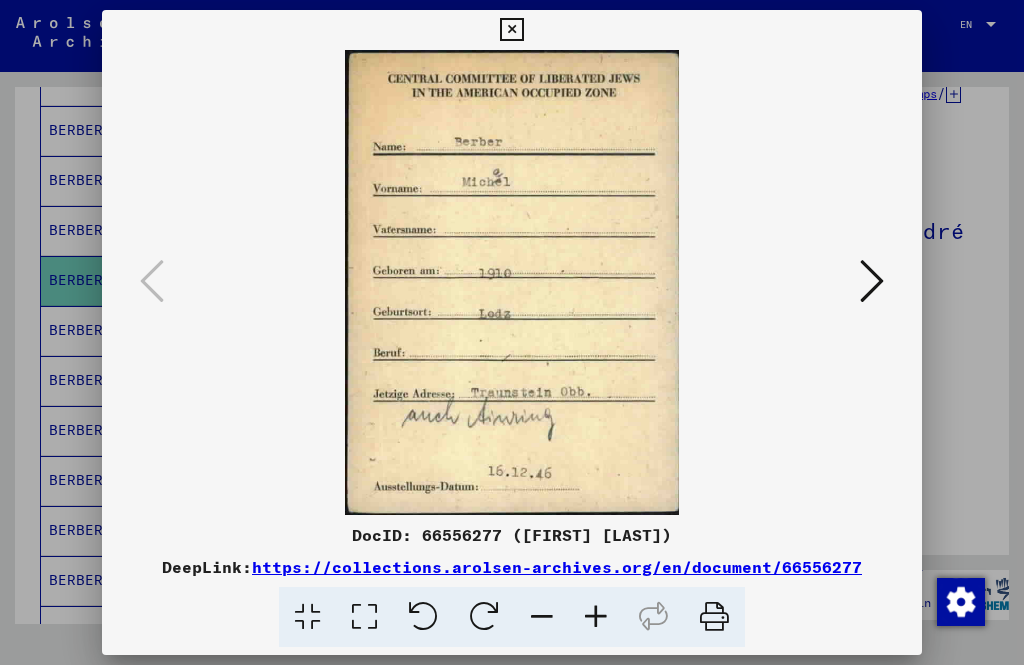 click at bounding box center (872, 281) 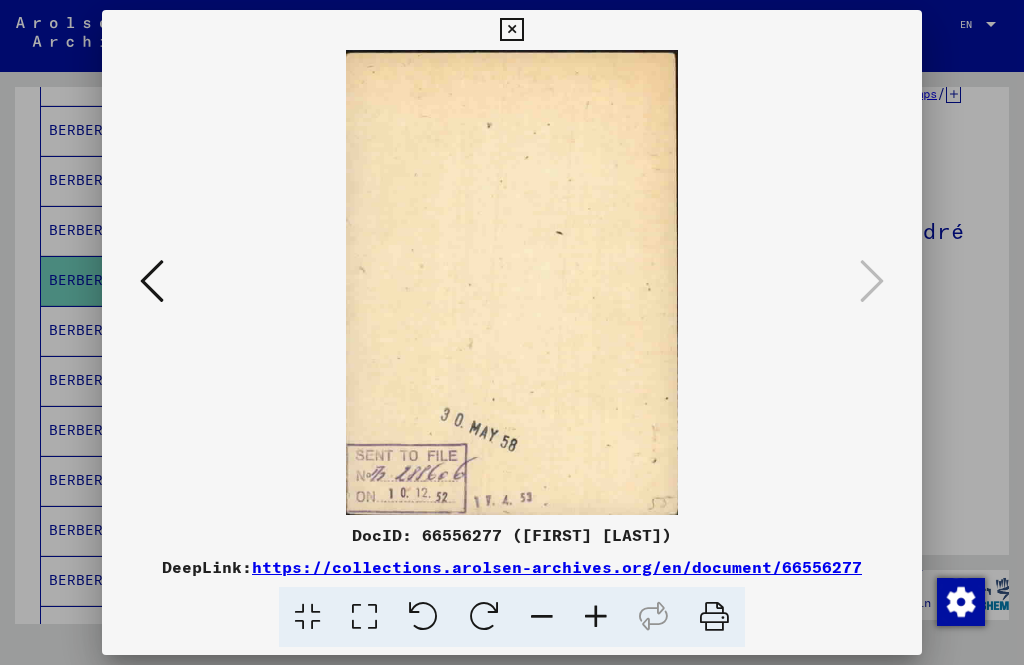 click at bounding box center (511, 30) 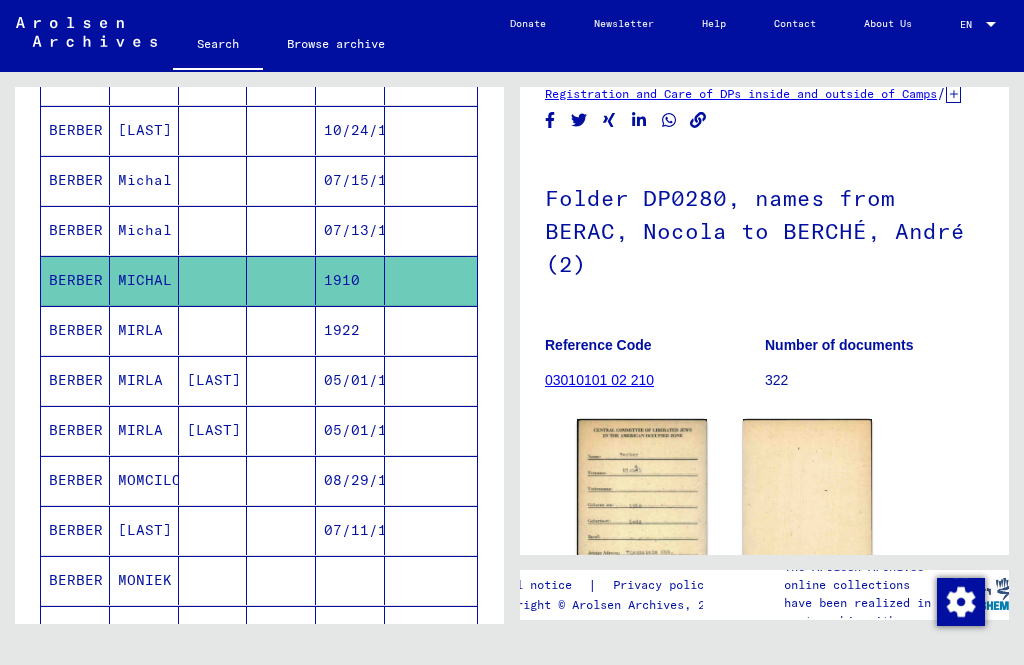 click on "BERBER" at bounding box center (75, 380) 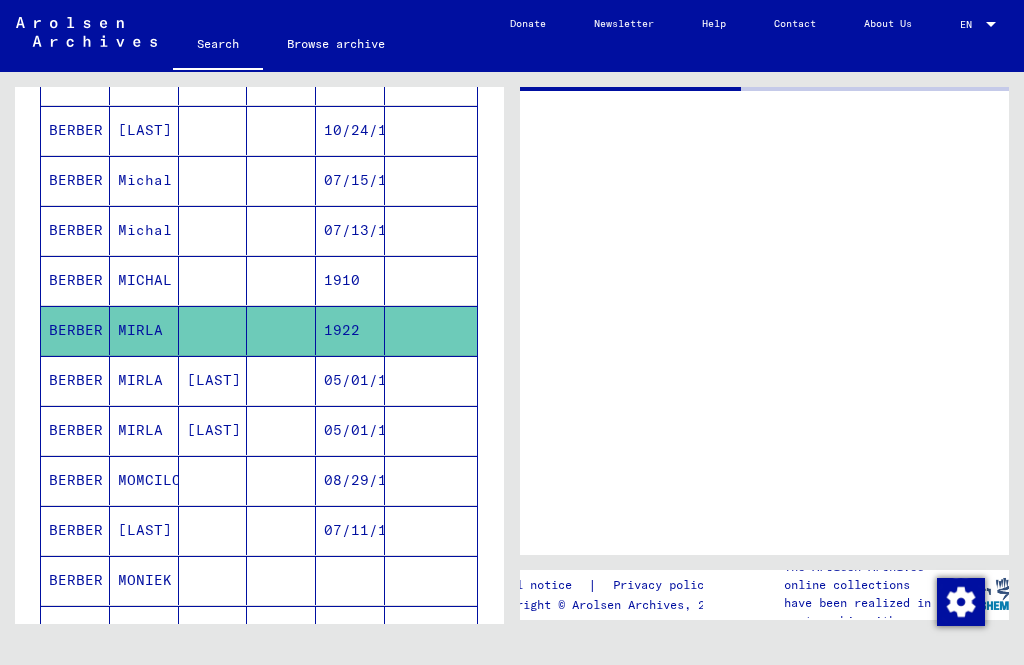 scroll, scrollTop: 0, scrollLeft: 0, axis: both 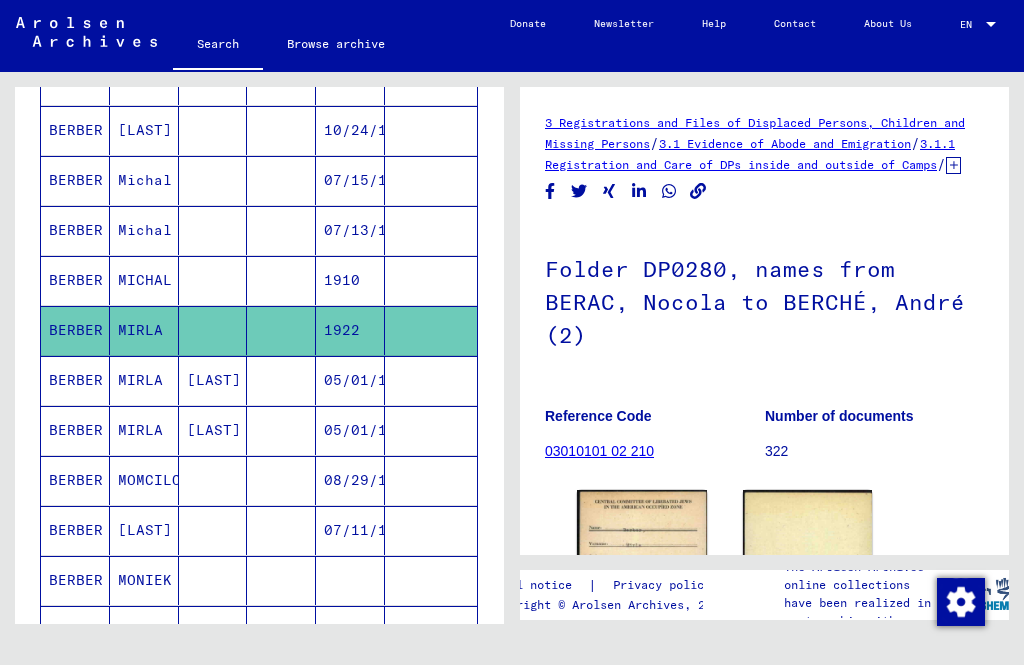 click 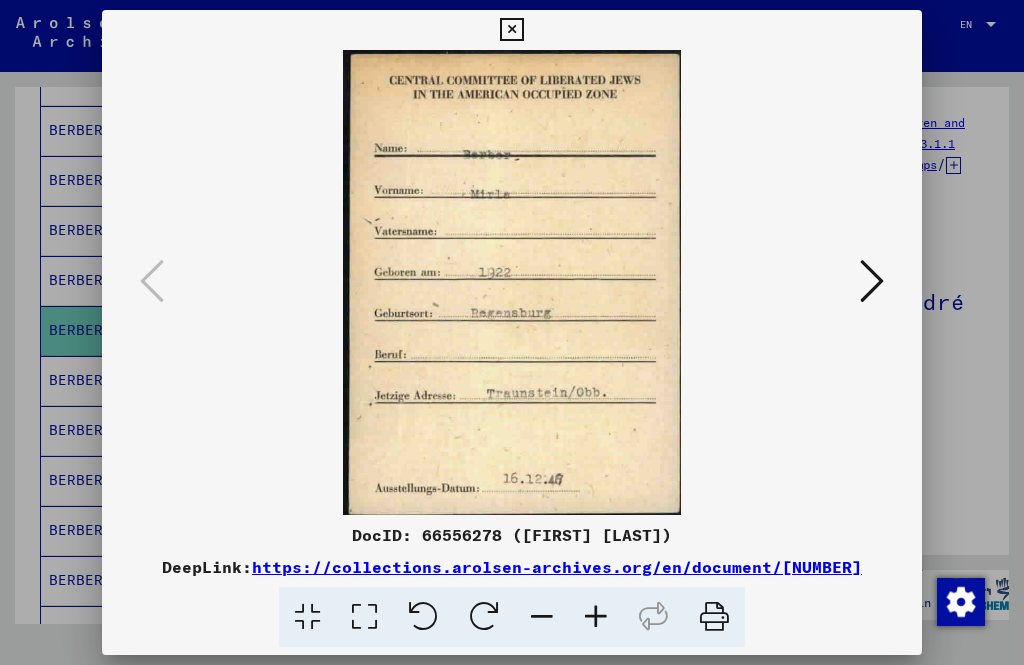click at bounding box center [511, 30] 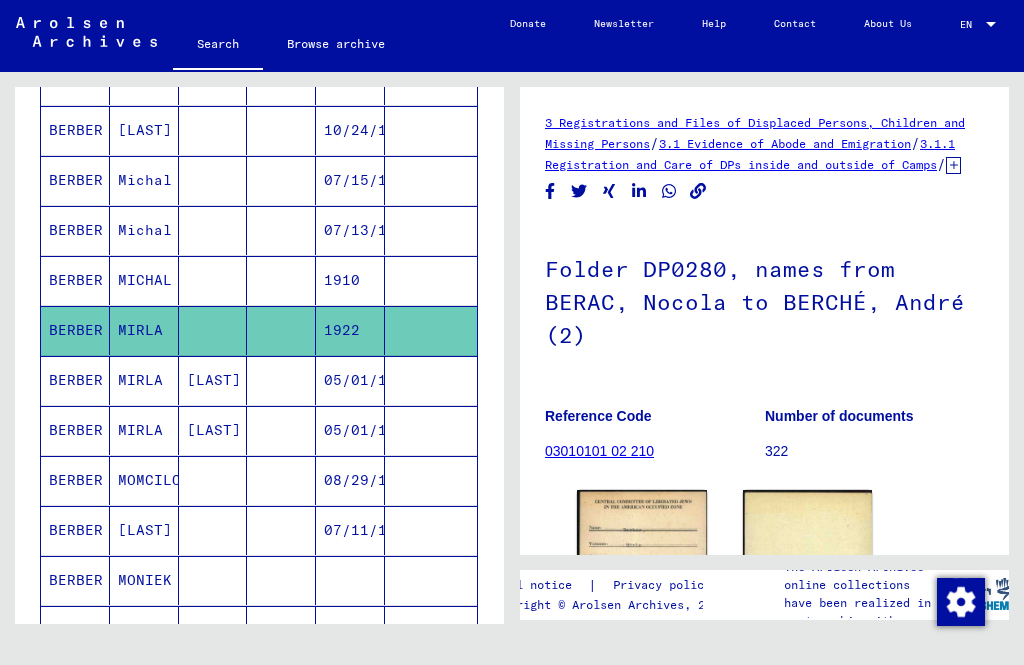 click on "BERBER" at bounding box center (75, 530) 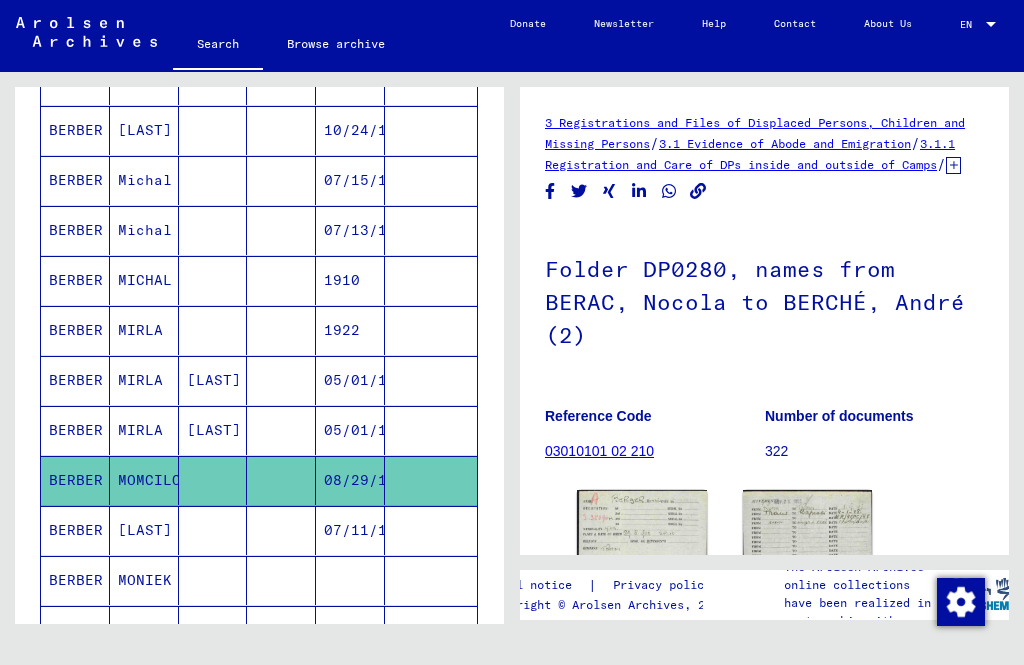 click 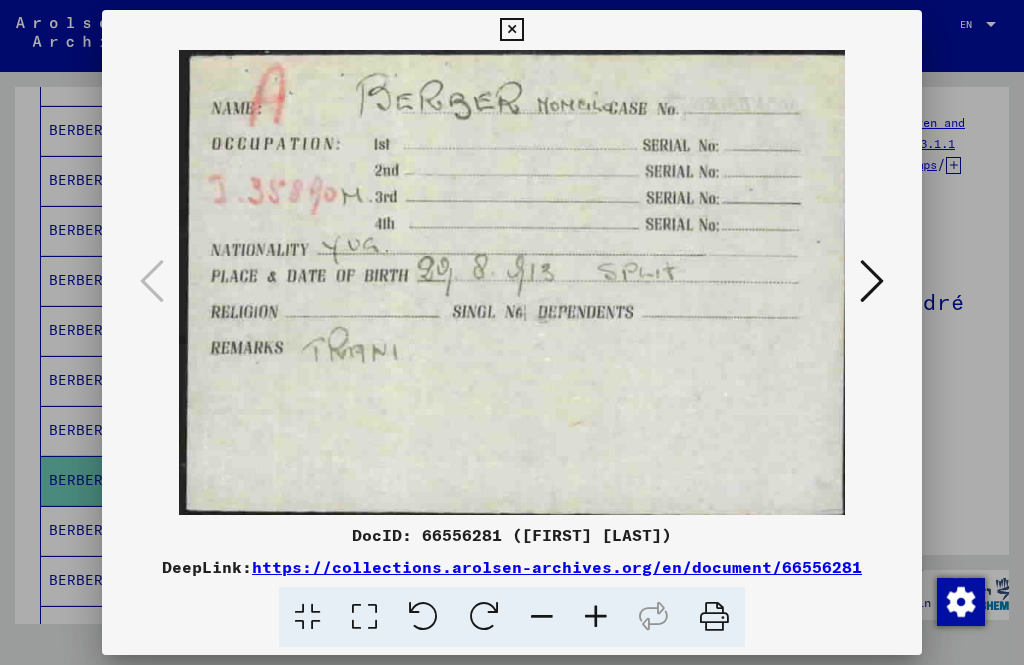 click at bounding box center (511, 30) 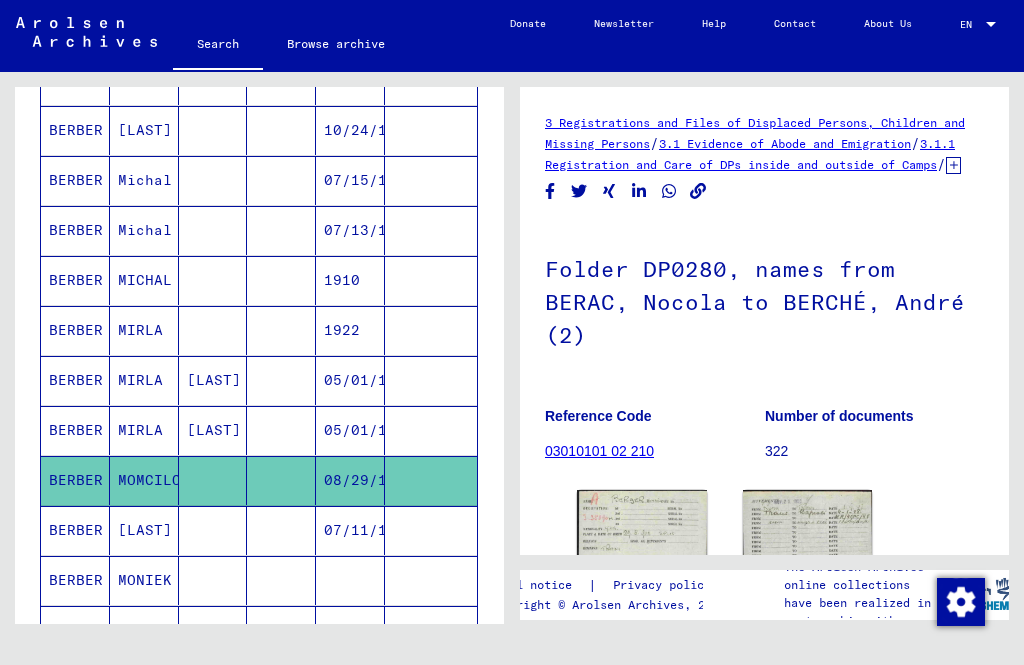 click on "BERBER" at bounding box center [75, 580] 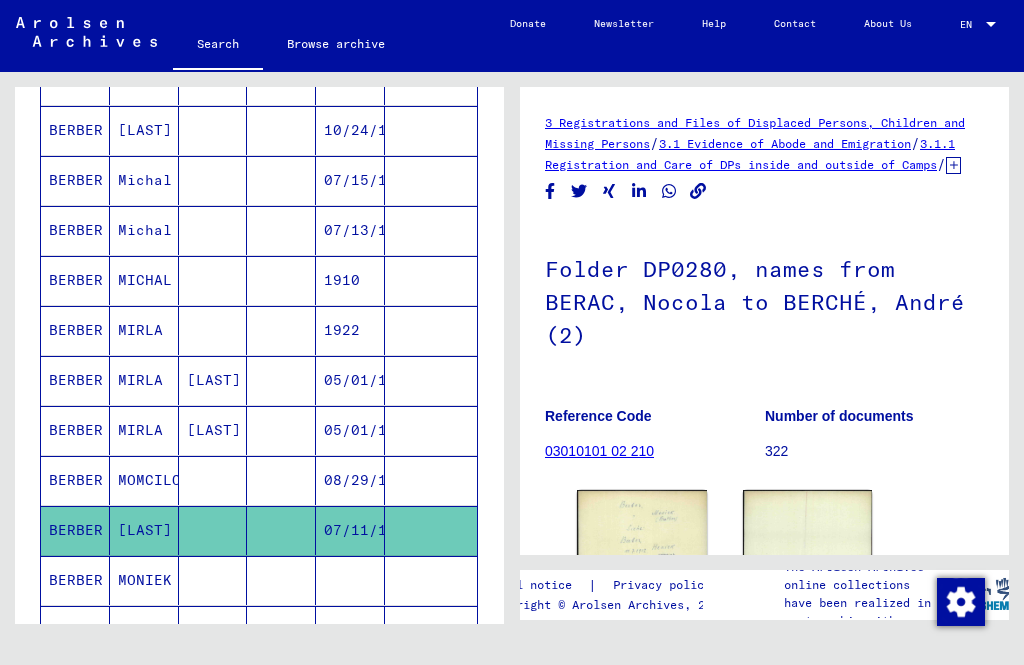click 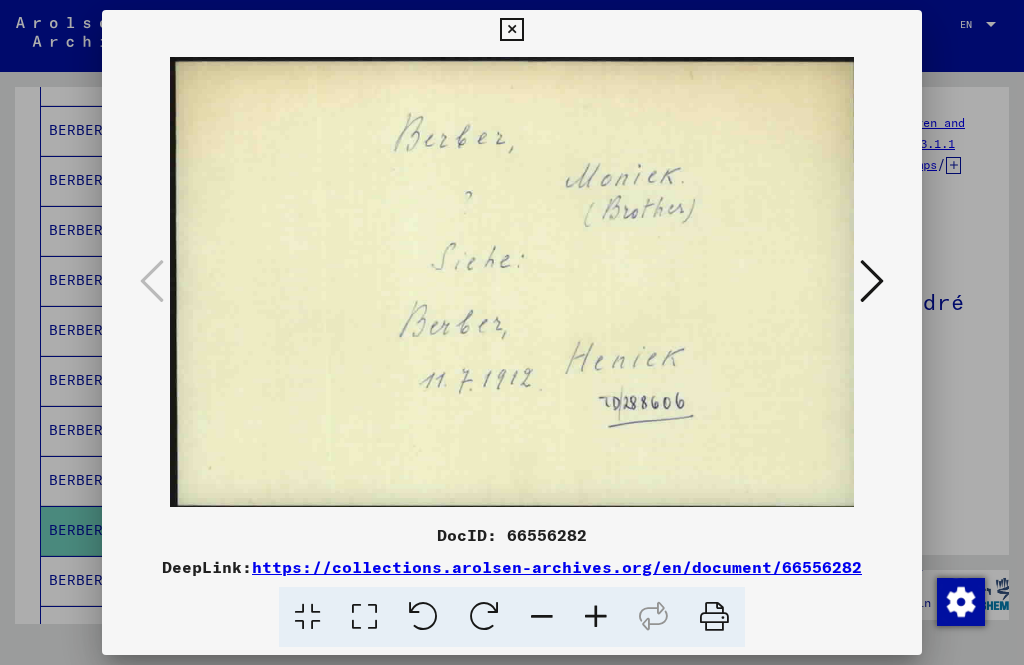 click at bounding box center (872, 281) 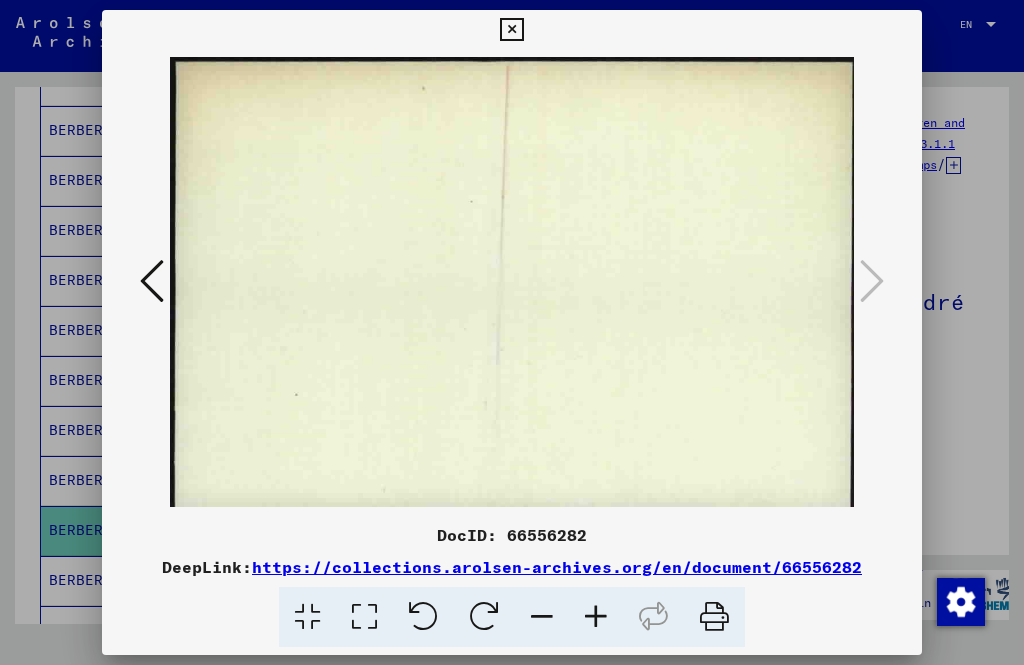 click at bounding box center (511, 30) 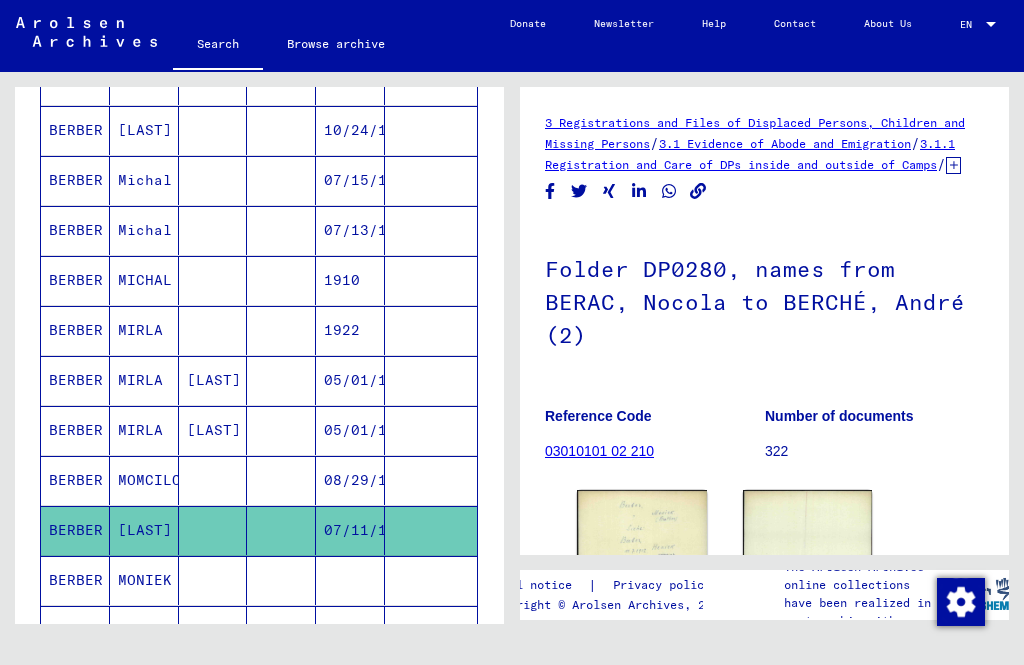 click on "BERBER" at bounding box center (75, 630) 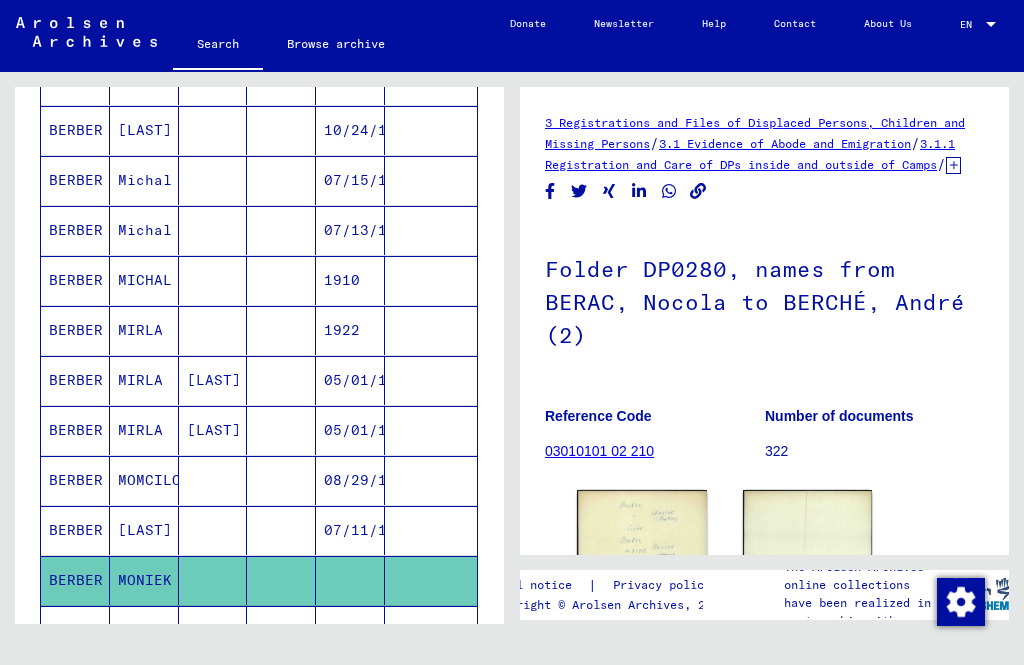 click 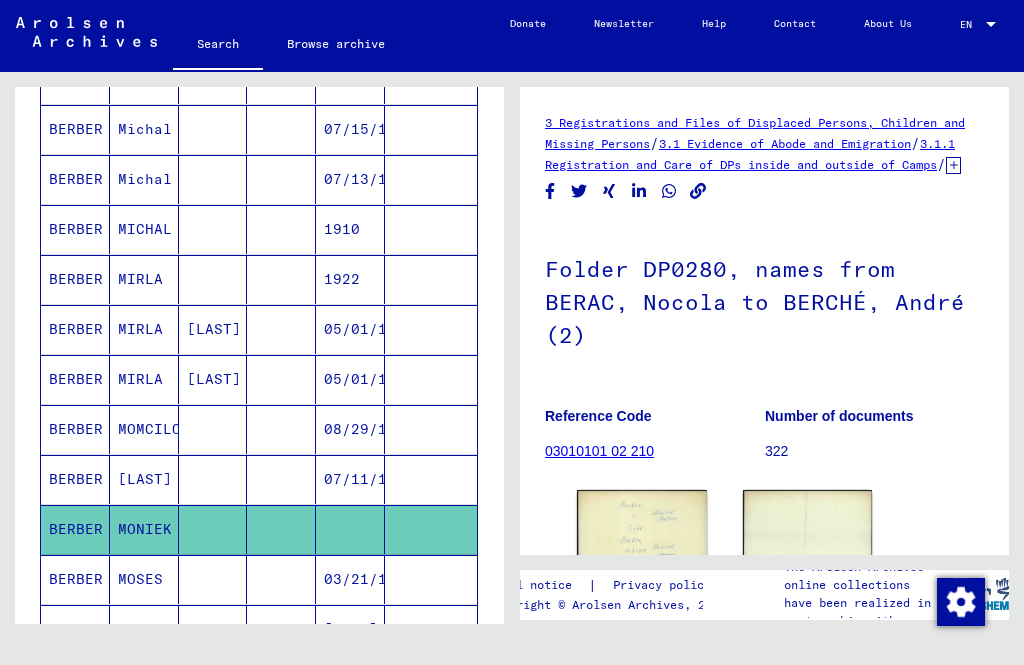 scroll, scrollTop: 997, scrollLeft: 0, axis: vertical 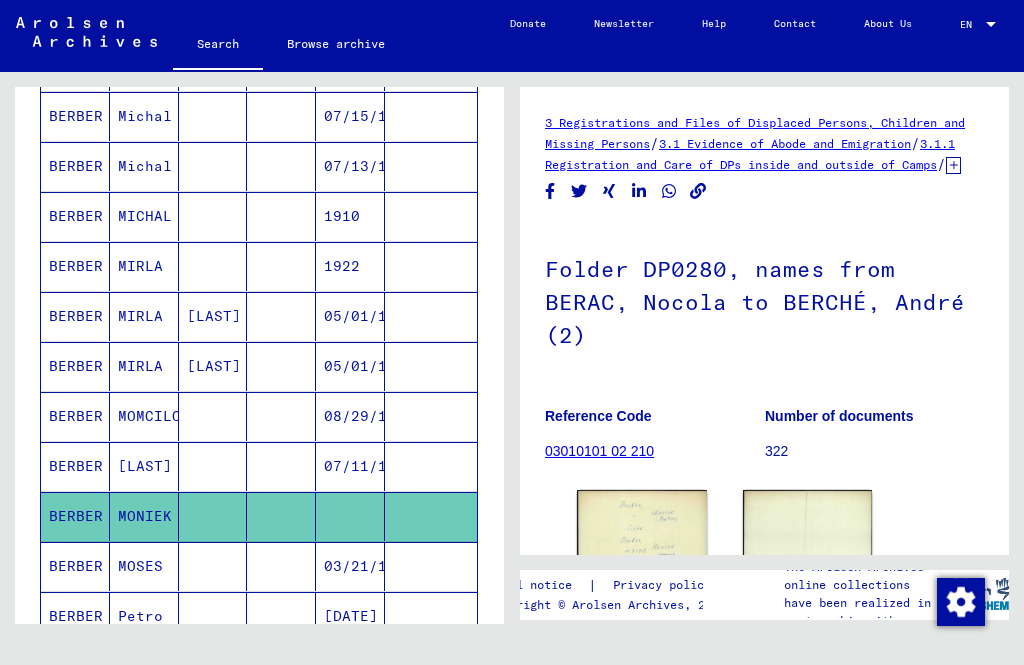 click on "BERBER" at bounding box center (75, 616) 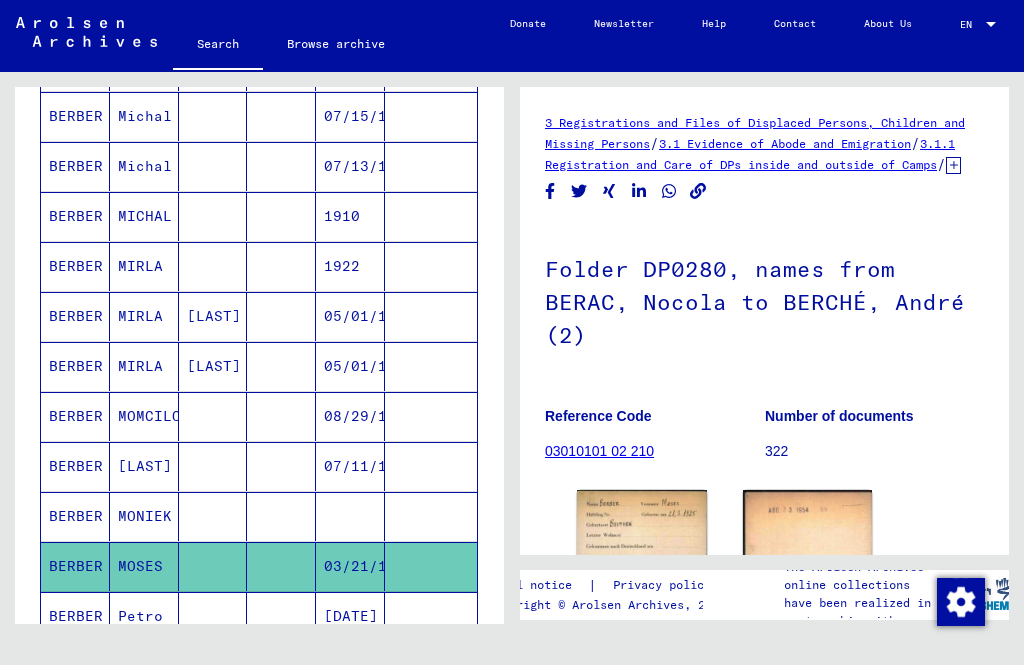 click 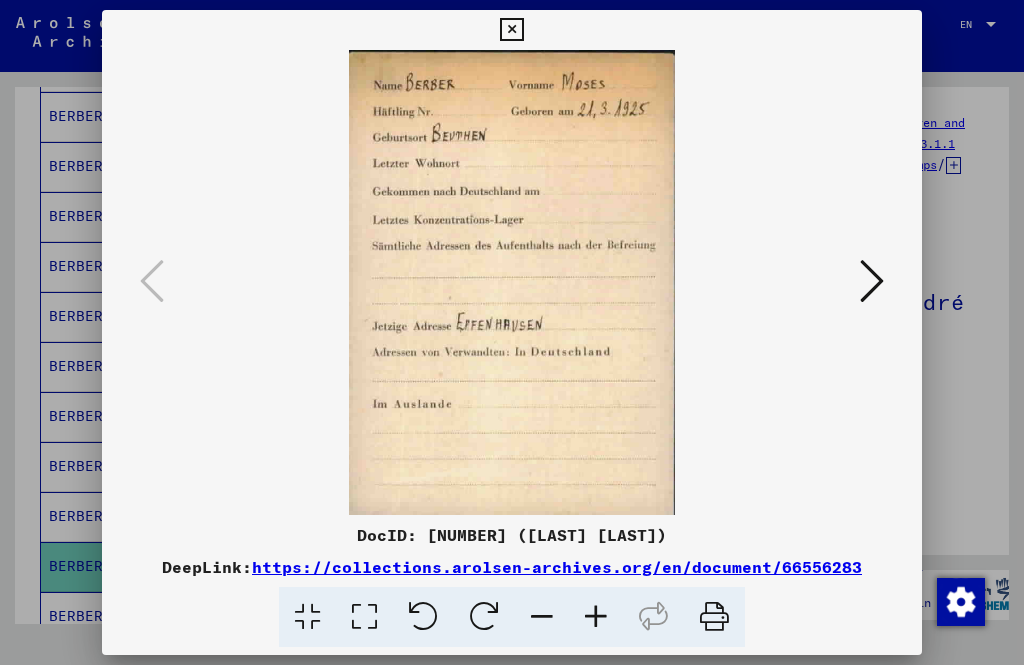 click at bounding box center (872, 281) 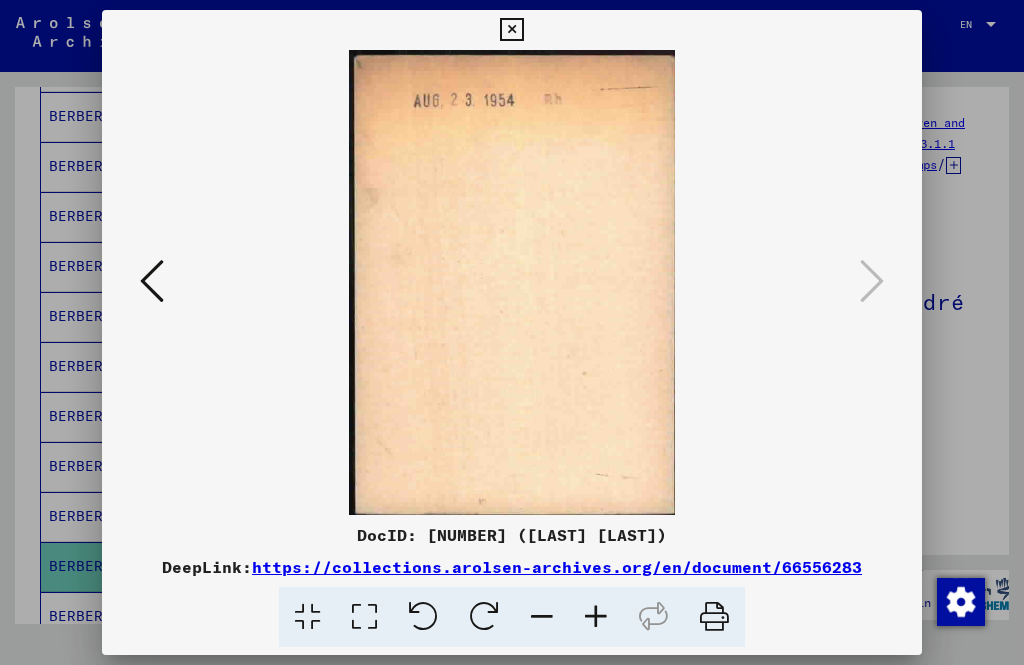 click at bounding box center (511, 30) 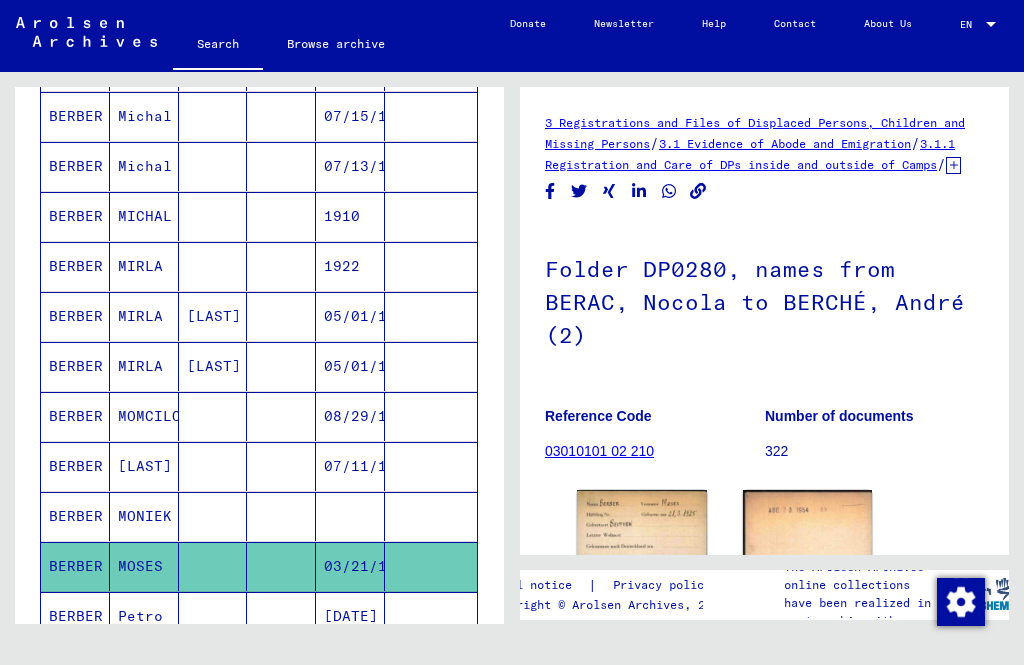 click 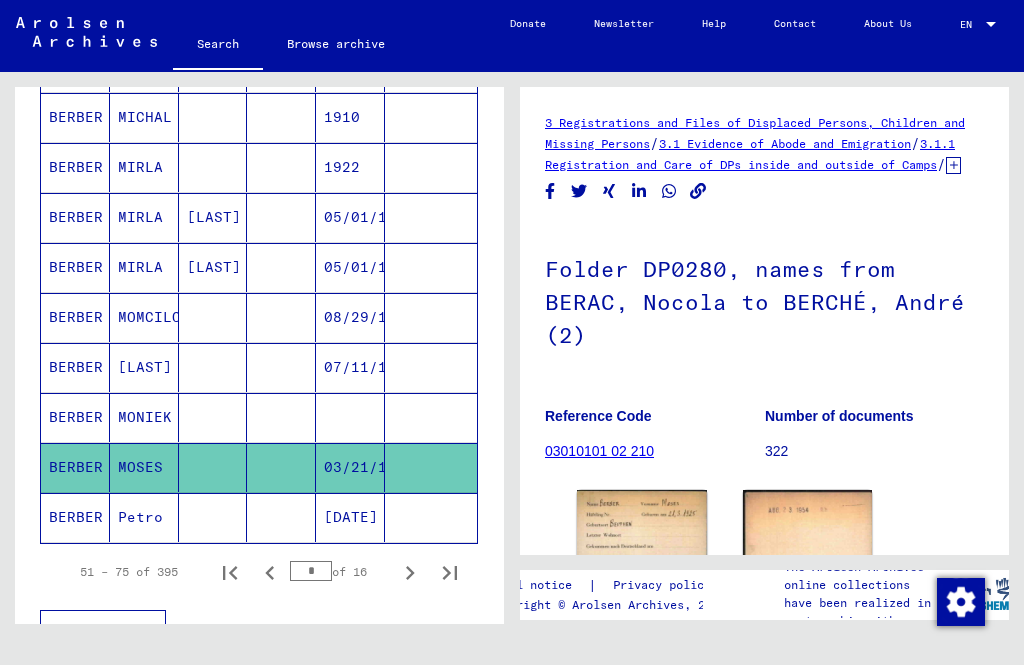 scroll, scrollTop: 1094, scrollLeft: 0, axis: vertical 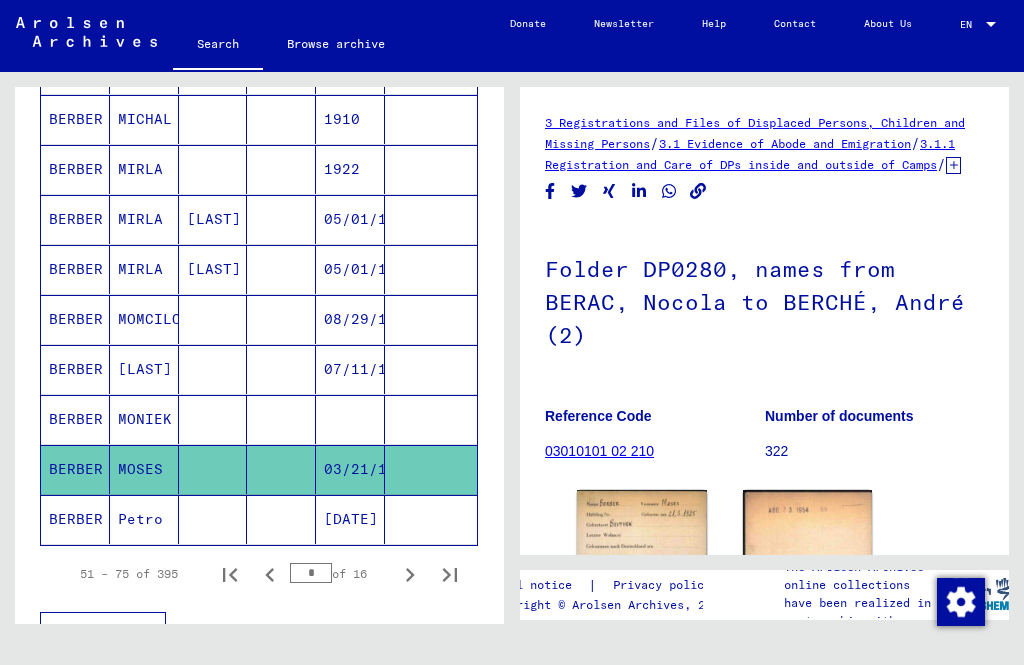 click on "BERBER" 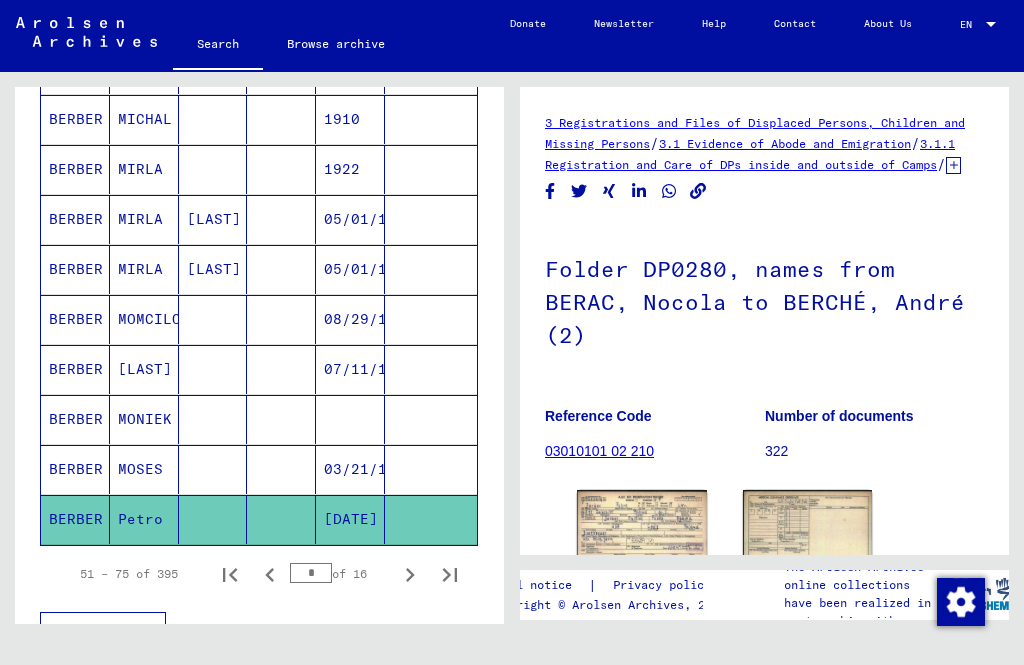click 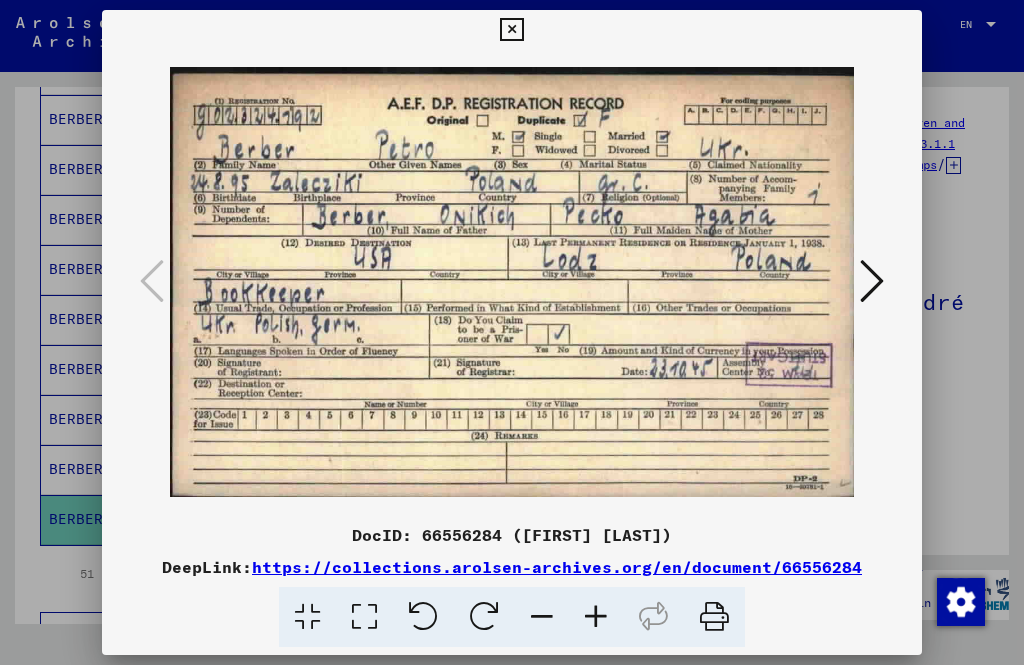click at bounding box center [511, 30] 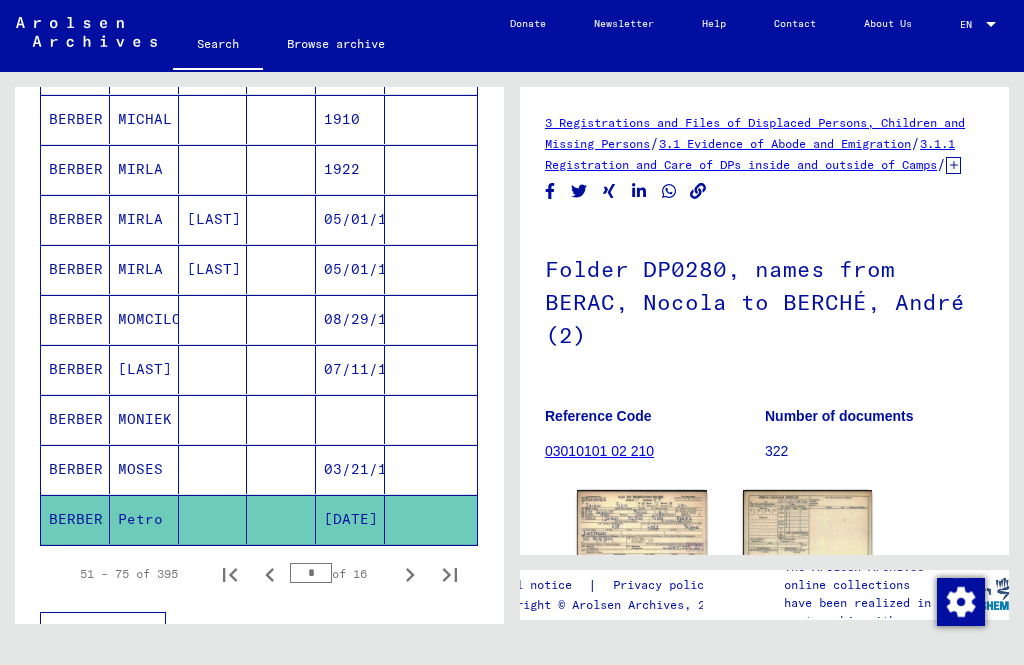 click 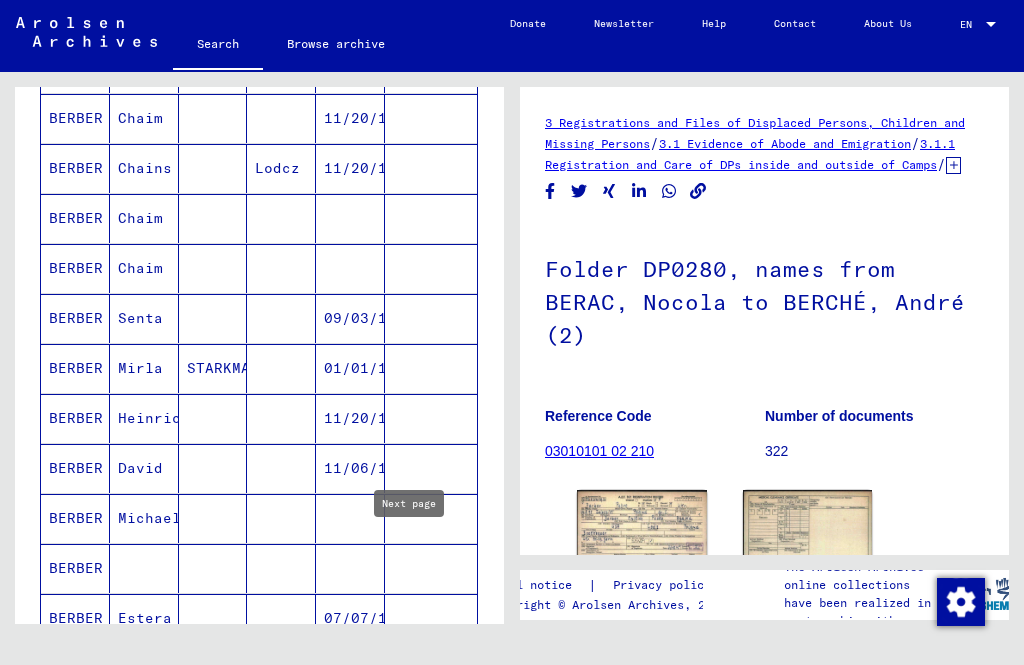 scroll, scrollTop: 832, scrollLeft: 0, axis: vertical 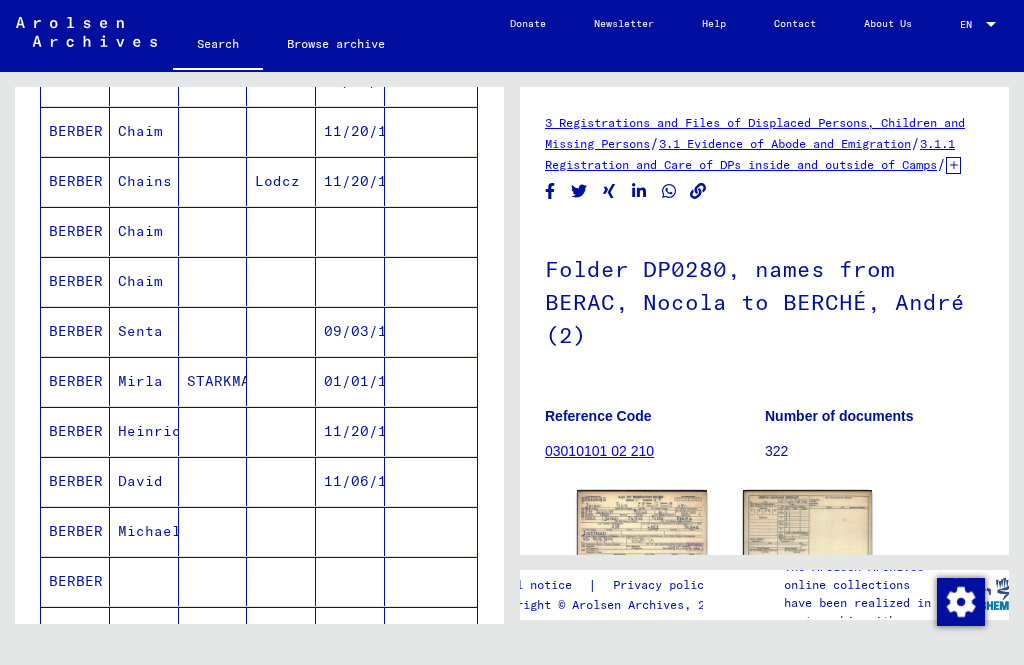 click at bounding box center (431, 381) 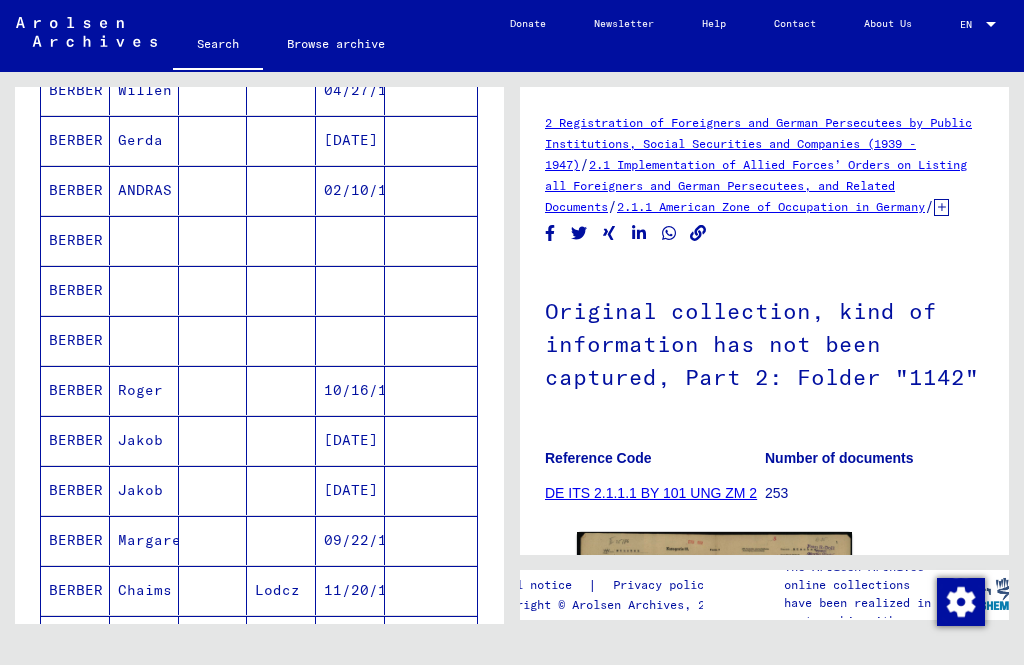 scroll, scrollTop: 312, scrollLeft: 0, axis: vertical 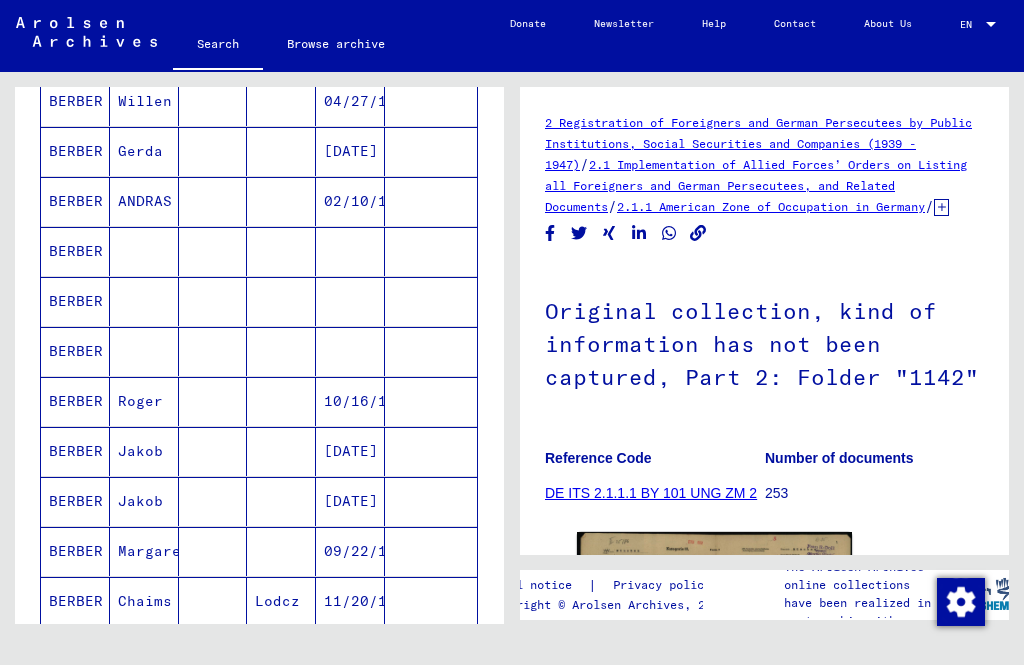 click at bounding box center (431, 401) 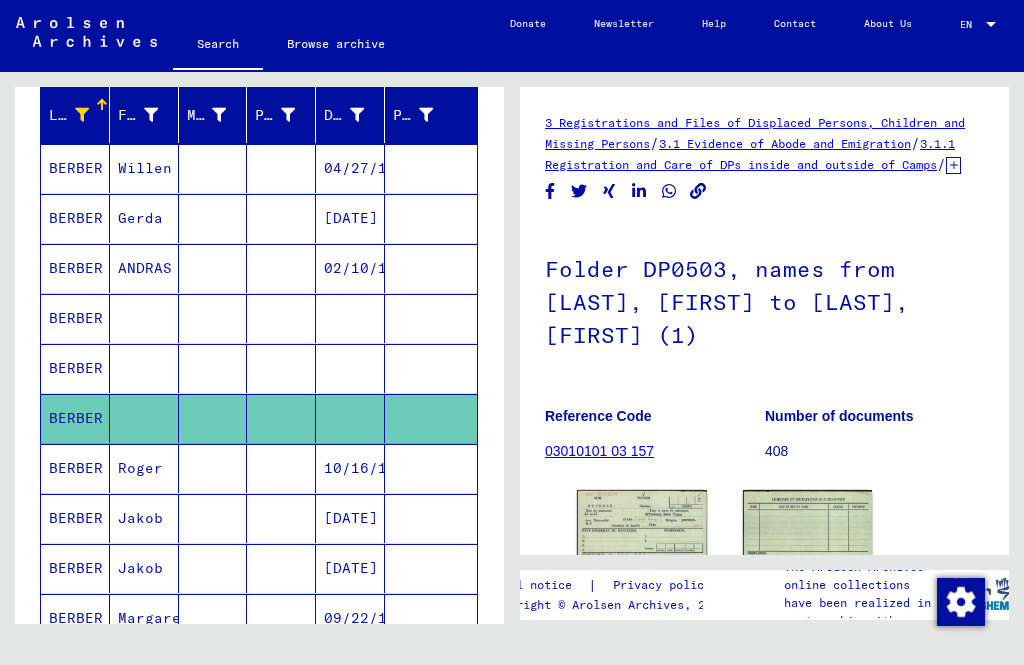 scroll, scrollTop: 244, scrollLeft: 0, axis: vertical 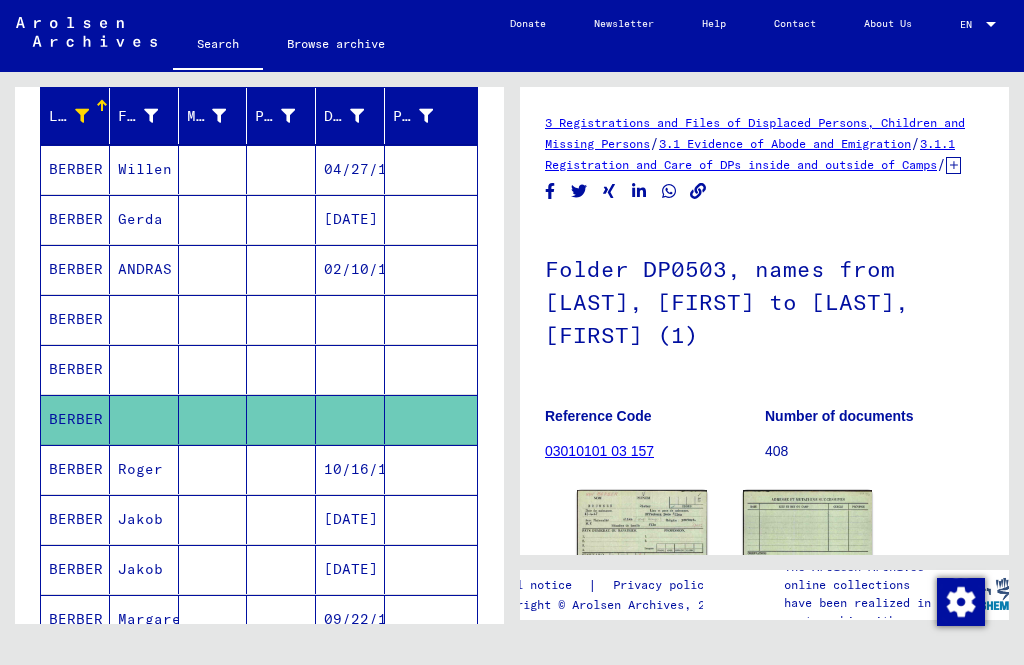 click on "BERBER" at bounding box center (75, 219) 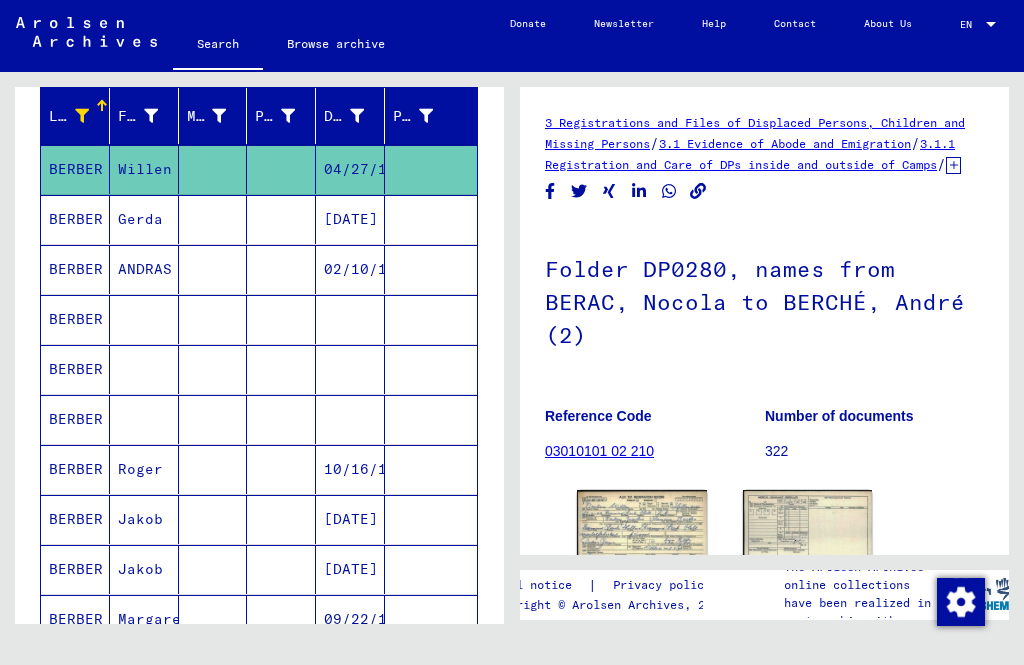 click on "BERBER" at bounding box center (75, 369) 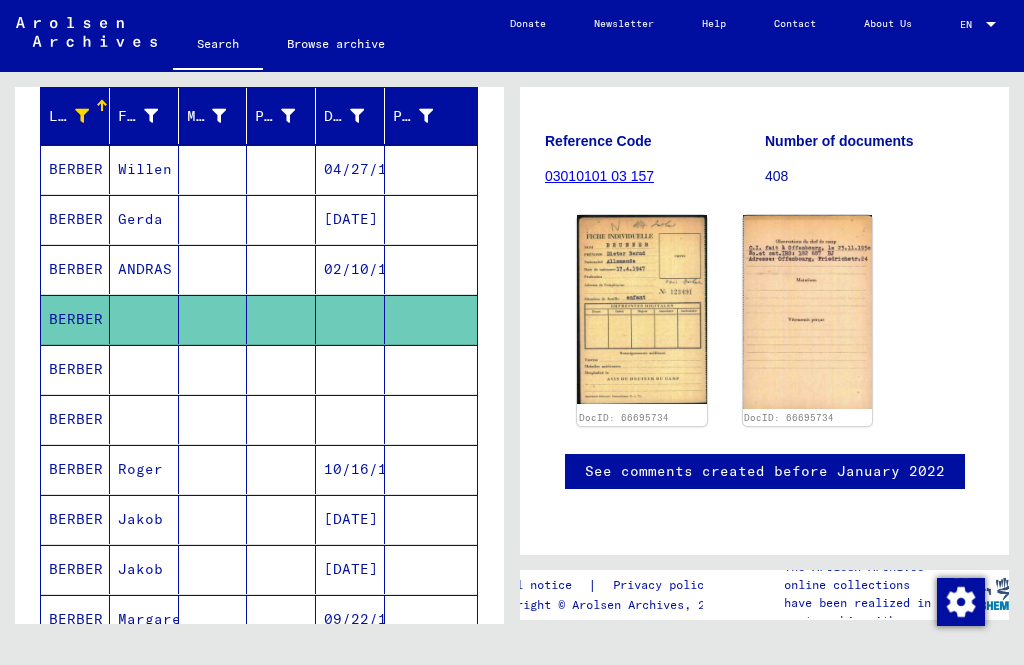 scroll, scrollTop: 265, scrollLeft: 0, axis: vertical 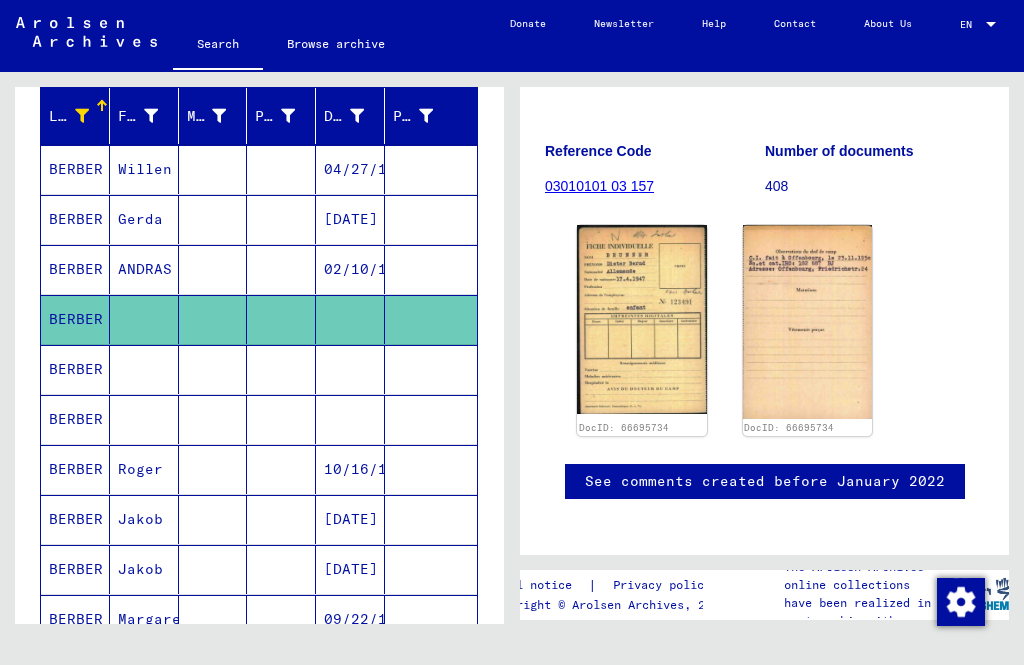 click 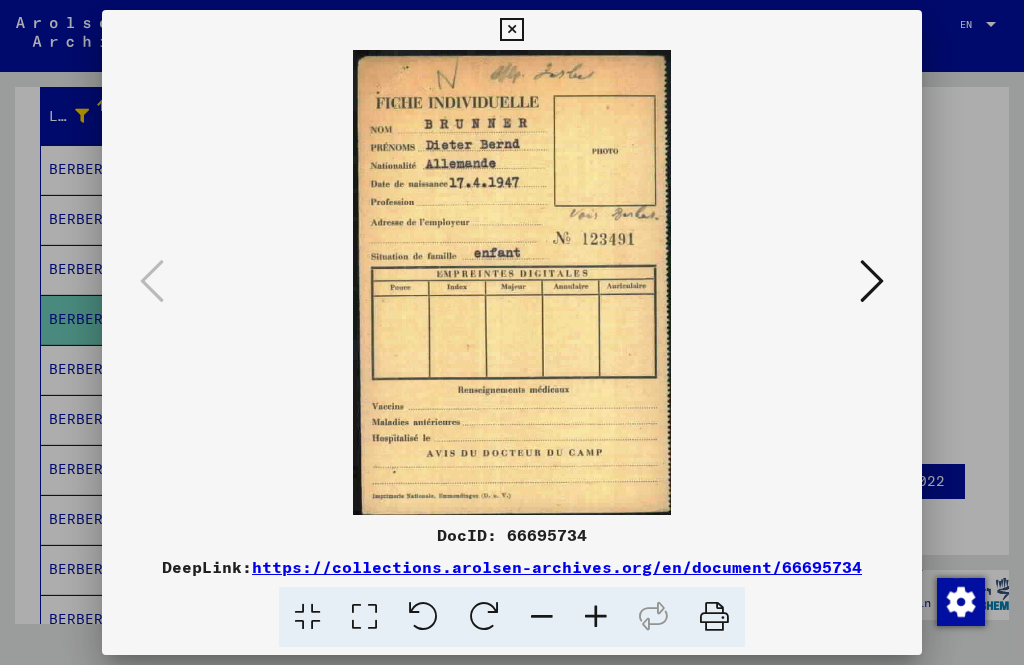 click at bounding box center (872, 281) 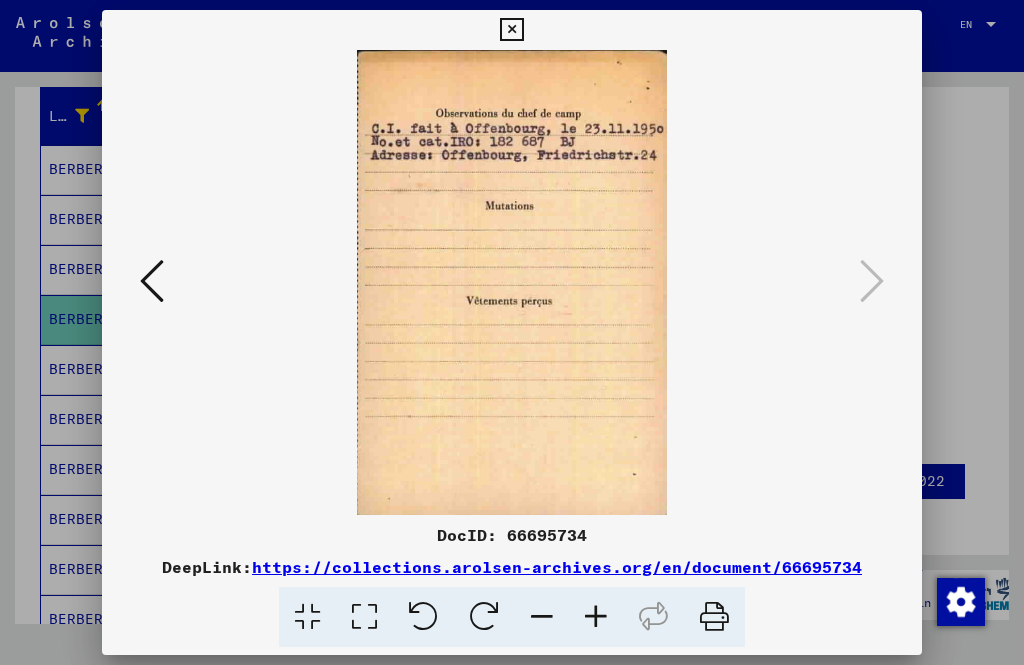 click at bounding box center [511, 30] 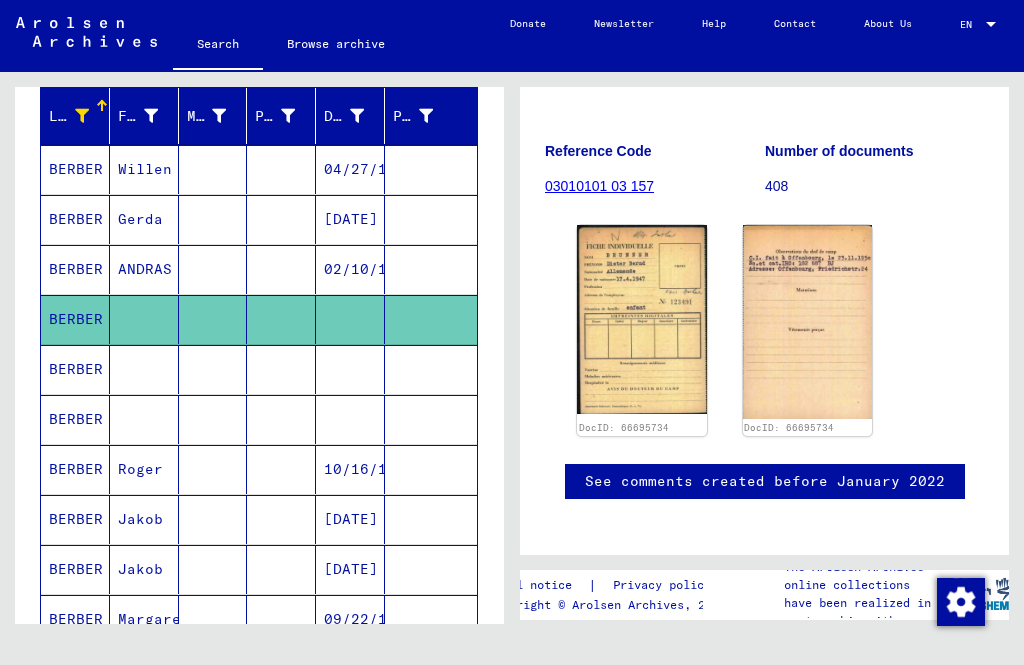 click on "BERBER" at bounding box center [75, 419] 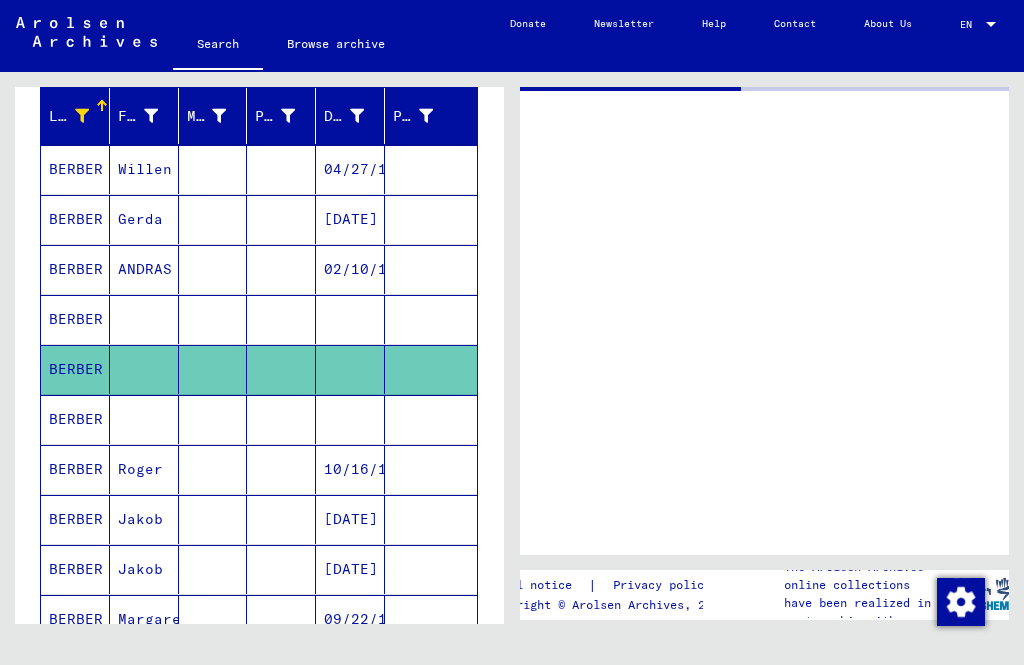 scroll, scrollTop: 0, scrollLeft: 0, axis: both 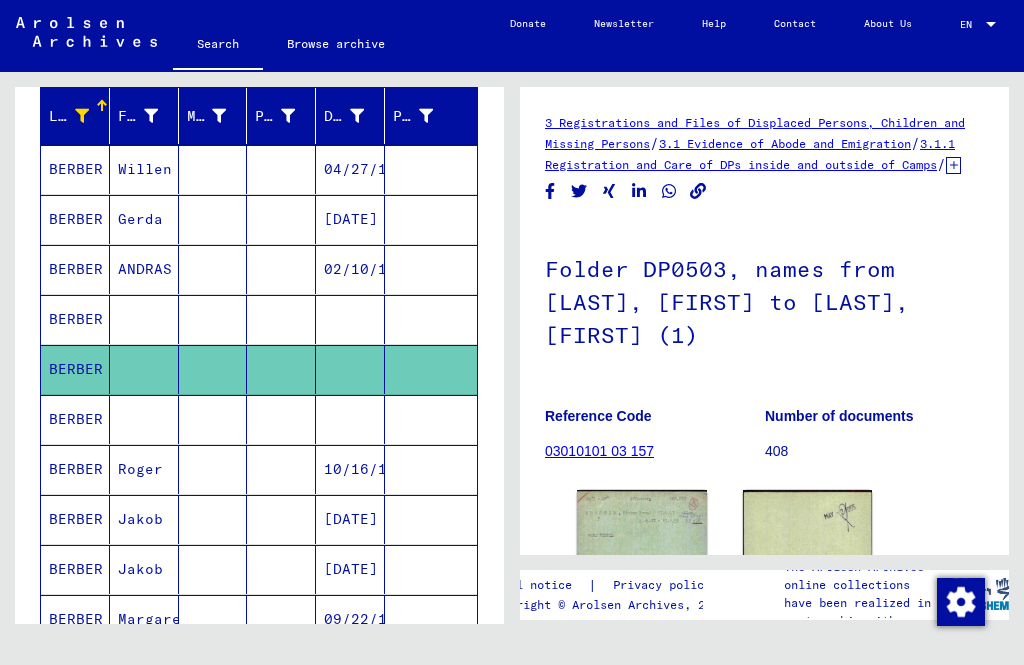 click 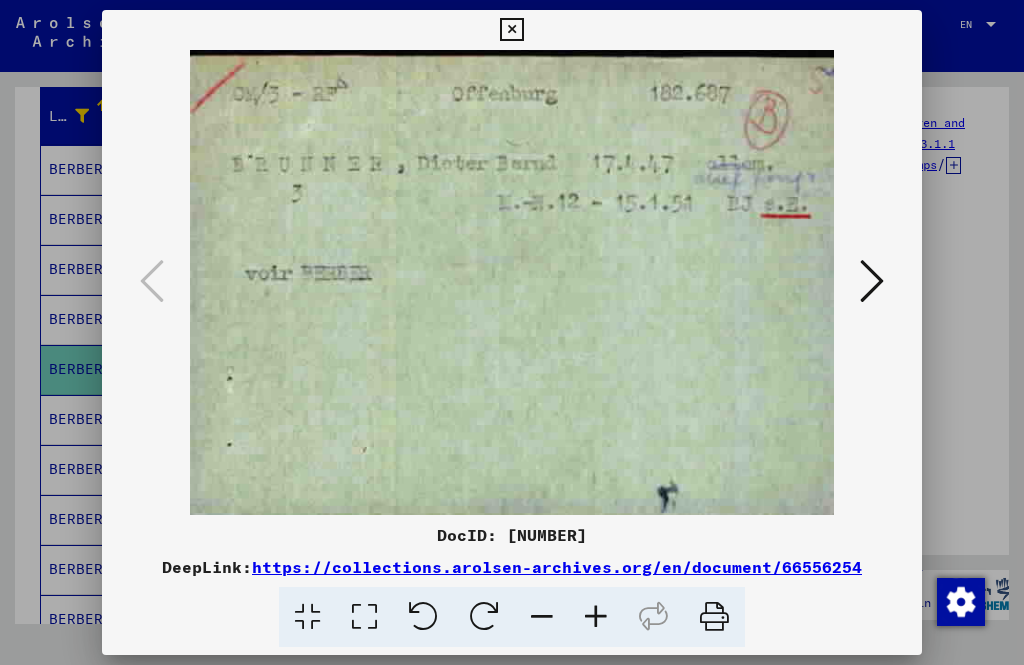 click at bounding box center (872, 281) 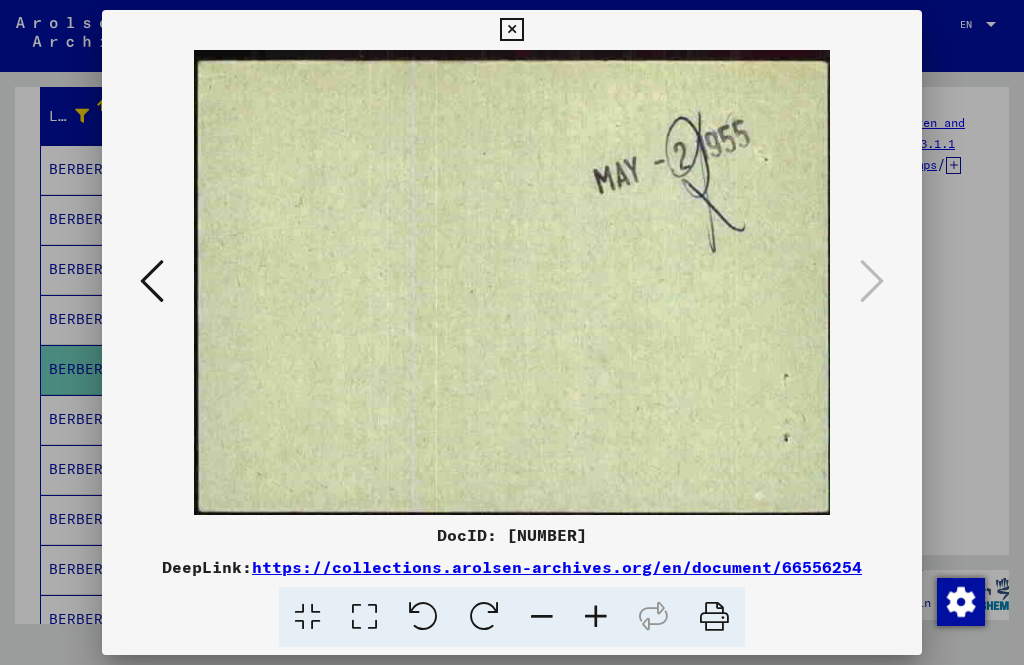 click at bounding box center (511, 30) 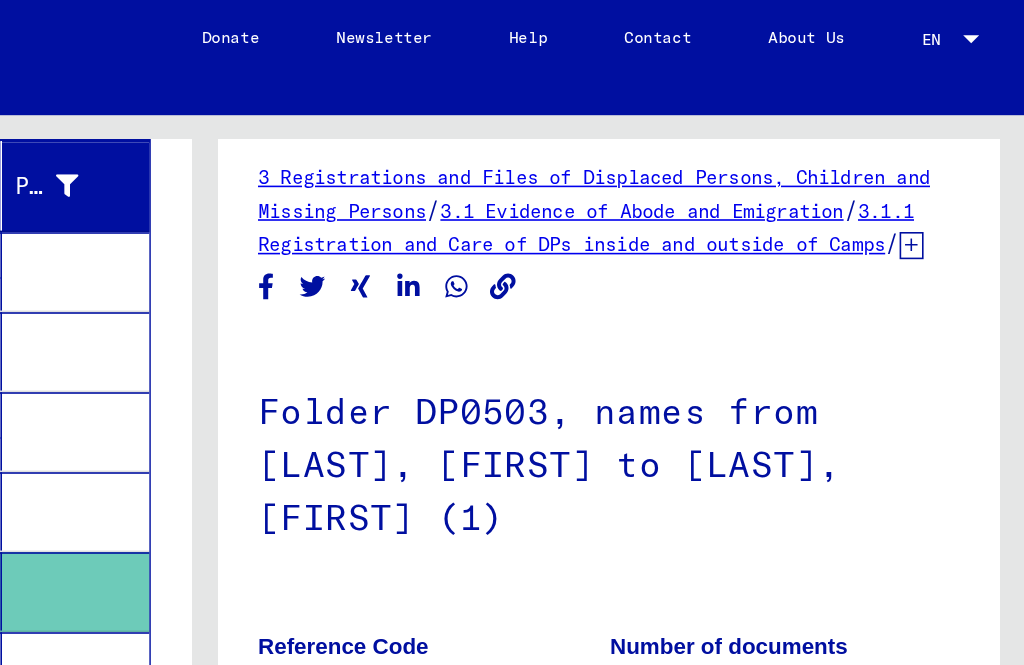 scroll, scrollTop: 34, scrollLeft: 0, axis: vertical 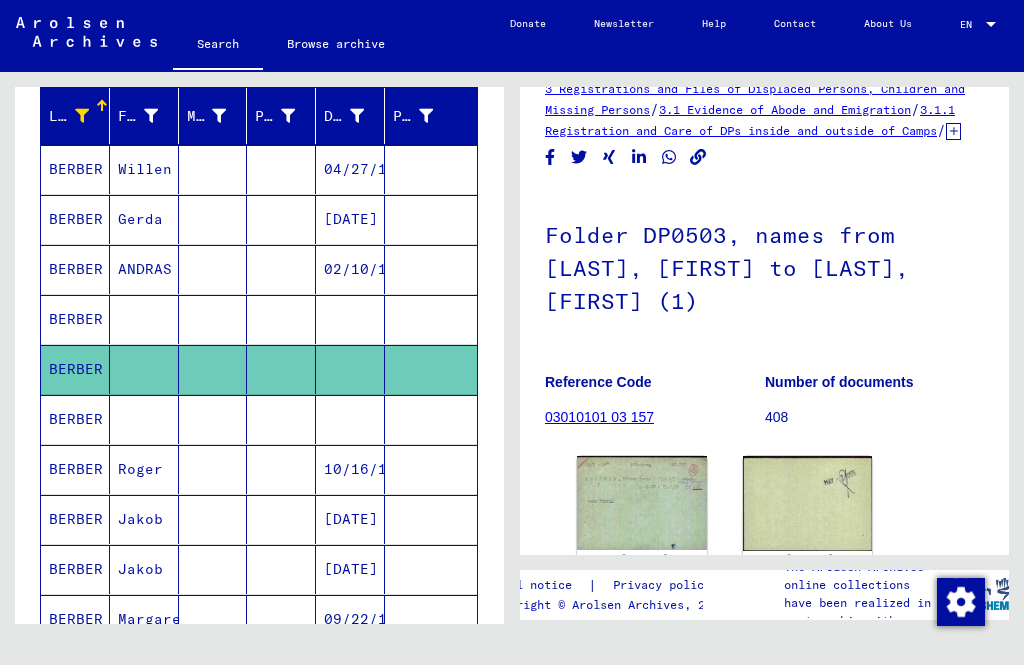click on "BERBER" at bounding box center [75, 469] 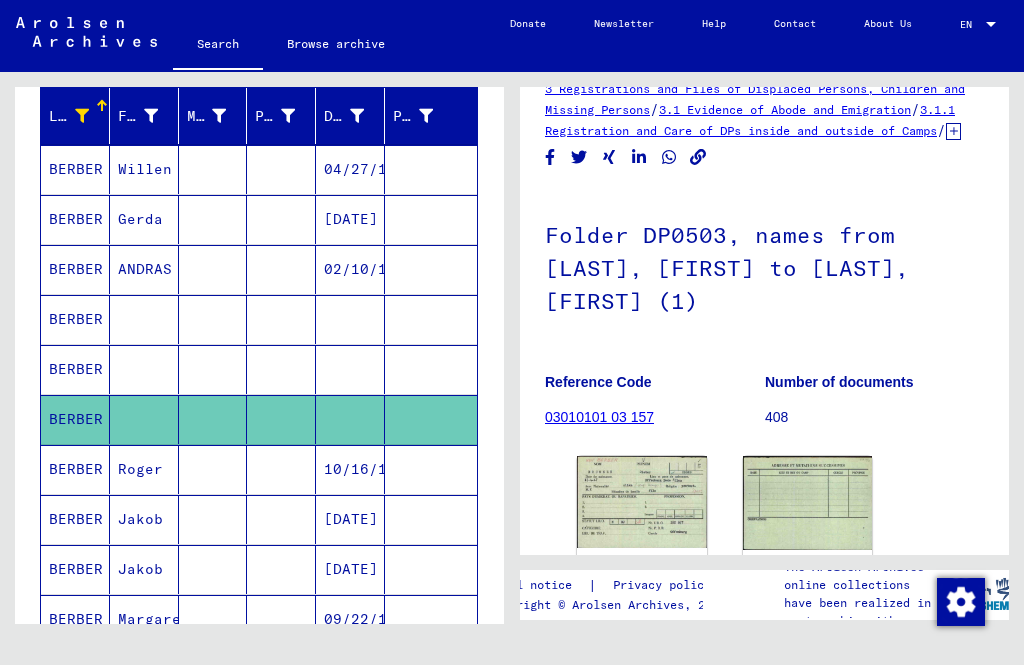 scroll, scrollTop: 0, scrollLeft: 0, axis: both 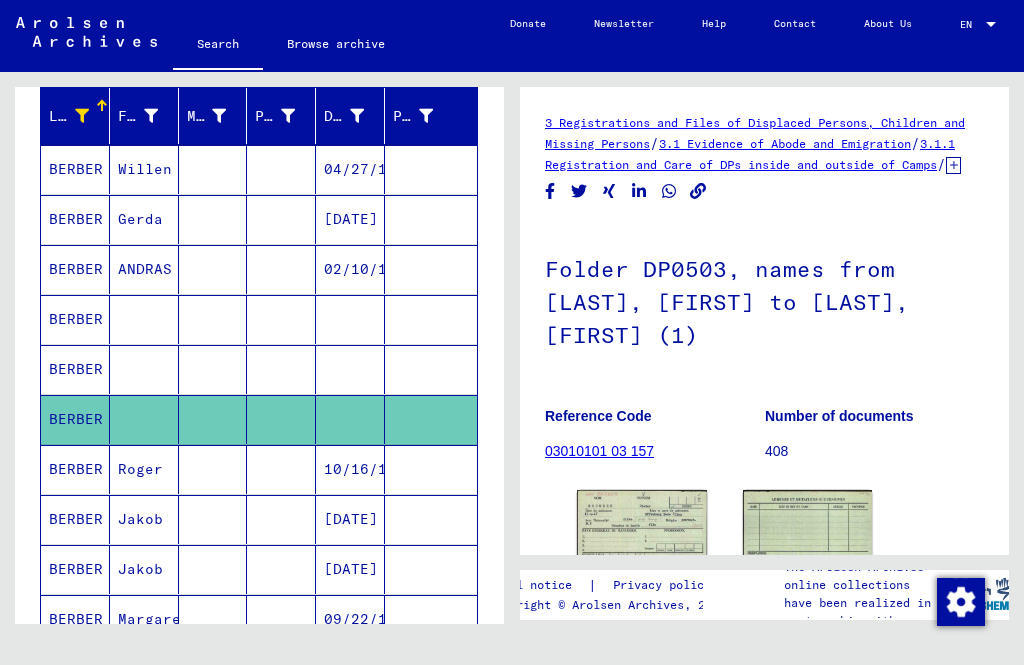 click 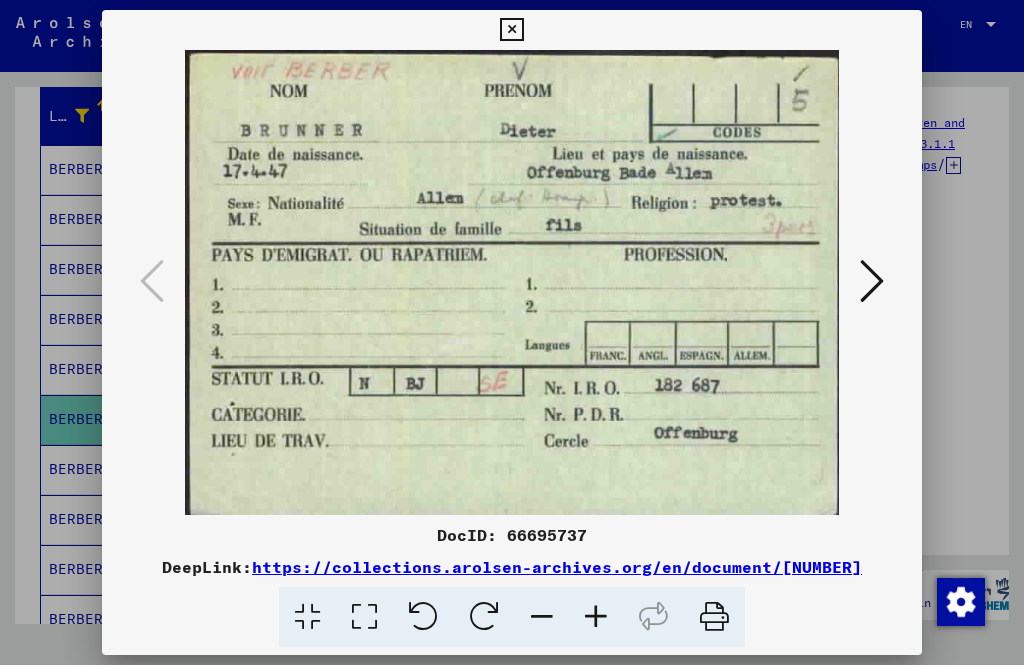 click at bounding box center (511, 30) 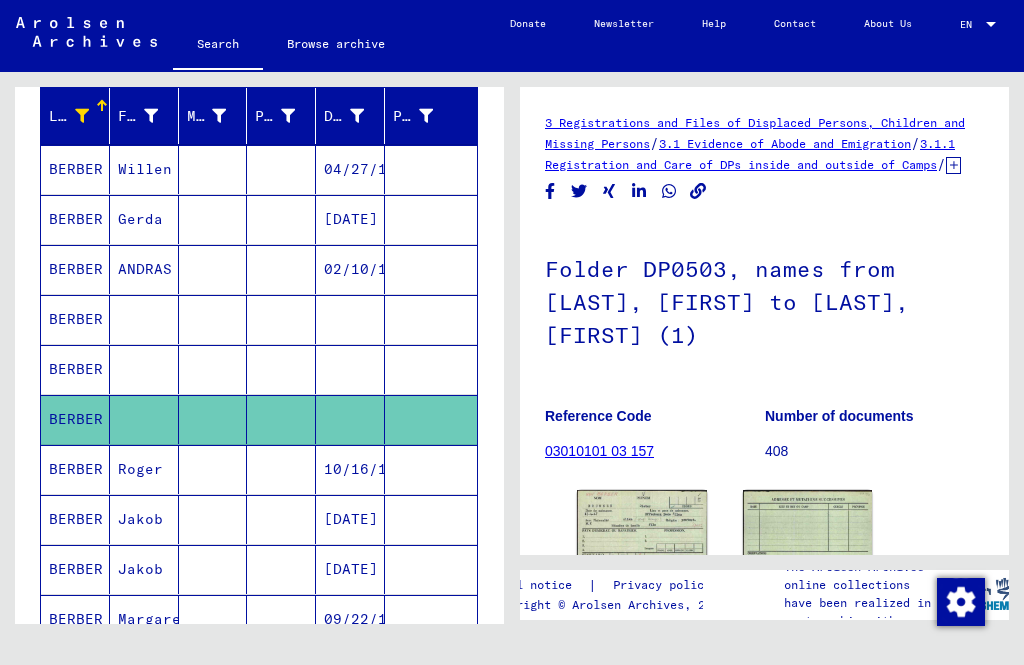click on "BERBER" at bounding box center (75, 519) 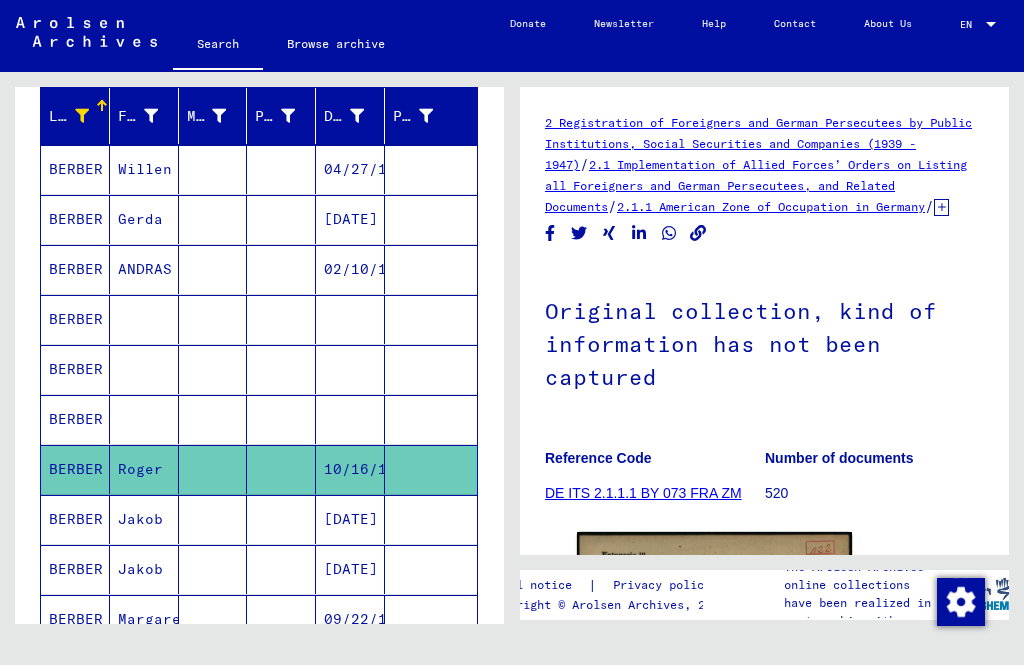 click on "Original collection, kind of information has not been captured" 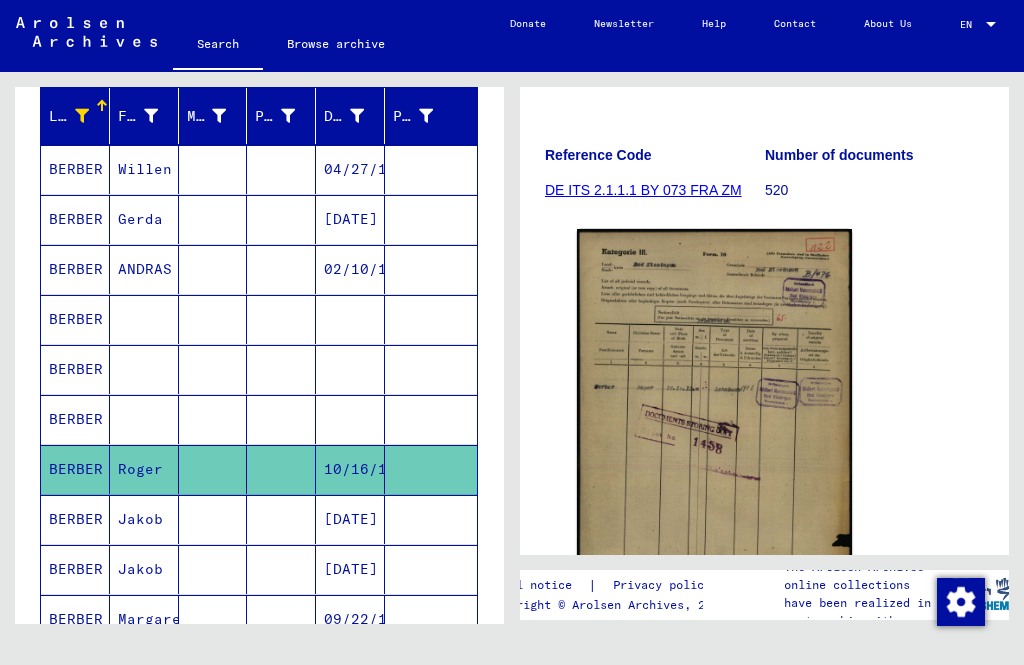 scroll, scrollTop: 303, scrollLeft: 0, axis: vertical 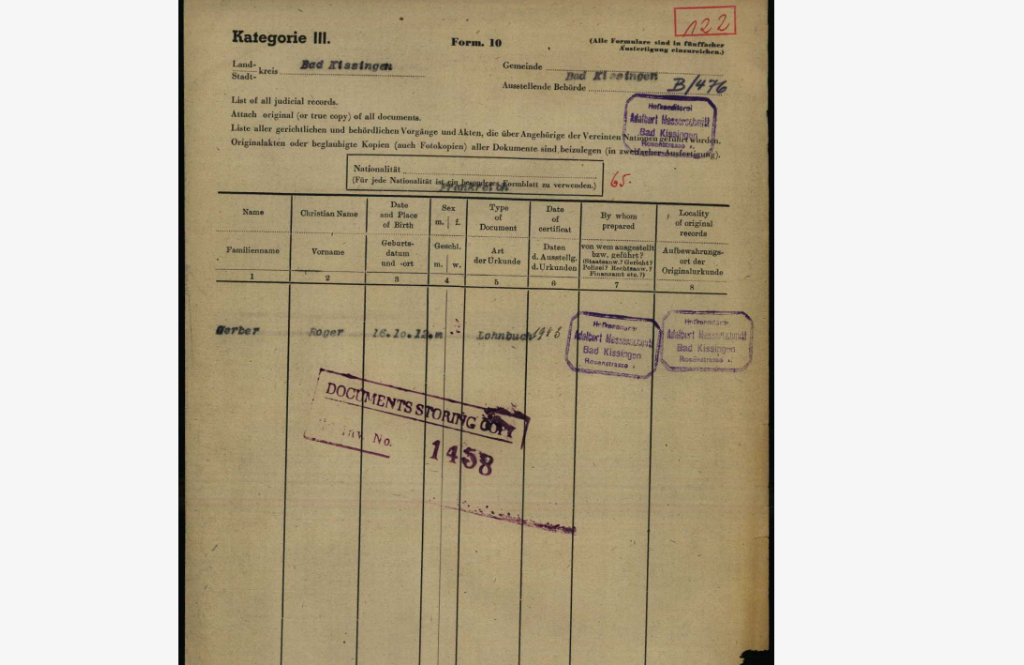click at bounding box center (511, 282) 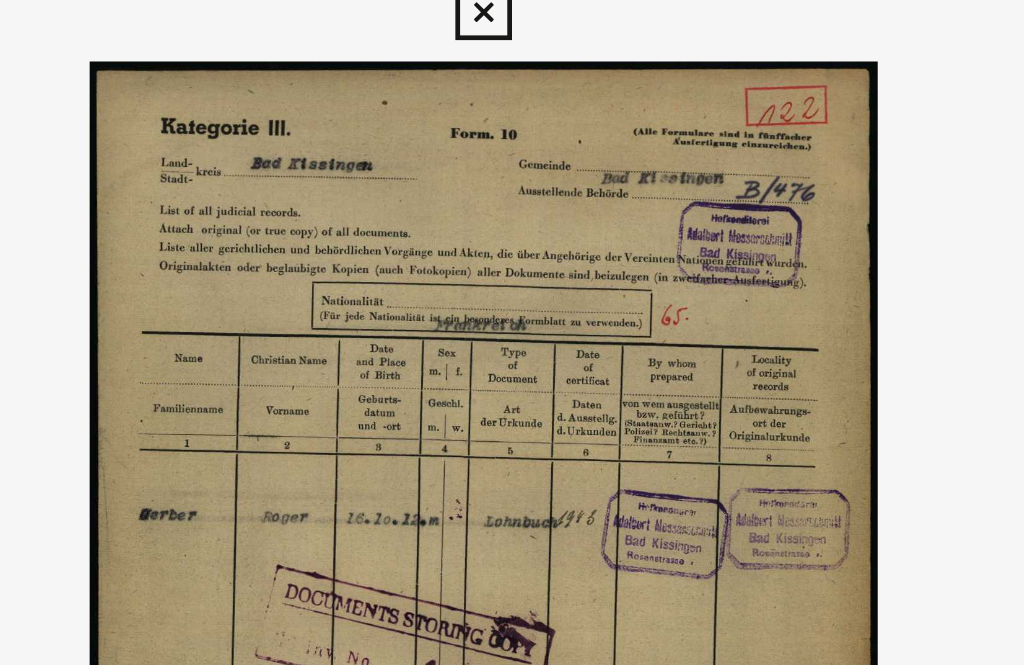 click at bounding box center [511, 282] 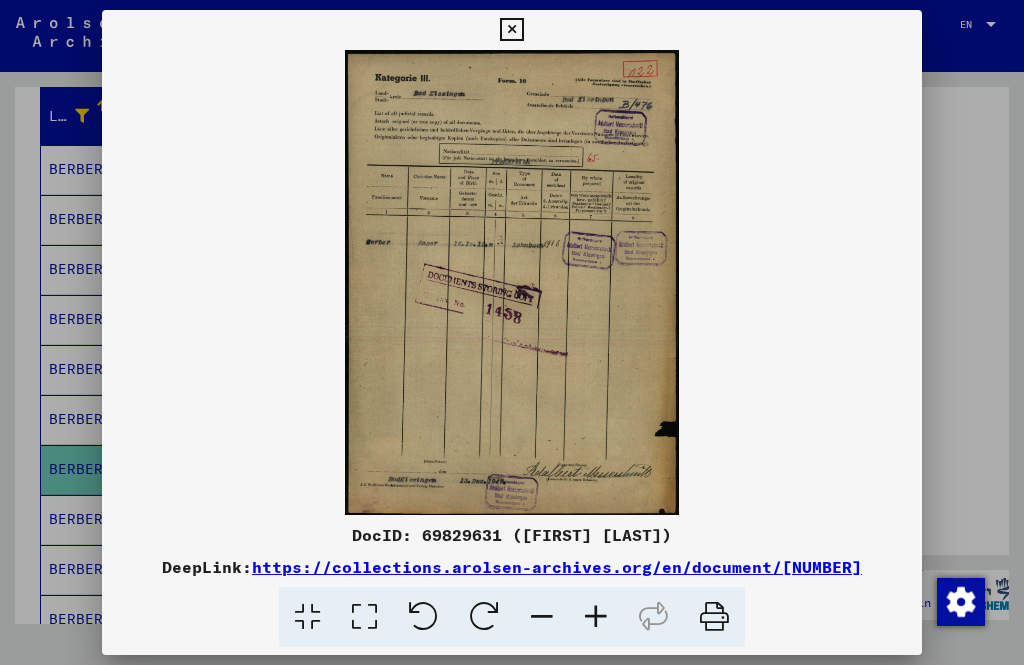 click at bounding box center [511, 30] 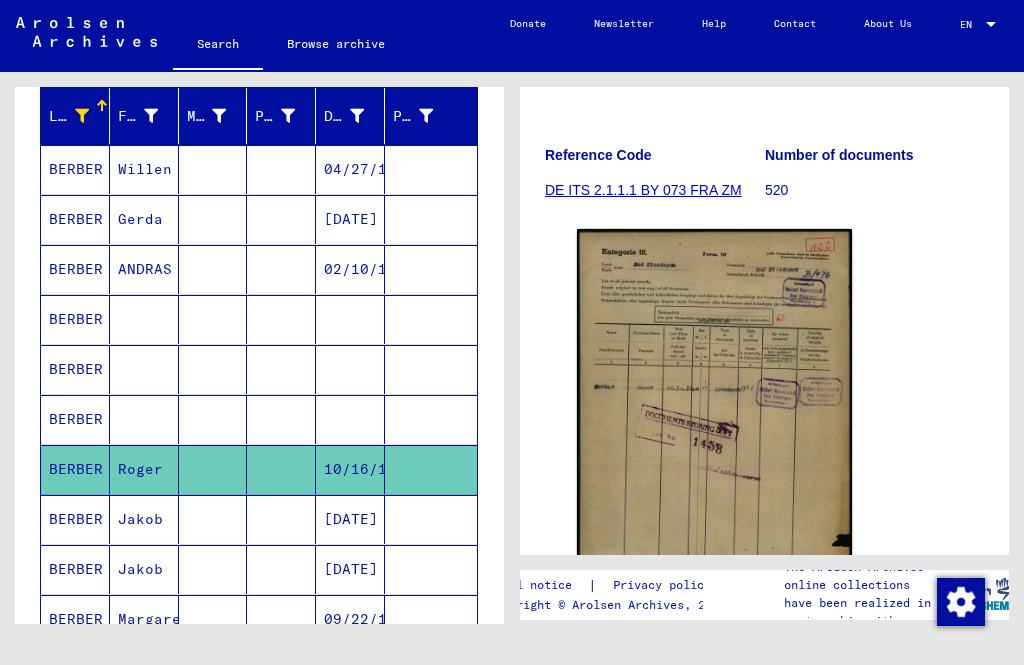 click on "BERBER" at bounding box center [75, 569] 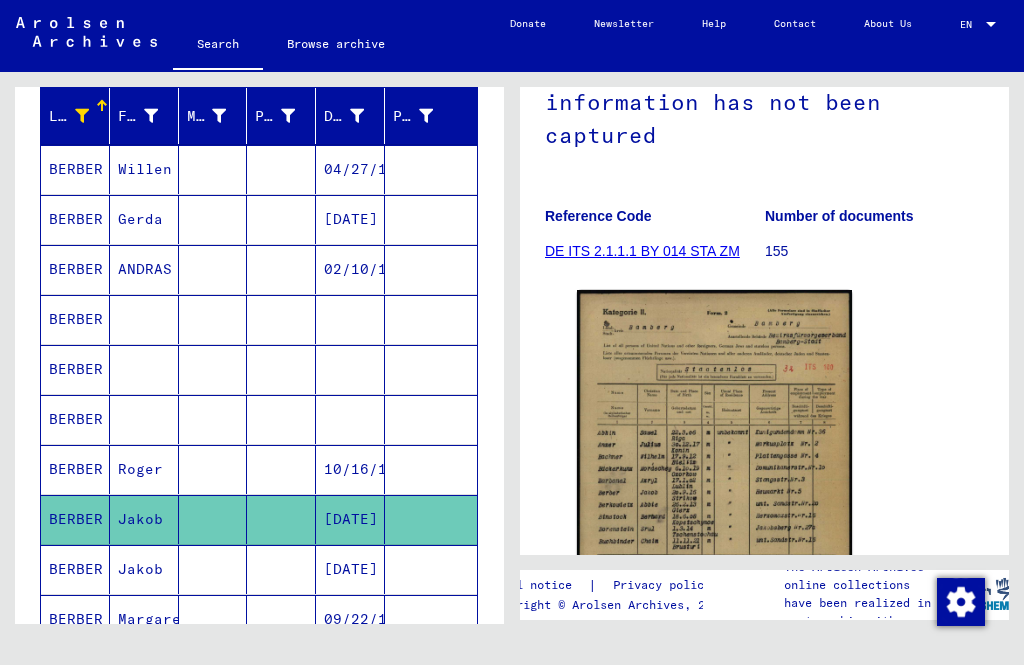 scroll, scrollTop: 242, scrollLeft: 0, axis: vertical 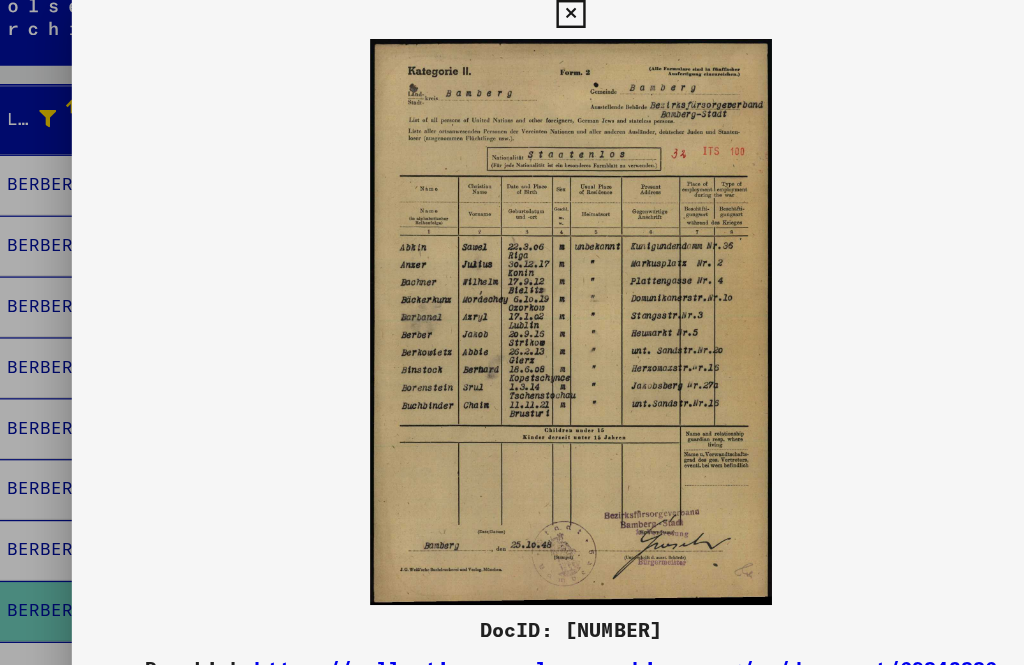 click at bounding box center [511, 282] 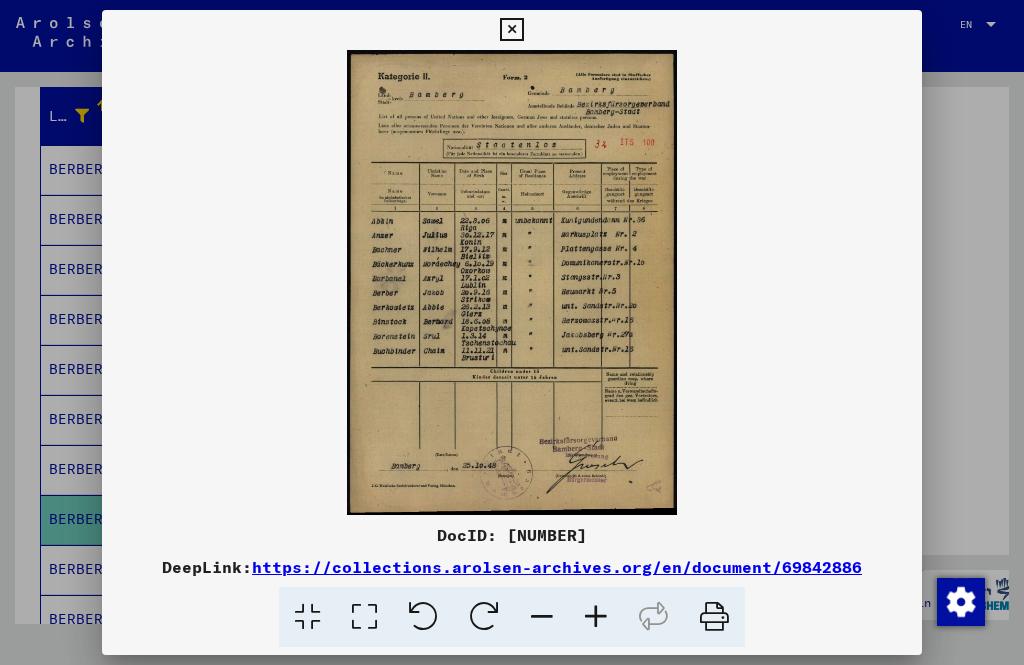 click at bounding box center [511, 30] 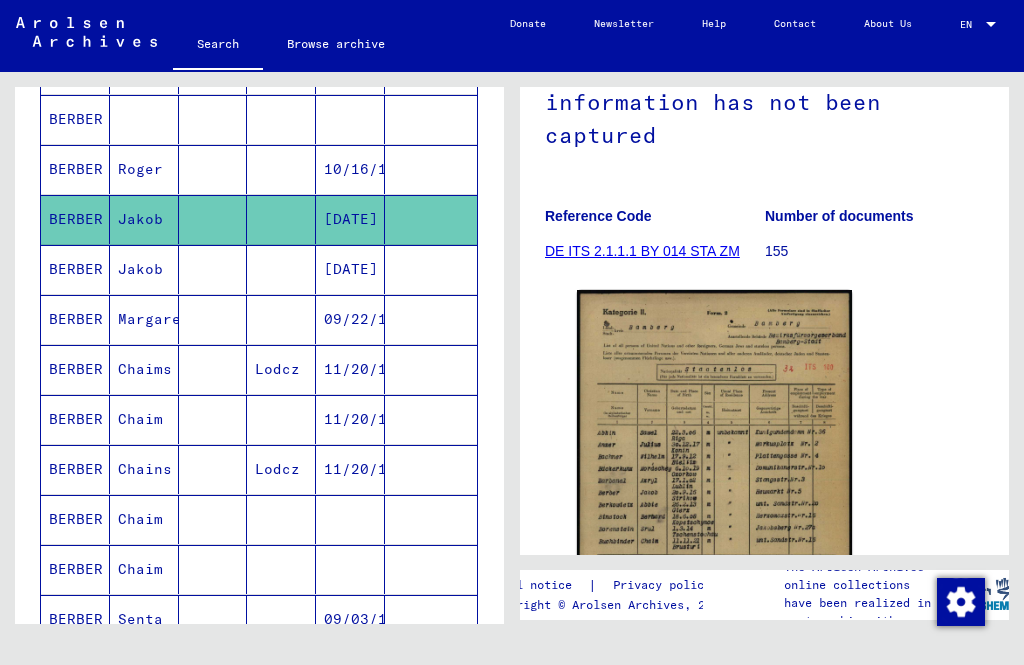 scroll, scrollTop: 545, scrollLeft: 0, axis: vertical 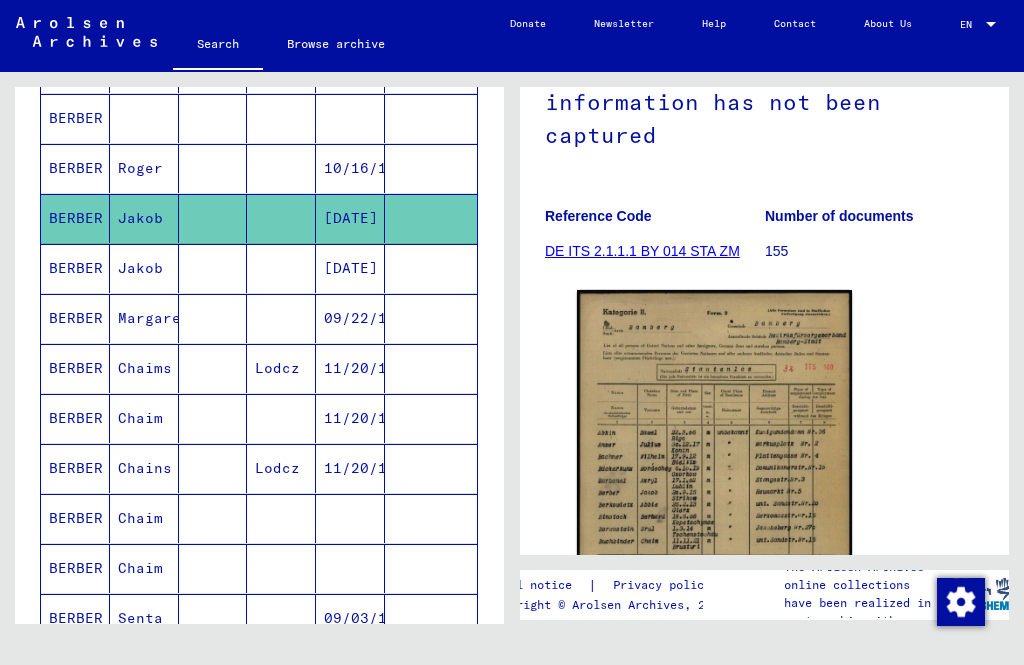 click on "BERBER" at bounding box center (75, 418) 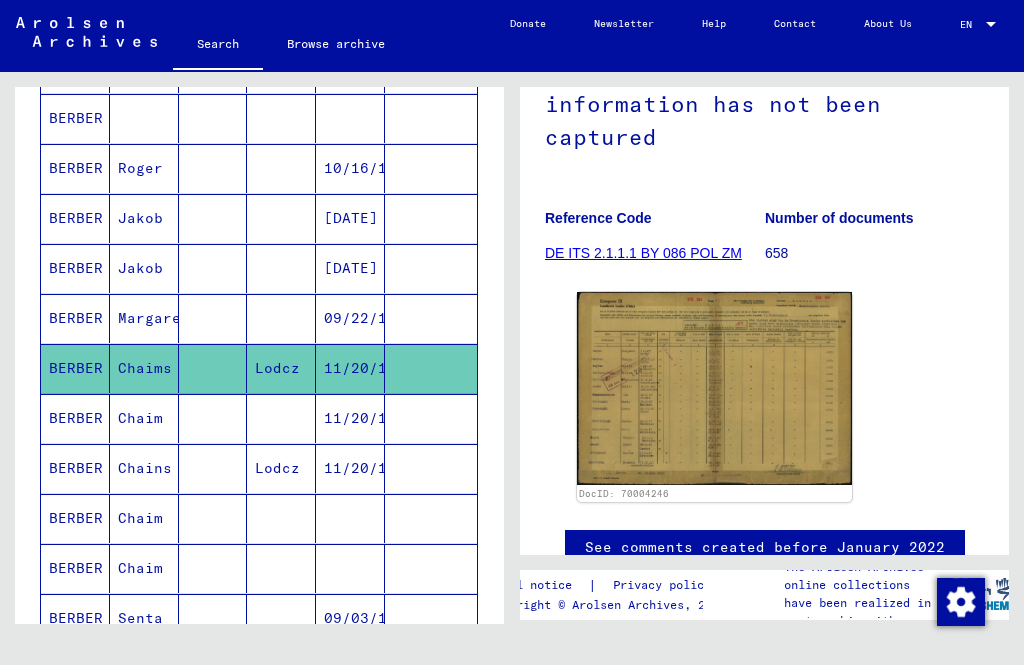 scroll, scrollTop: 240, scrollLeft: 0, axis: vertical 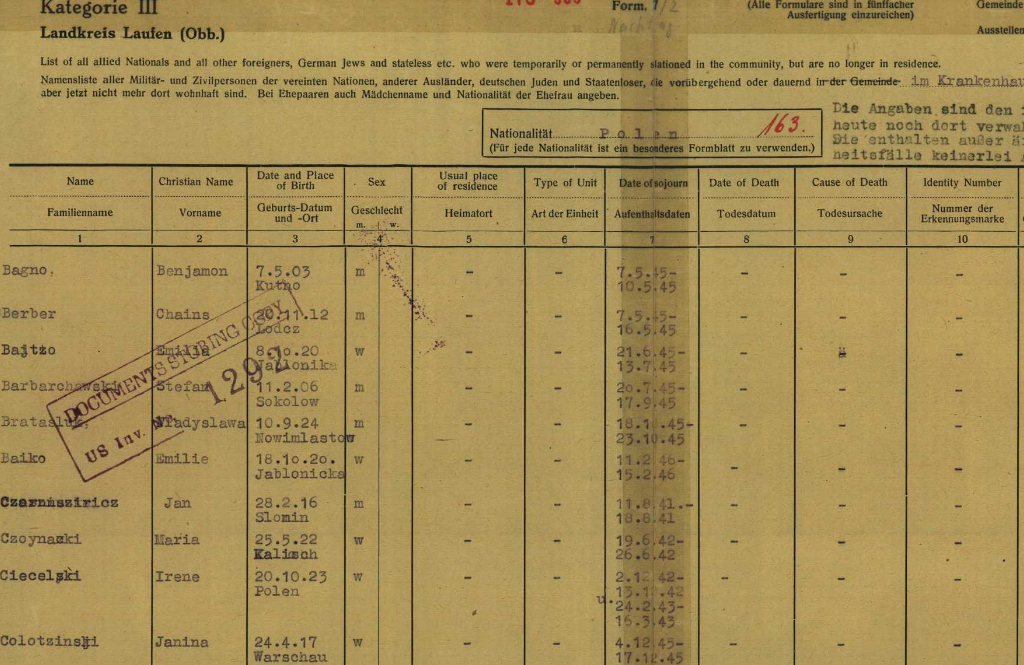 click at bounding box center (511, 282) 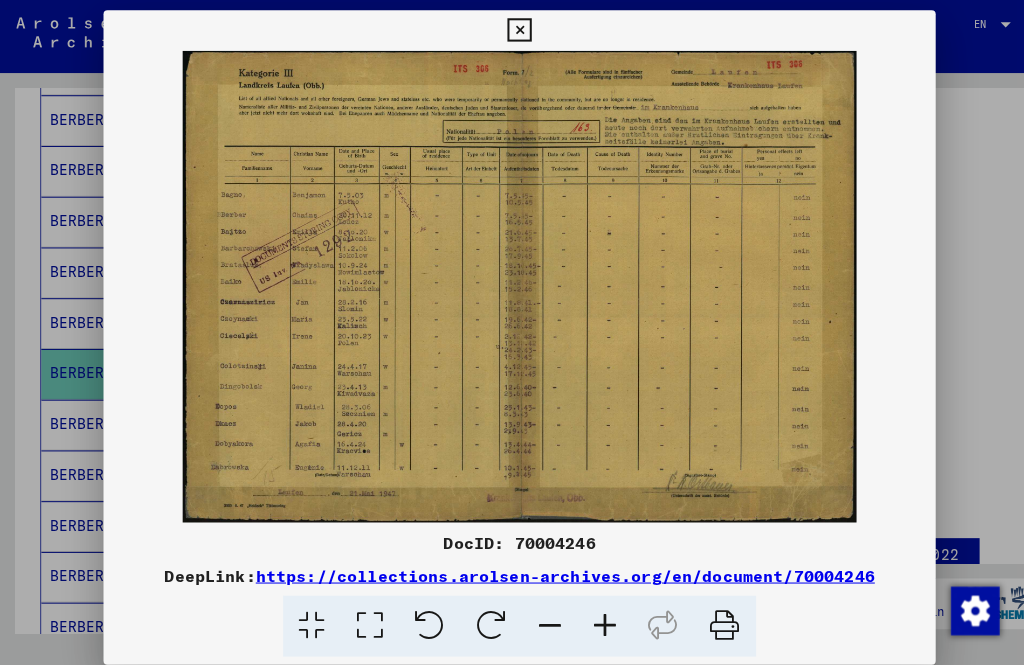 click at bounding box center [511, 30] 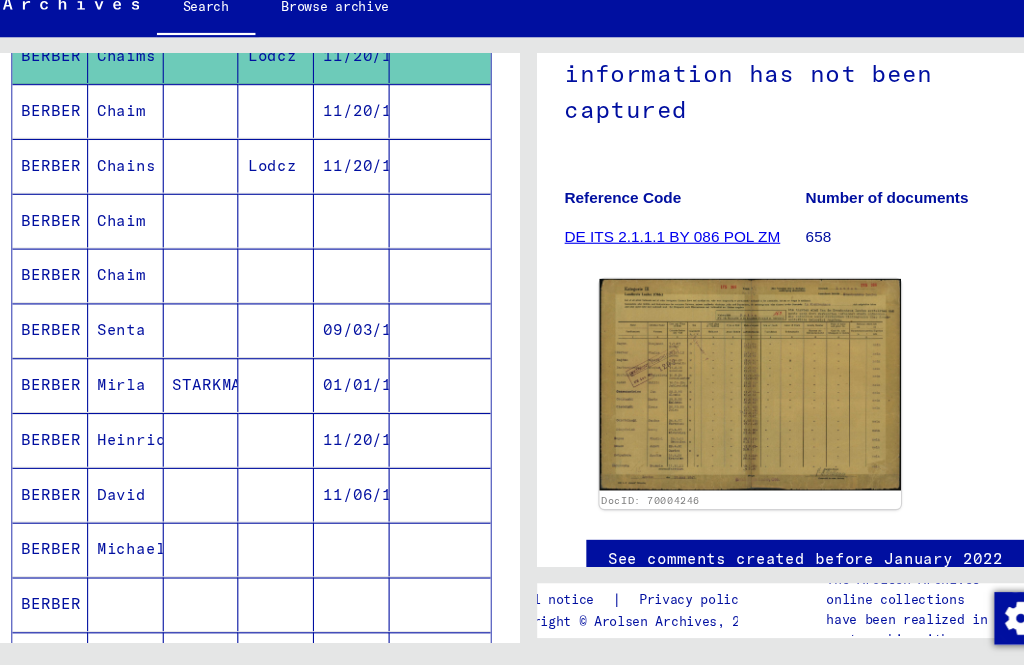 scroll, scrollTop: 829, scrollLeft: 0, axis: vertical 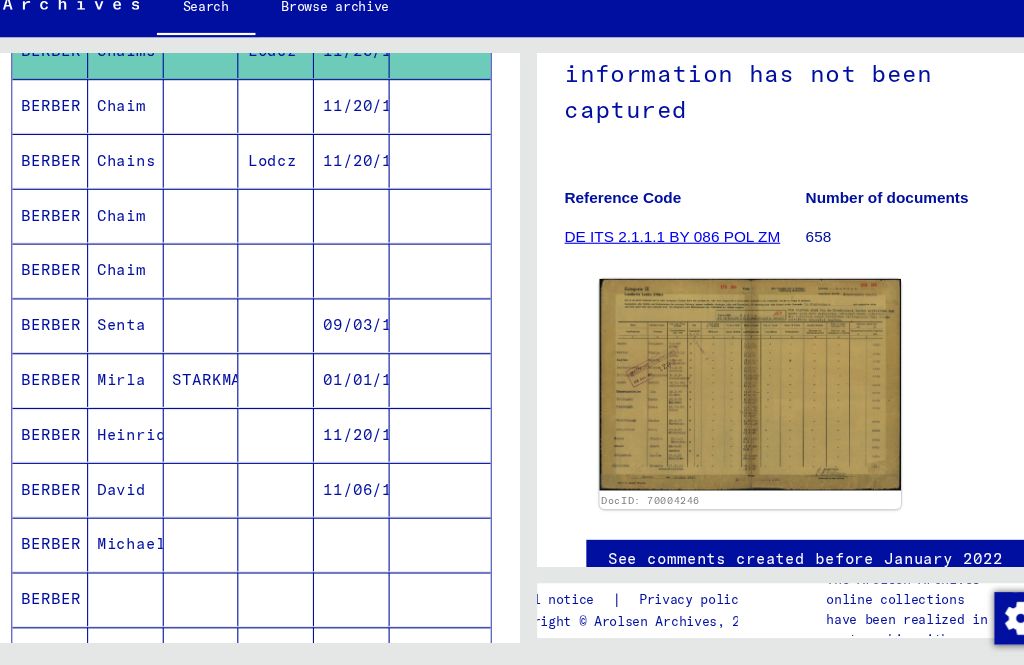 click on "BERBER" at bounding box center (75, 534) 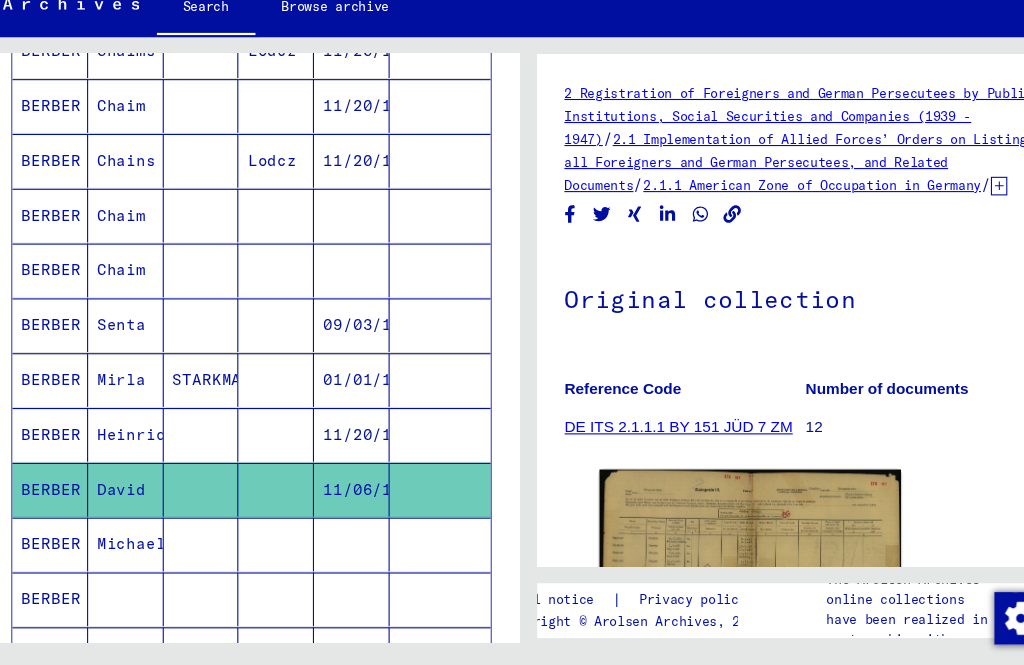 scroll, scrollTop: 137, scrollLeft: 0, axis: vertical 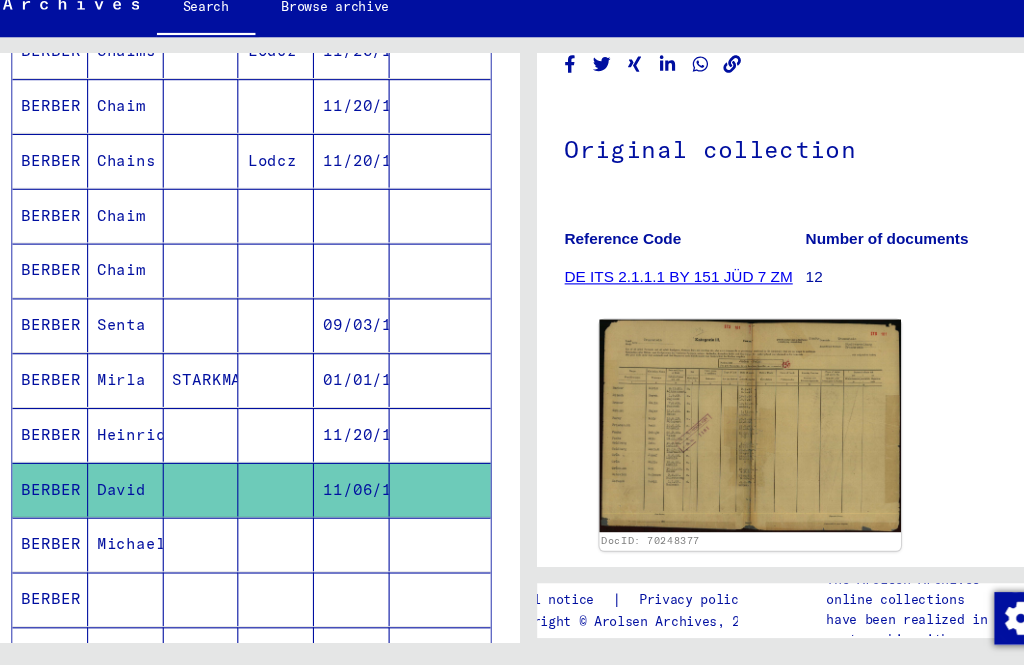 click 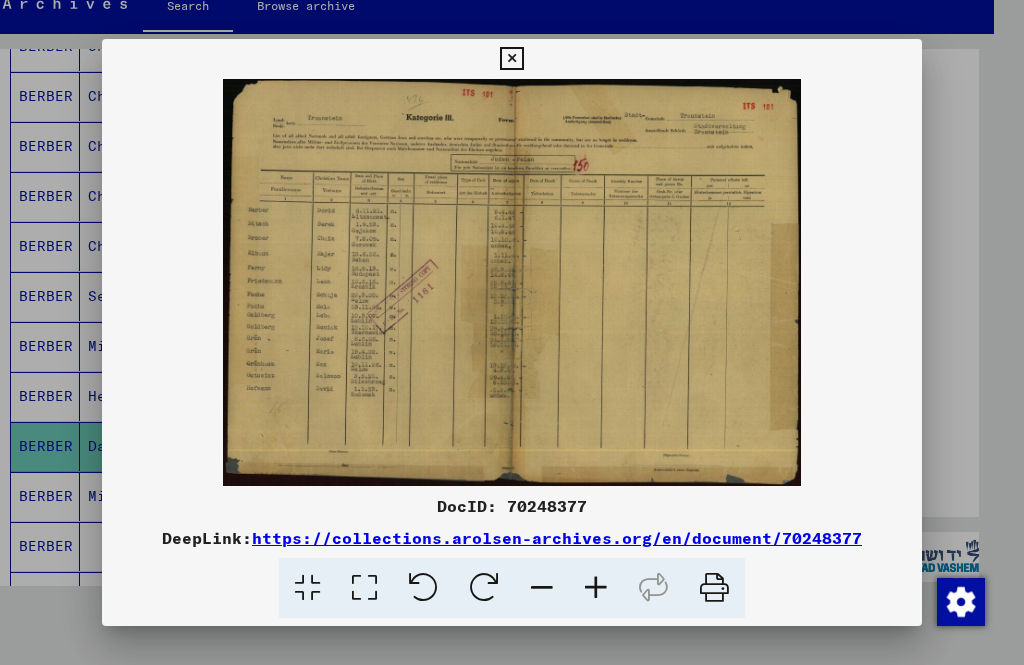 click at bounding box center (511, 59) 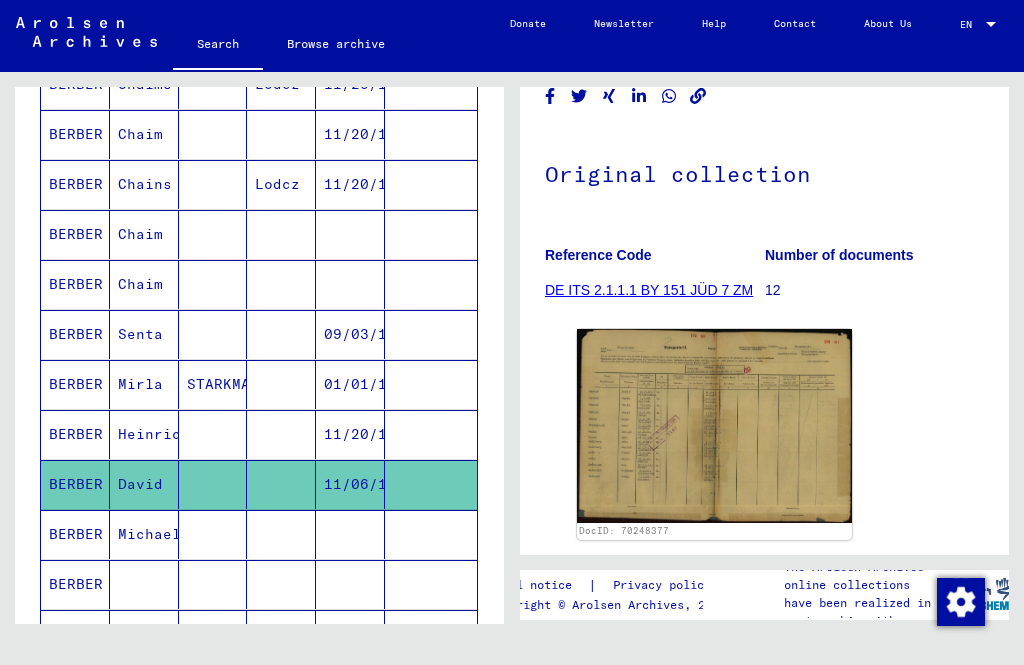 click on "BERBER" at bounding box center [75, 584] 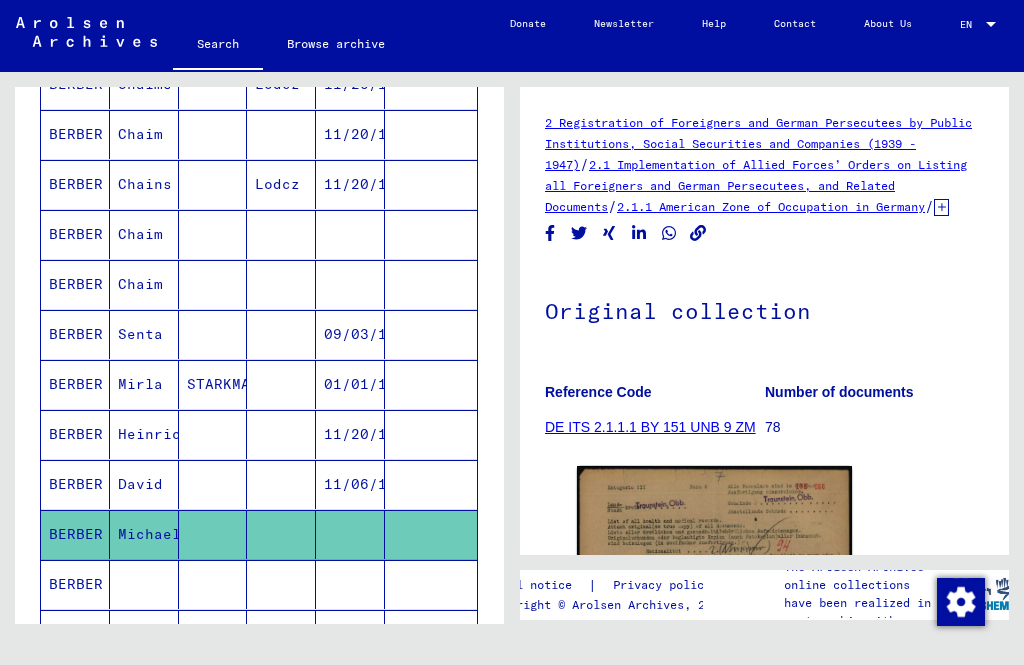 scroll, scrollTop: 207, scrollLeft: 0, axis: vertical 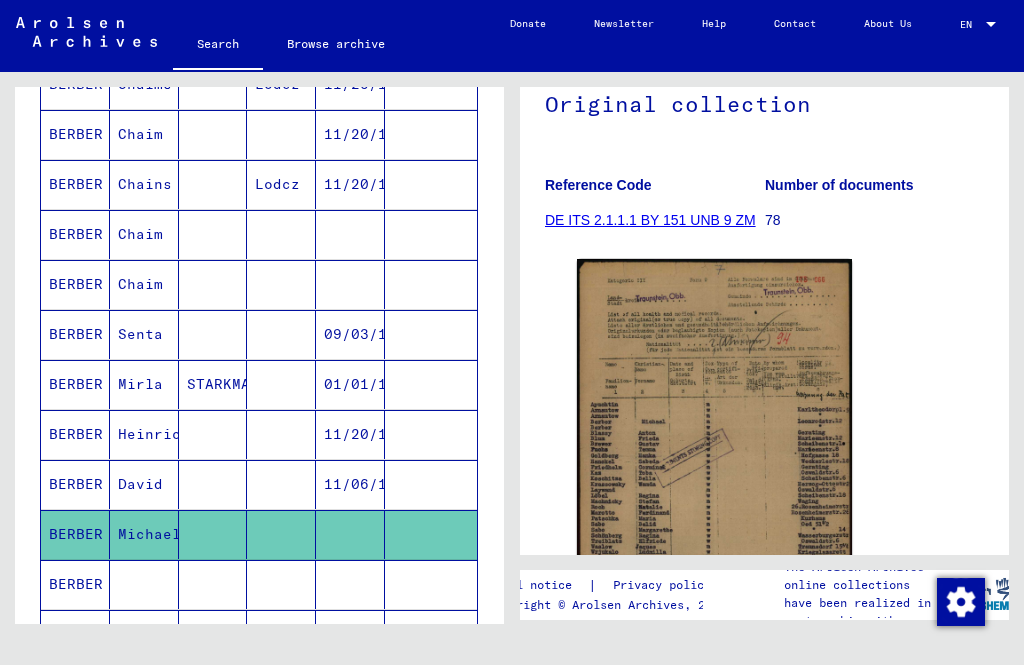 click 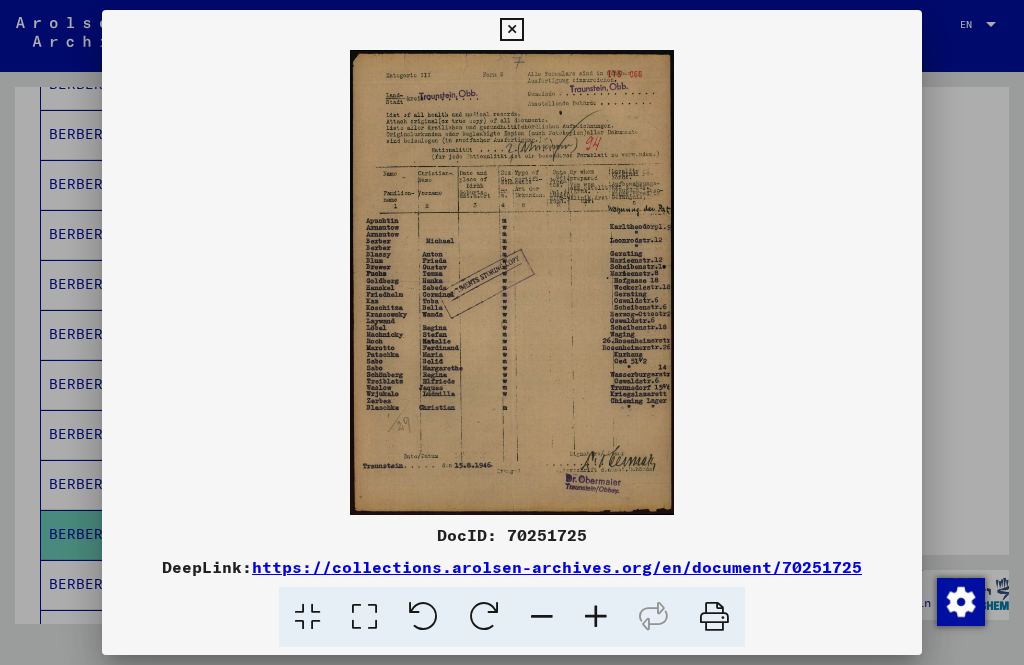 click at bounding box center (511, 30) 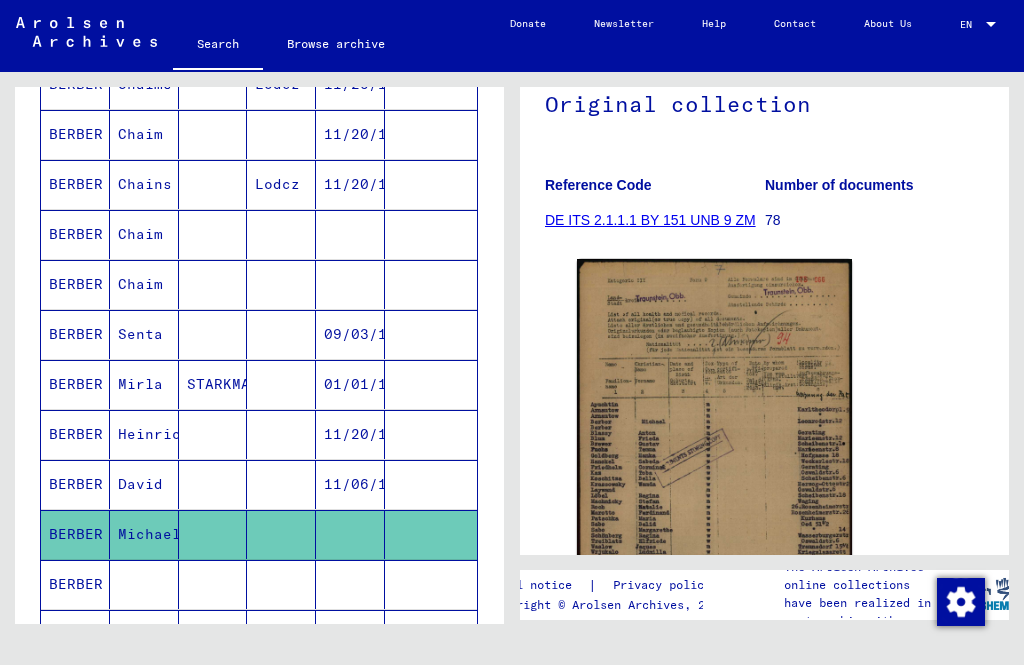 click 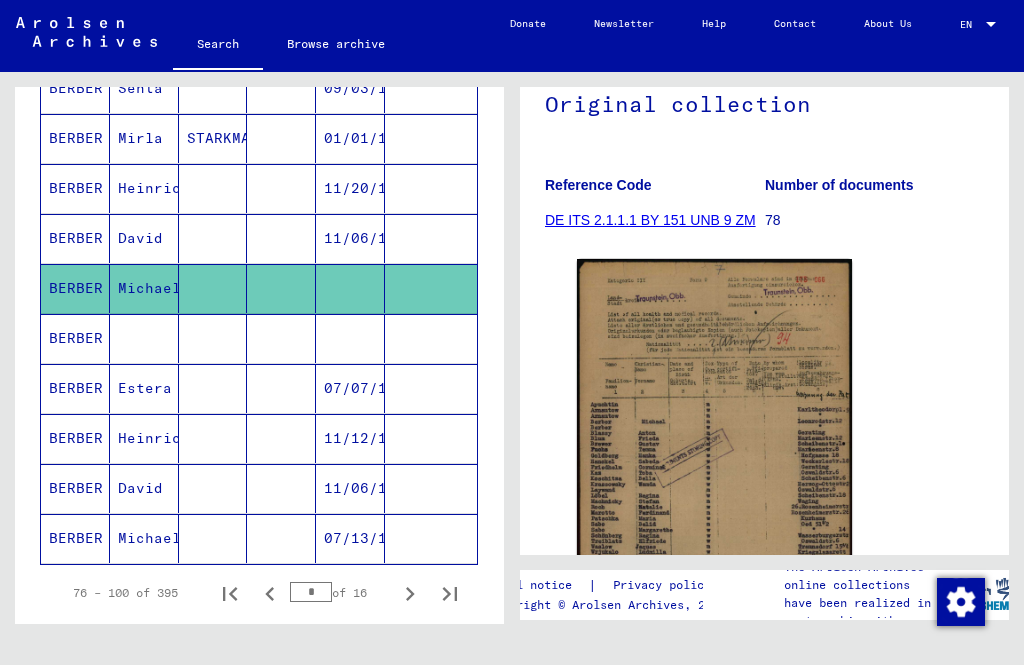 scroll, scrollTop: 1071, scrollLeft: 0, axis: vertical 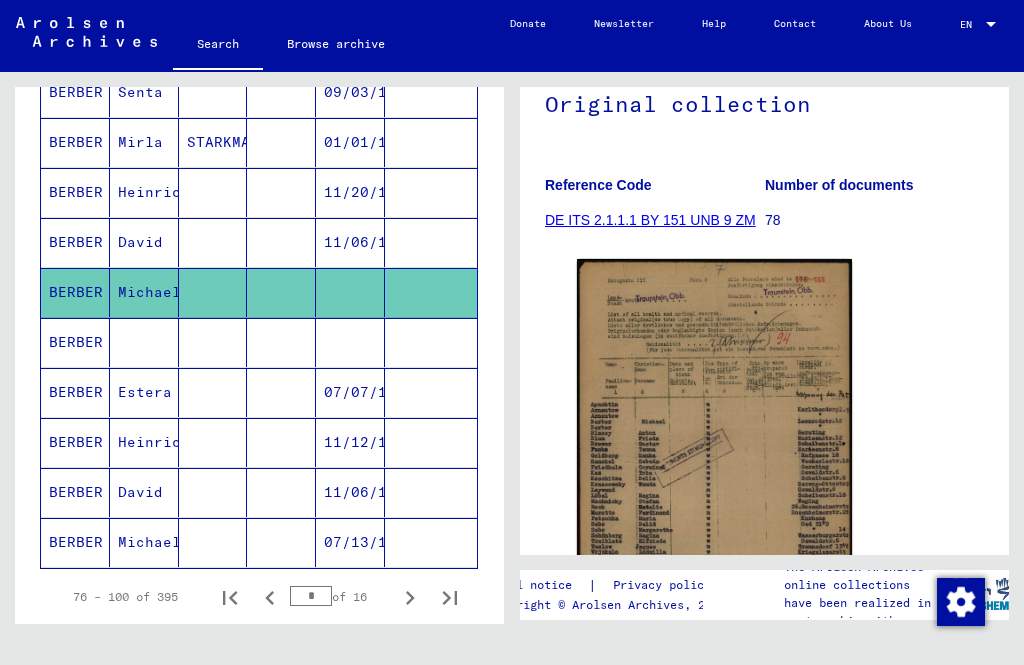 click on "BERBER" at bounding box center [75, 392] 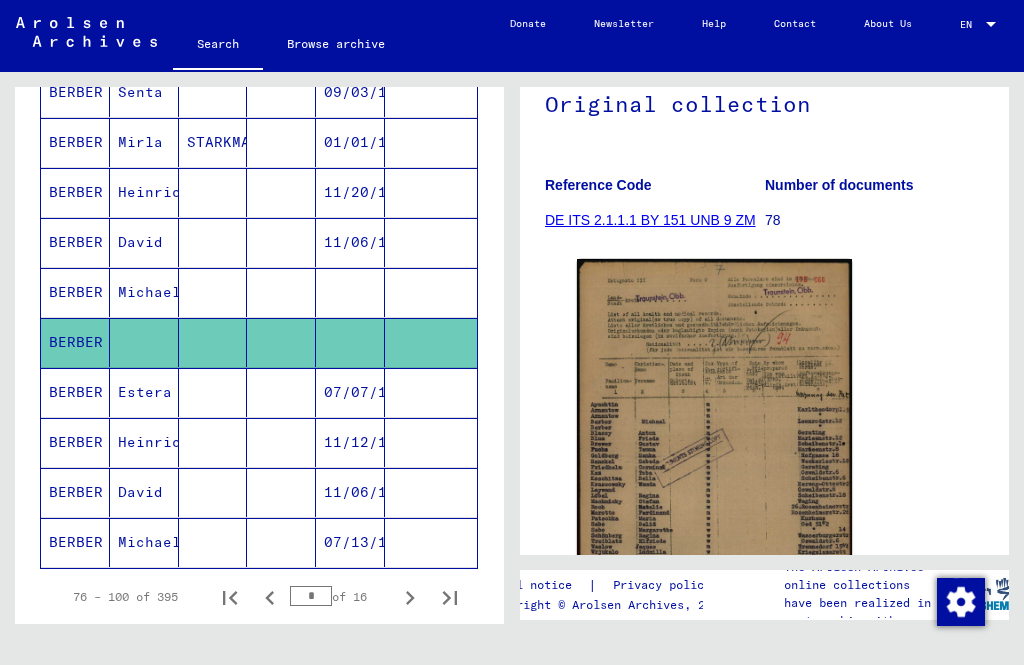click on "BERBER" at bounding box center (75, 442) 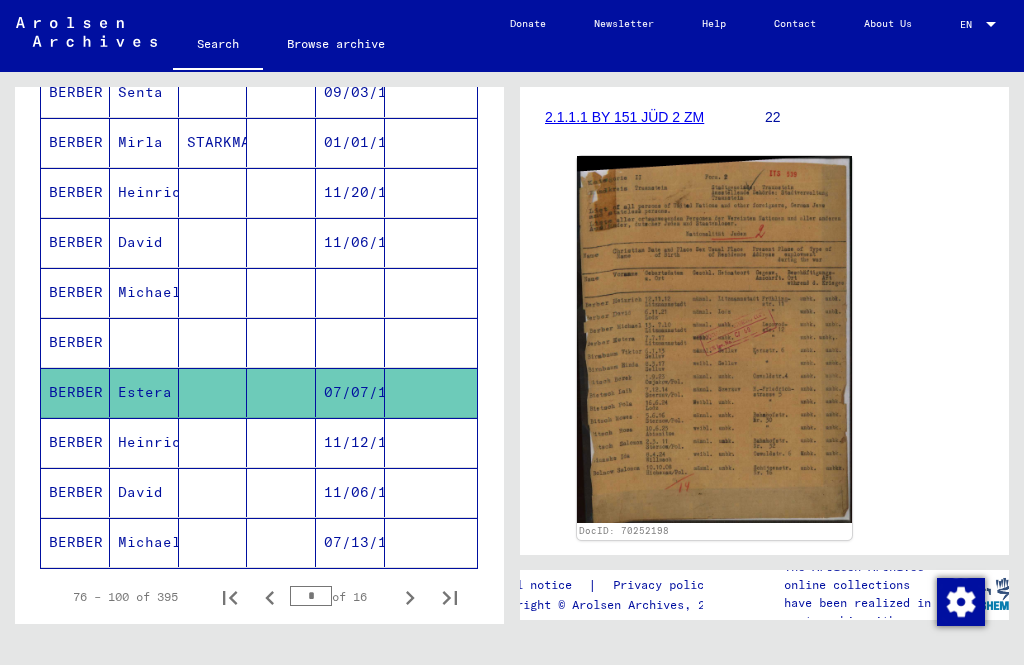 scroll, scrollTop: 387, scrollLeft: 0, axis: vertical 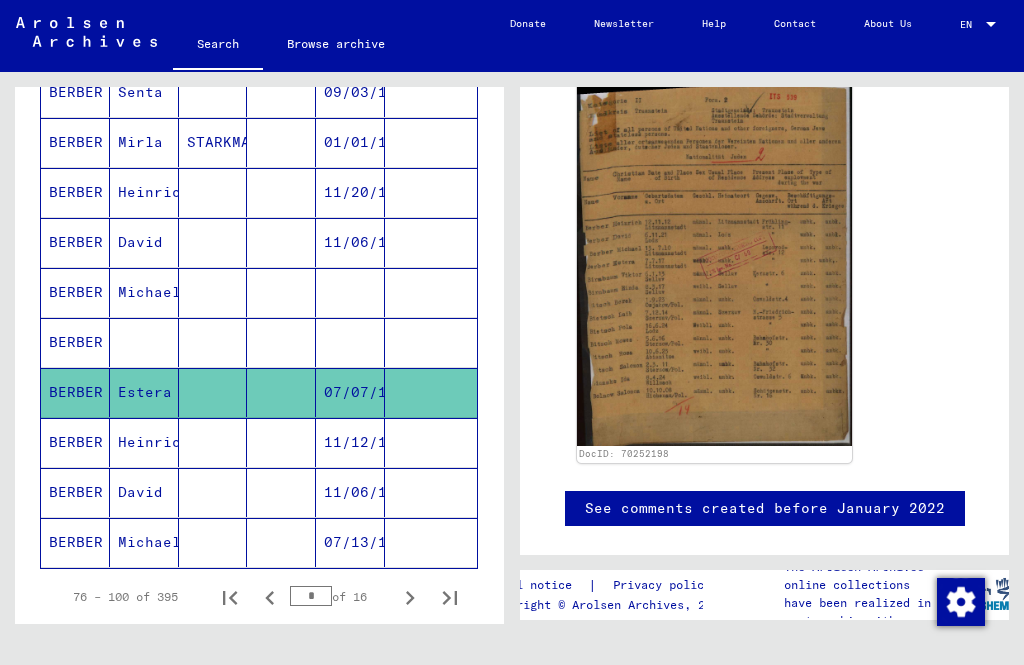 click 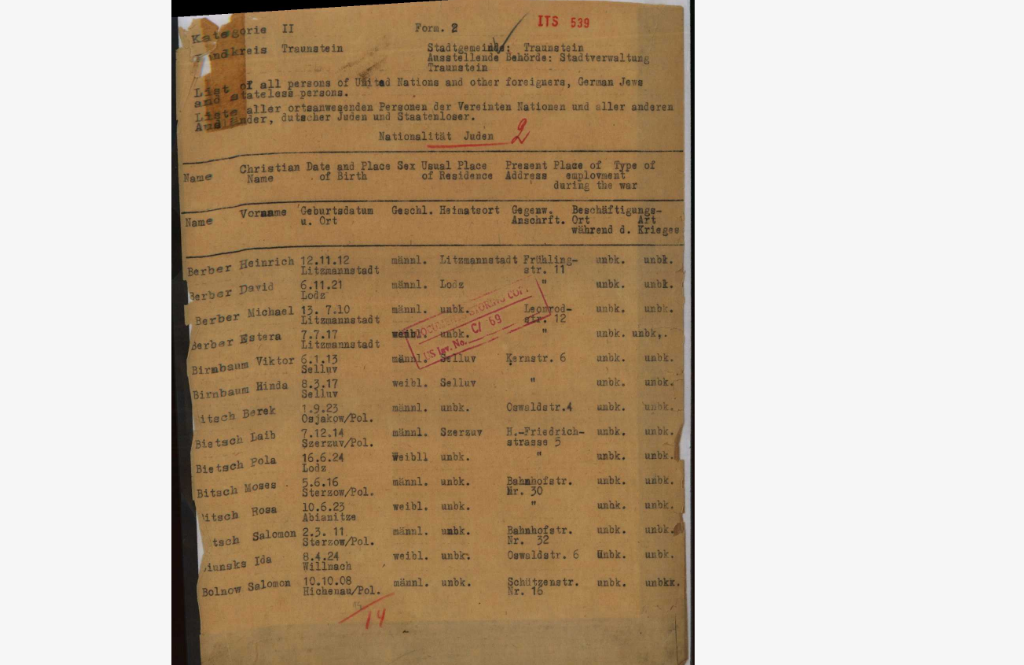 click at bounding box center (511, 282) 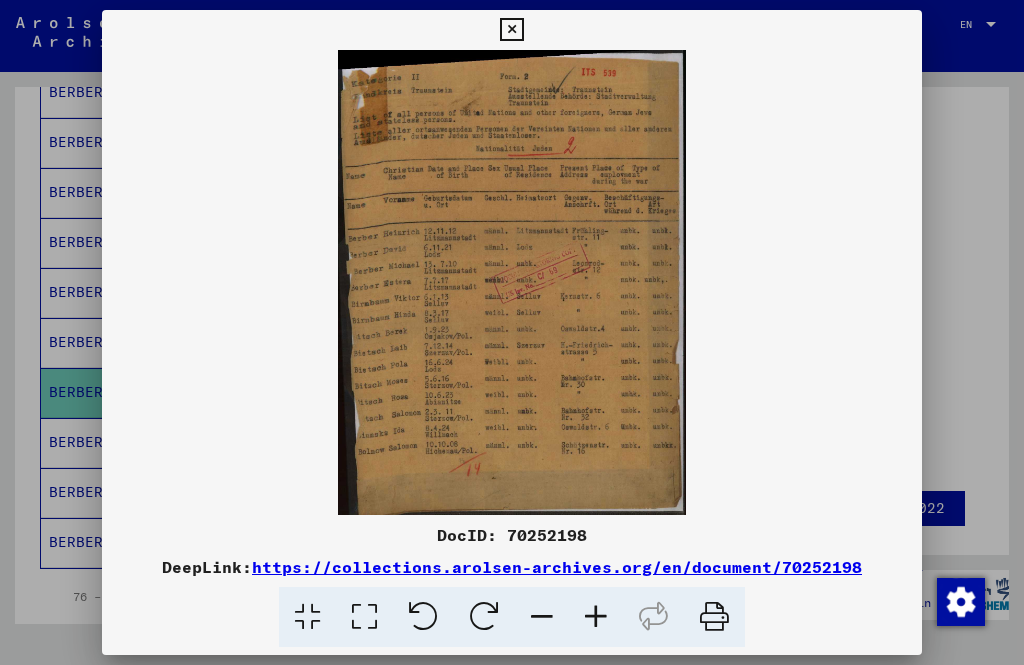 click at bounding box center (511, 30) 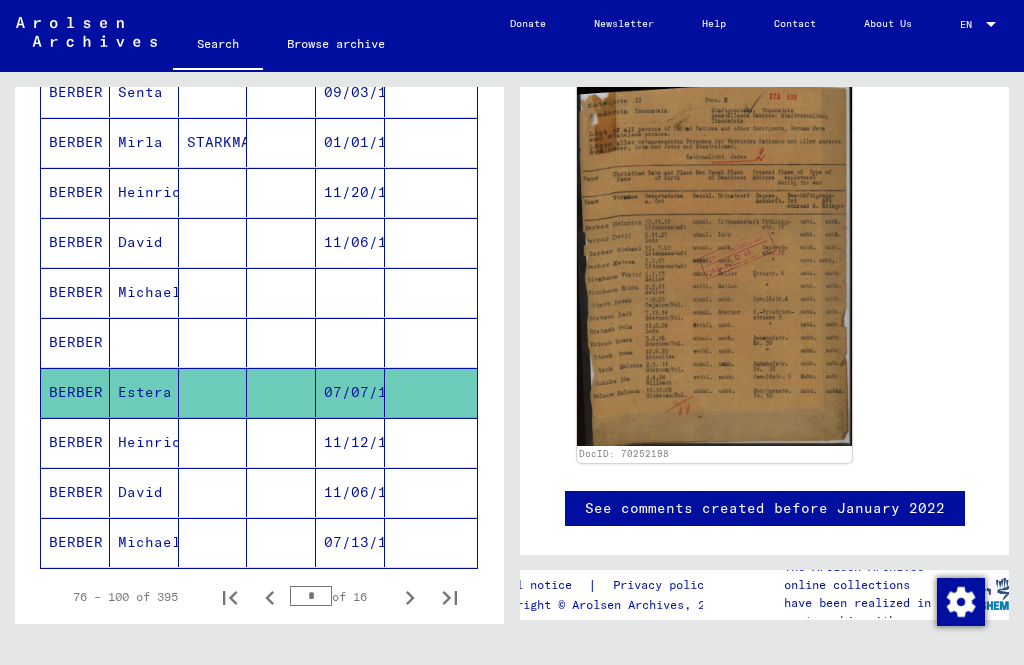 click on "BERBER" at bounding box center [75, 492] 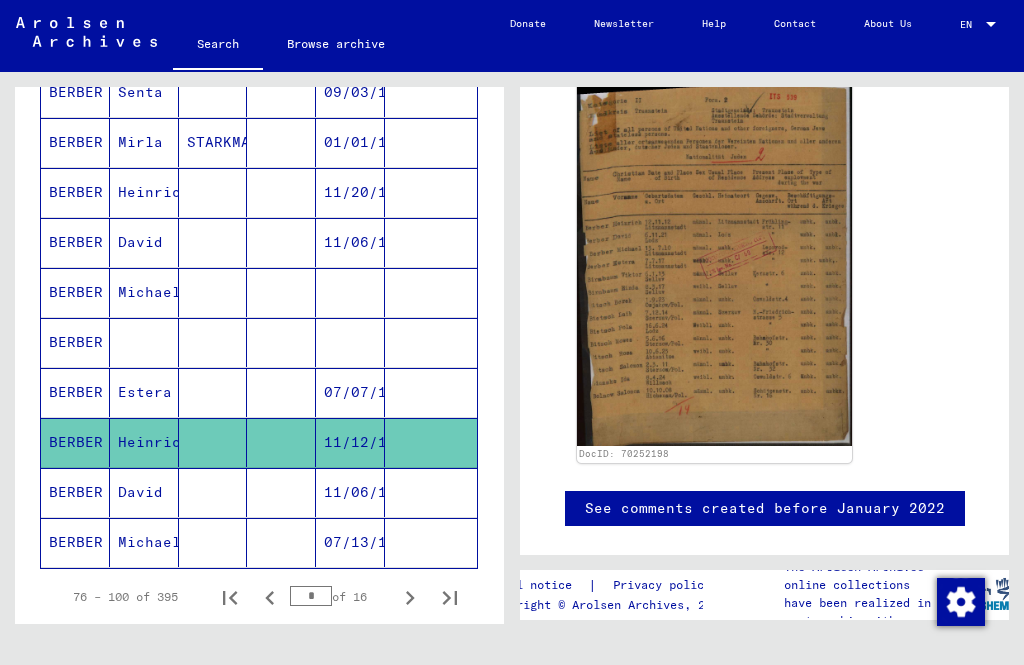 click on "BERBER" at bounding box center [75, 542] 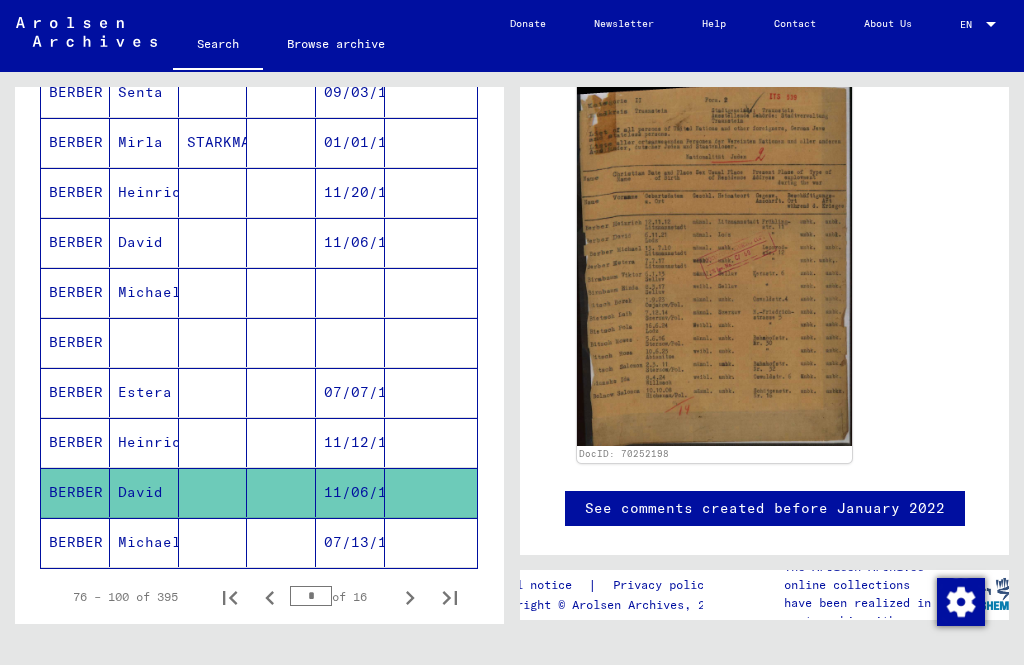 click on "BERBER" 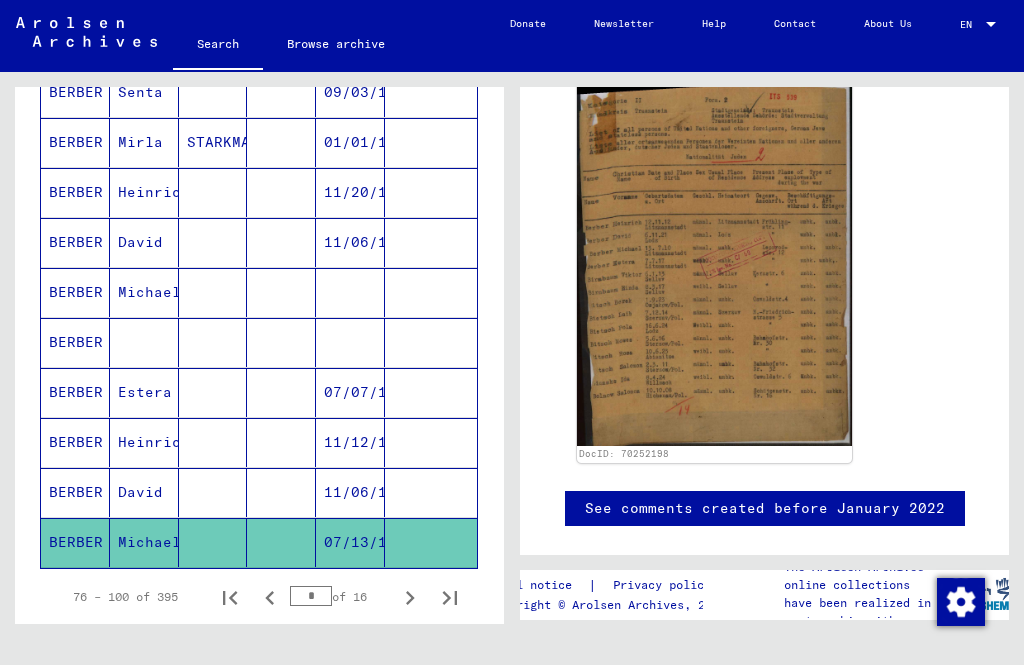 click 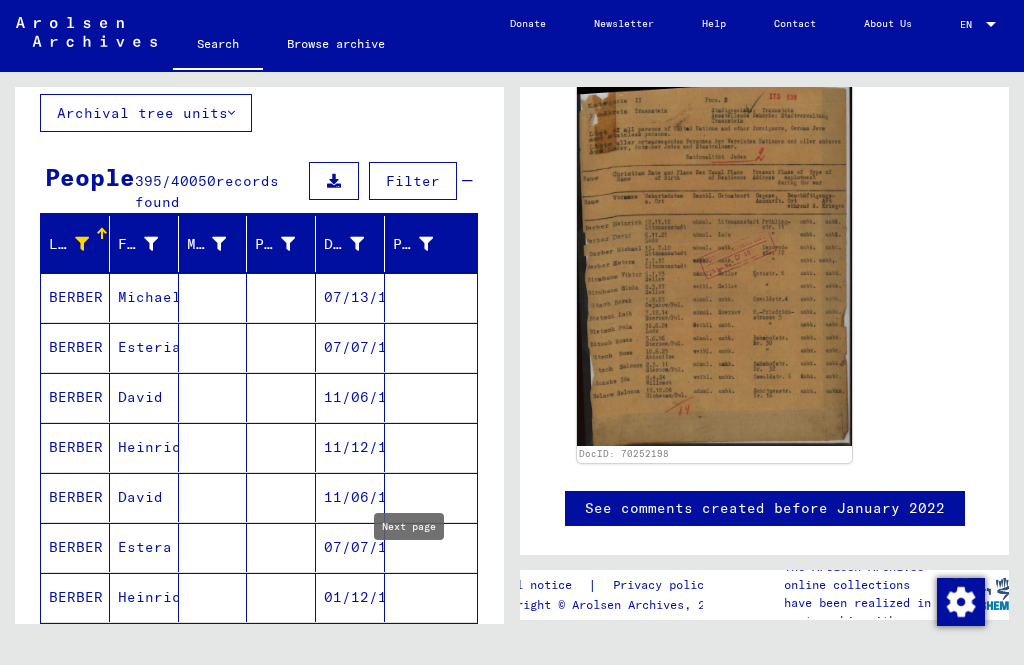 scroll, scrollTop: 114, scrollLeft: 0, axis: vertical 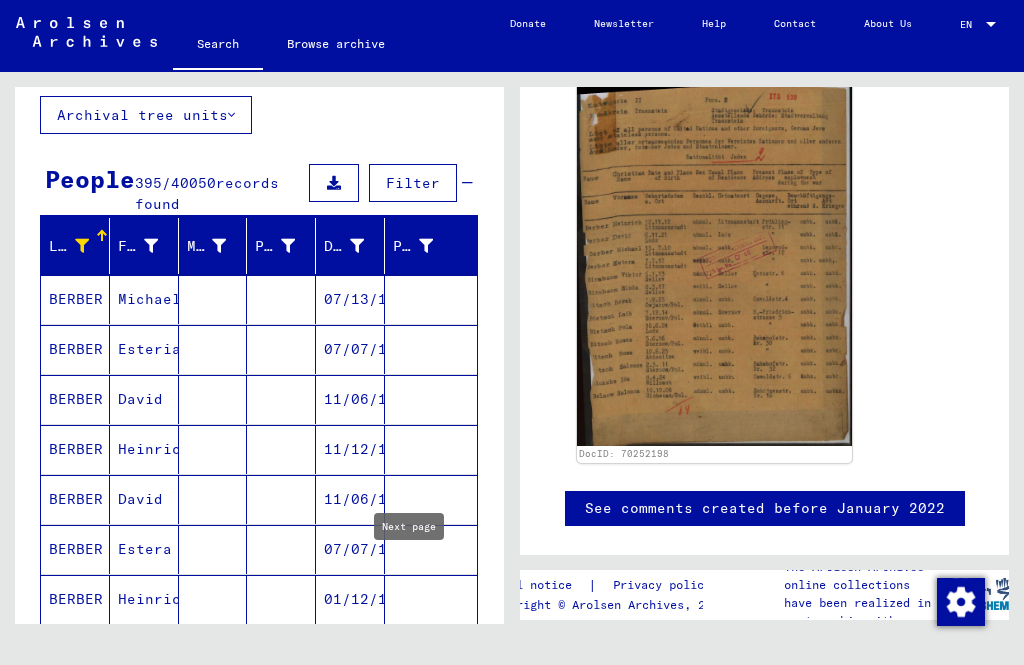 click on "BERBER" at bounding box center (75, 449) 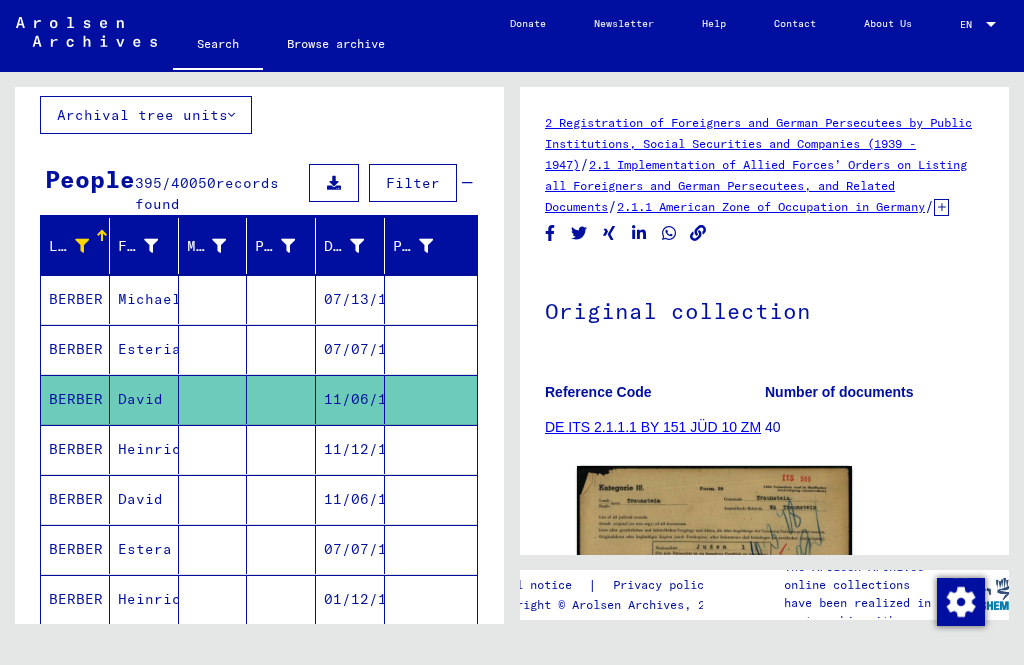scroll, scrollTop: 421, scrollLeft: 0, axis: vertical 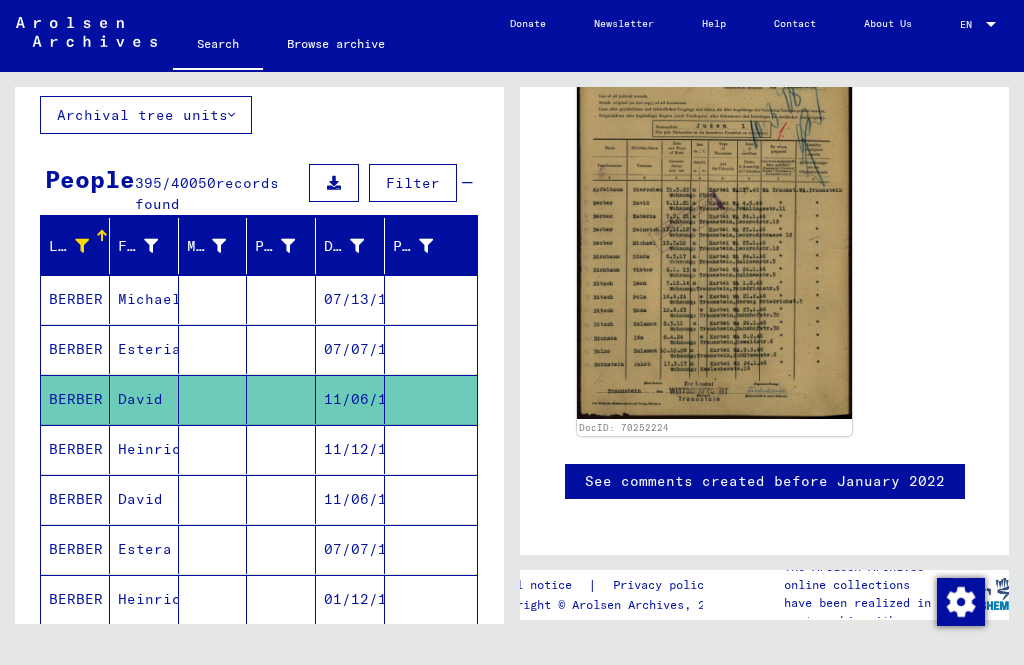 click 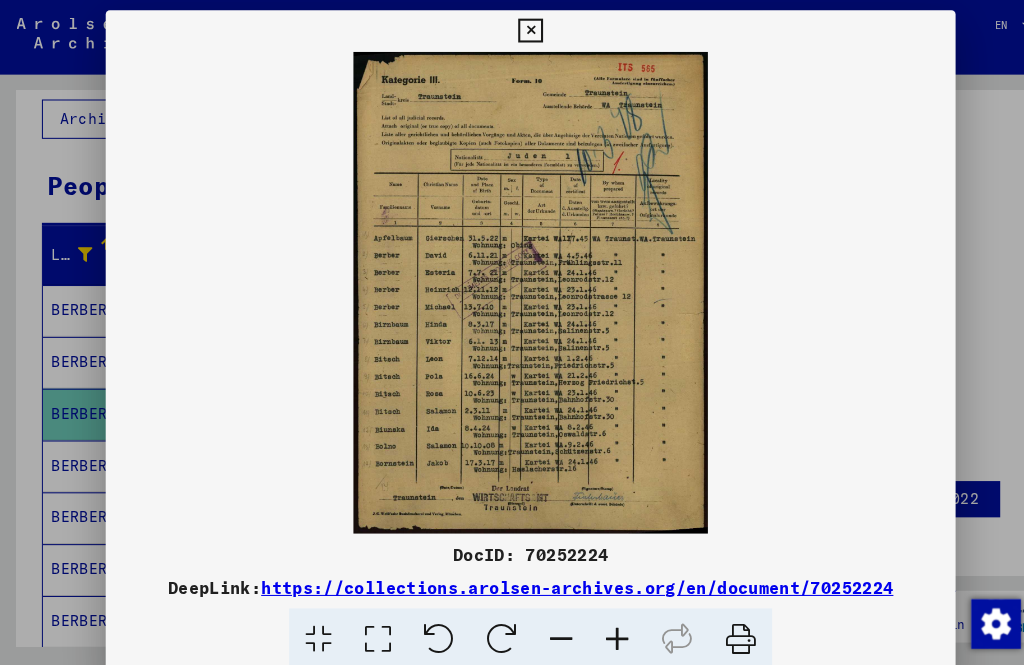 click at bounding box center [511, 30] 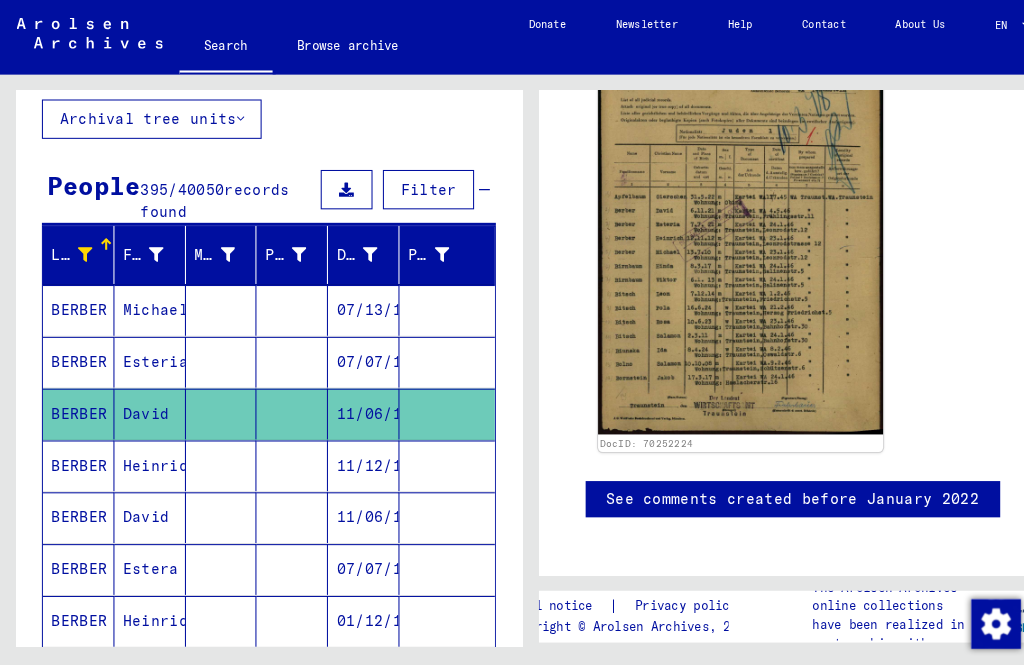 click on "BERBER" at bounding box center [75, 549] 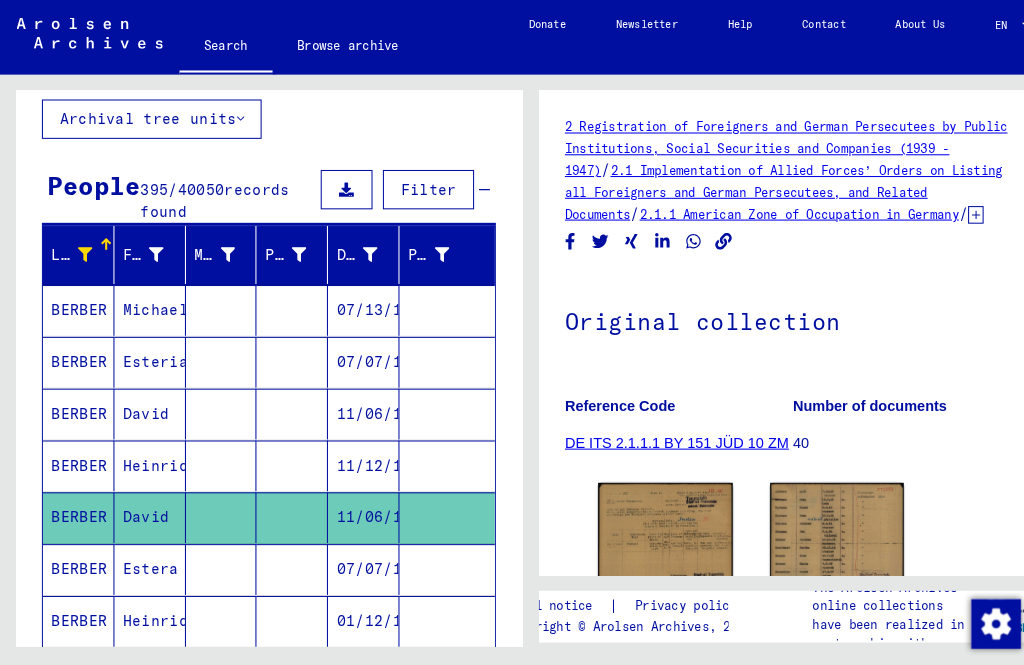 scroll, scrollTop: 216, scrollLeft: 0, axis: vertical 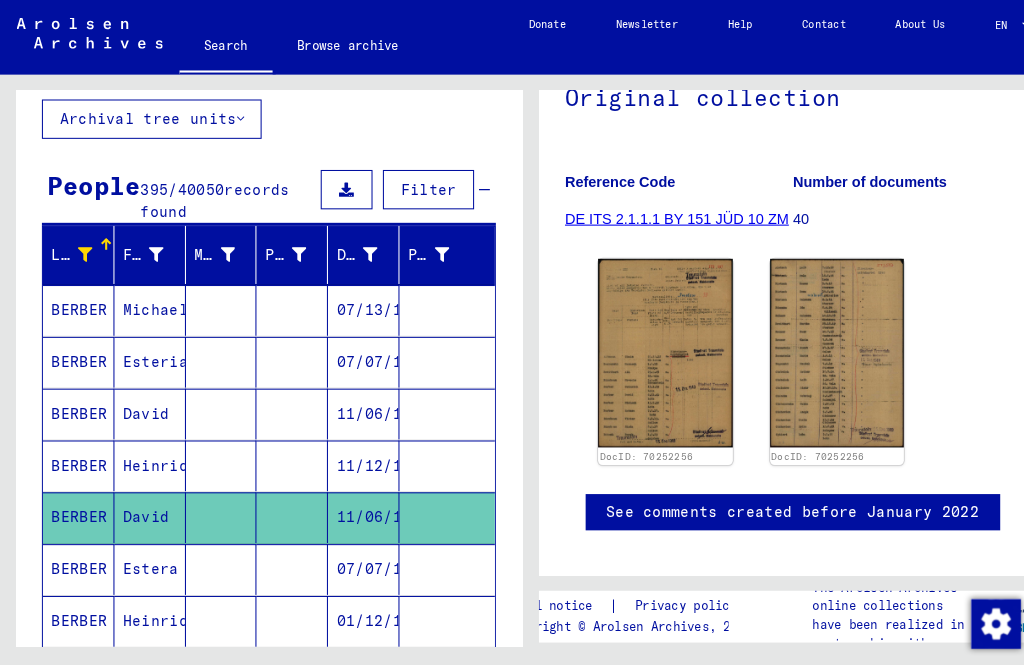 click 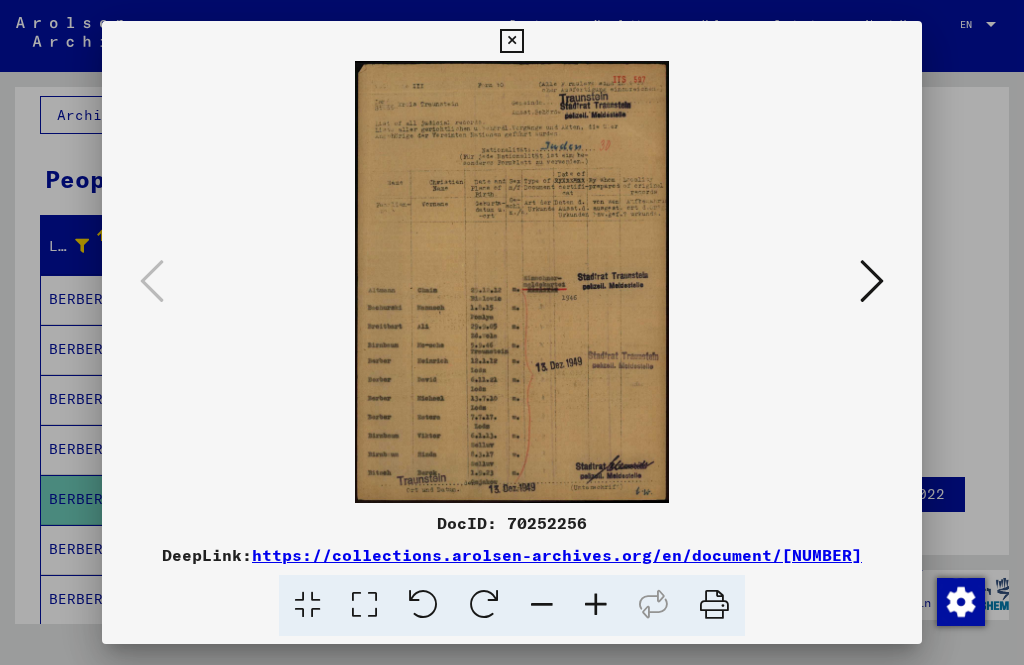 click at bounding box center [872, 281] 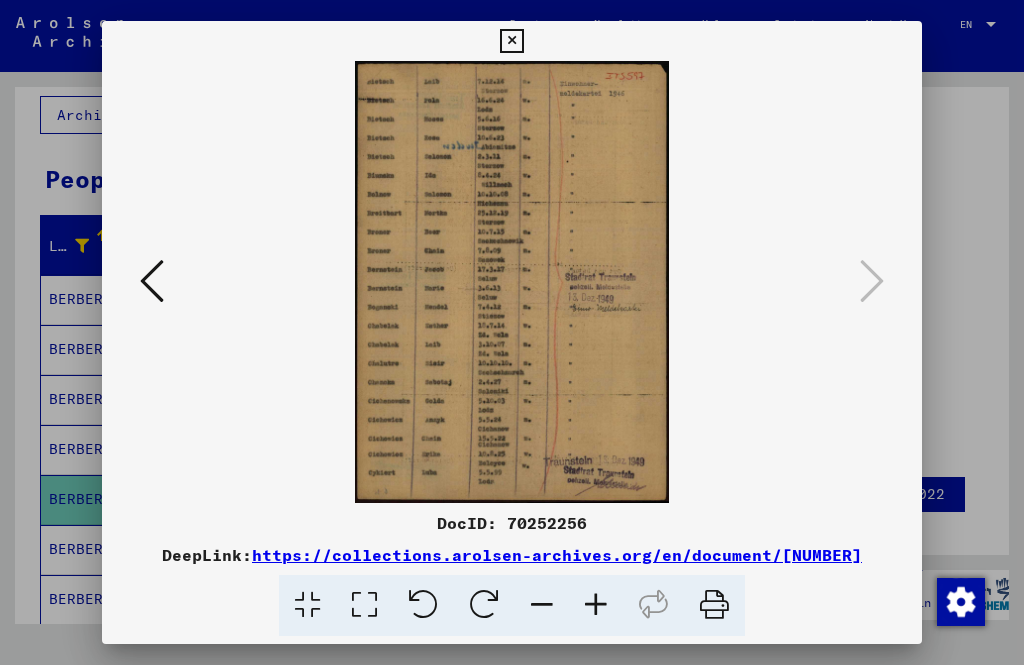 click at bounding box center [872, 281] 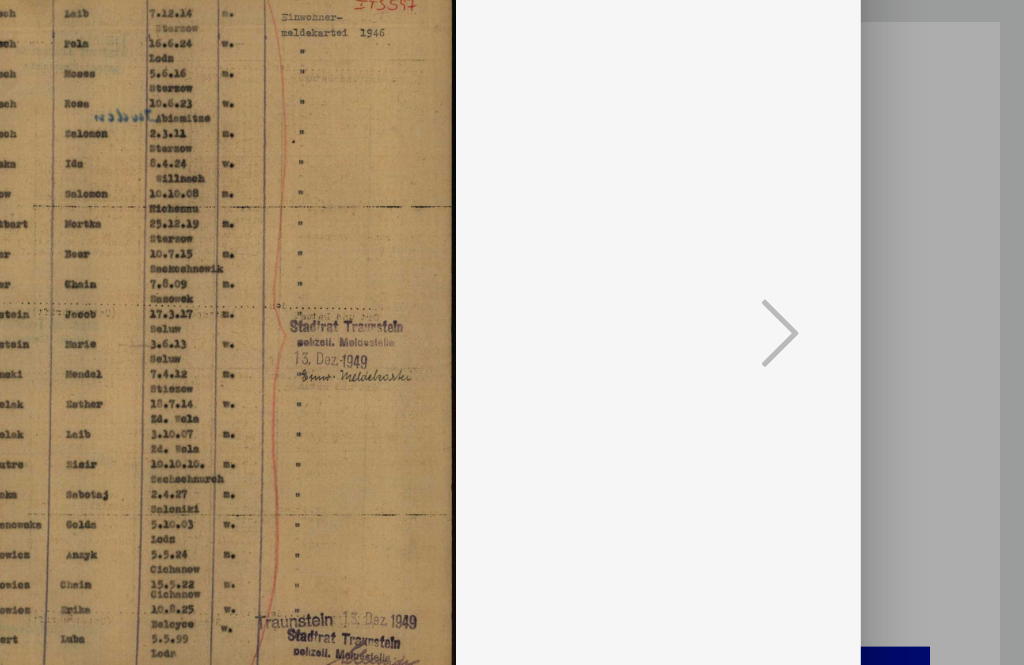 click at bounding box center [511, 282] 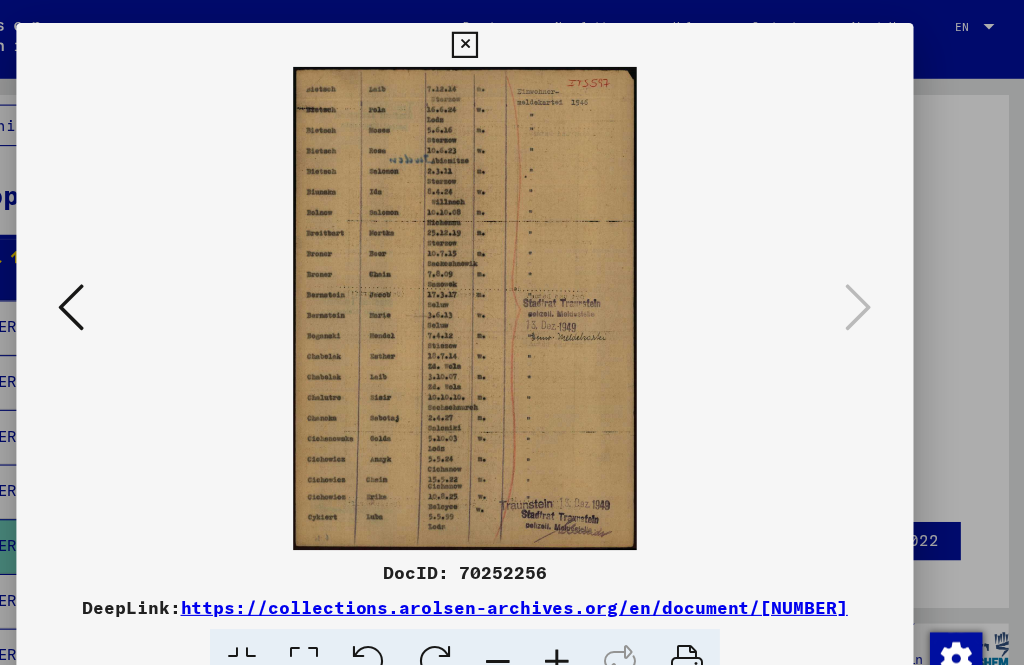 click at bounding box center [511, 41] 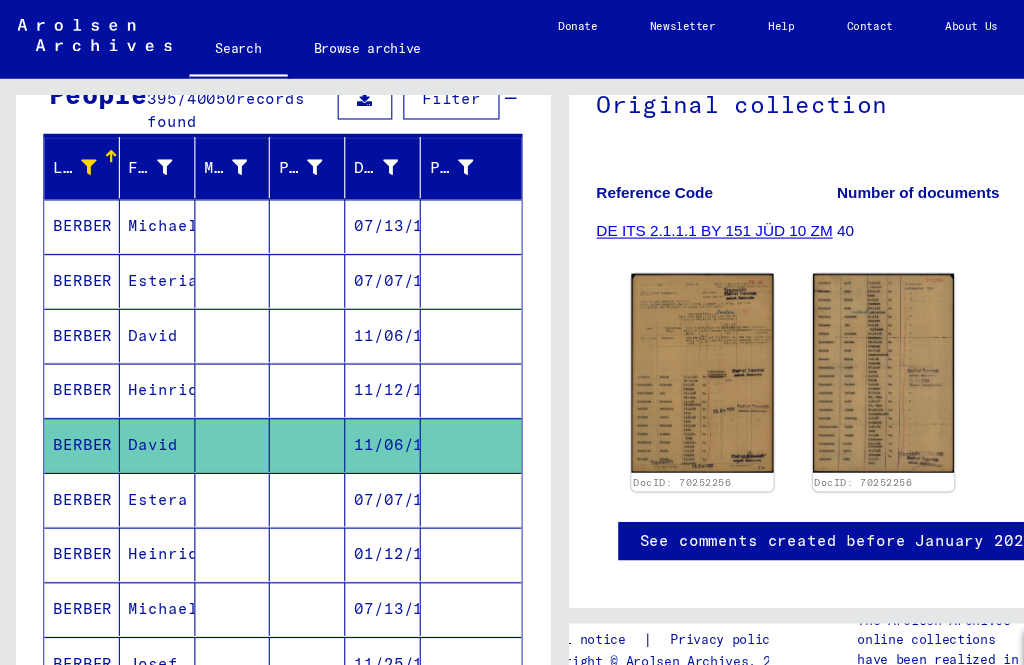 scroll, scrollTop: 274, scrollLeft: 0, axis: vertical 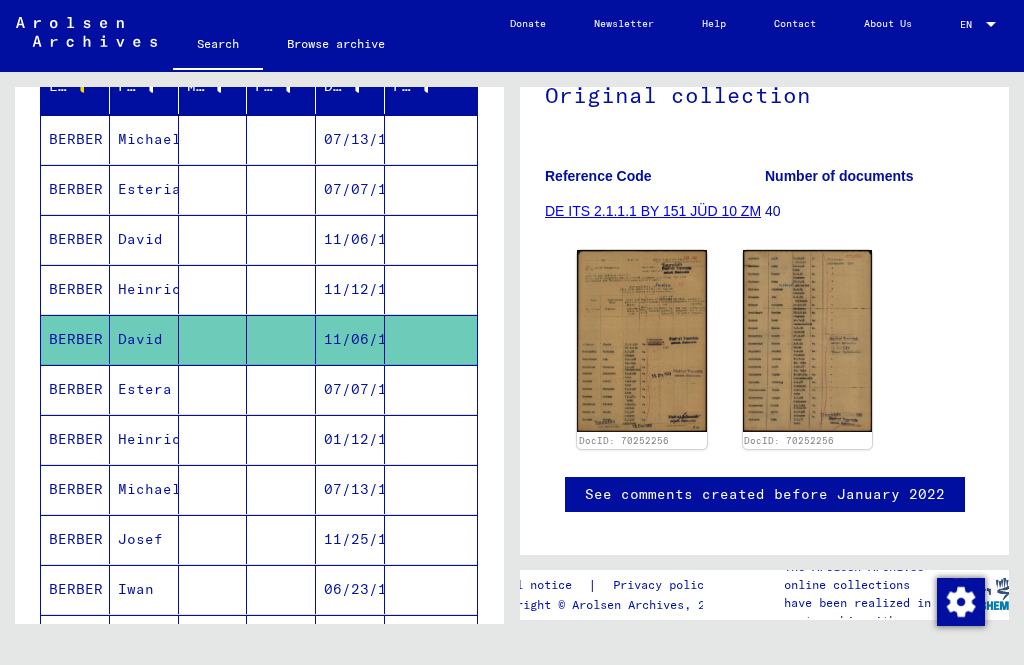 click on "BERBER" at bounding box center (75, 589) 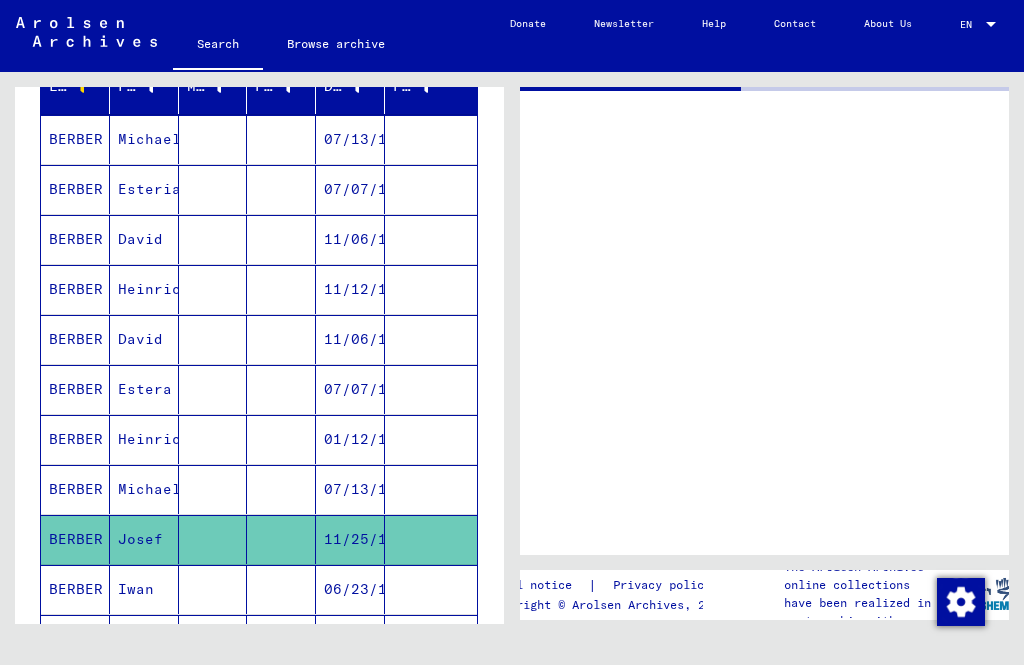 scroll, scrollTop: 0, scrollLeft: 0, axis: both 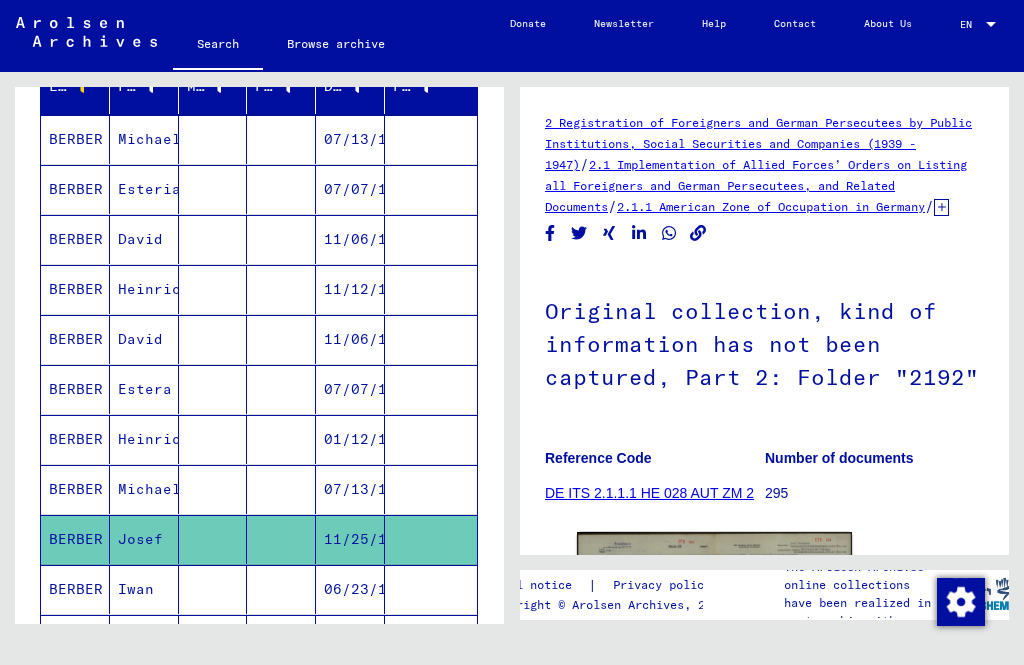 click on "2 Registration of Foreigners and German Persecutees by Public Institutions, Social Securities and Companies ([YEAR] - [YEAR])   /   2.1 Implementation of Allied Forces’ Orders on Listing all Foreigners and German Persecutees, and Related Documents   /   2.1.1 American Zone of Occupation in Germany   /   2.1.1.1 Lists of all persons of United Nations and other foreigners, German Jews and stateless persons; American Zone; Bavaria, Hesse (1)   /   2.1.1.1 HE Documentation from Hesse   /   2.1.1.1 HE 028 Documents from the rural district Kassel (SK)   /   2.1.1.1 HE 028 AUT Nationality/origin of person listed : Austrian   /   2.1.1.1 HE 028 AUT 0 Information of various kind   /  Original collection, kind of information has not been captured, Part 2: Folder "2192" Reference Code DE ITS 2.1.1.1 HE 028 AUT ZM 2 Number of documents 295 DocID: 70425940 See comments created before [YEAR]" 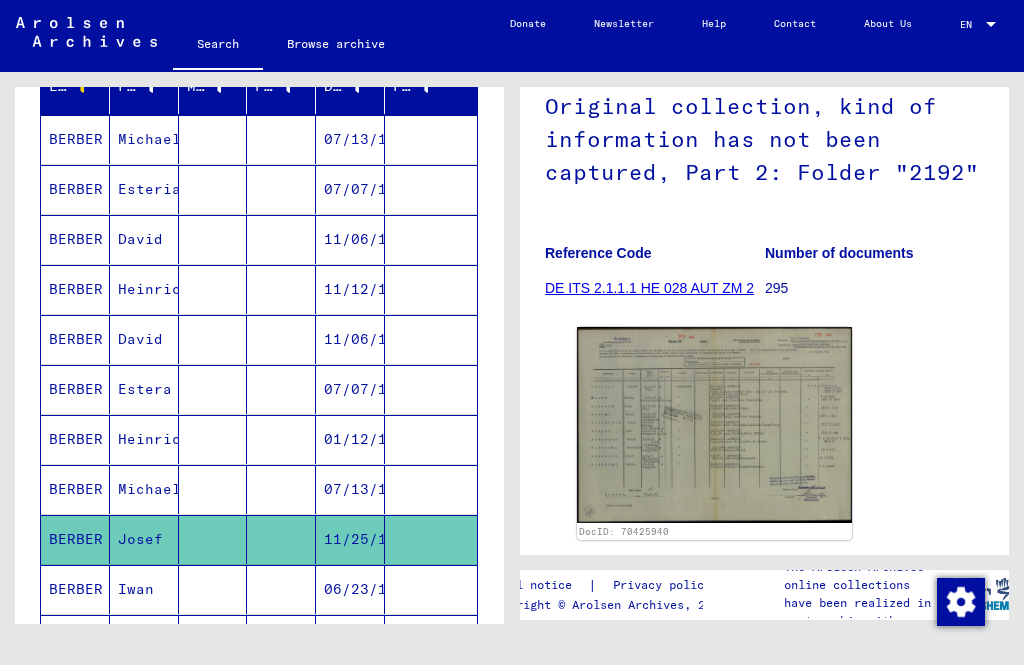 scroll, scrollTop: 203, scrollLeft: 0, axis: vertical 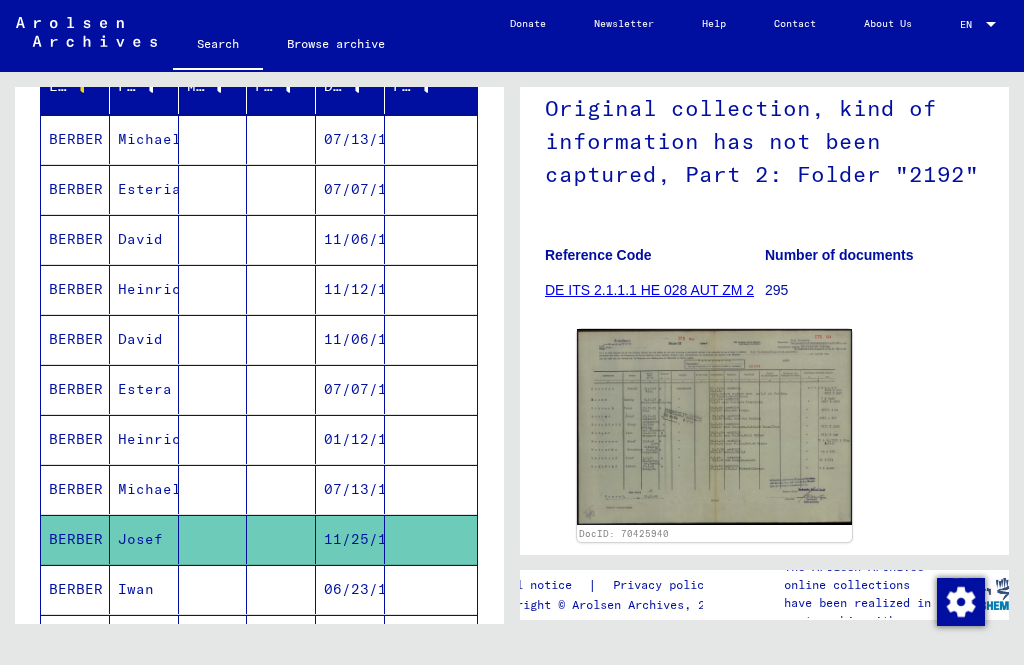 click 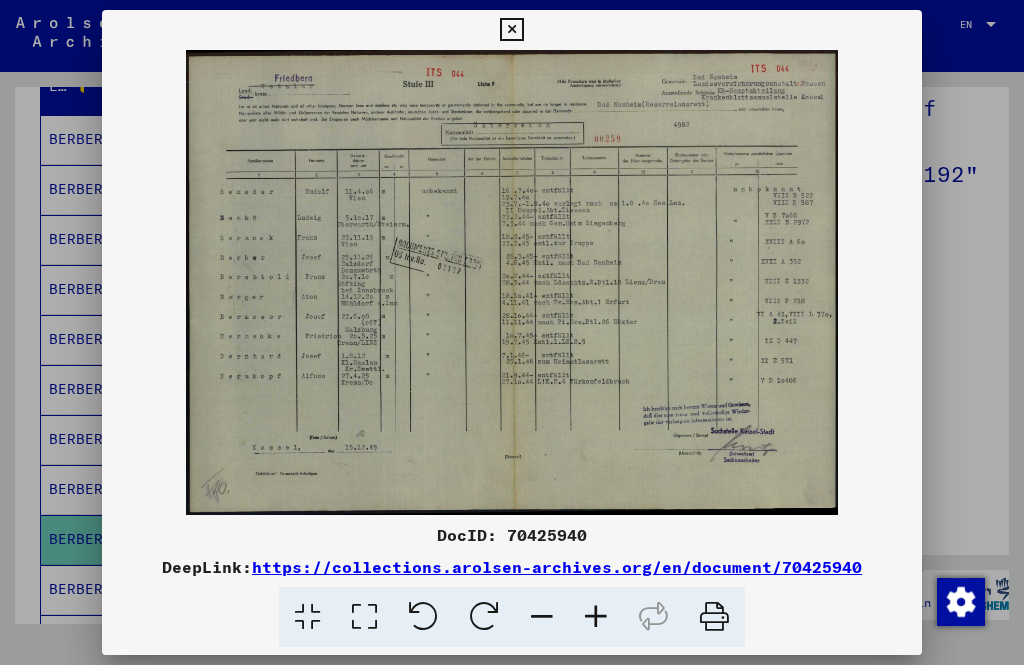 click on "DocID: 70425940" at bounding box center [511, 535] 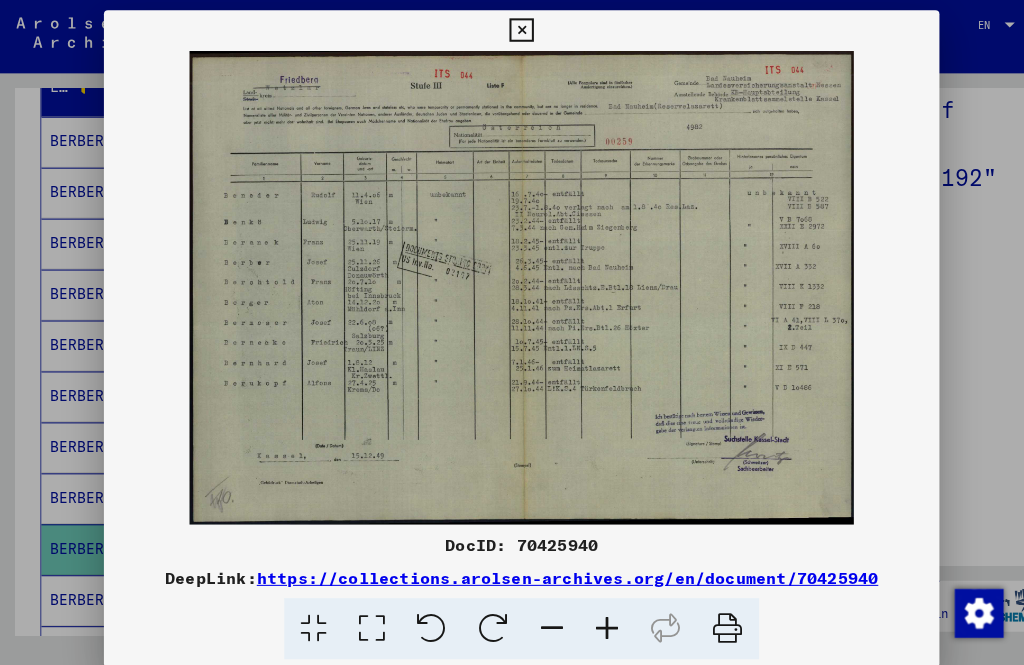 click at bounding box center (511, 30) 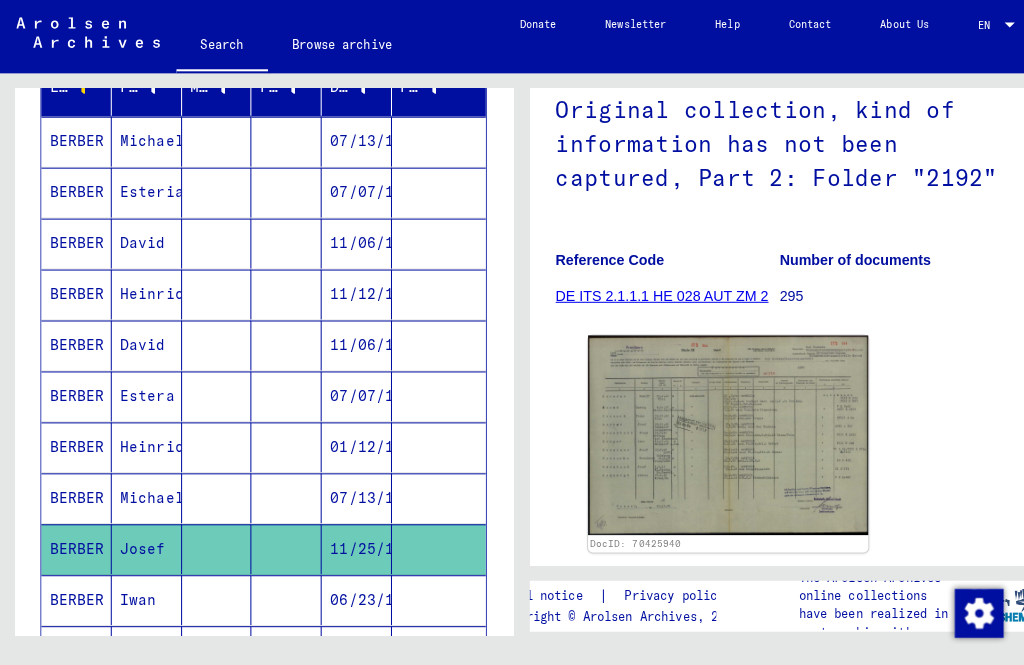 click at bounding box center (431, 539) 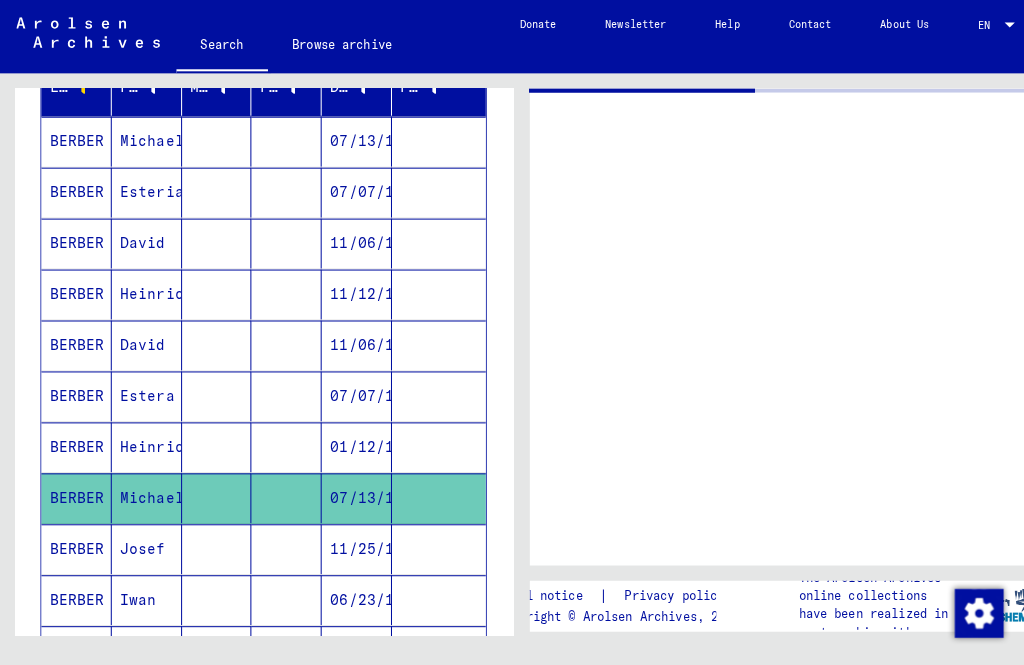 scroll, scrollTop: 0, scrollLeft: 0, axis: both 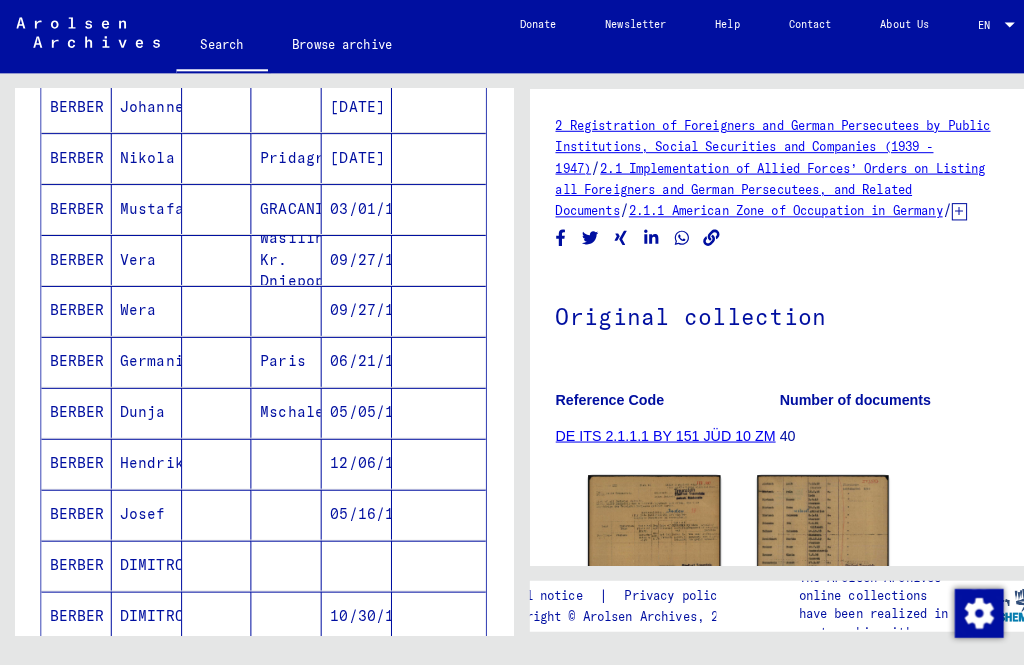 click at bounding box center (431, 255) 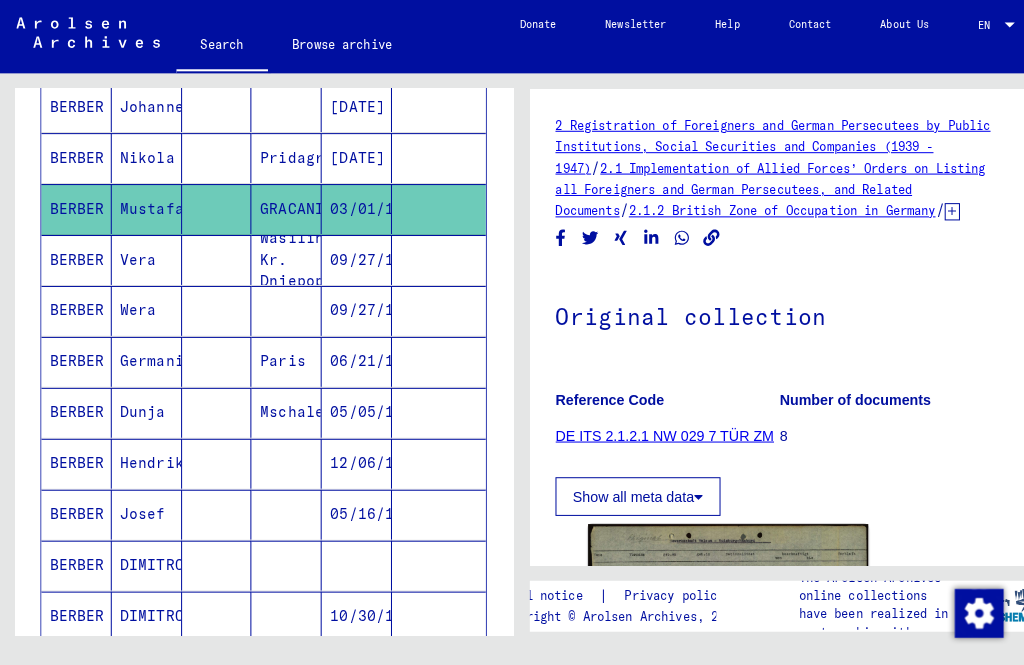 scroll, scrollTop: 962, scrollLeft: 0, axis: vertical 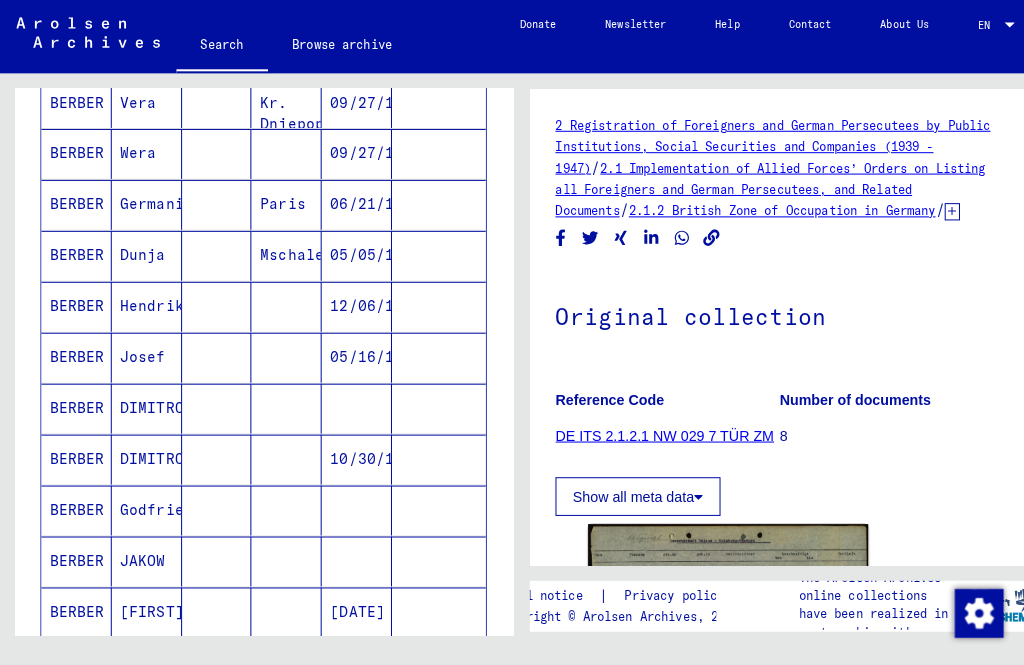 click at bounding box center (431, 351) 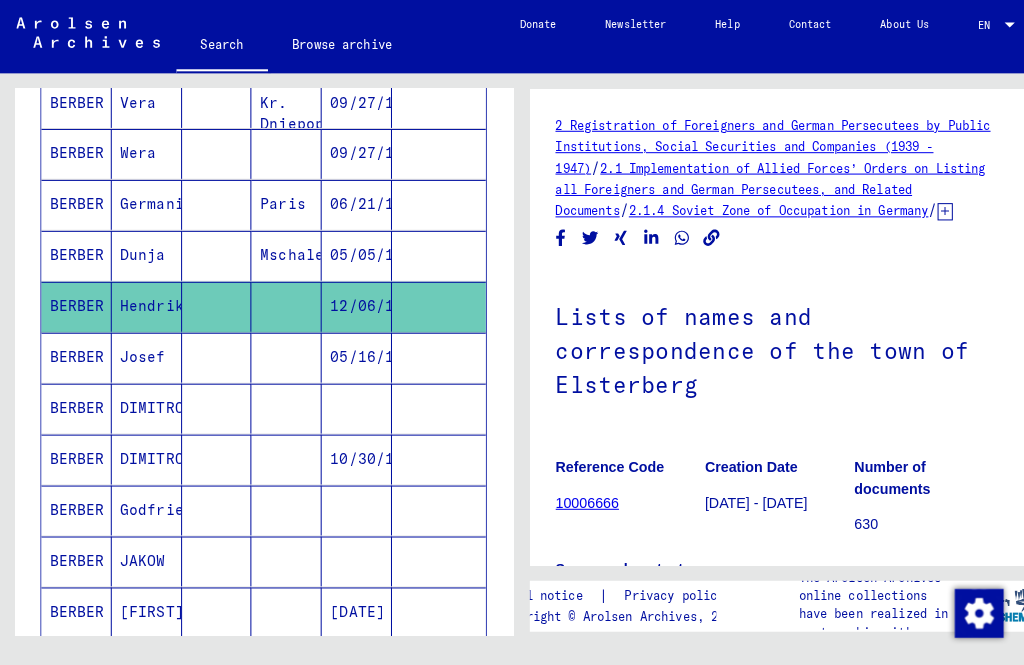 click at bounding box center [431, 601] 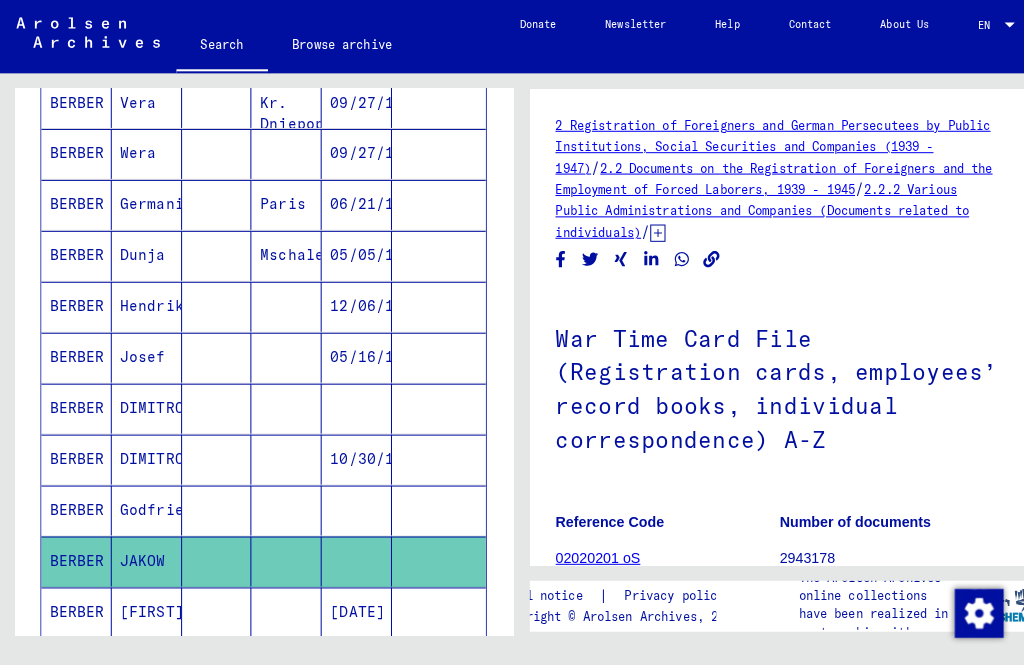 scroll, scrollTop: 1027, scrollLeft: 0, axis: vertical 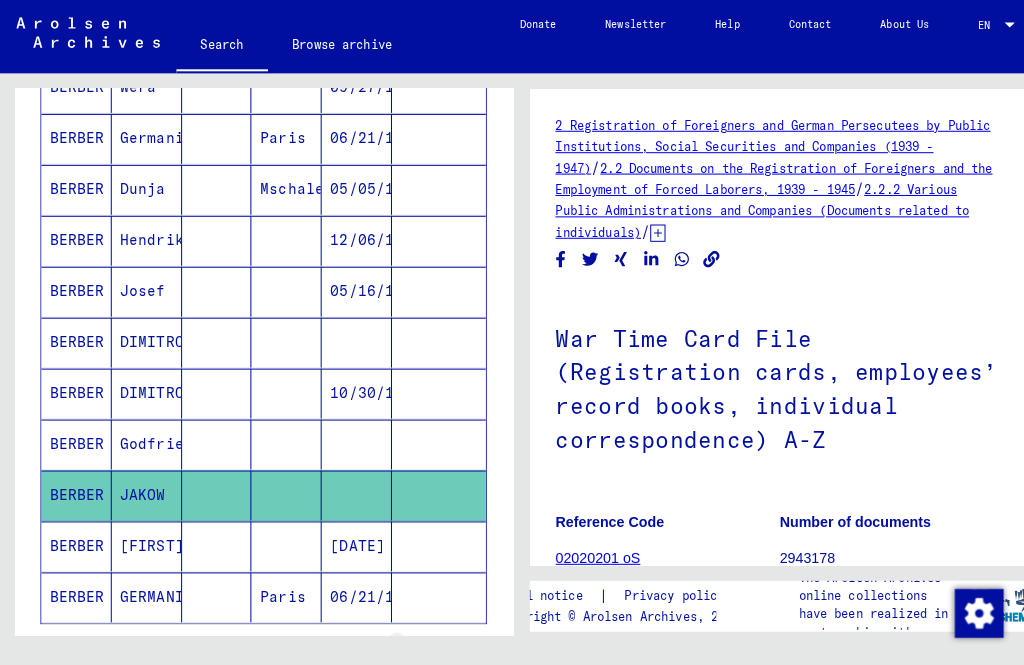 click 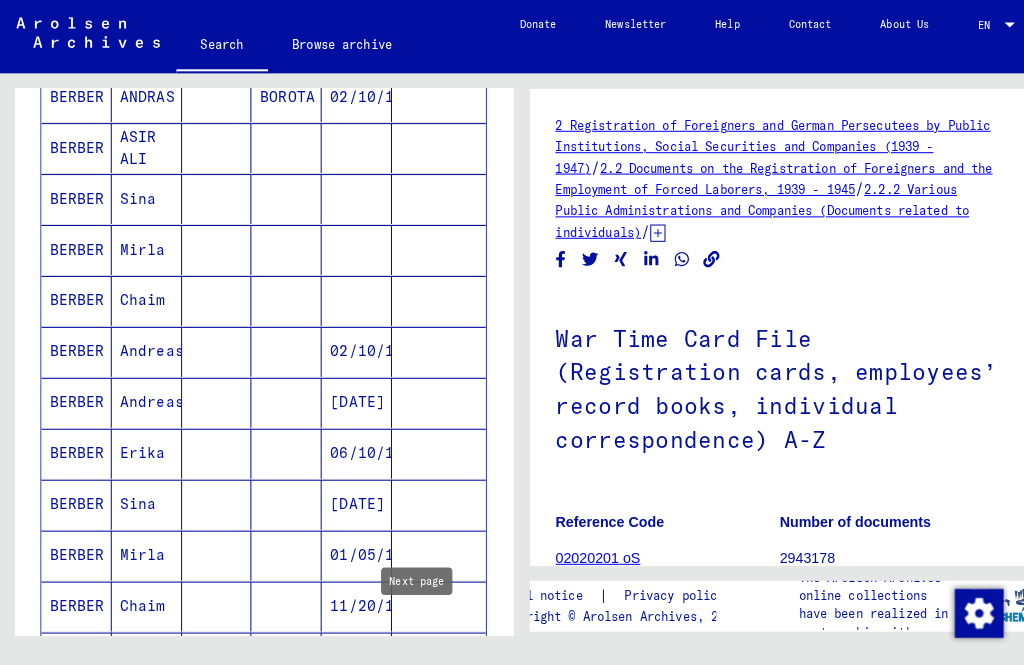 scroll, scrollTop: 812, scrollLeft: 0, axis: vertical 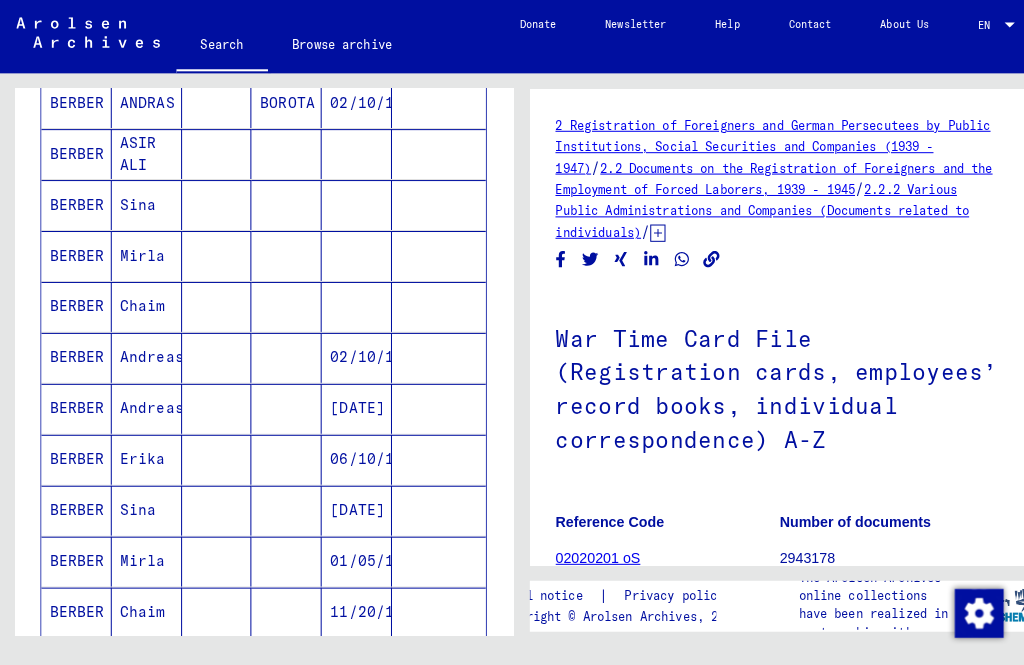 click at bounding box center [431, 551] 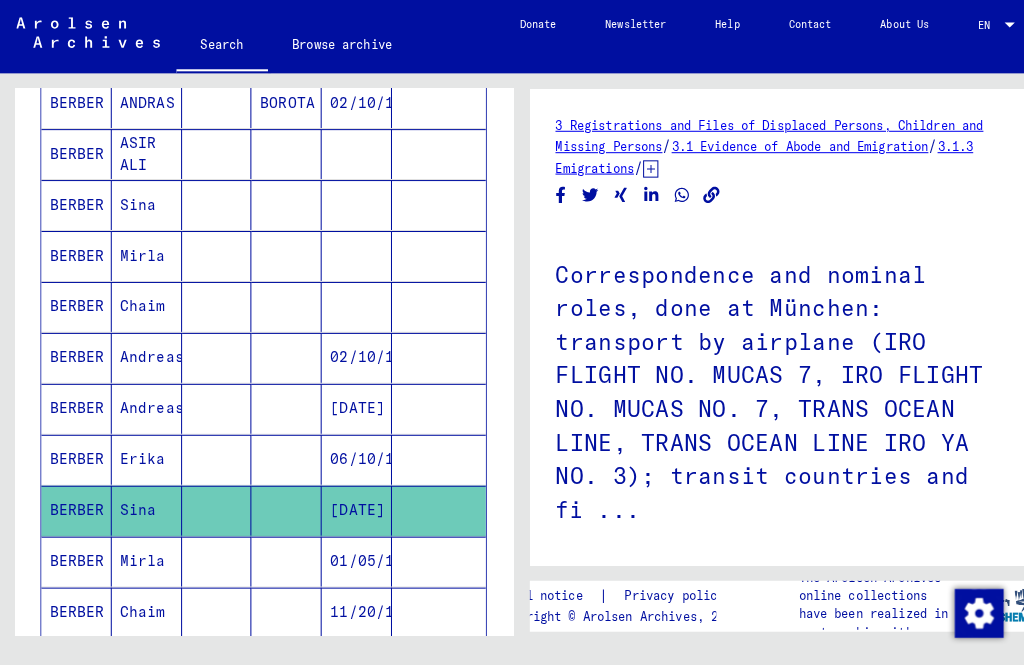 click at bounding box center (431, 401) 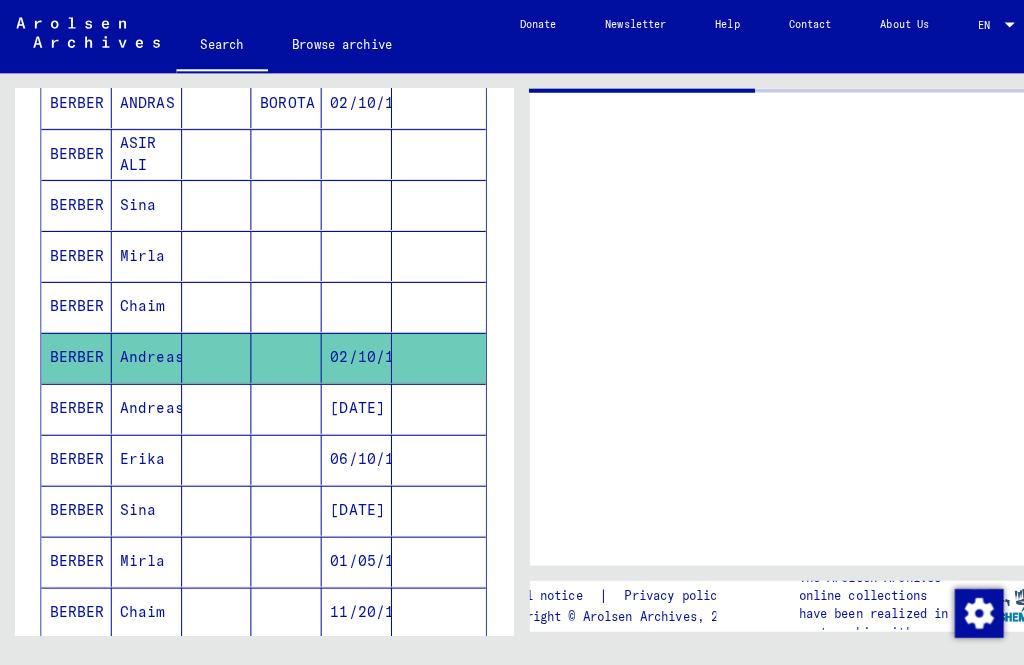 click at bounding box center (431, 501) 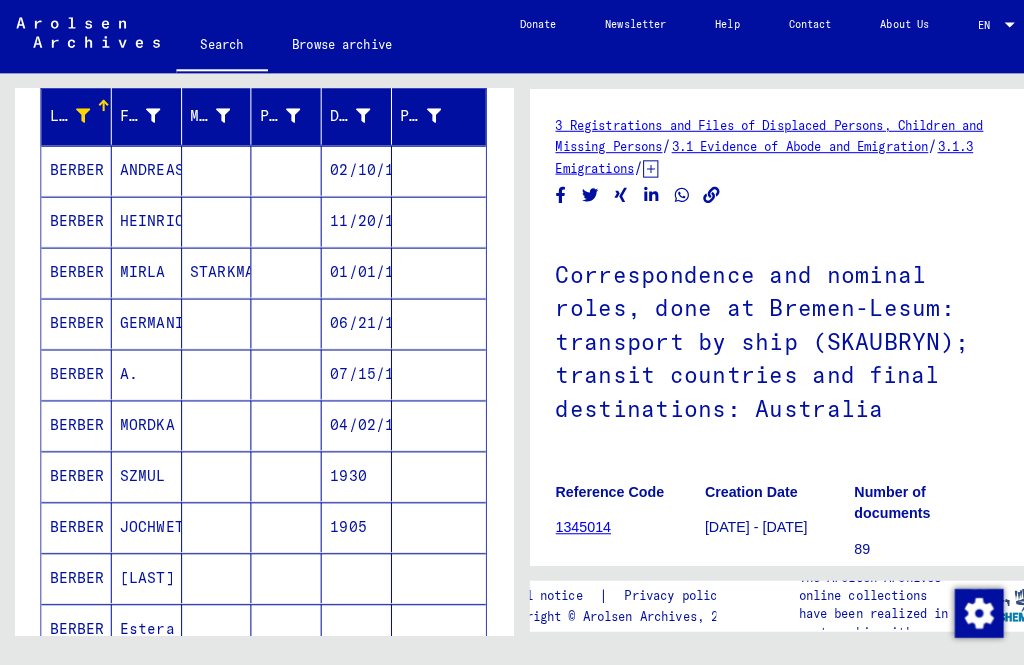 scroll, scrollTop: 253, scrollLeft: 0, axis: vertical 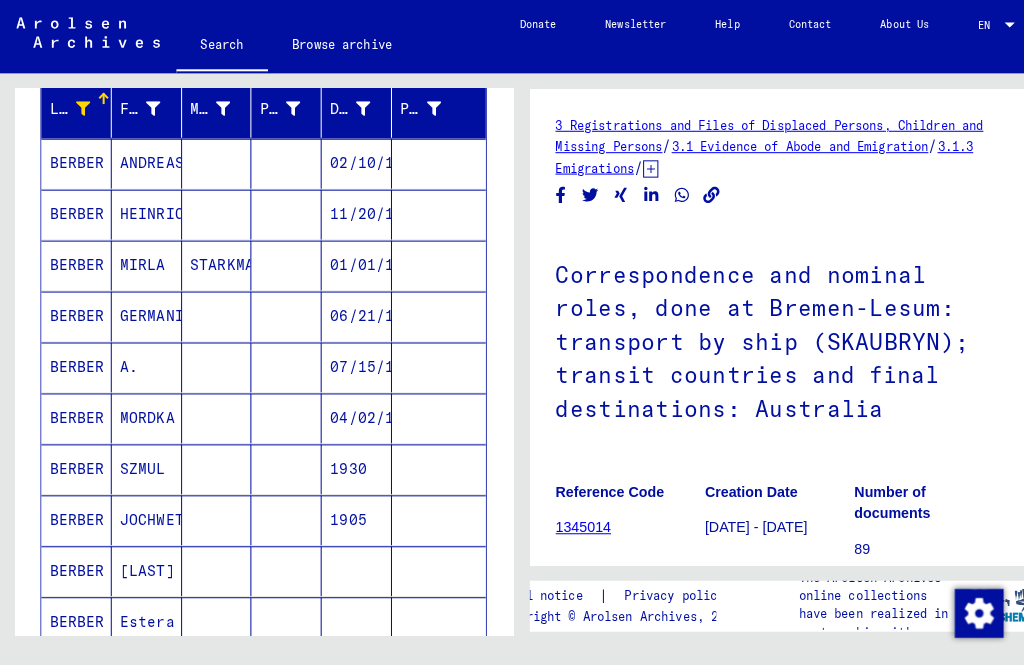 click on "BERBER" at bounding box center (75, 410) 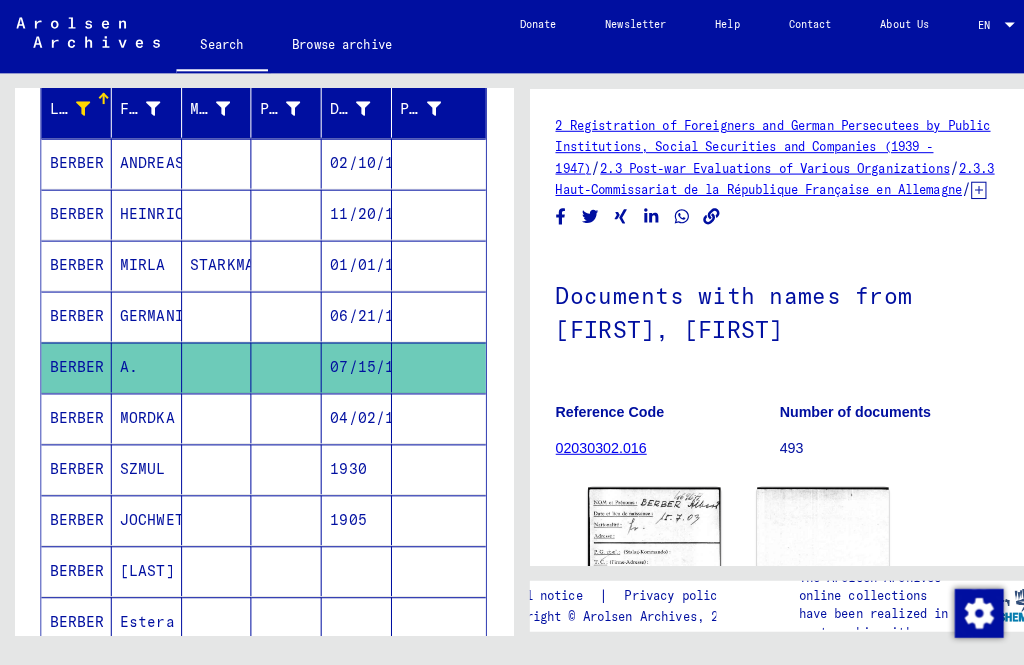 click on "Documents with names from [FIRST], [FIRST]" 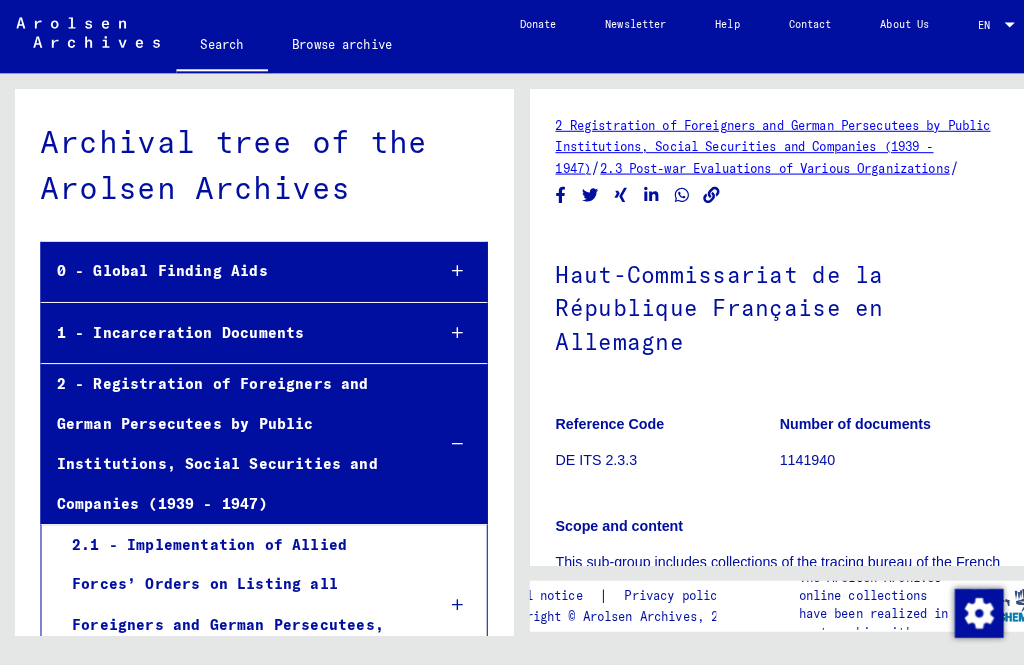 scroll, scrollTop: 726, scrollLeft: 0, axis: vertical 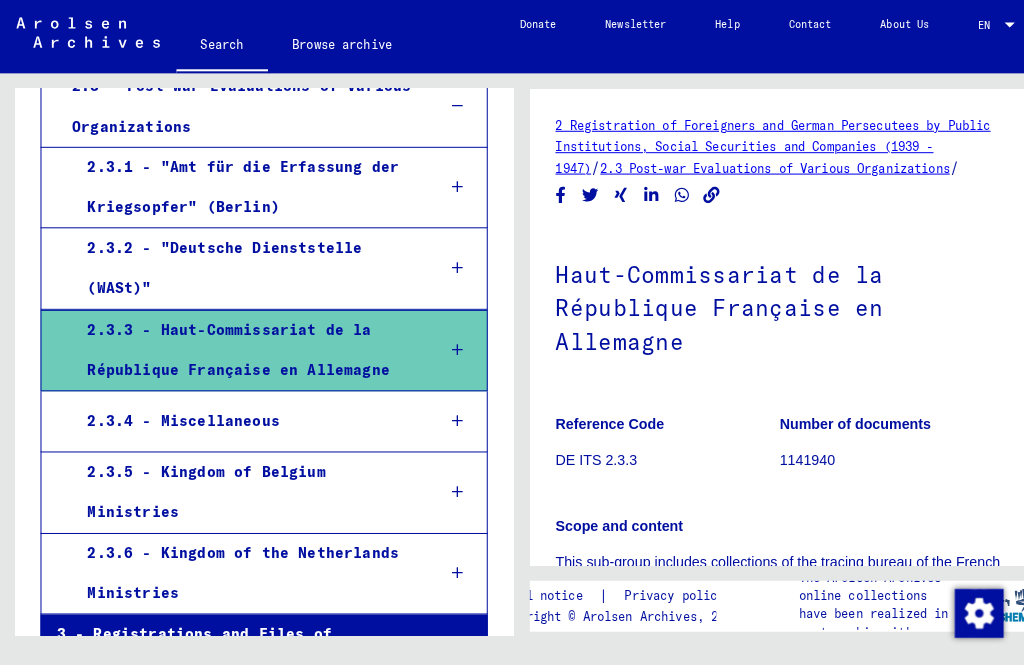 click on "Archival tree of the Arolsen Archives 0 - Global Finding Aids 1 - Incarceration Documents 2 - Registration of Foreigners and German Persecutees by Public Institutions, Social Securities and Companies ([YEAR] - [YEAR]) 2.1 - Implementation of Allied Forces’ Orders on Listing all Foreigners and German Persecutees, and Related Documents 2.2 - Documents on the Registration of Foreigners and the Employment of Forced Laborers, [YEAR] - [YEAR] 2.3 - Post-war Evaluations of Various Organizations 2.3.1 - "Amt für die Erfassung der Kriegsopfer" ([CITY]) 2.3.2 - "Deutsche Dienststelle (WASt)" 2.3.3 - Haut-Commissariat de la République Française en Allemagne 2.3.4 - Miscellaneous 2.3.5 - Kingdom of Belgium Ministries 2.3.6 - Kingdom of the Netherlands Ministries 3 - Registrations and Files of Displaced Persons, Children and Missing Persons 4 - Special NSDAP organizations and actions 5 - Death Marches, identification of unkown dead and Nazi trials 6 - Records of the ITS and its predecessors" 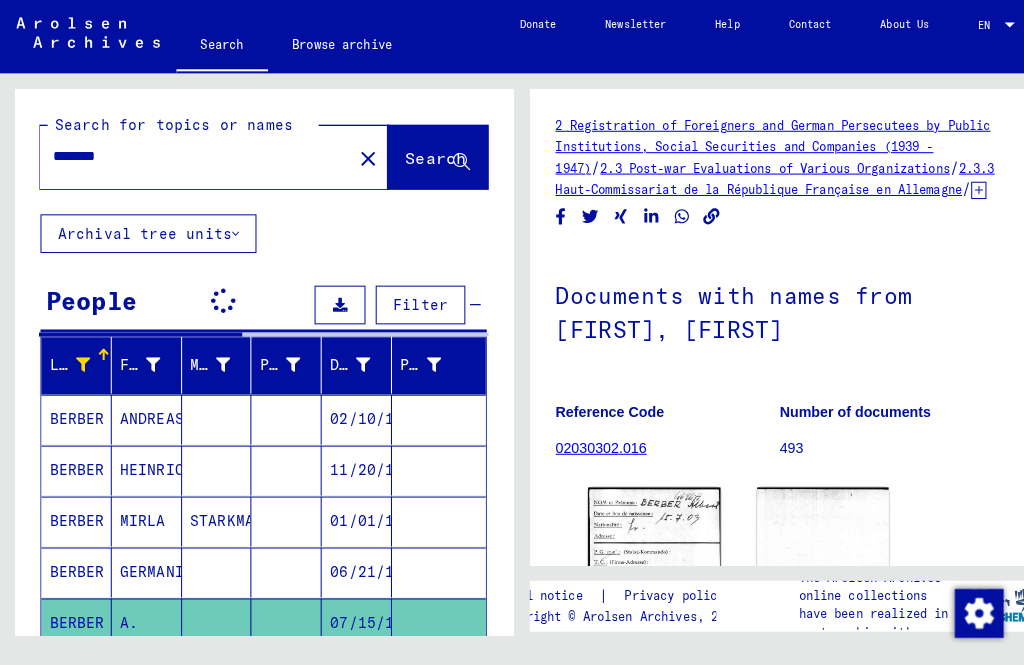 type on "******" 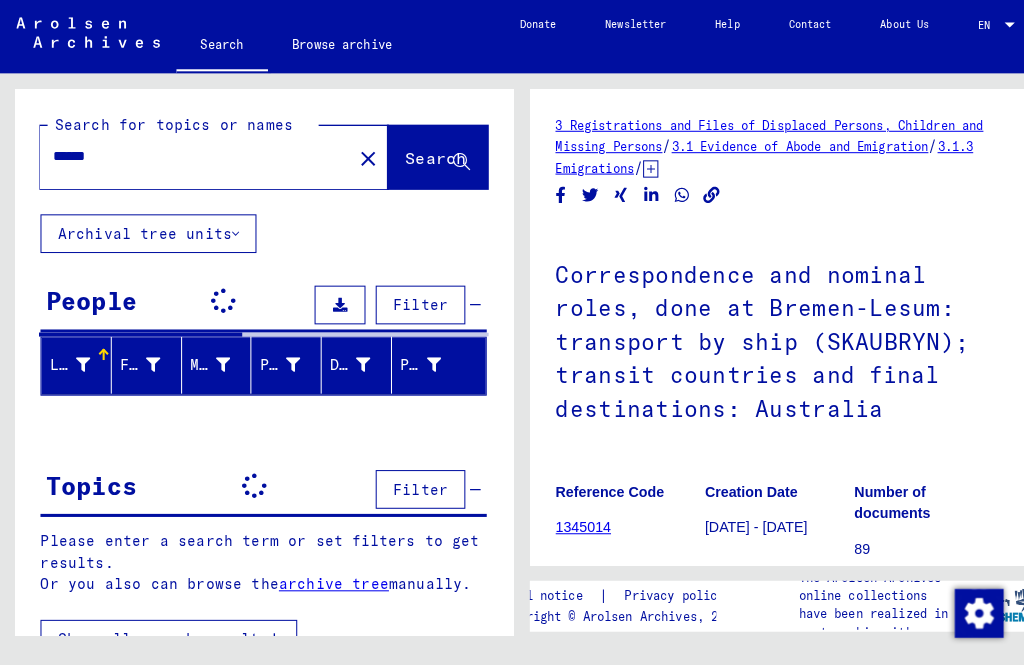 scroll, scrollTop: 0, scrollLeft: 0, axis: both 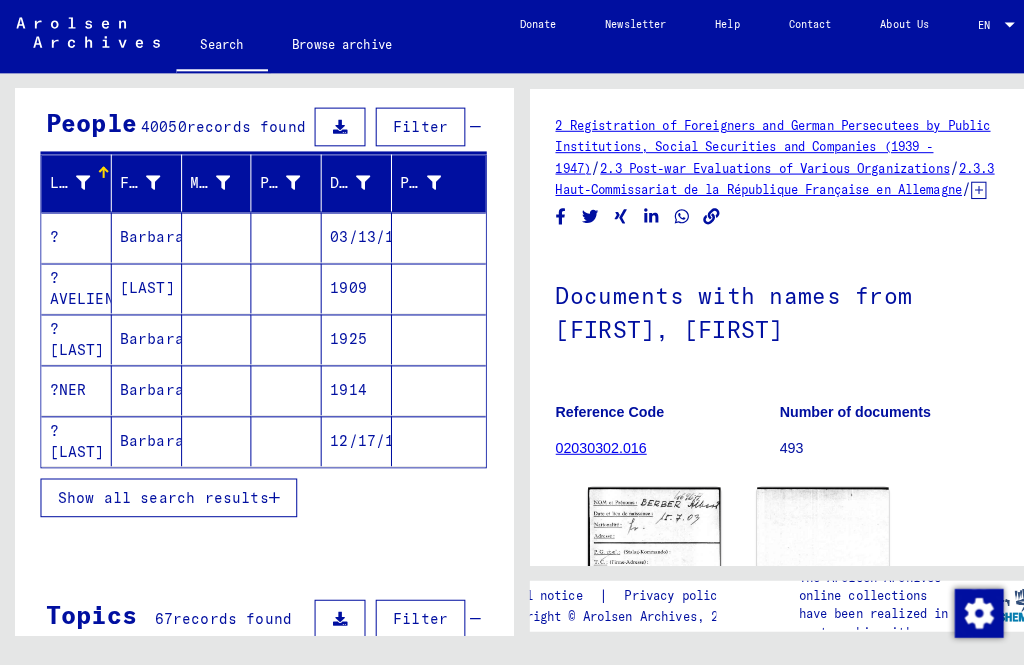 click at bounding box center (269, 489) 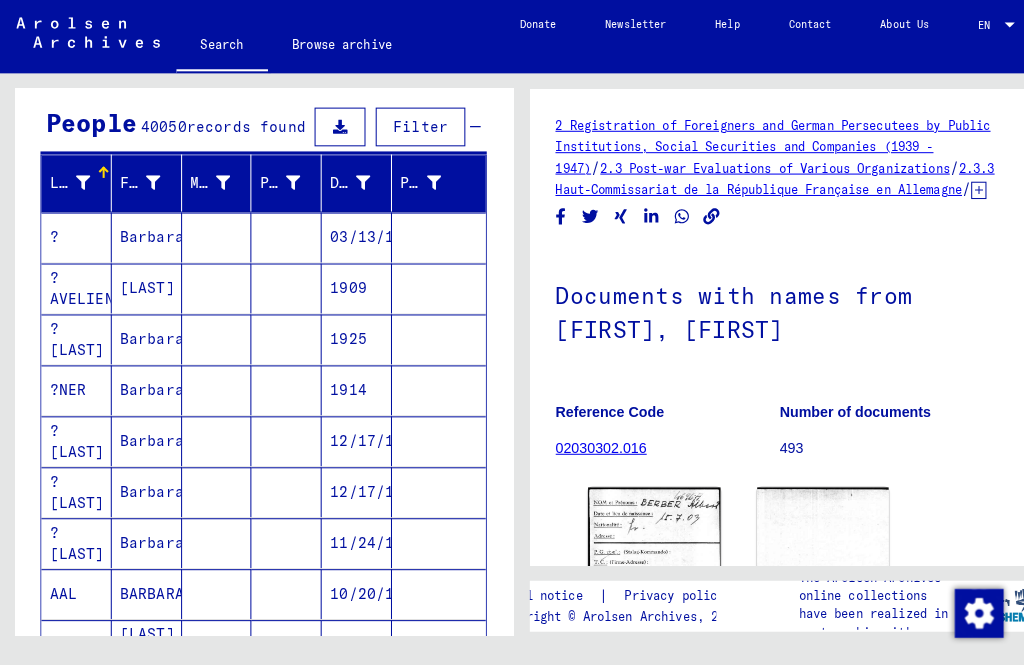 click at bounding box center (82, 180) 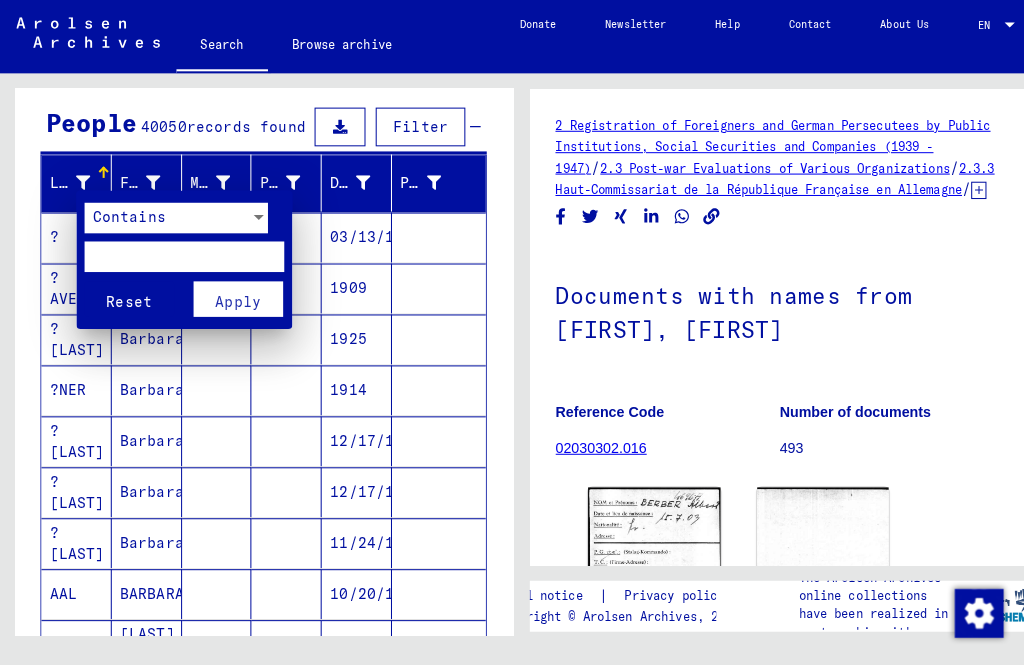 click at bounding box center (181, 252) 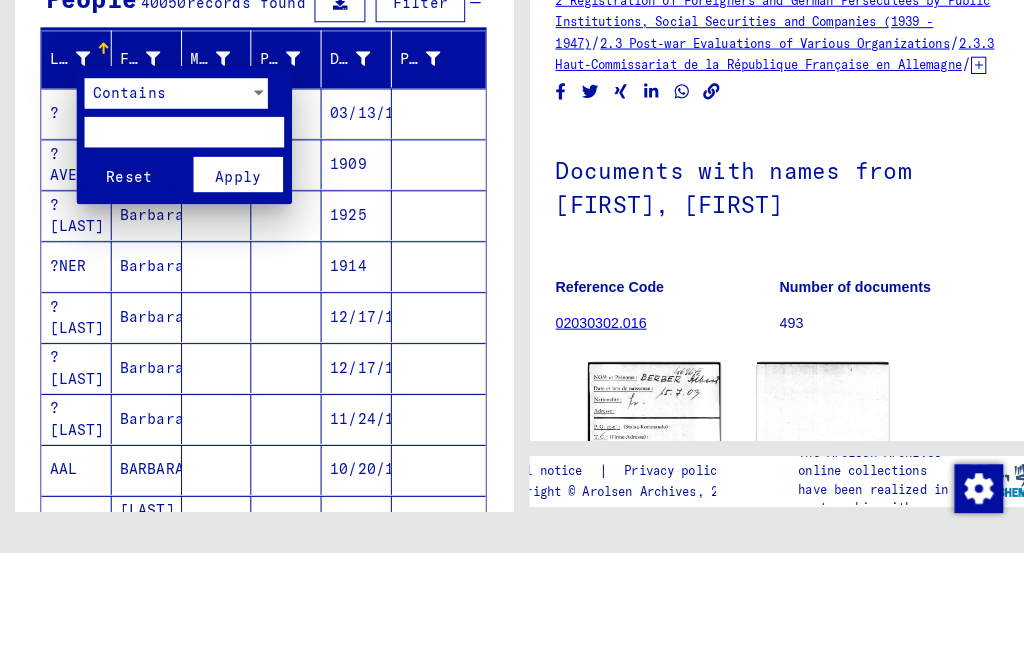 type on "*" 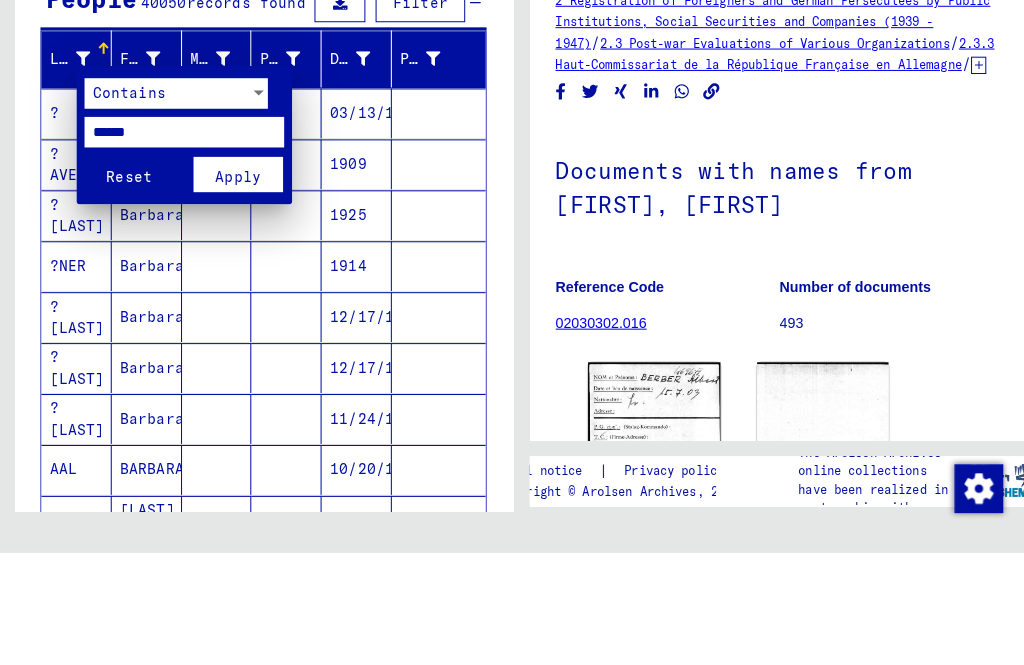 type on "******" 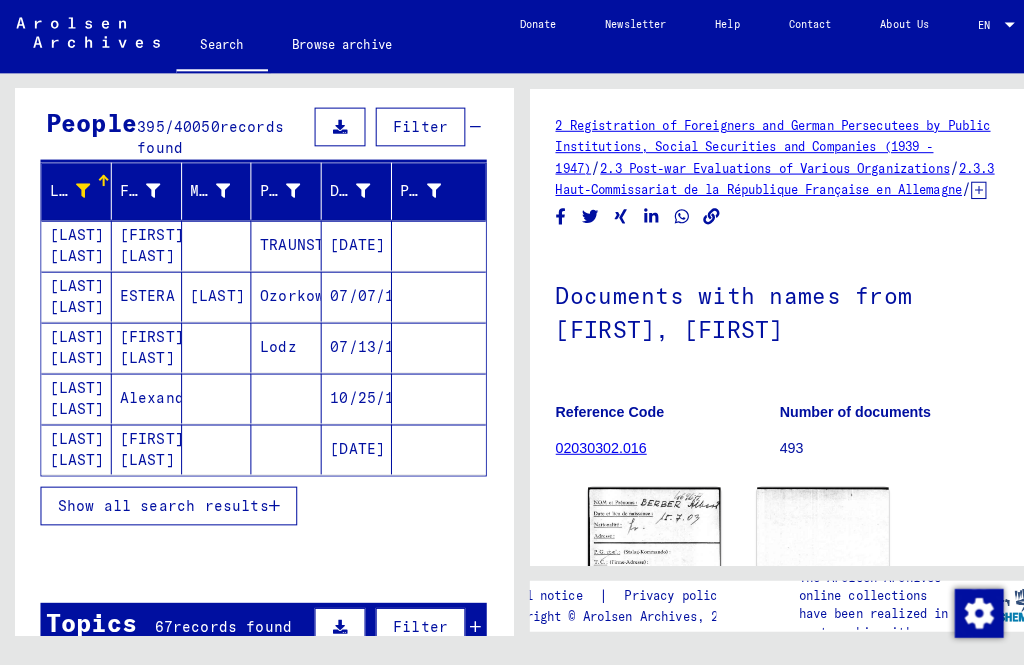 click on "Show all search results" at bounding box center (160, 497) 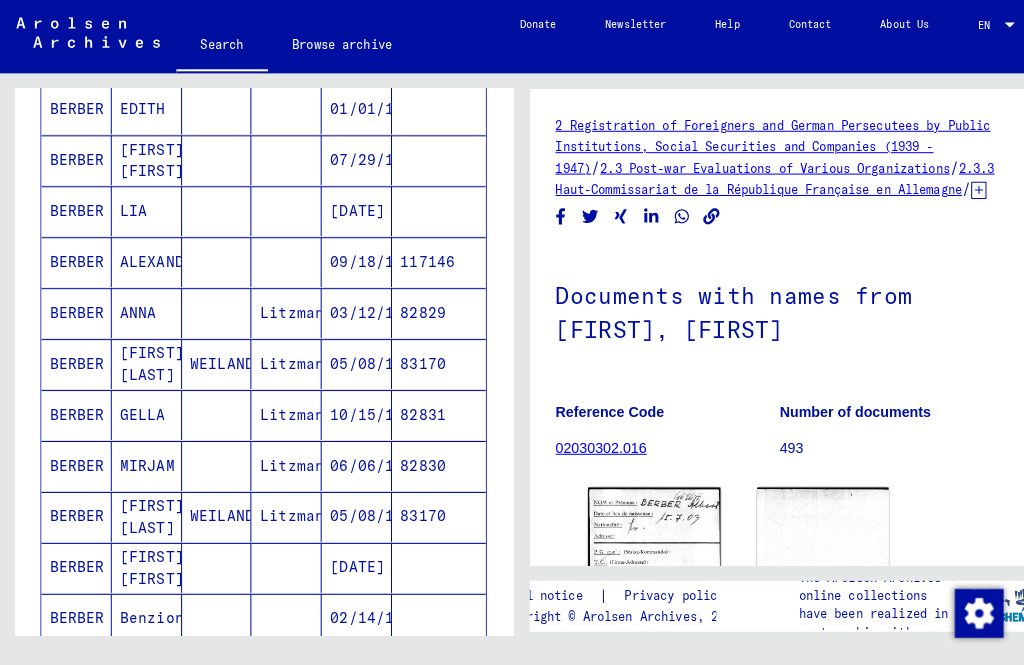 scroll, scrollTop: 618, scrollLeft: 0, axis: vertical 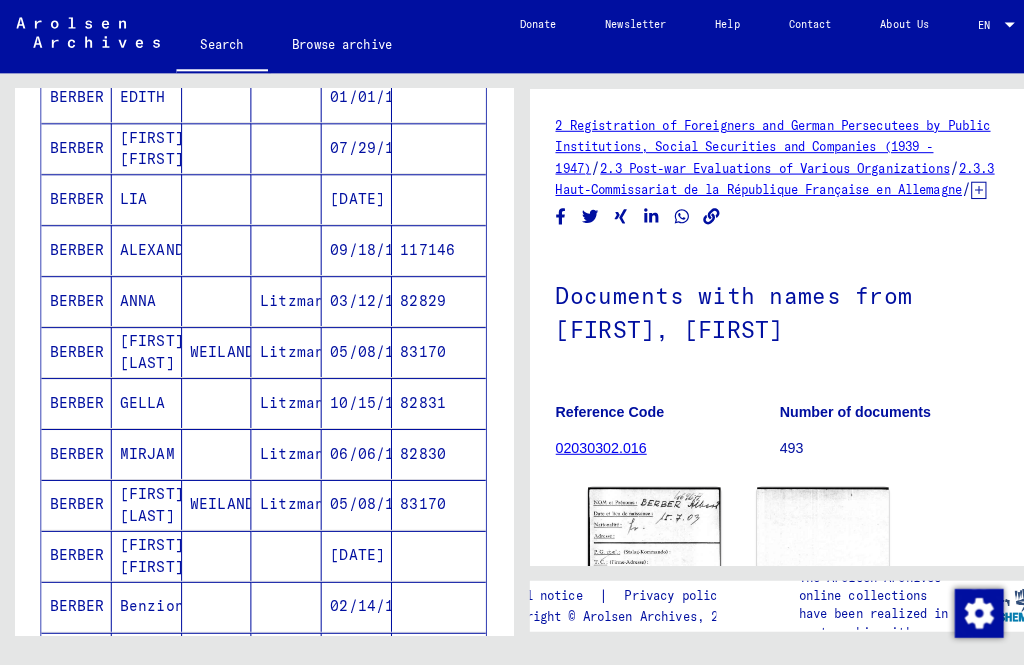 click at bounding box center [431, 245] 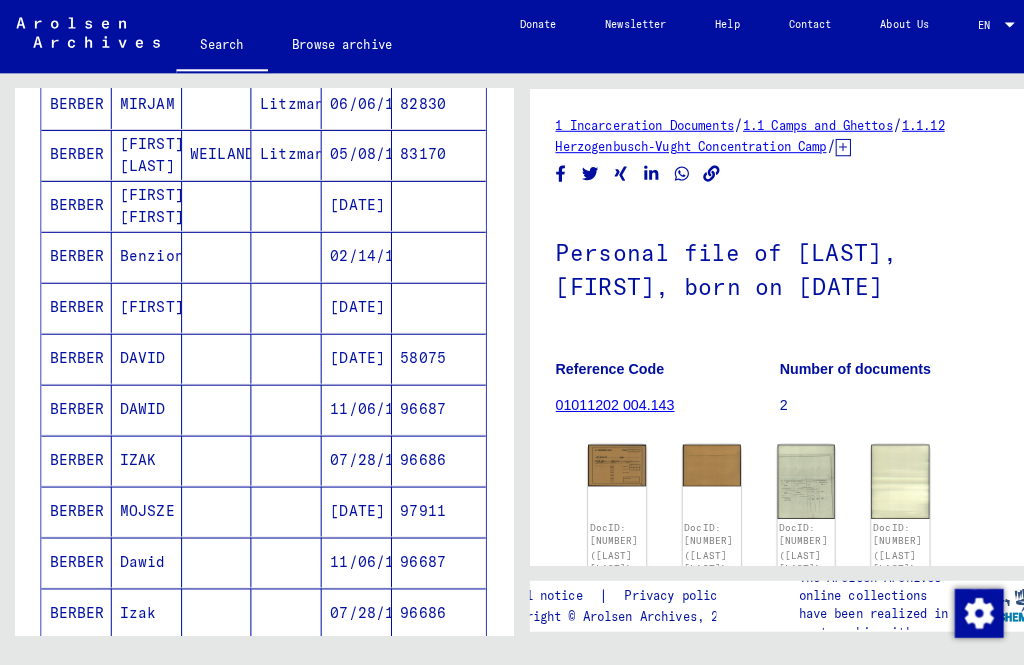 scroll, scrollTop: 1063, scrollLeft: 0, axis: vertical 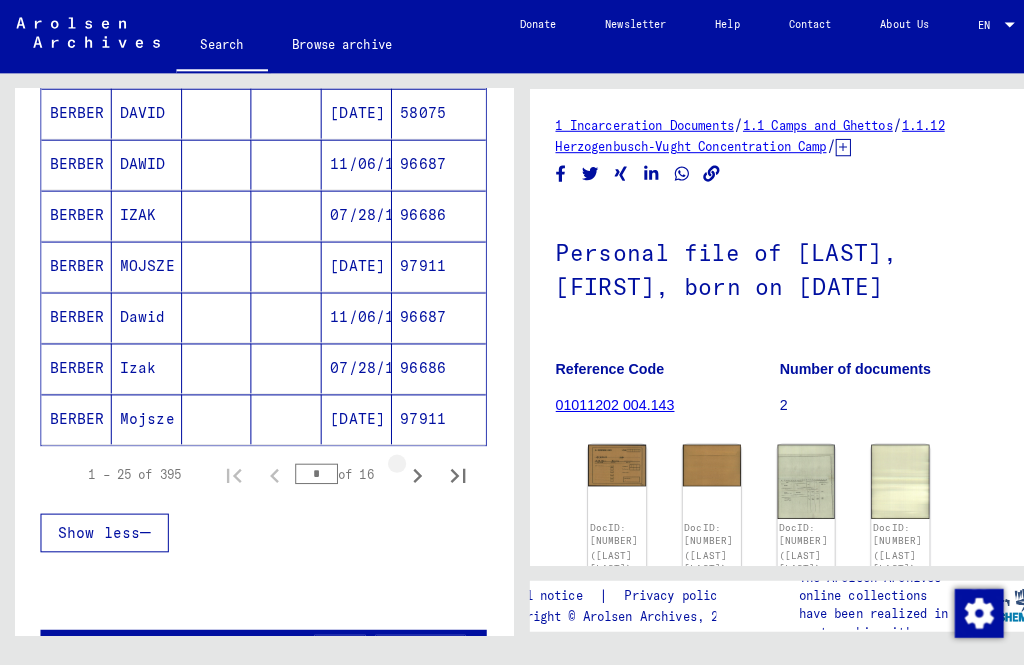click 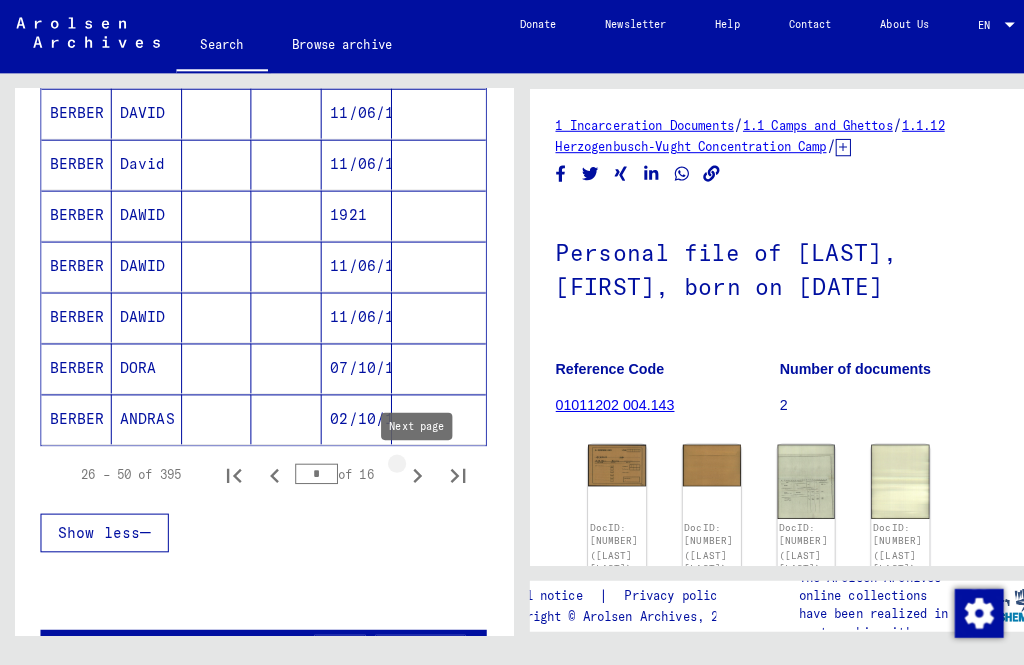 click 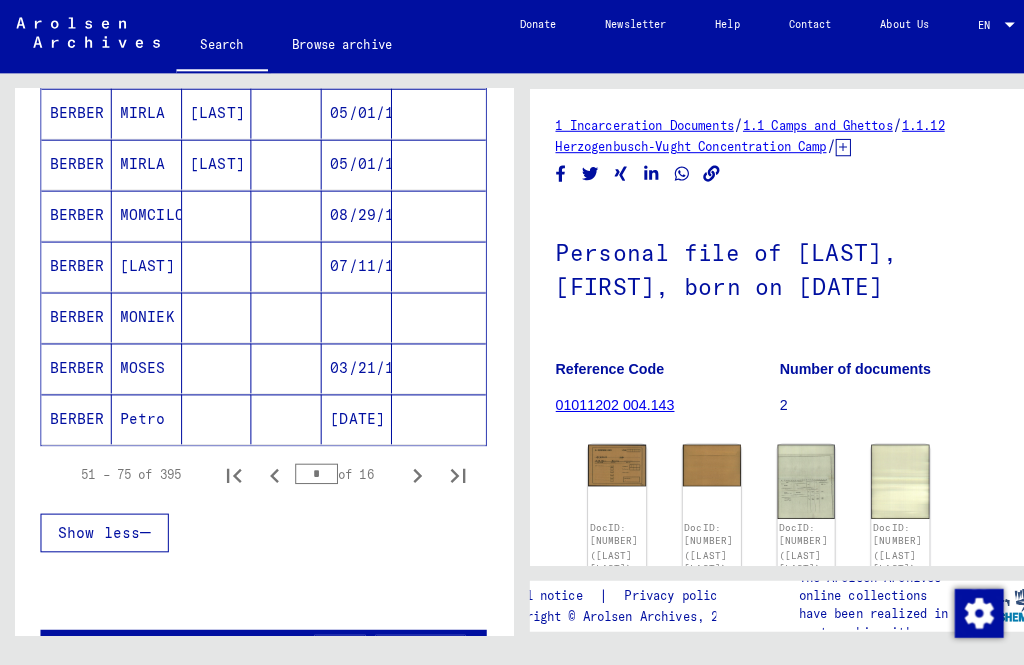 click 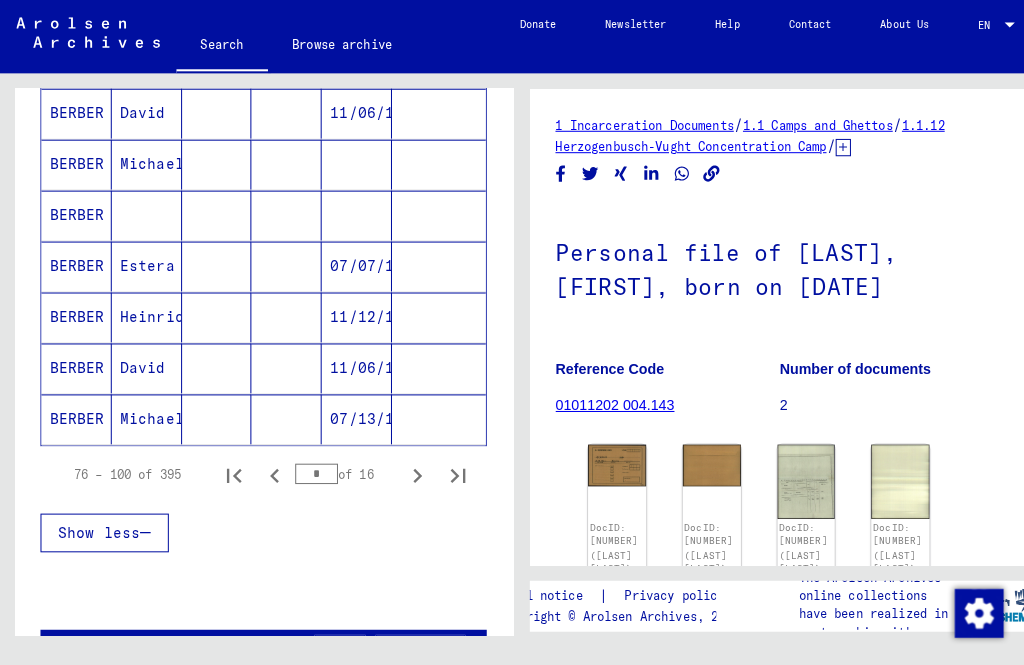 click 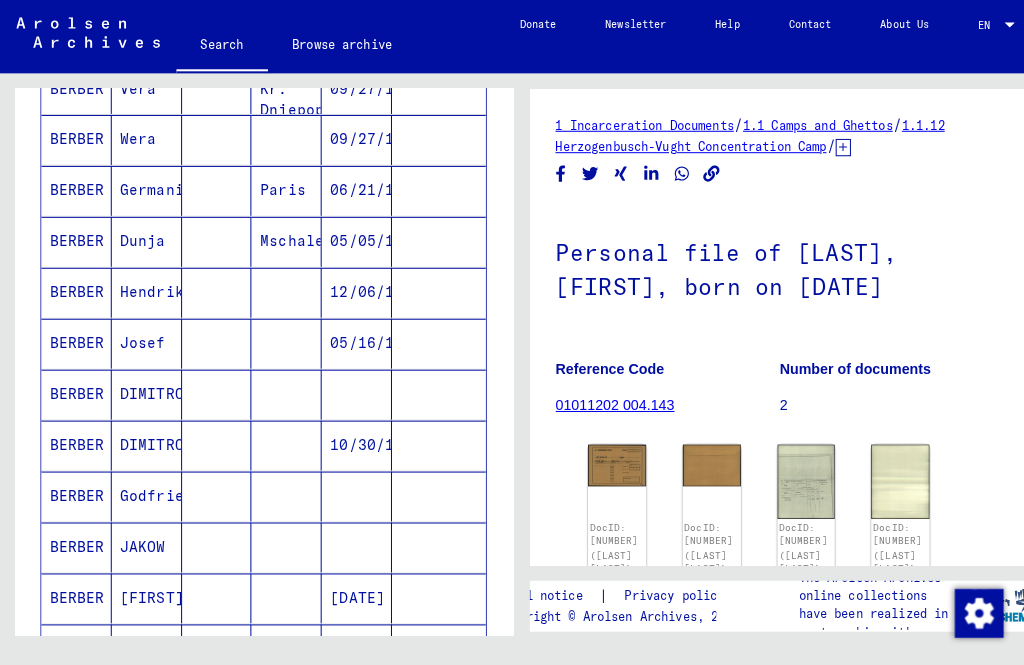 scroll, scrollTop: 974, scrollLeft: 0, axis: vertical 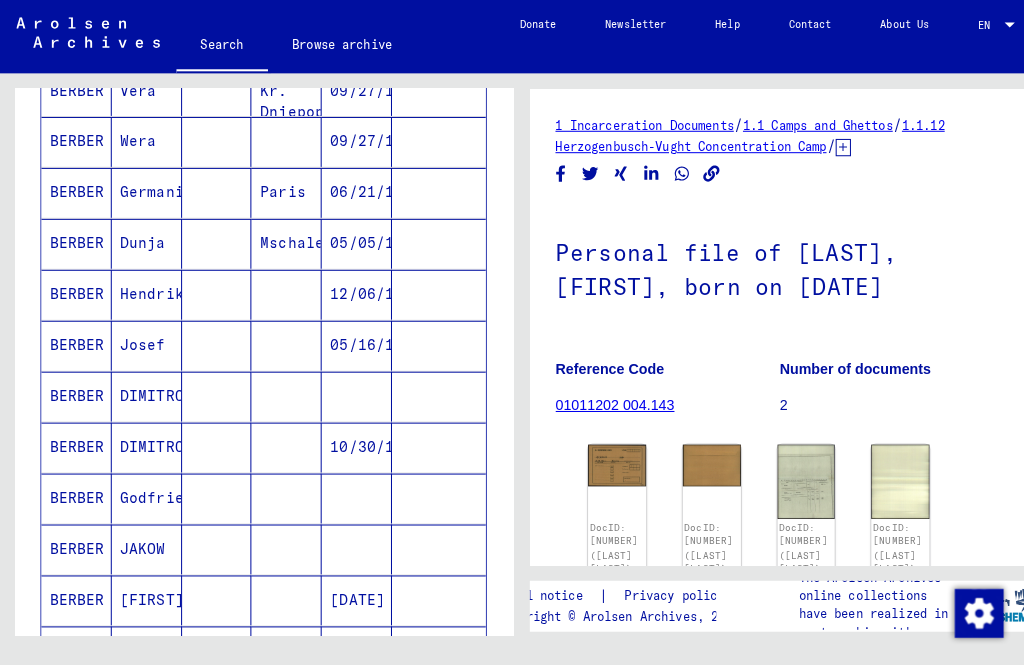 click at bounding box center (431, 589) 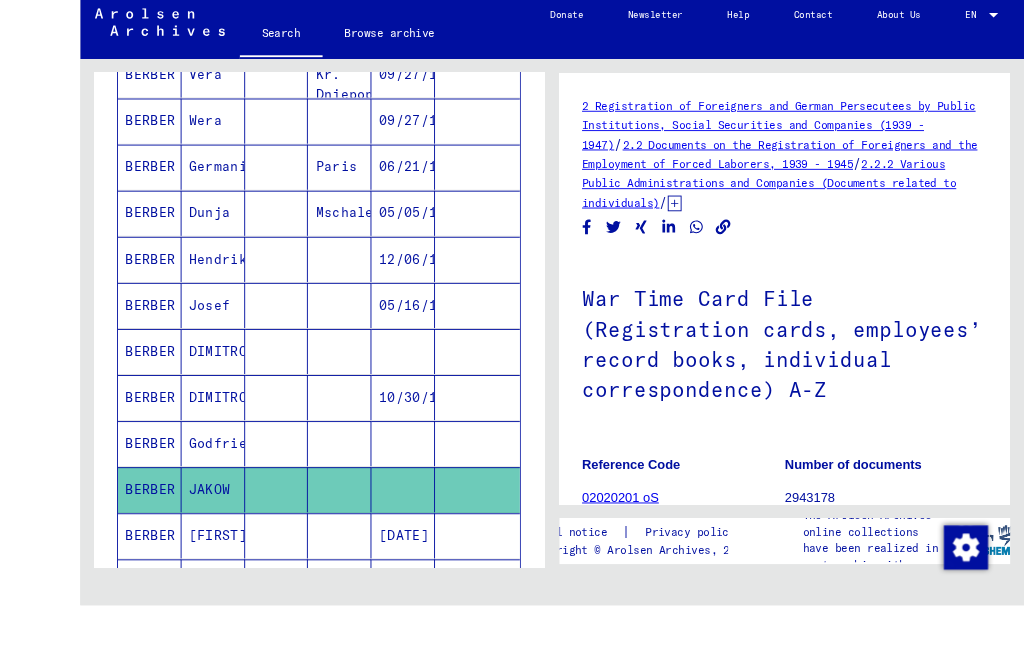scroll, scrollTop: 0, scrollLeft: 0, axis: both 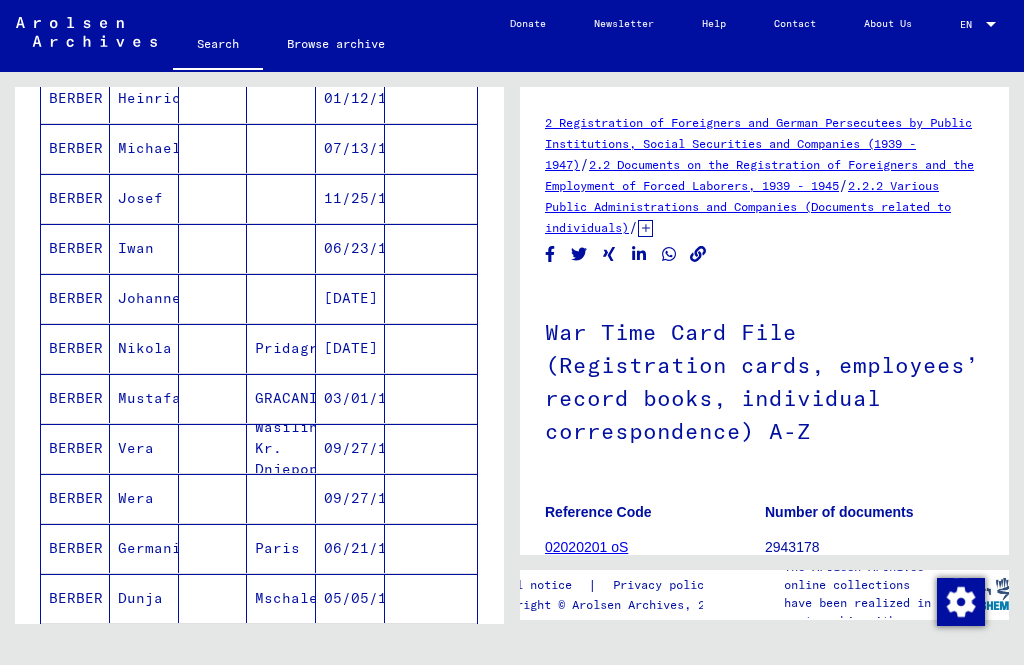 click at bounding box center [431, 298] 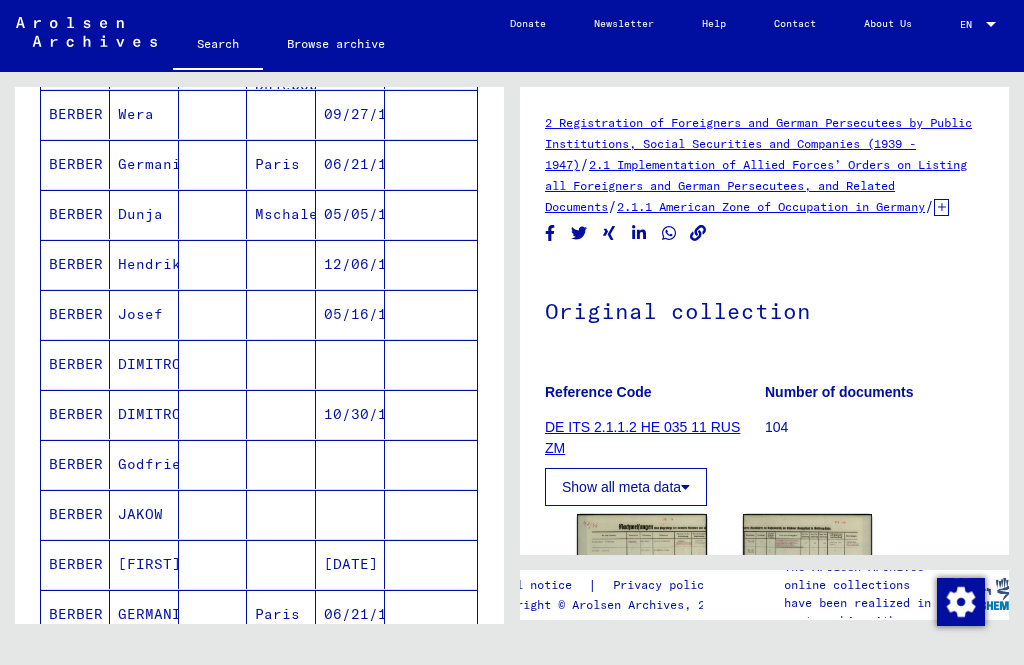 scroll, scrollTop: 0, scrollLeft: 0, axis: both 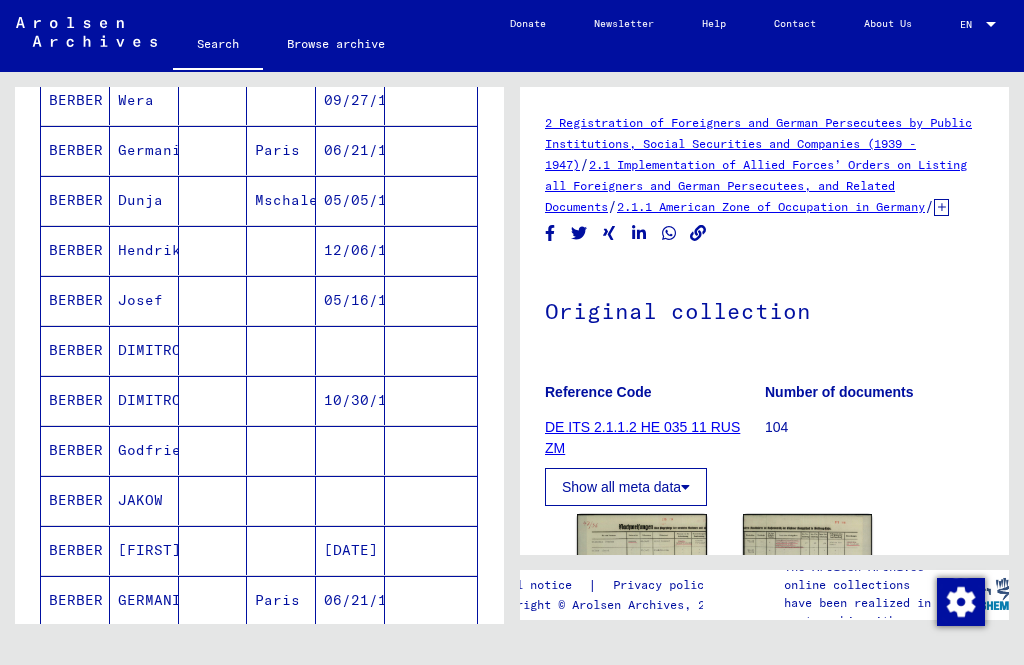 click at bounding box center (431, 300) 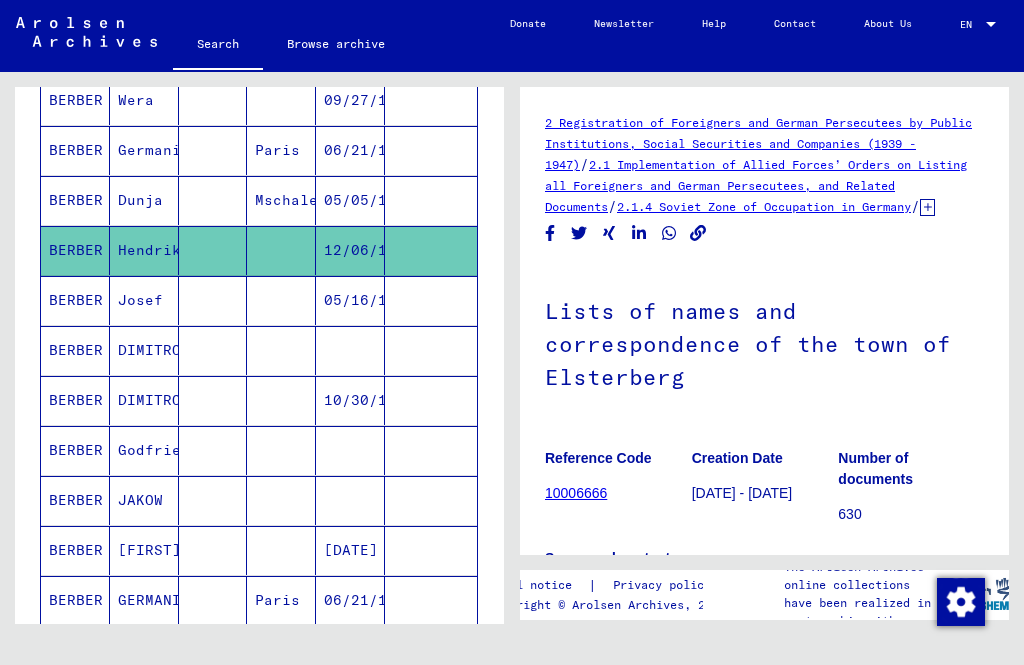 scroll, scrollTop: 0, scrollLeft: 0, axis: both 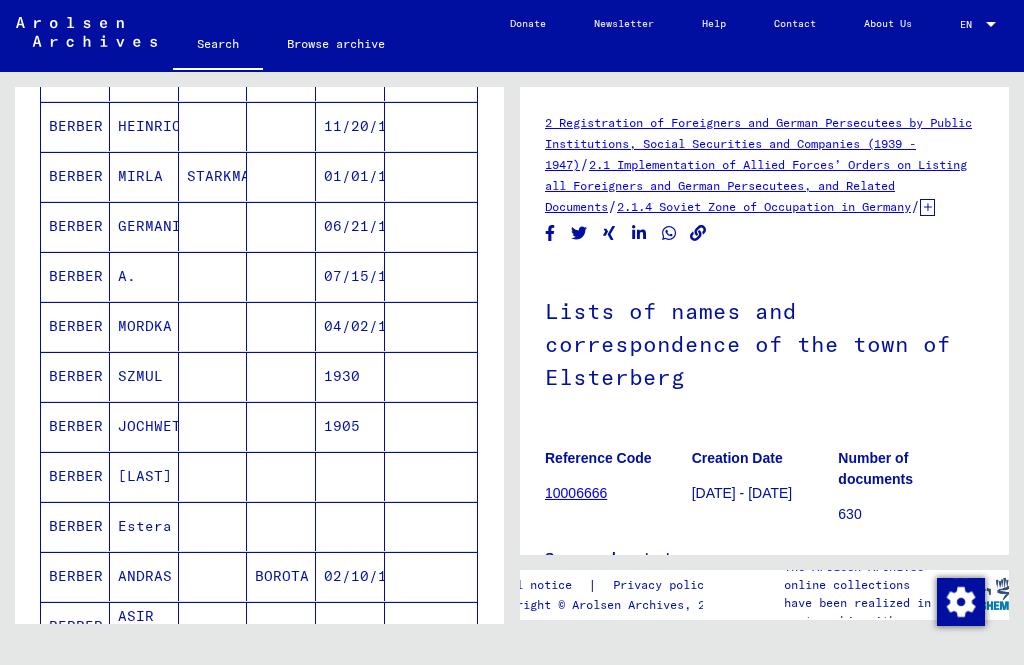 click at bounding box center [431, 576] 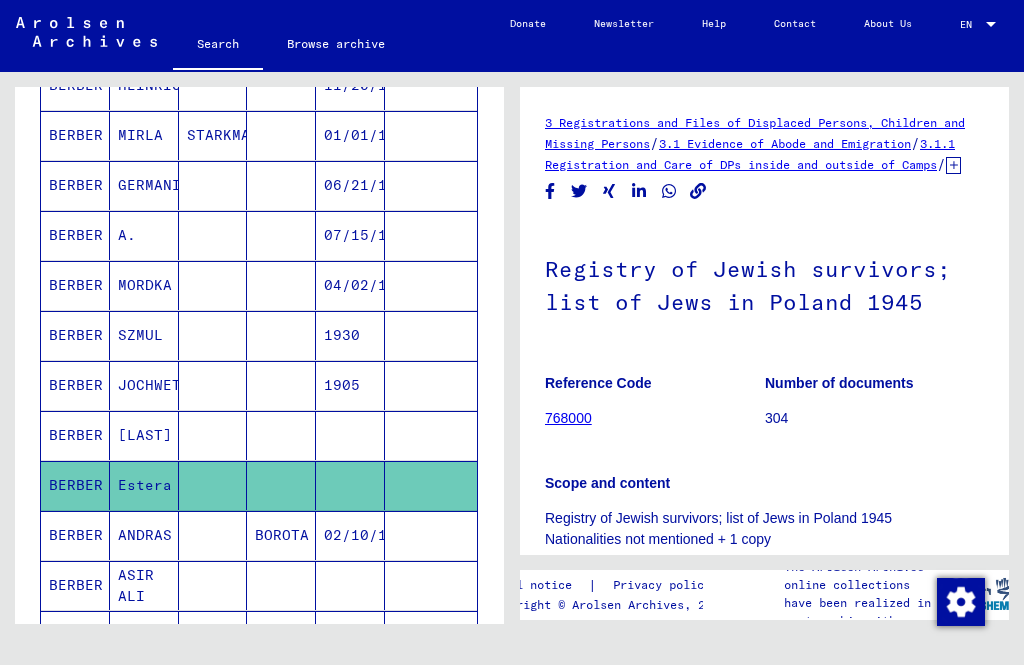 scroll, scrollTop: 0, scrollLeft: 0, axis: both 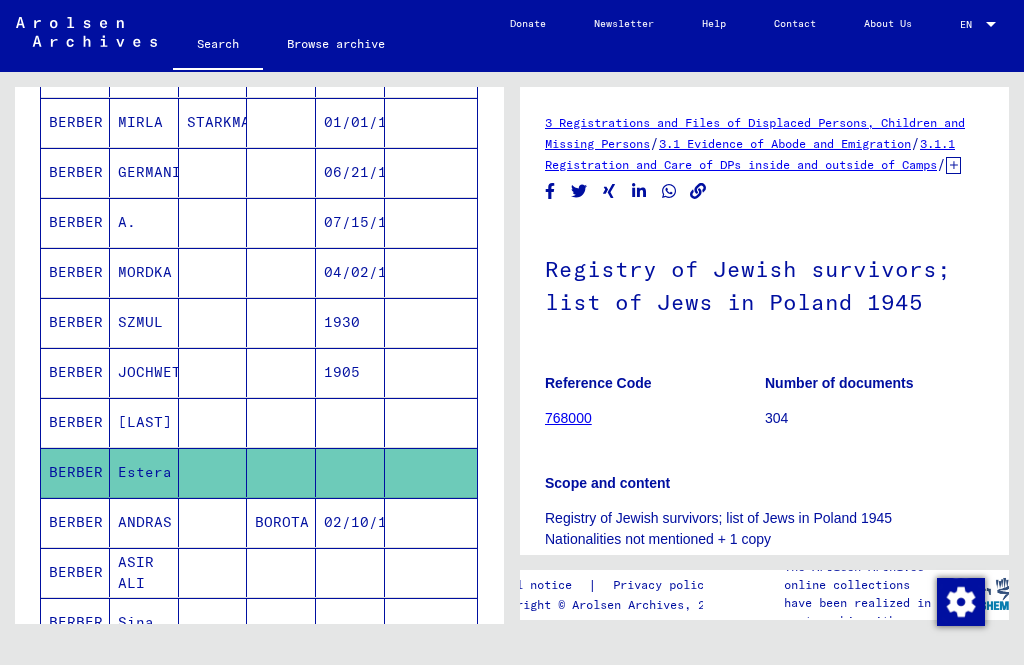 click at bounding box center (431, 622) 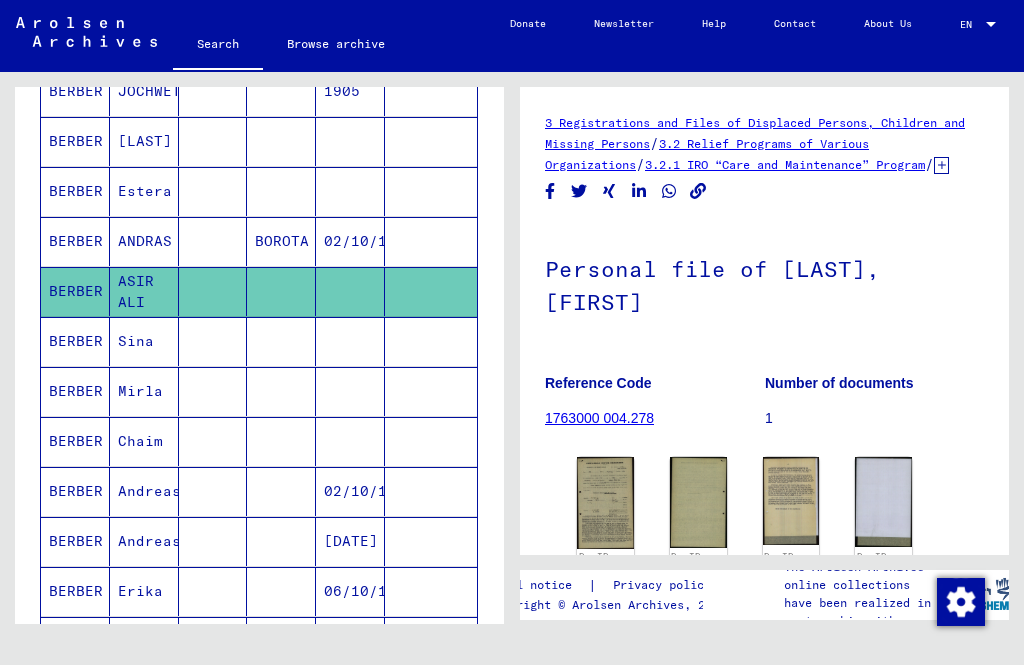 scroll, scrollTop: 728, scrollLeft: 0, axis: vertical 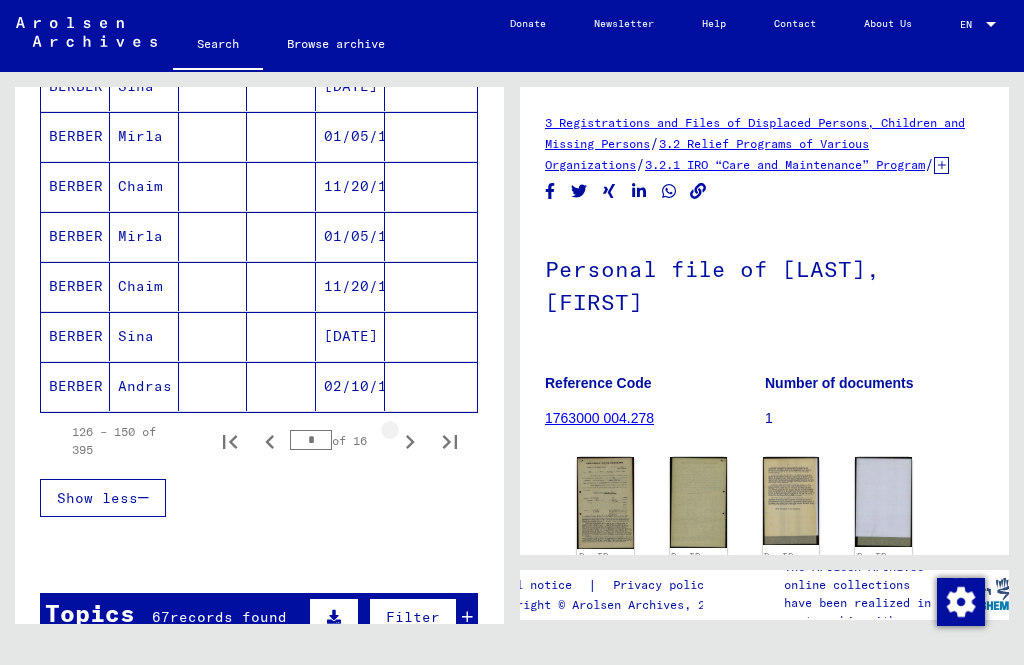 click 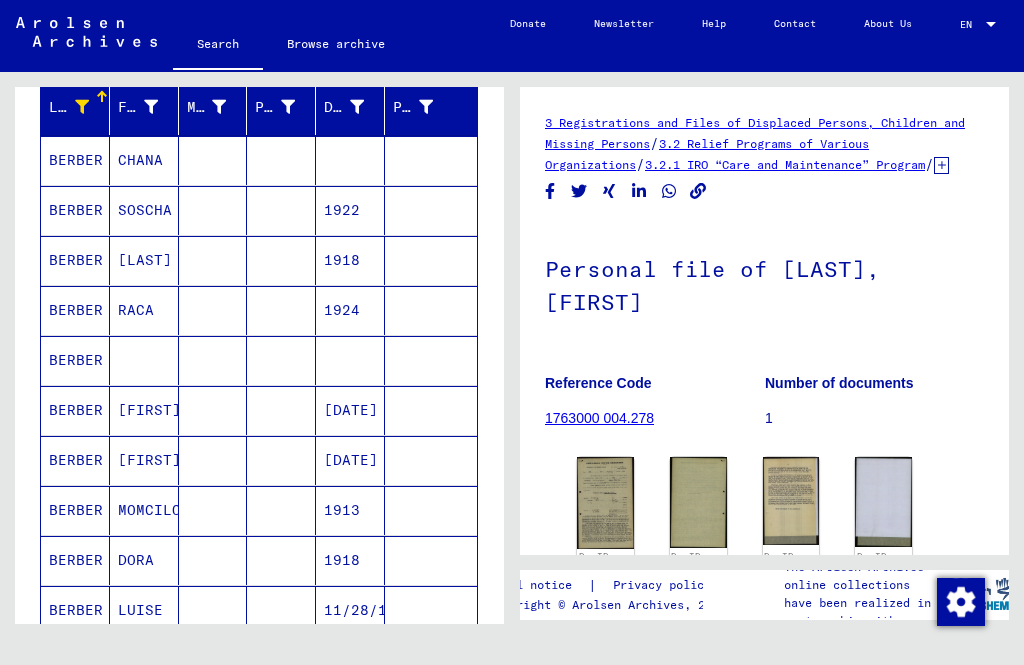 scroll, scrollTop: 251, scrollLeft: 0, axis: vertical 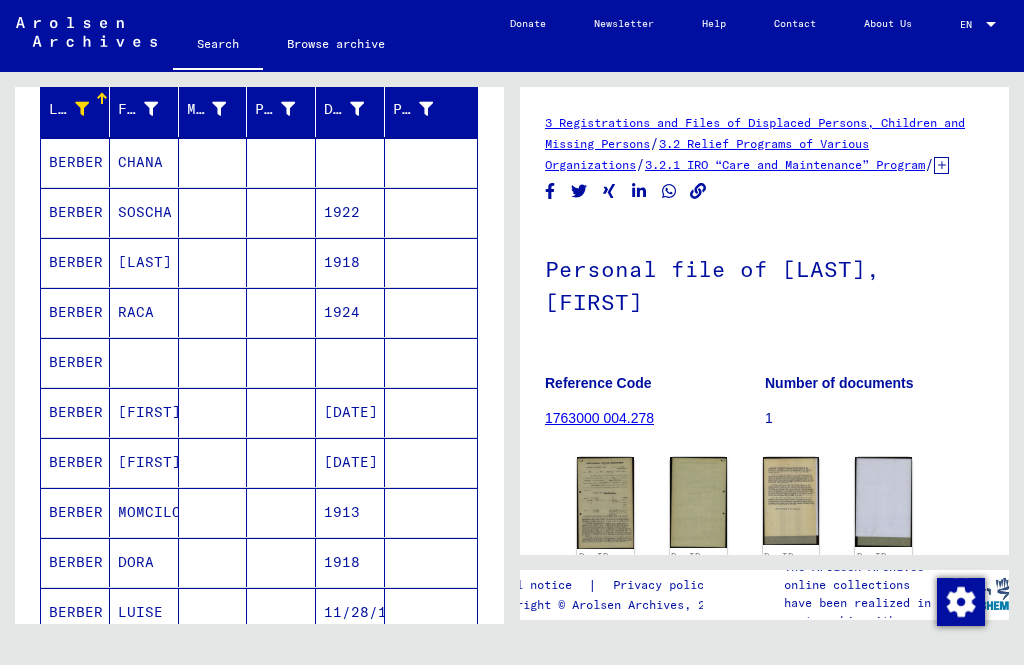 click at bounding box center [431, 262] 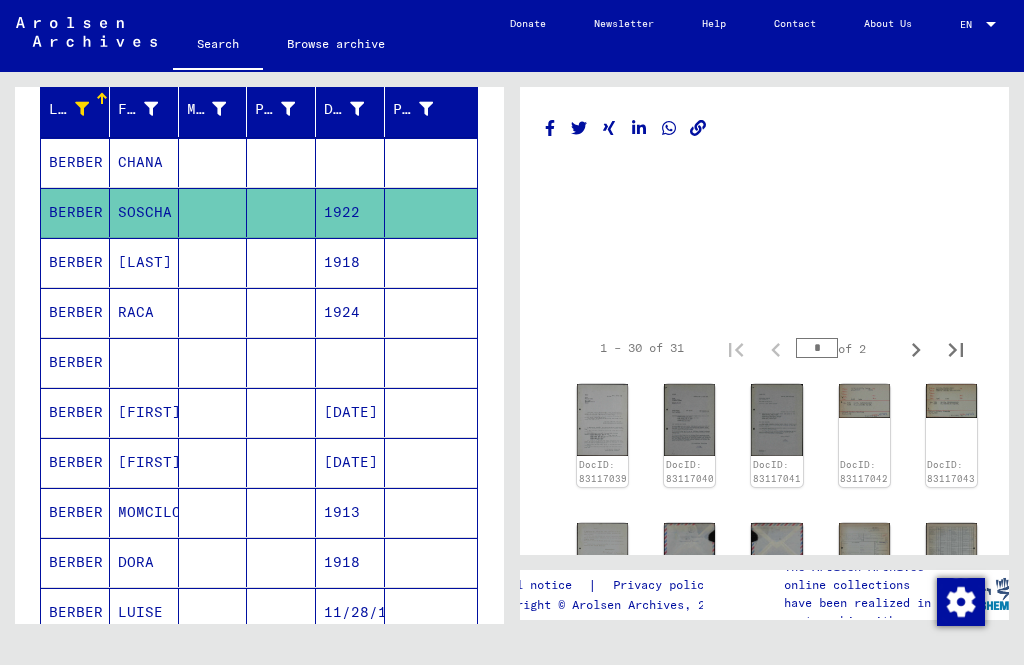 click on "BERBER" 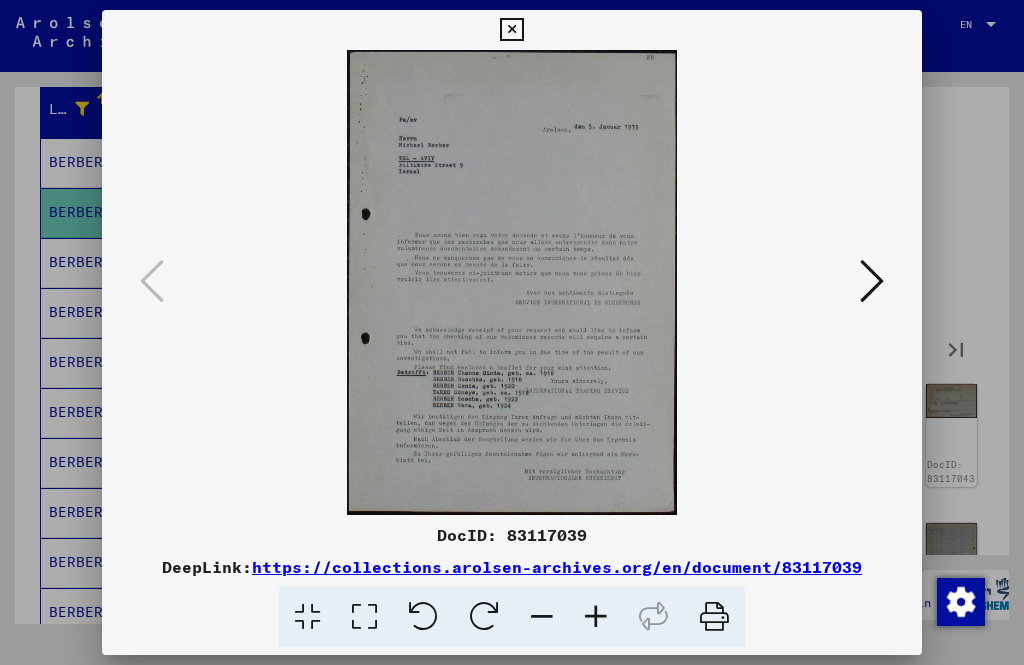 click at bounding box center [511, 282] 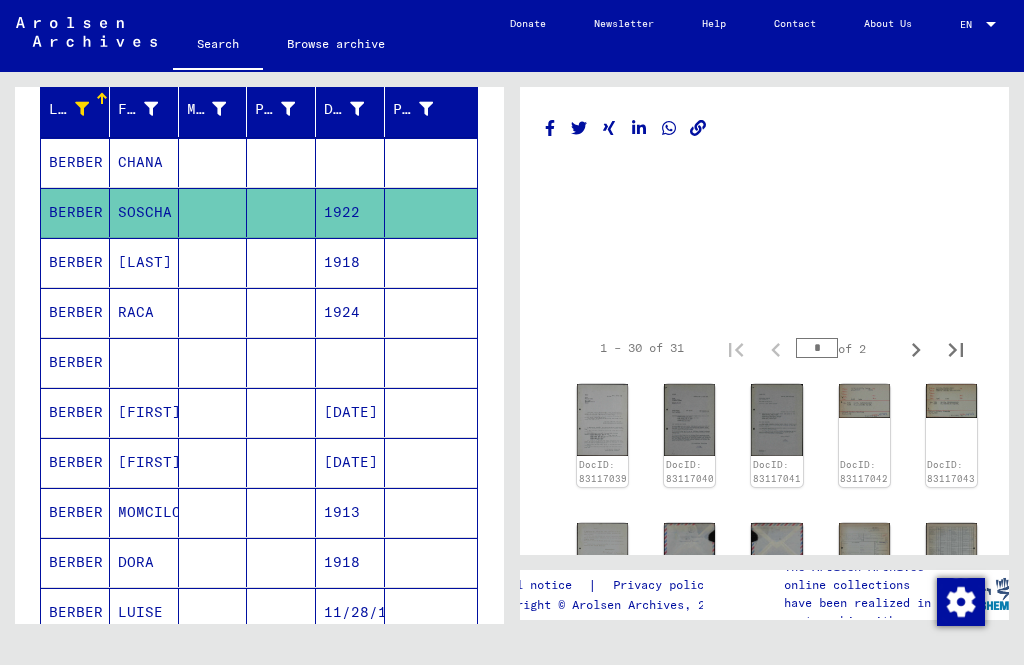 click on "BERBER" at bounding box center [75, 312] 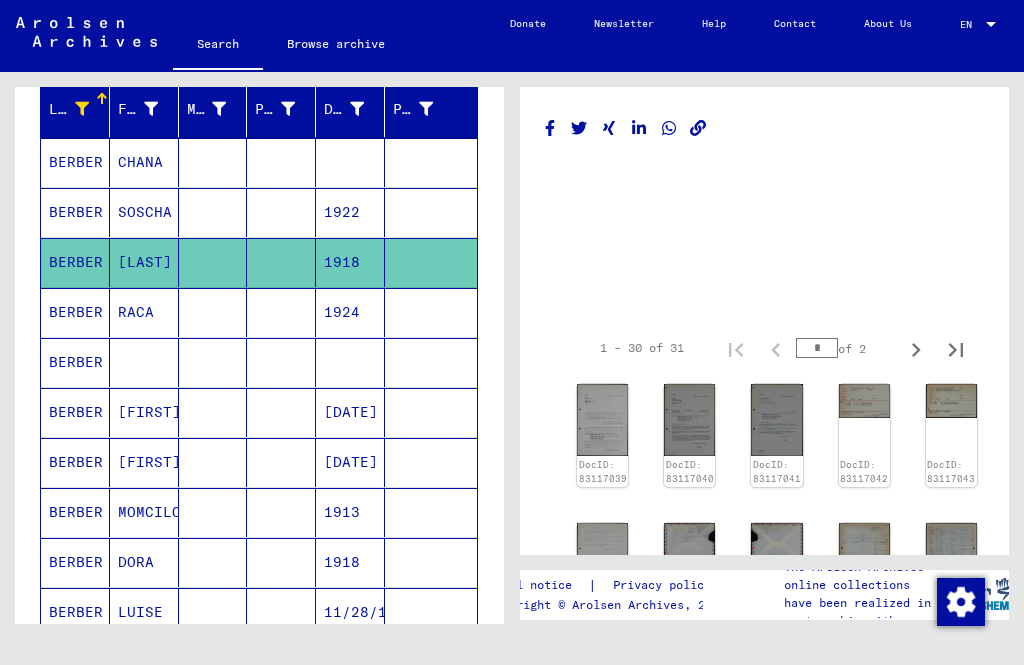 click on "BERBER" at bounding box center (75, 262) 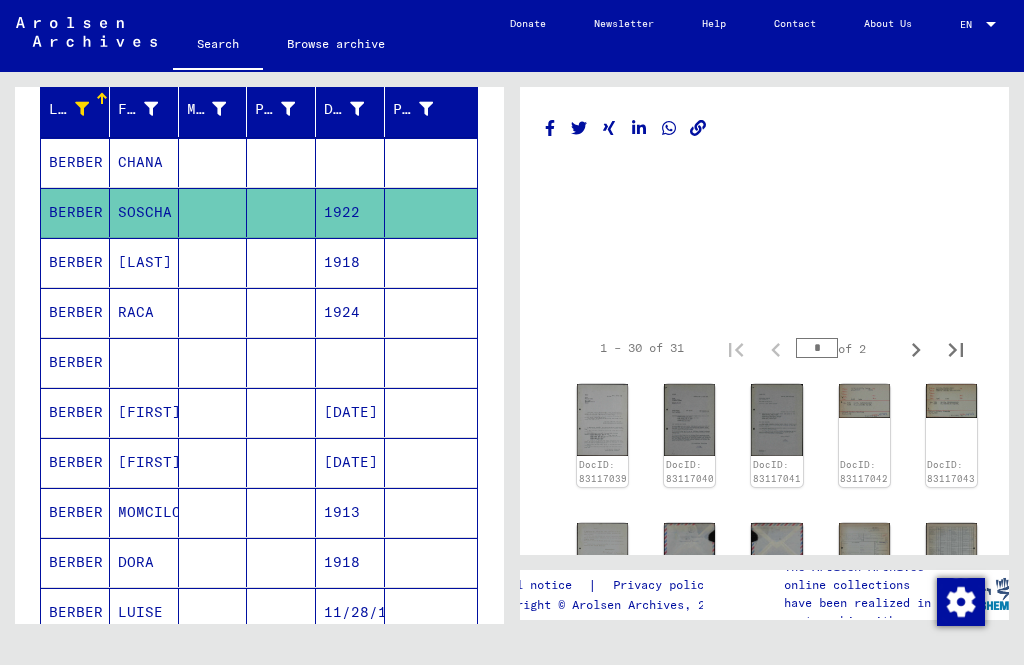 click 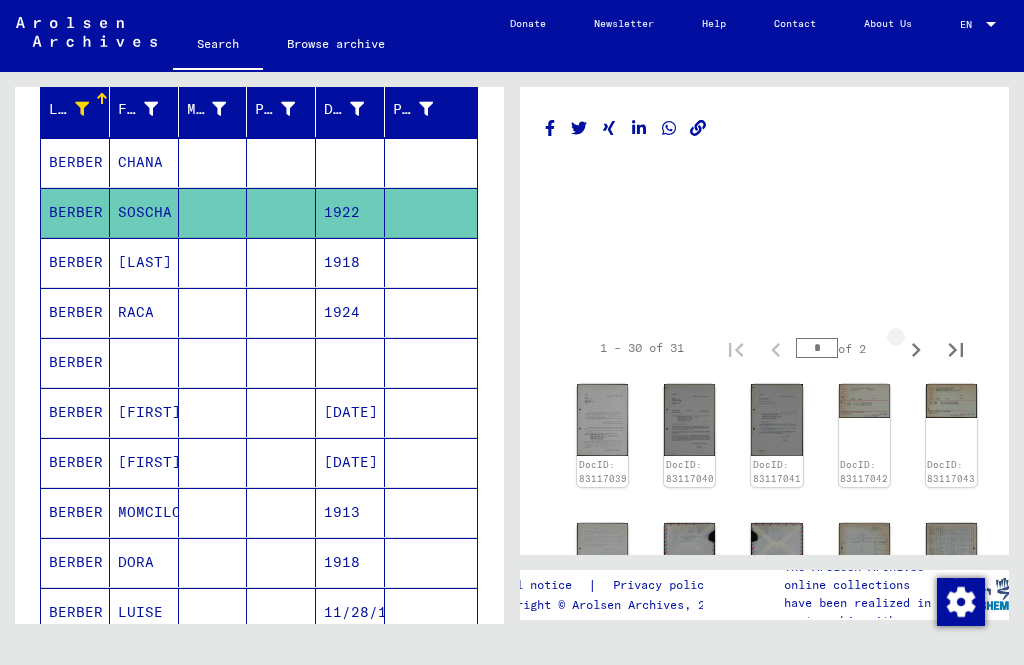 click 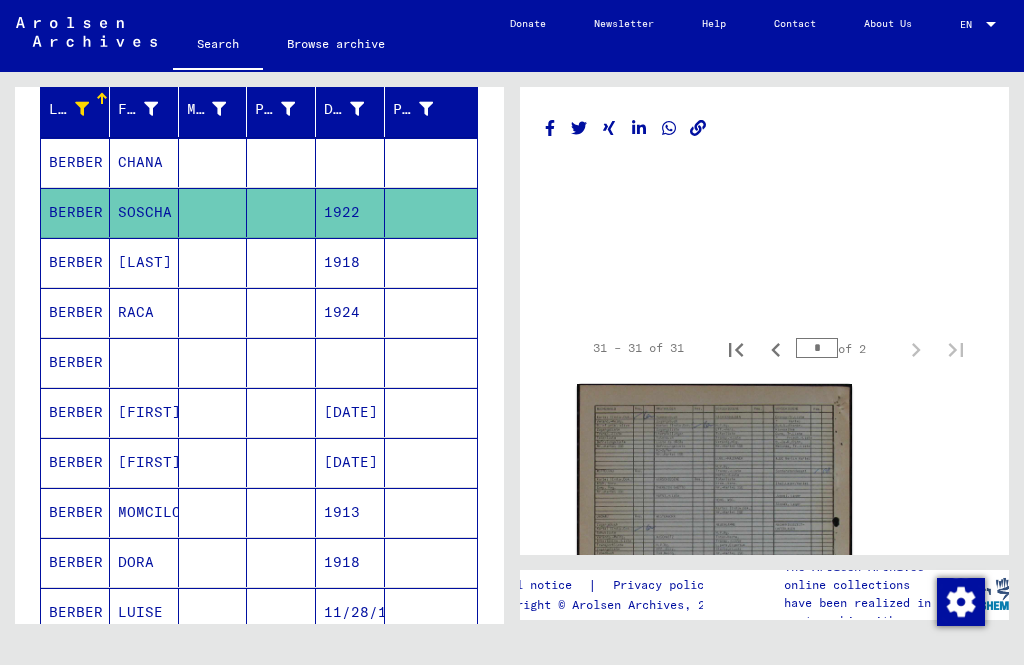 click 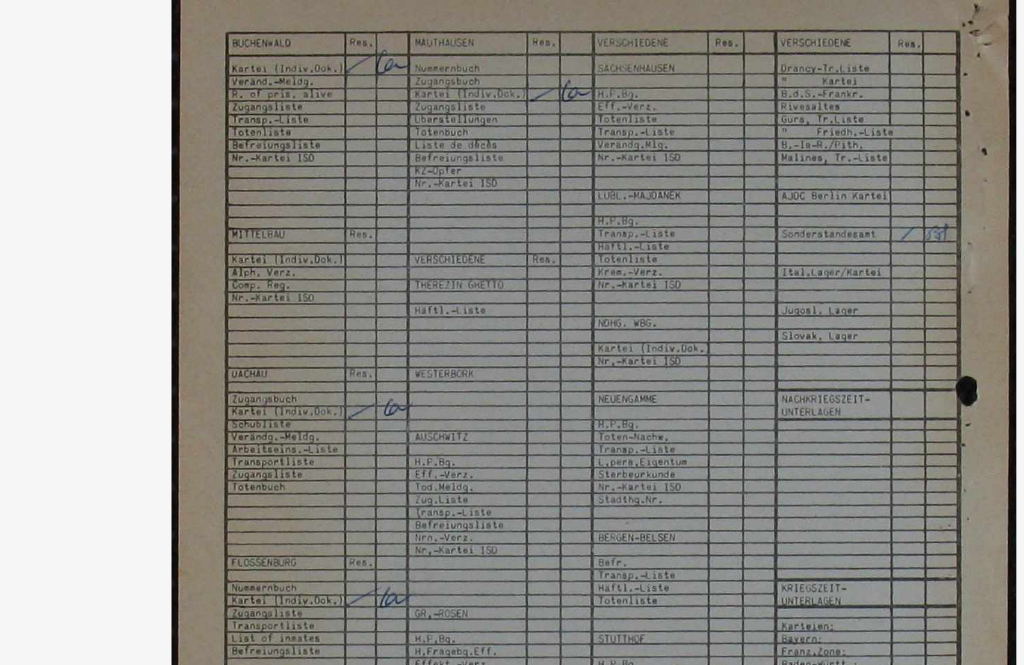 click at bounding box center [511, 282] 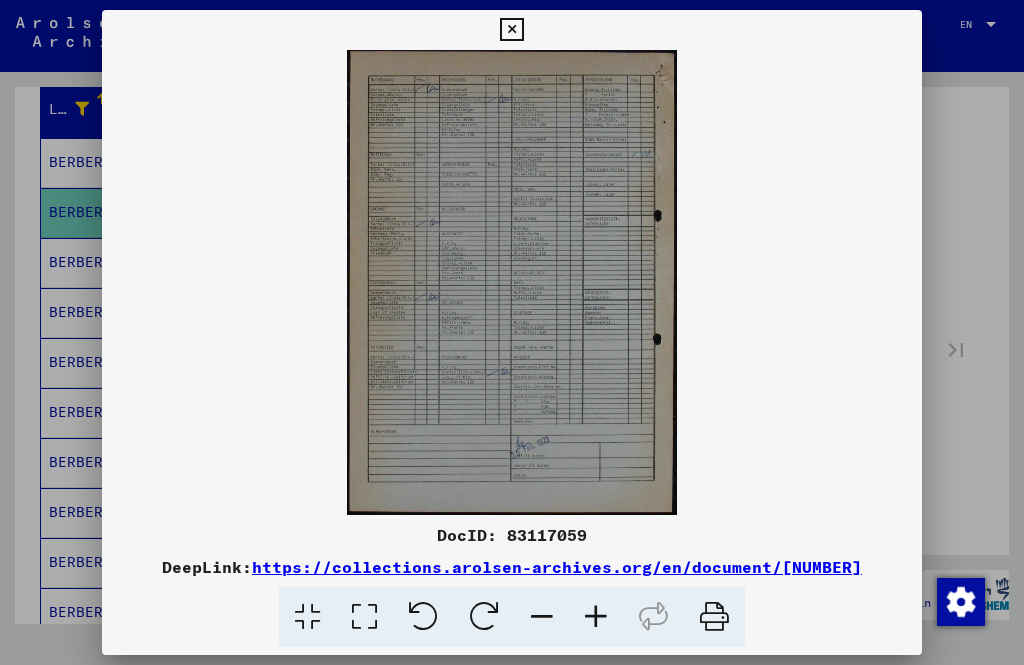 click at bounding box center (511, 30) 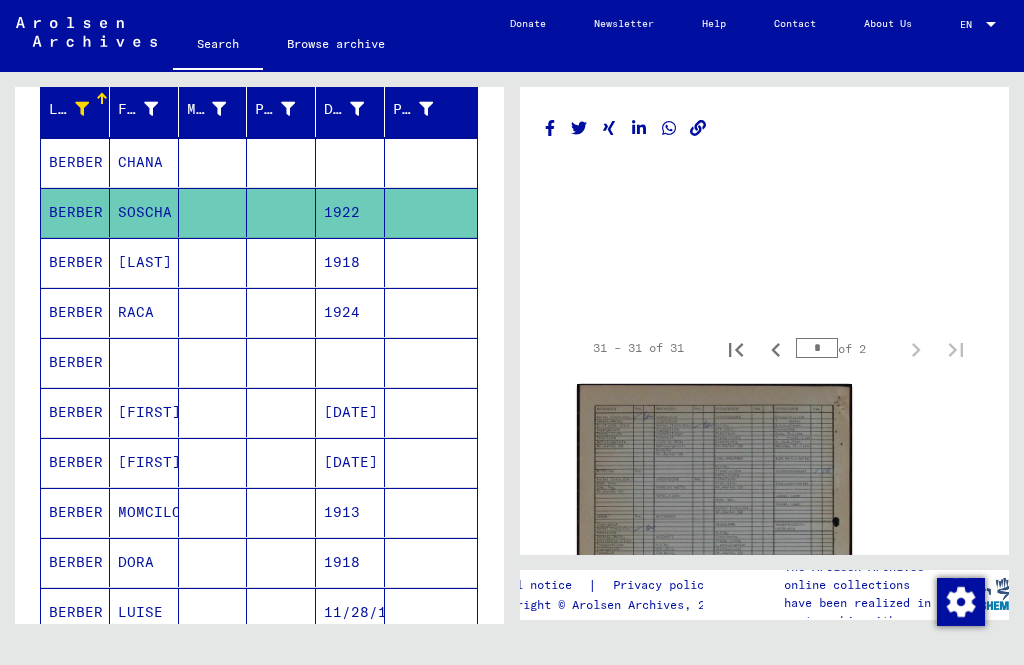 click on "BERBER" 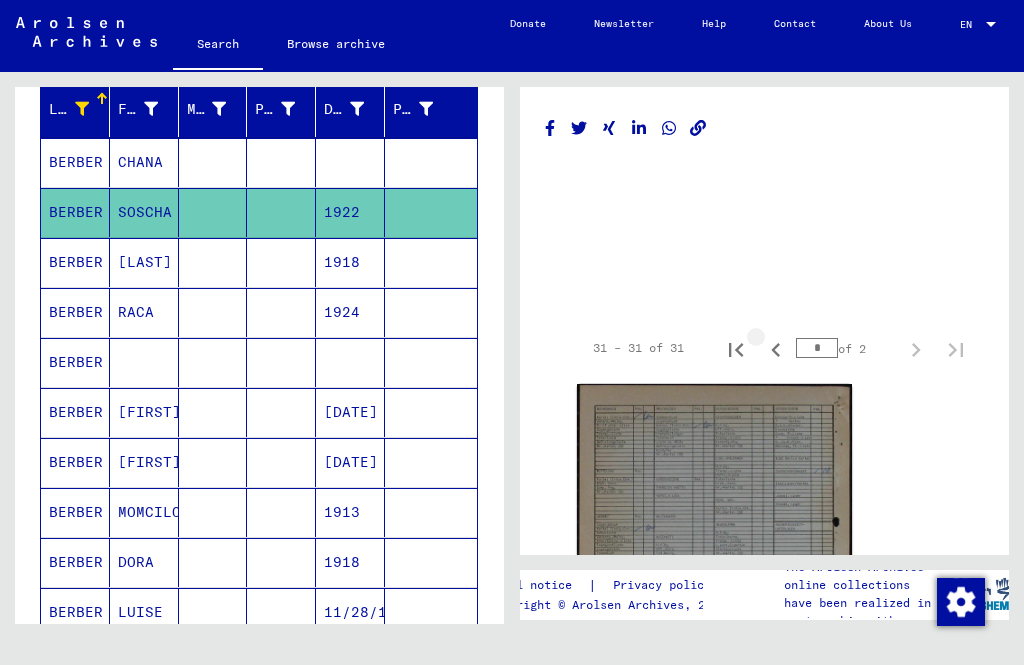 click 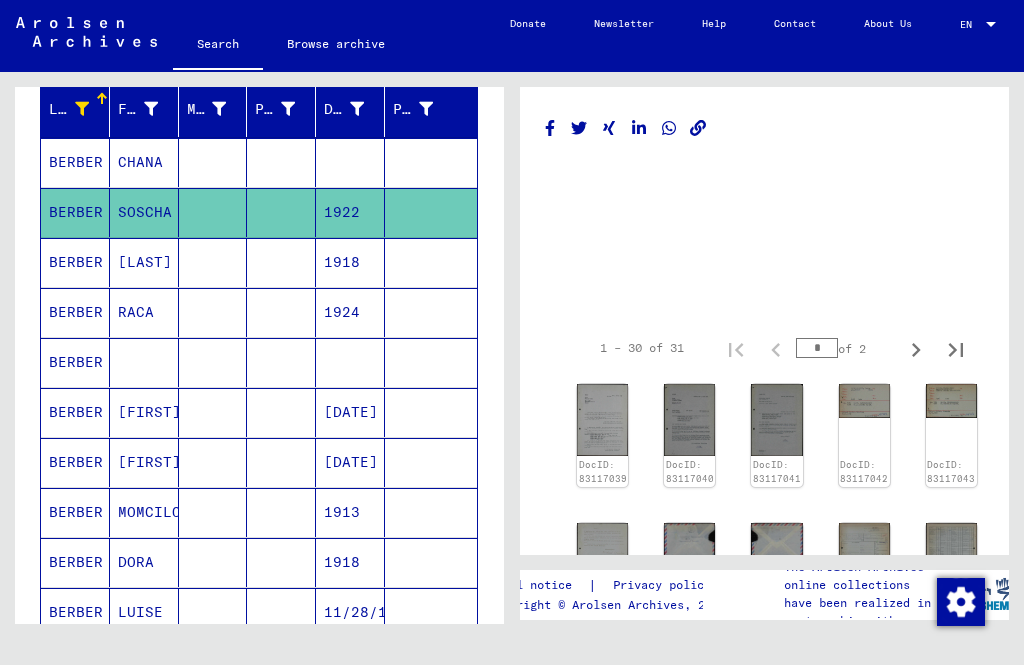 click 